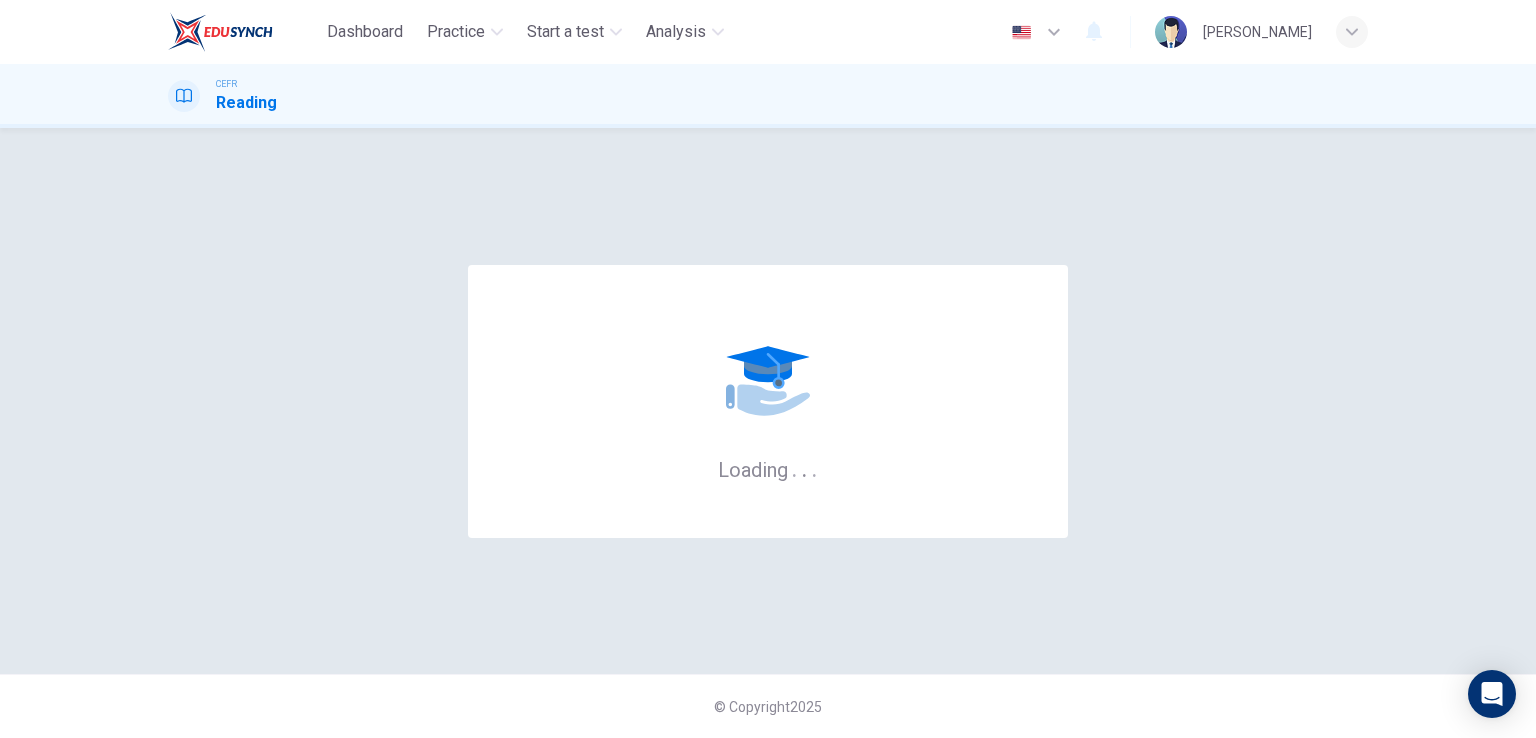 scroll, scrollTop: 0, scrollLeft: 0, axis: both 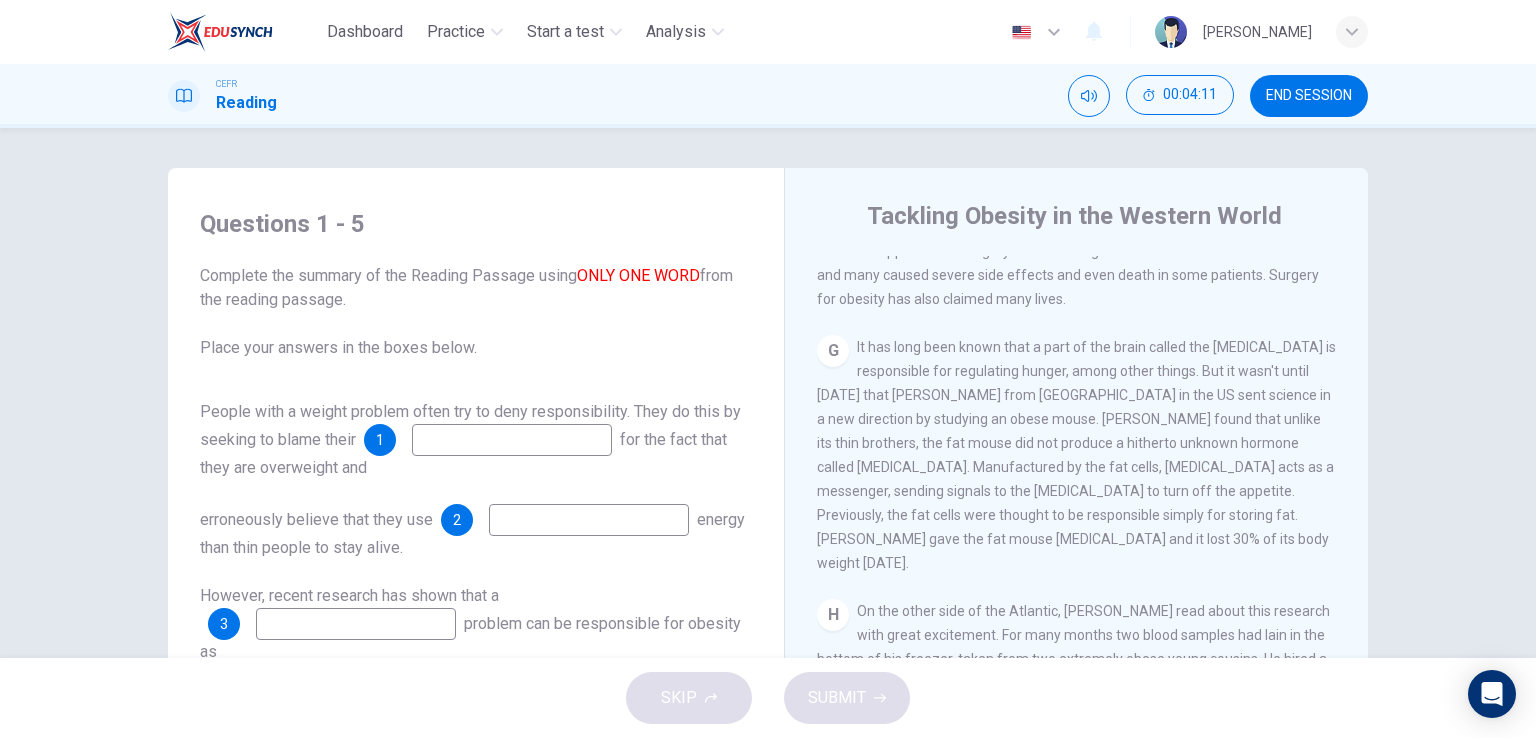 click at bounding box center (512, 440) 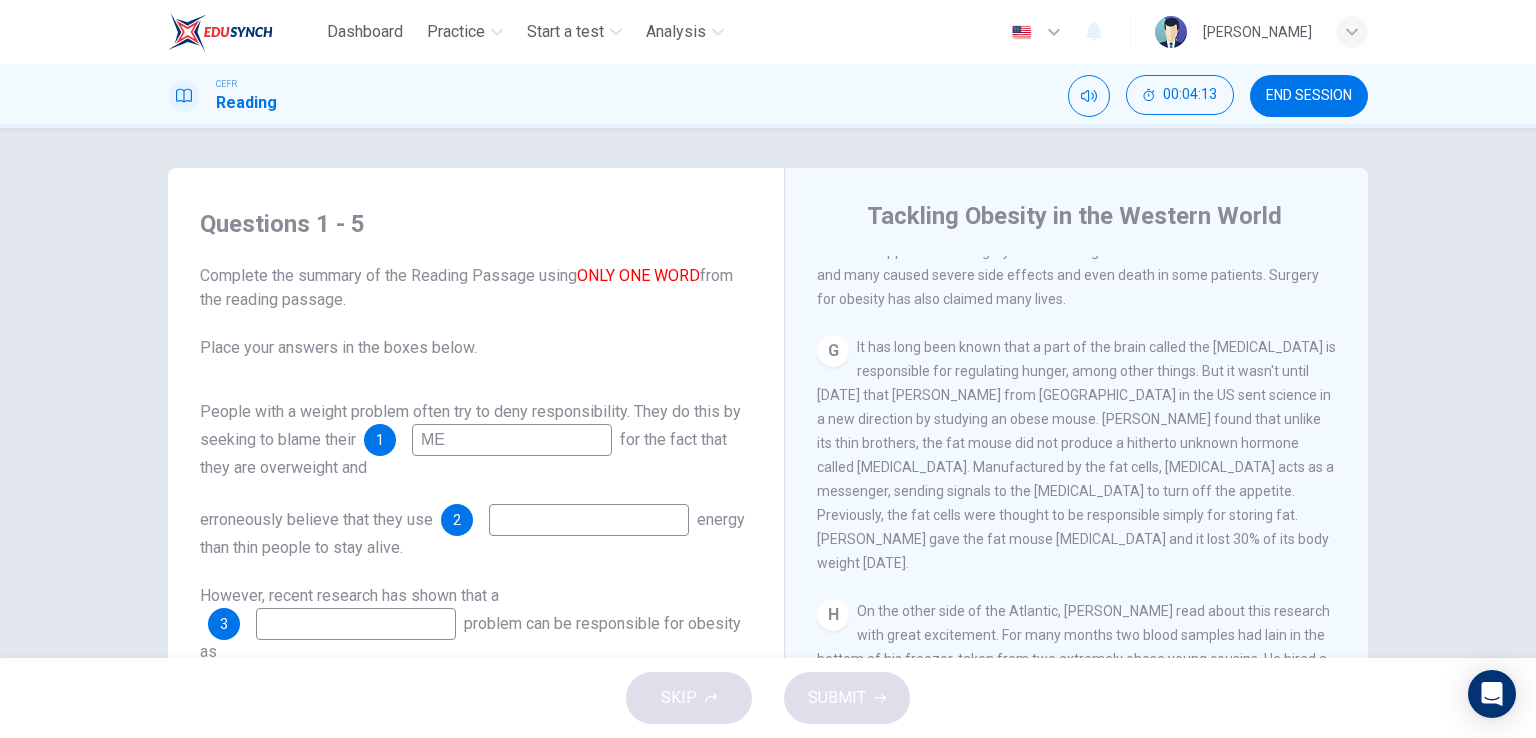 type on "M" 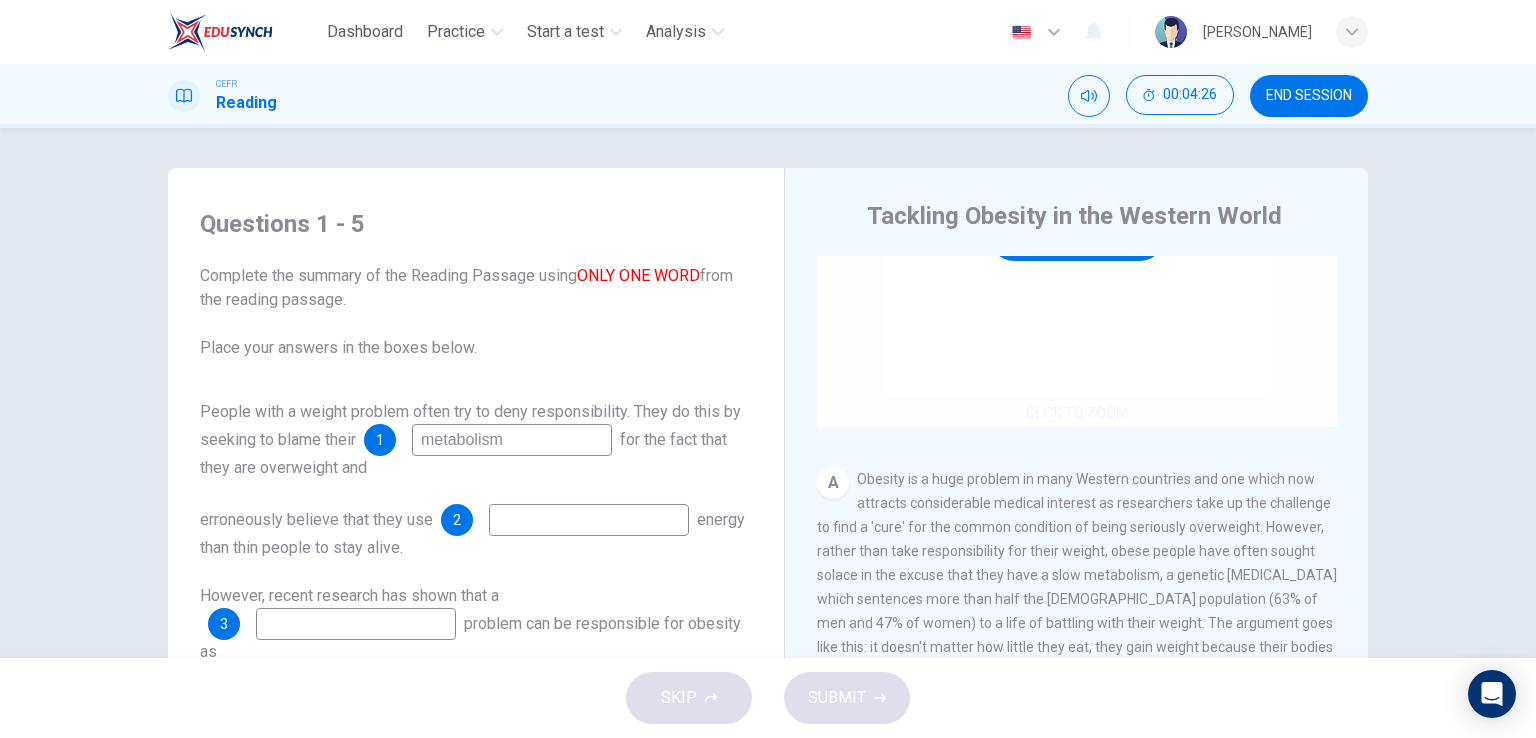 scroll, scrollTop: 392, scrollLeft: 0, axis: vertical 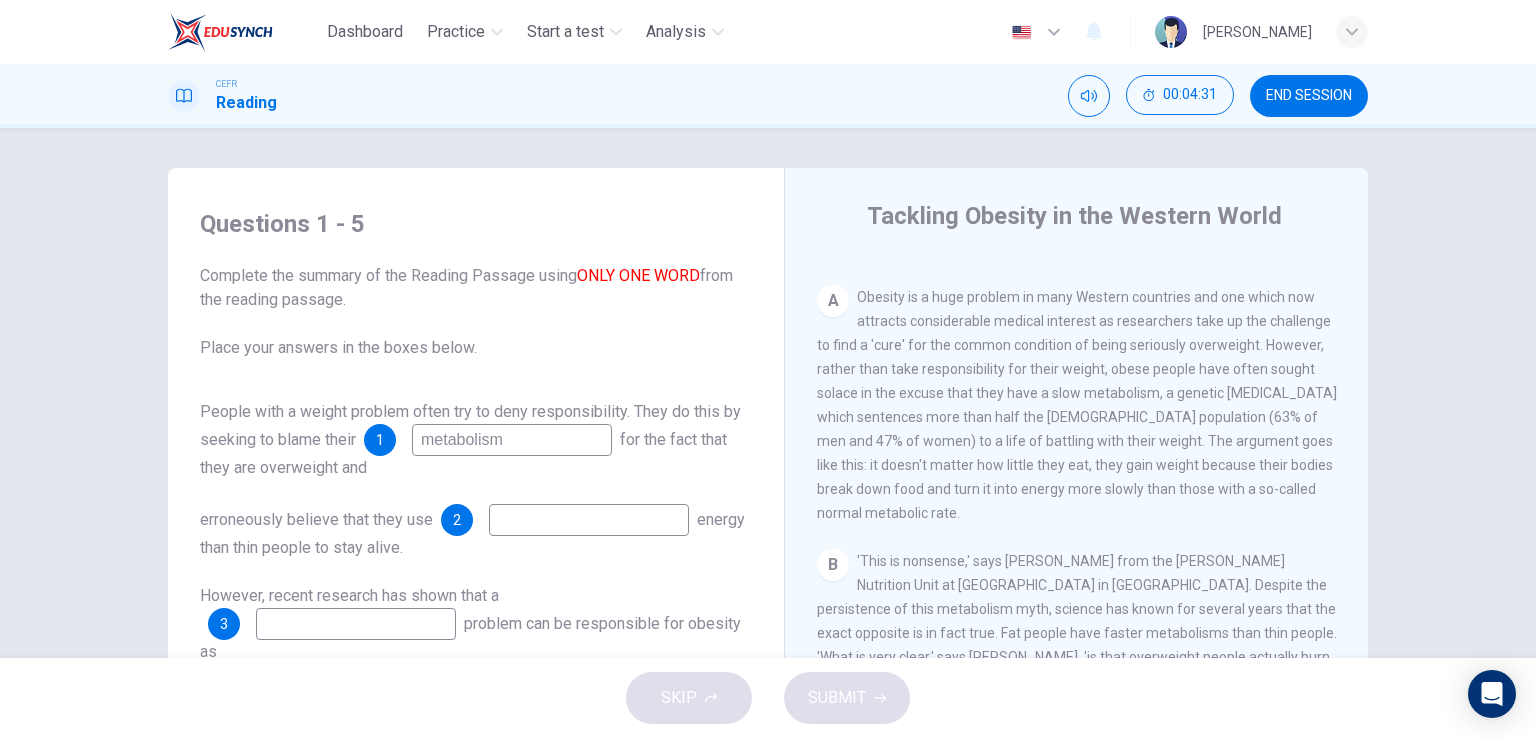 click on "metabolism" at bounding box center (512, 440) 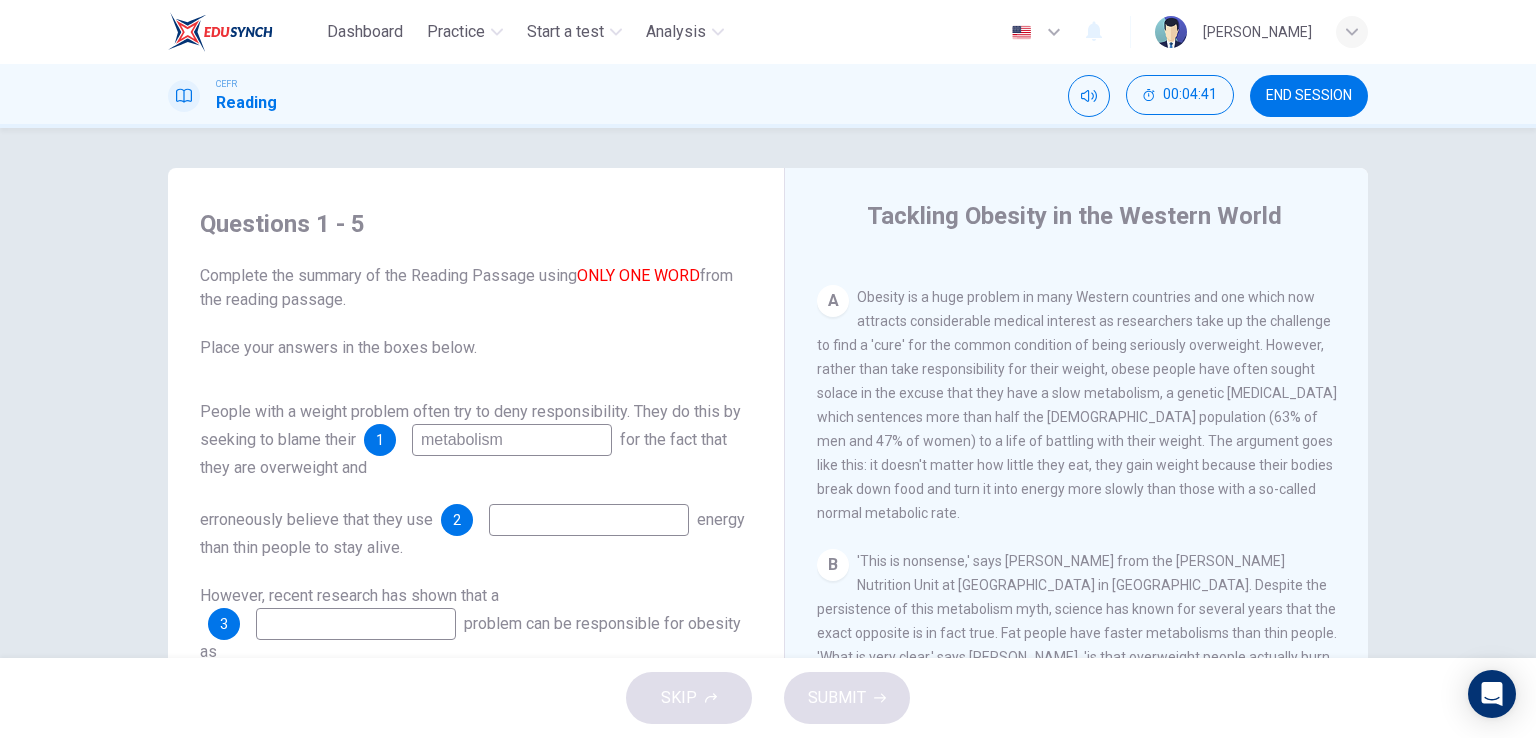 scroll, scrollTop: 24, scrollLeft: 0, axis: vertical 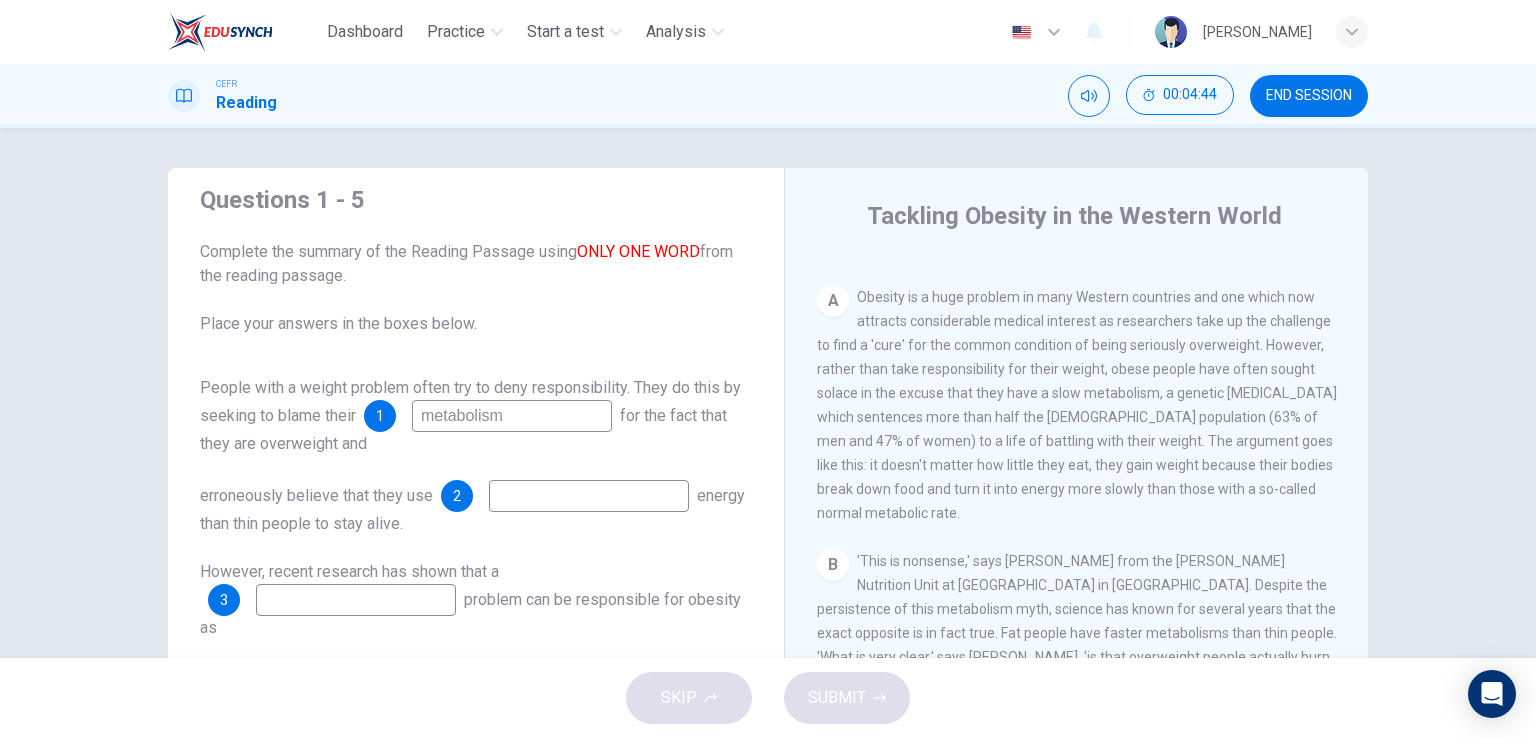 type on "metabolism" 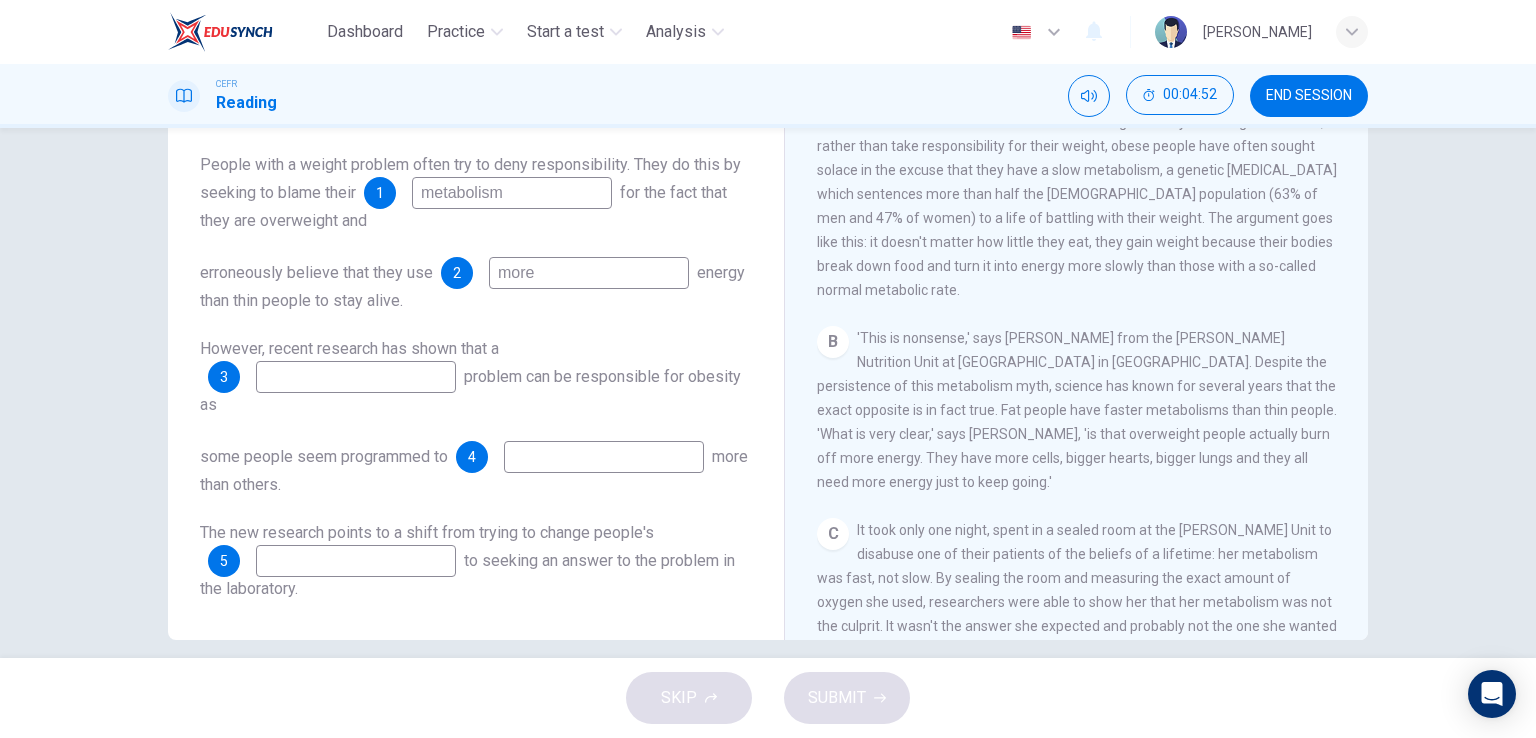 scroll, scrollTop: 245, scrollLeft: 0, axis: vertical 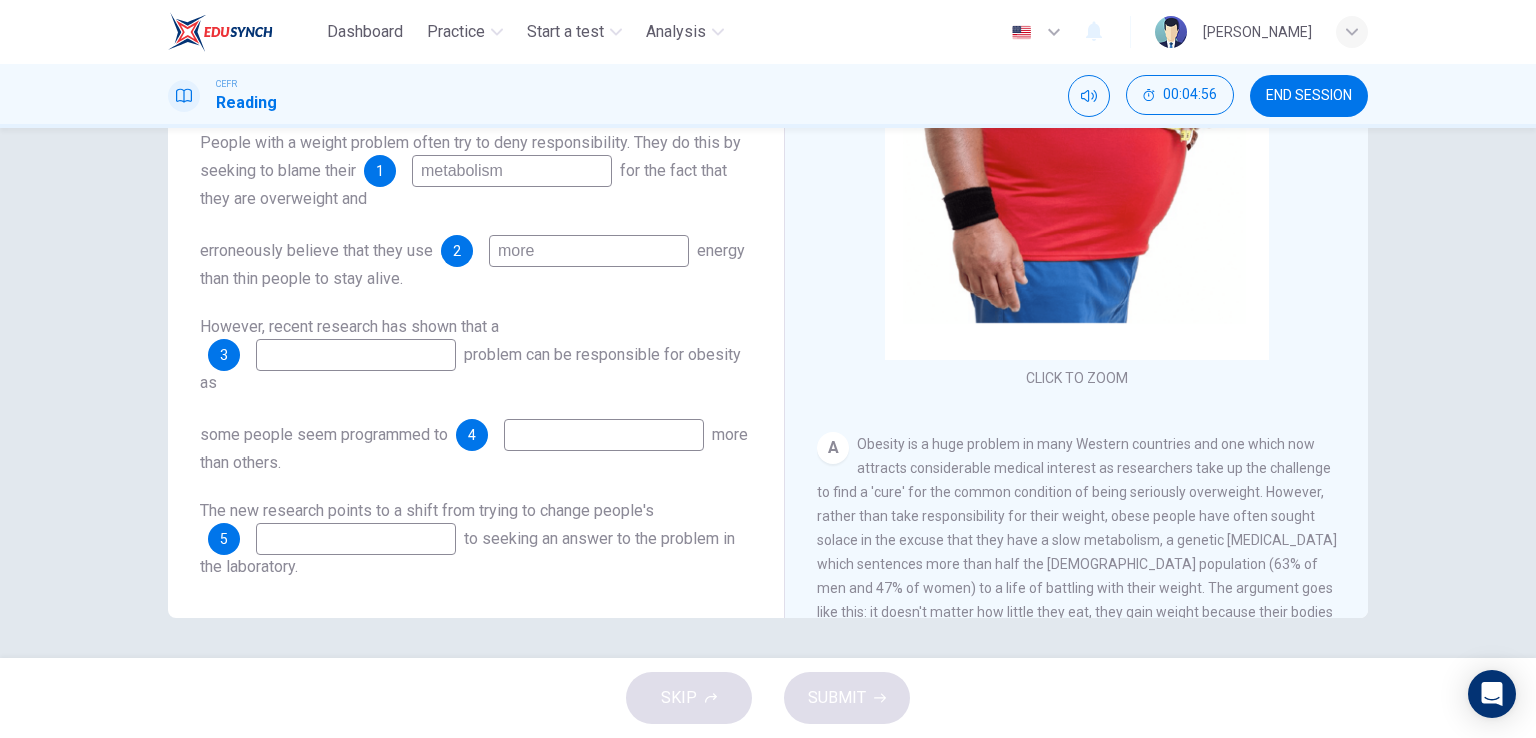 type on "more" 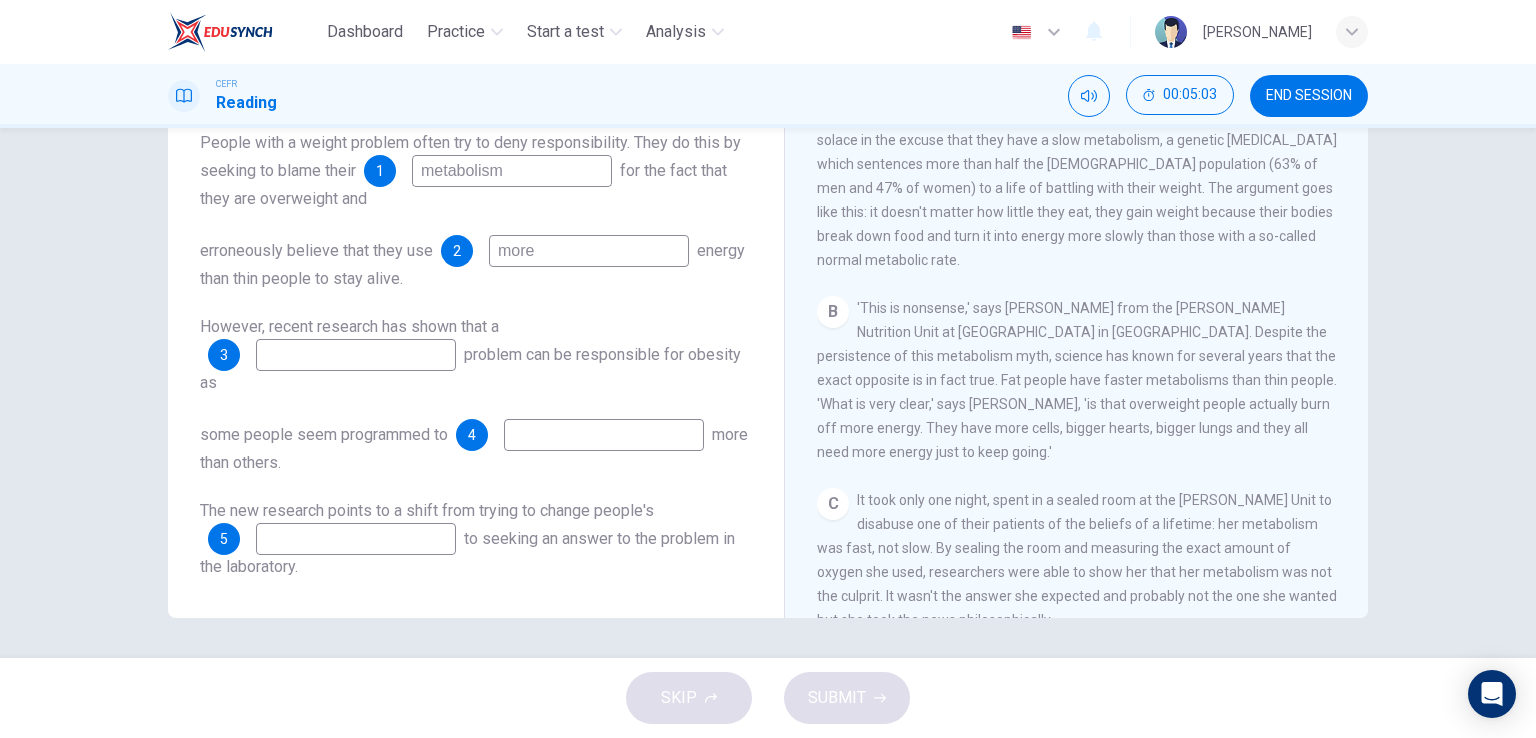 scroll, scrollTop: 500, scrollLeft: 0, axis: vertical 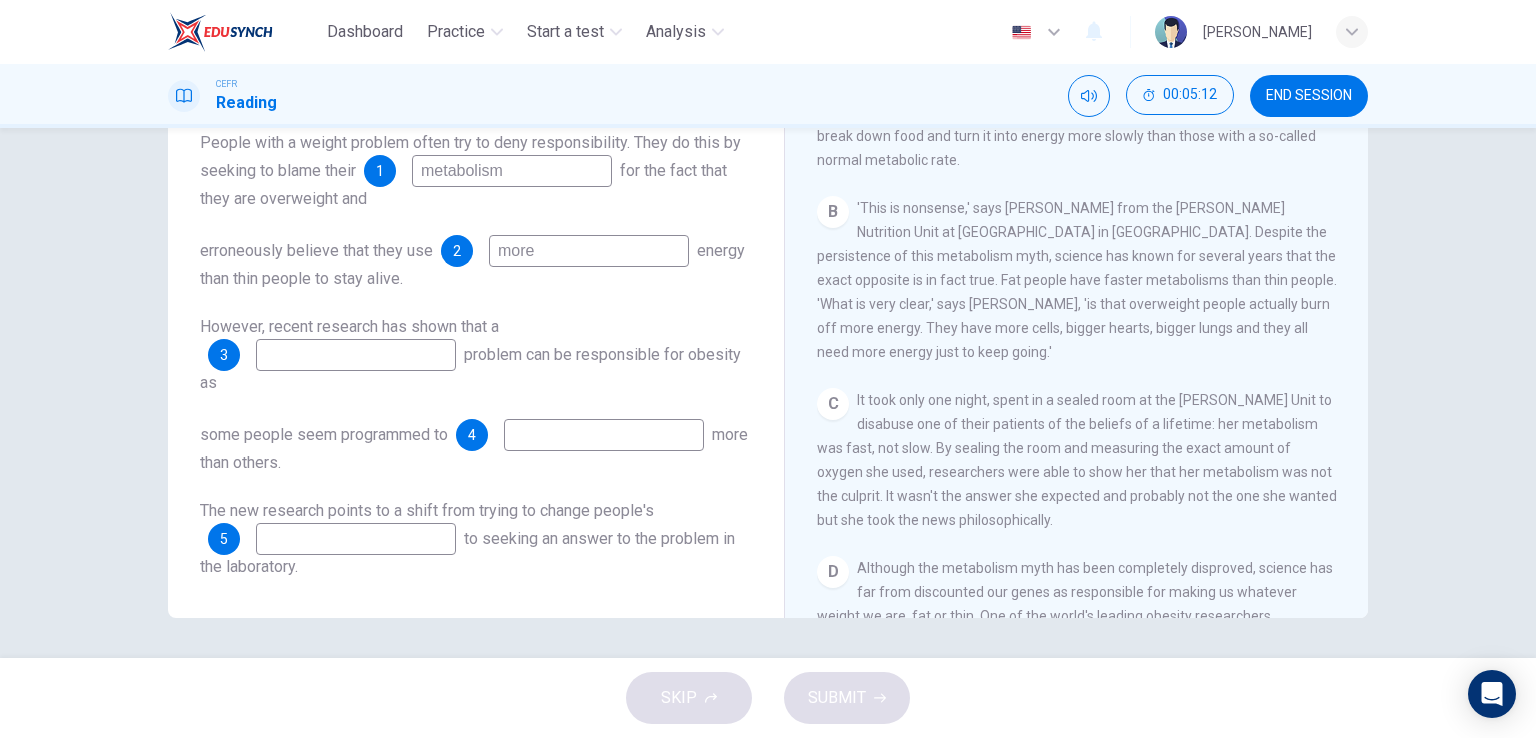 click at bounding box center [356, 355] 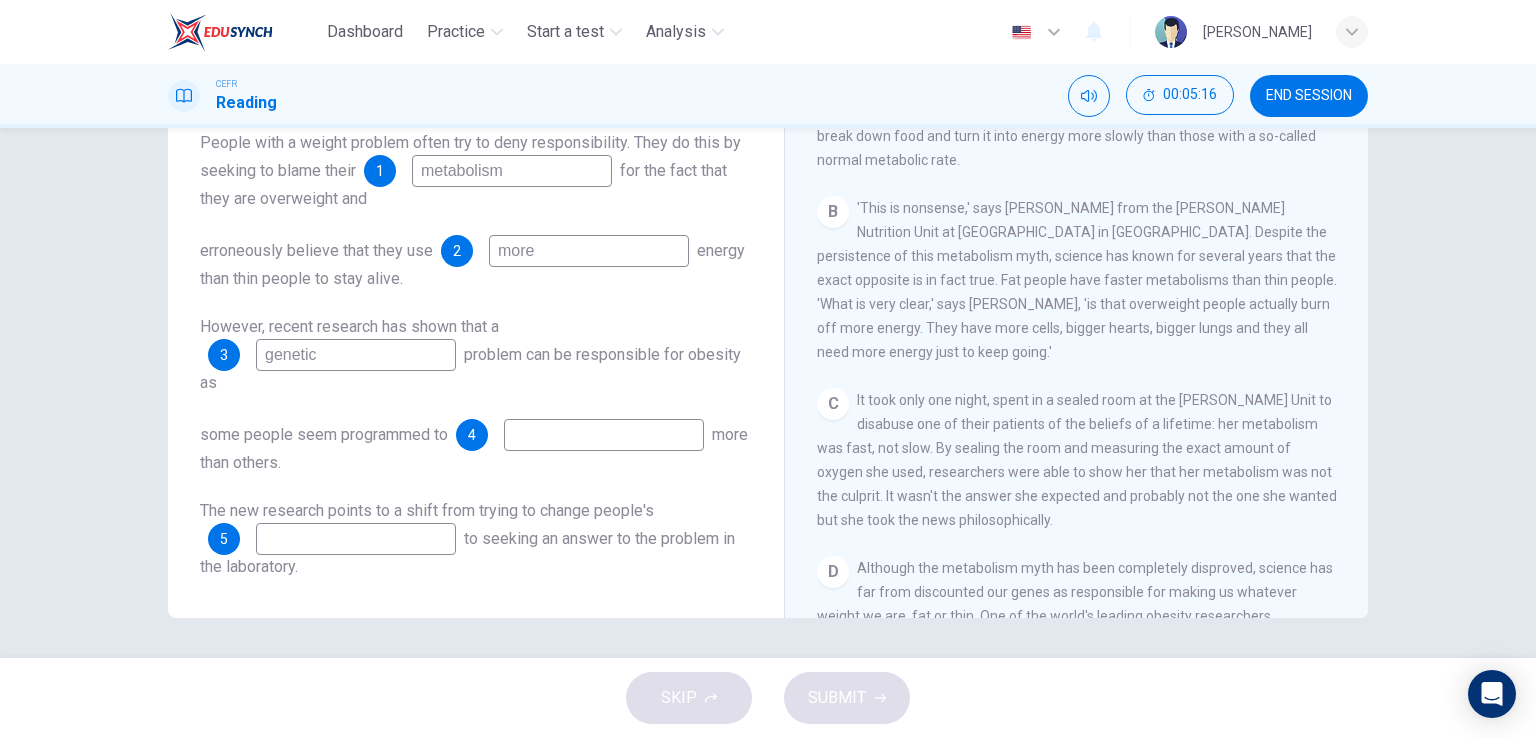 type on "genetic" 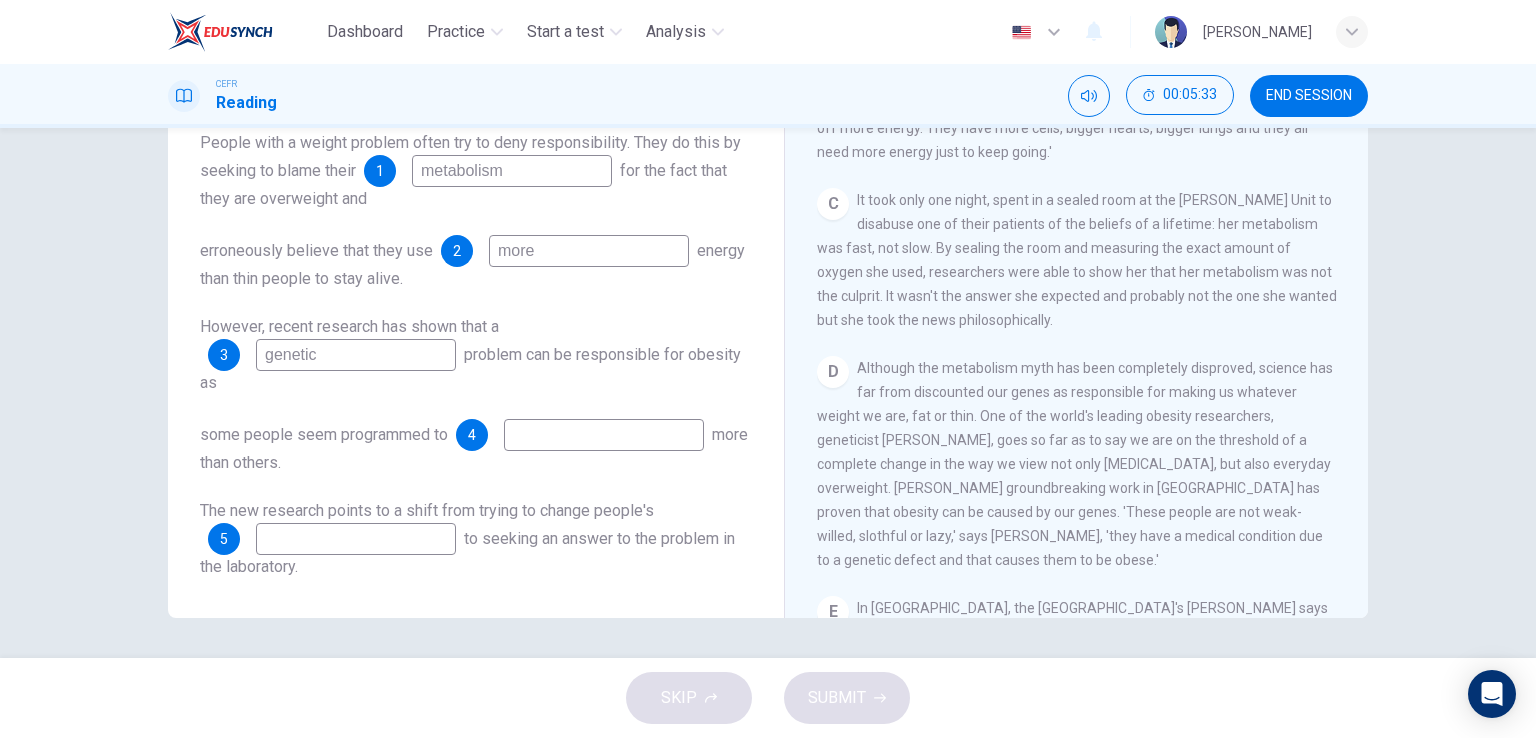 scroll, scrollTop: 800, scrollLeft: 0, axis: vertical 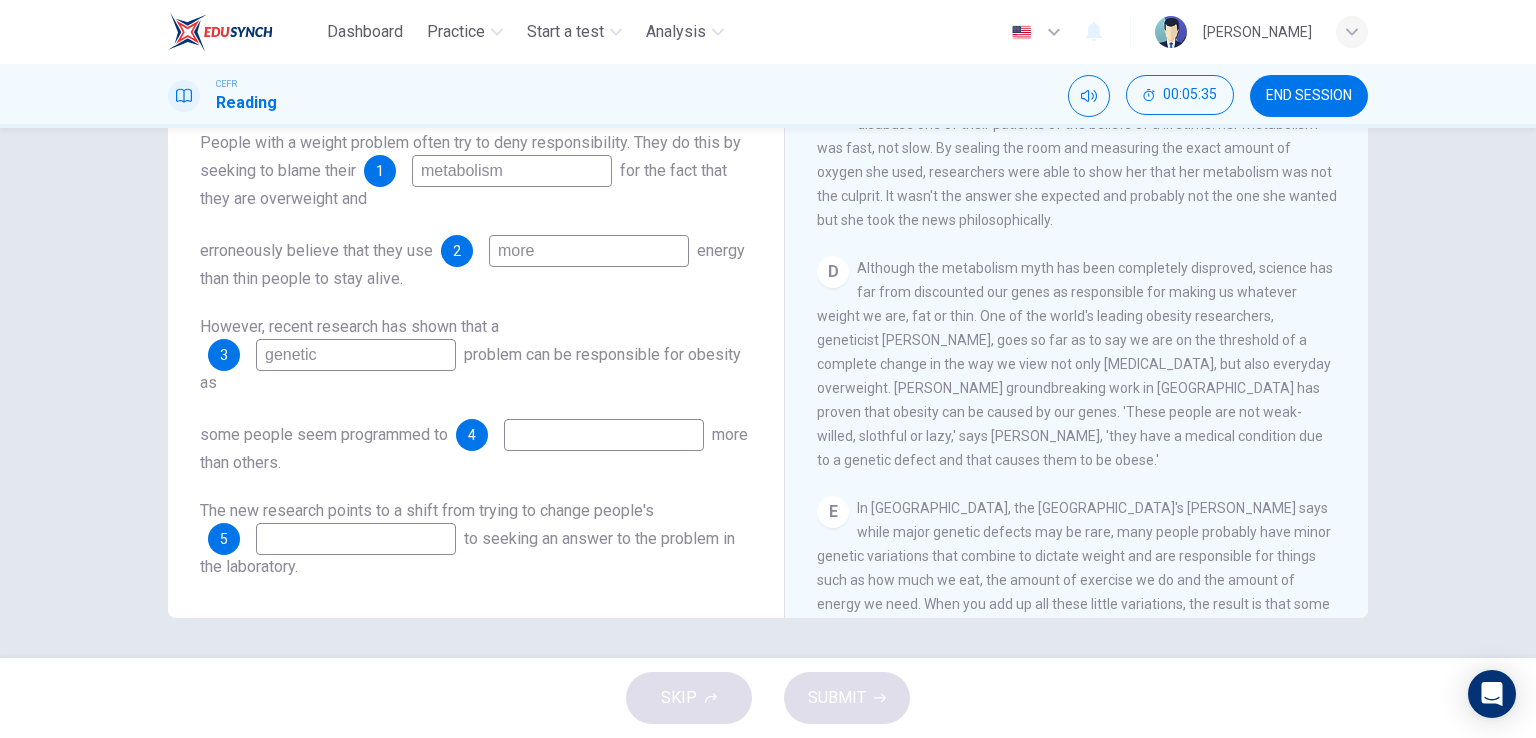 click on "genetic" at bounding box center [356, 355] 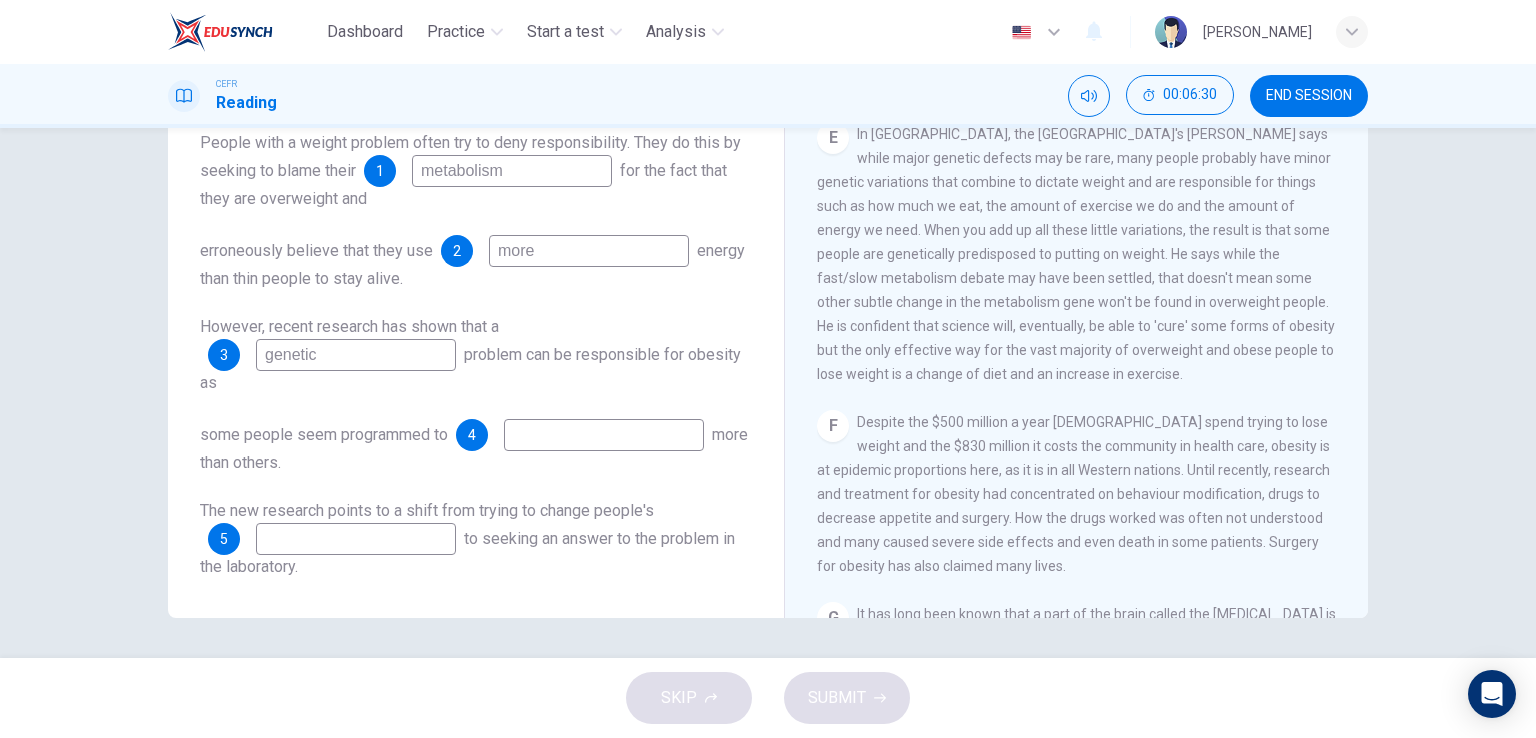 scroll, scrollTop: 1300, scrollLeft: 0, axis: vertical 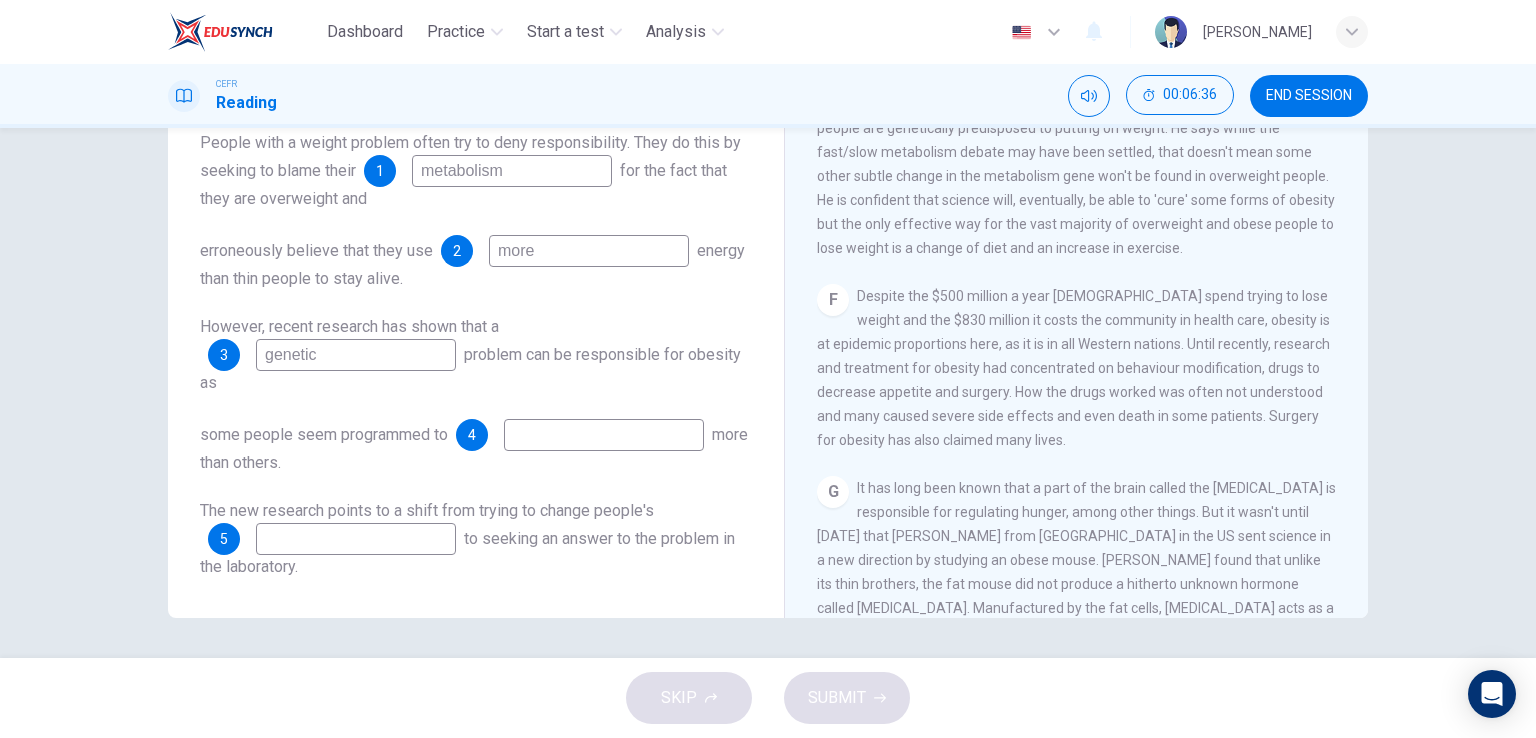 click at bounding box center [356, 539] 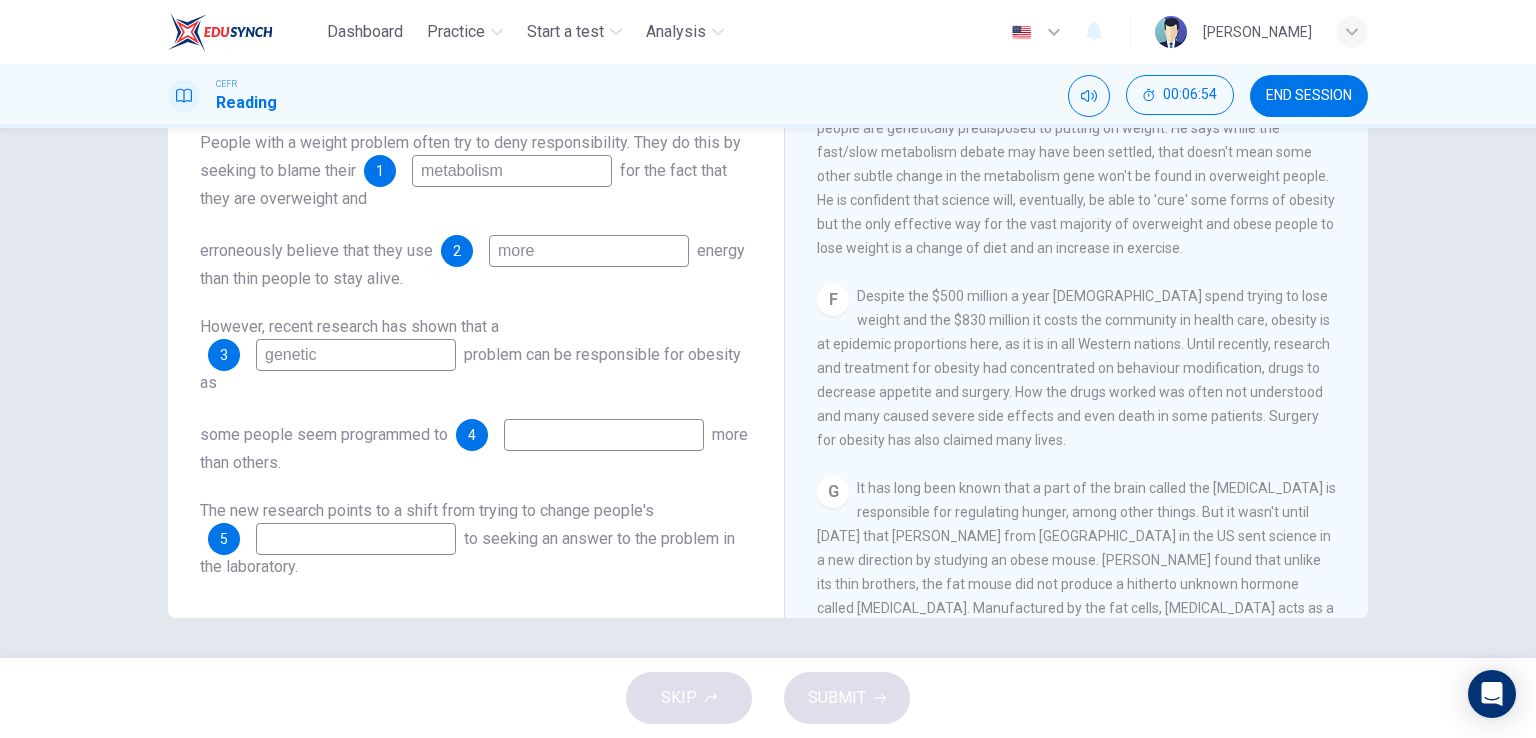 click at bounding box center [604, 435] 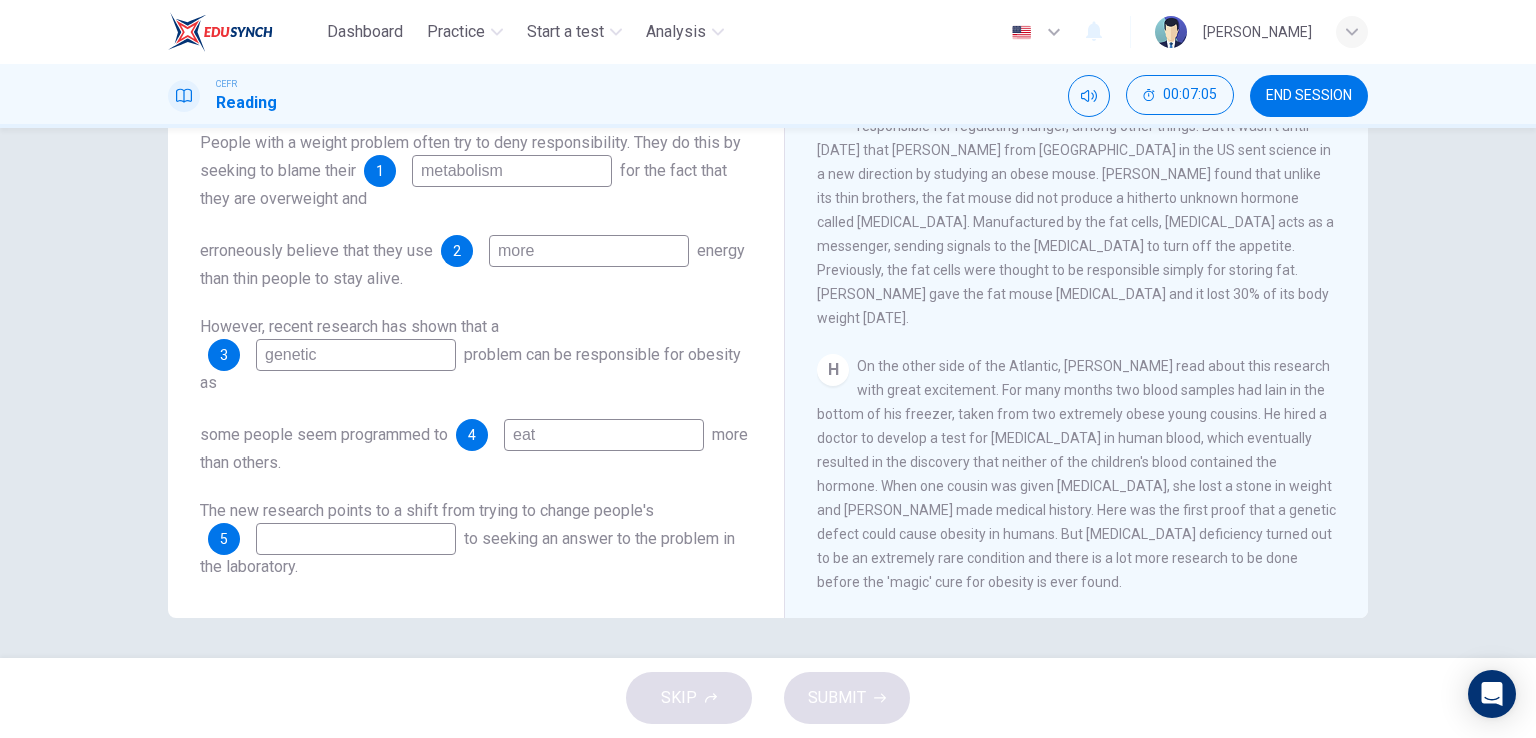 scroll, scrollTop: 1692, scrollLeft: 0, axis: vertical 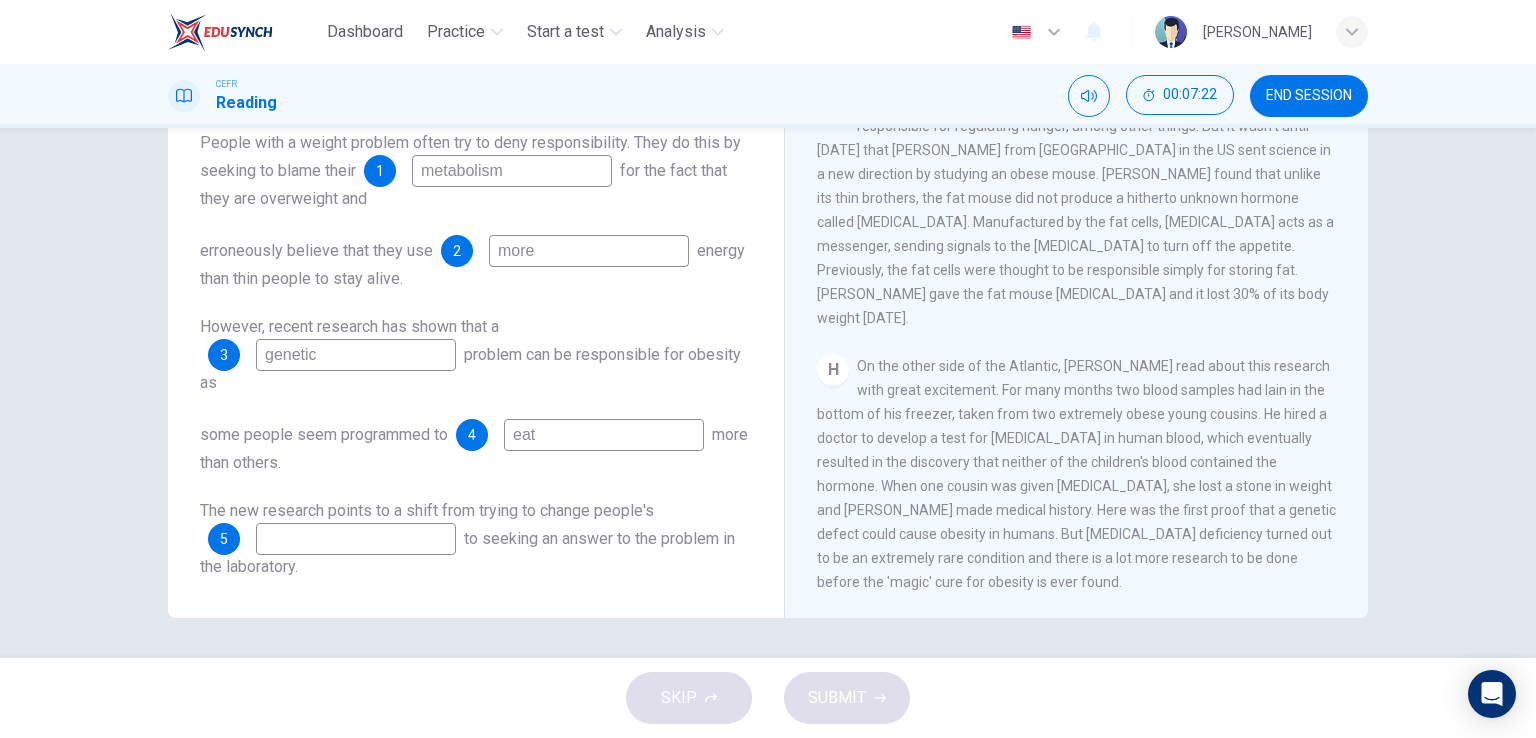 type on "eat" 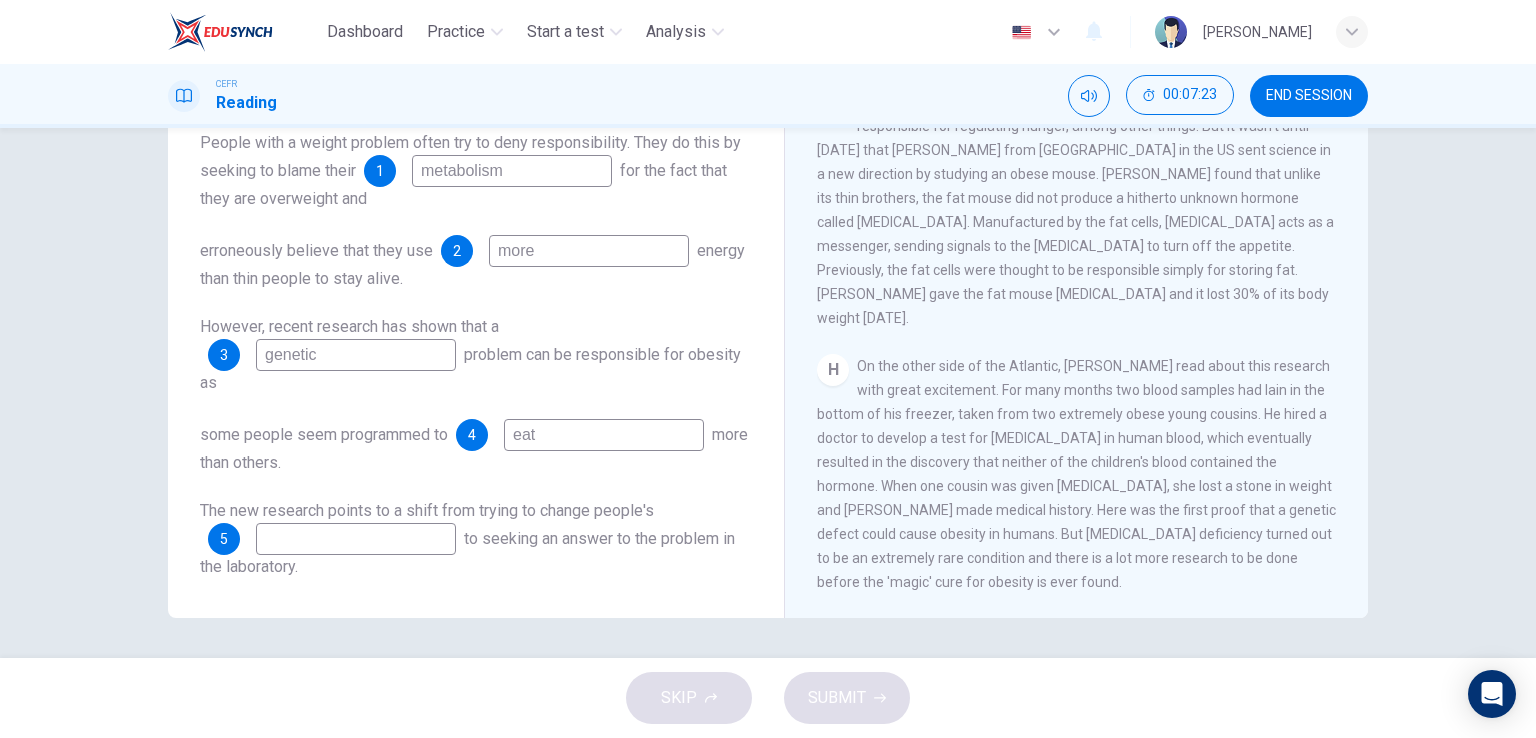 scroll, scrollTop: 1592, scrollLeft: 0, axis: vertical 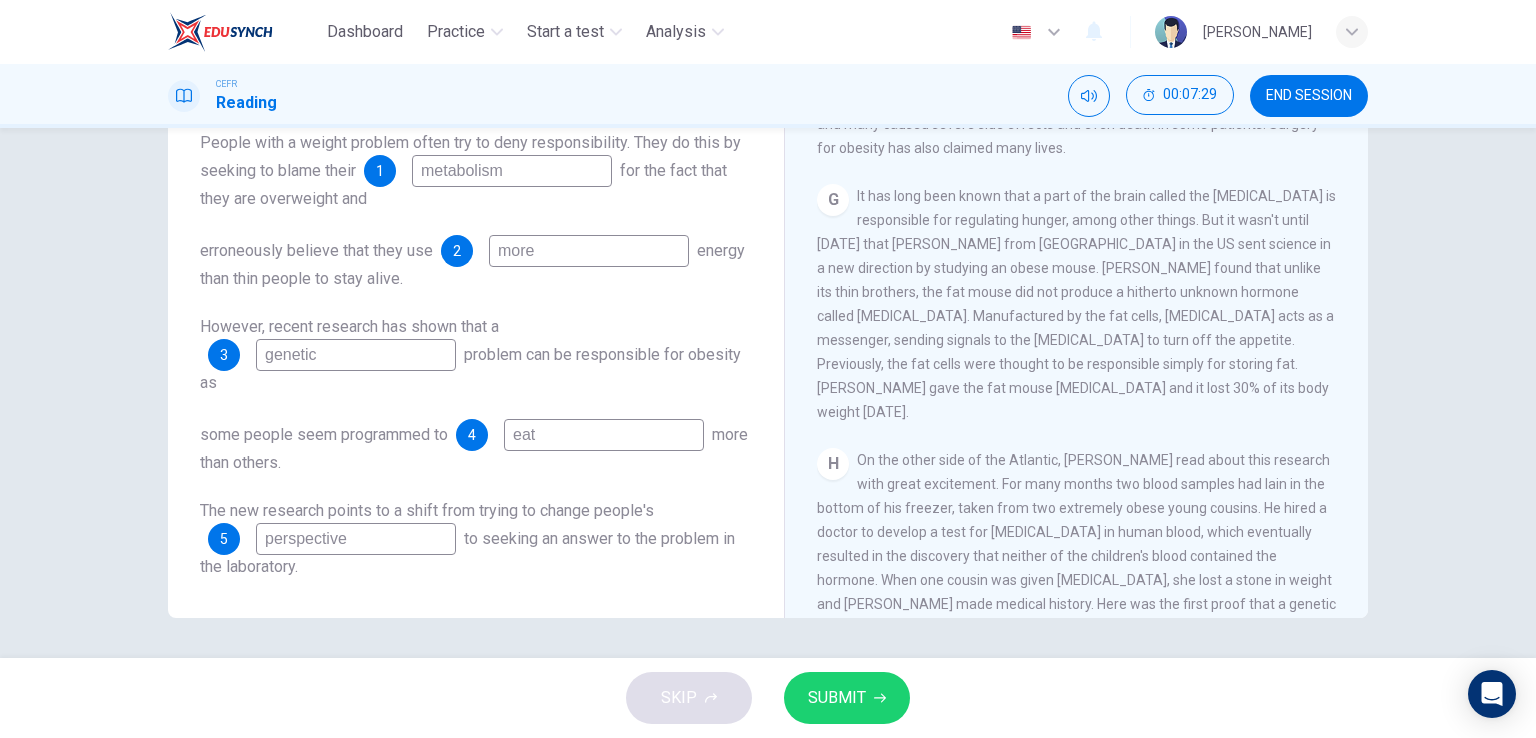type on "perspective" 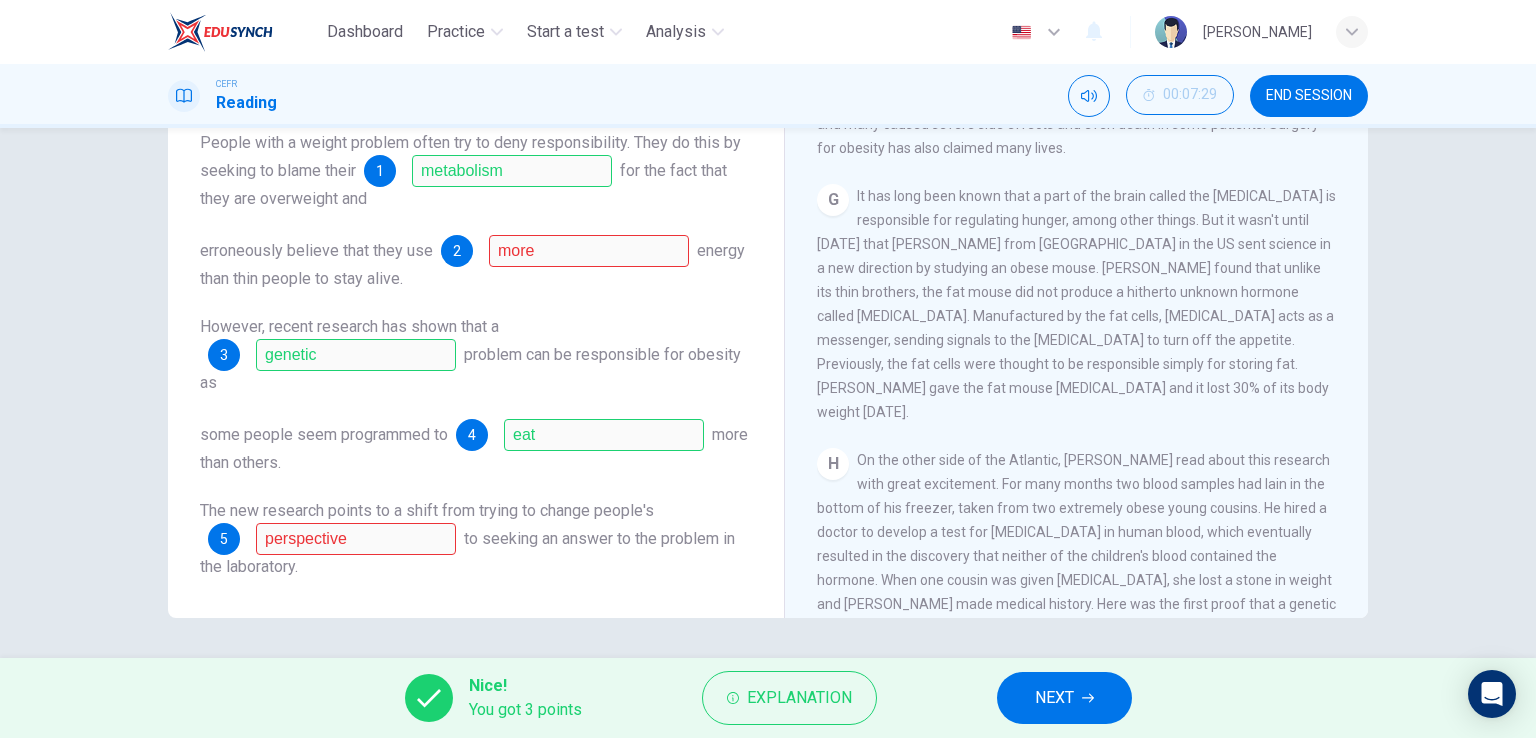 scroll, scrollTop: 0, scrollLeft: 0, axis: both 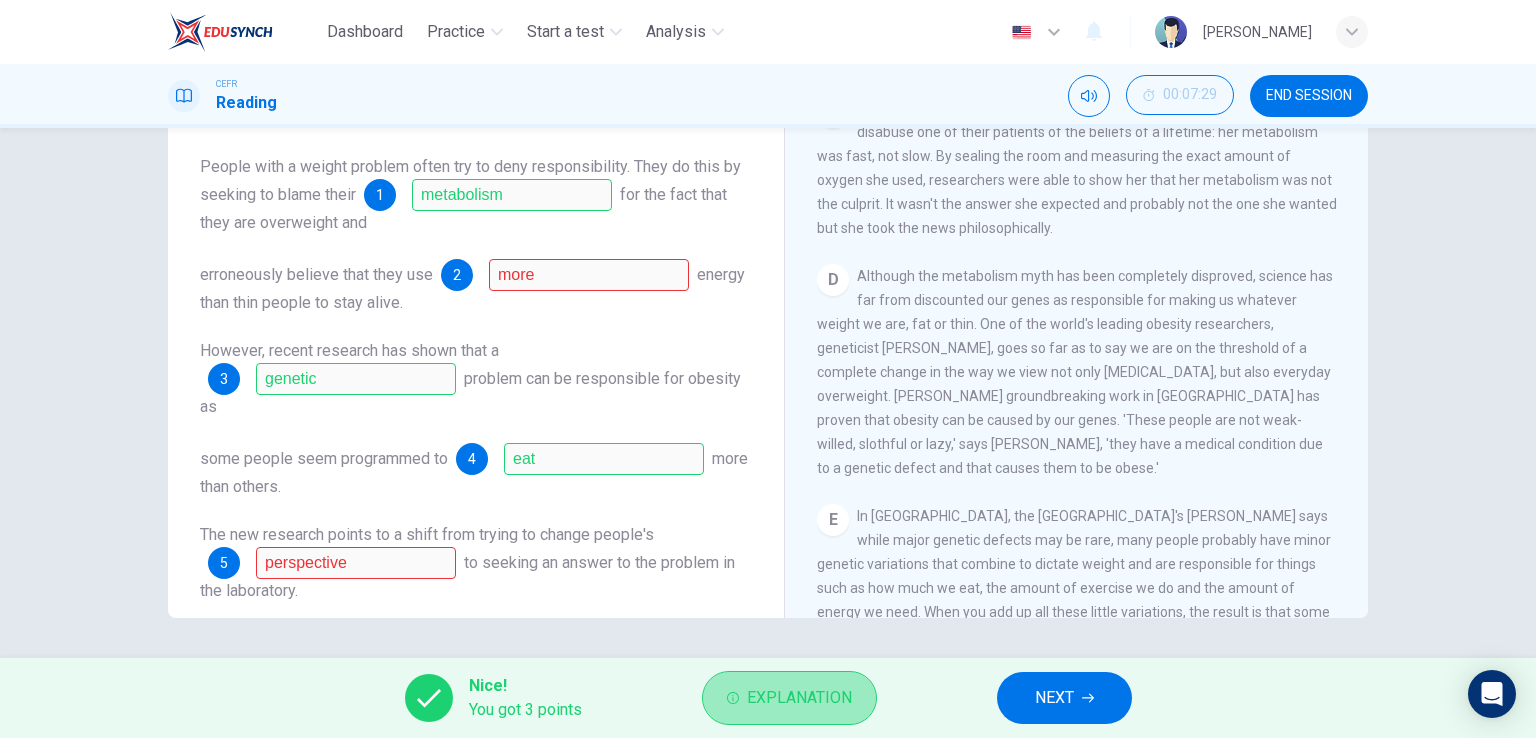 click on "Explanation" at bounding box center [799, 698] 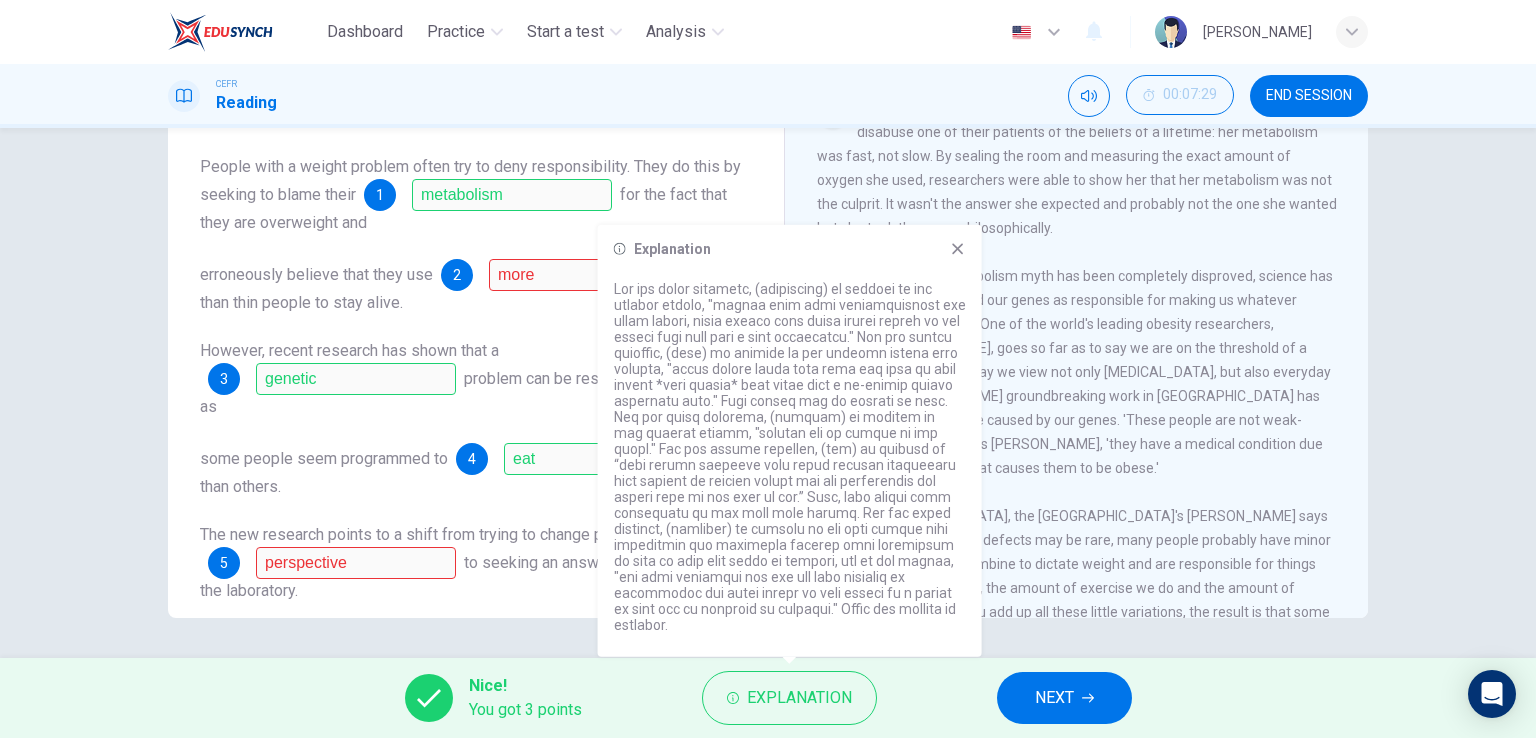 click on "NEXT" at bounding box center [1064, 698] 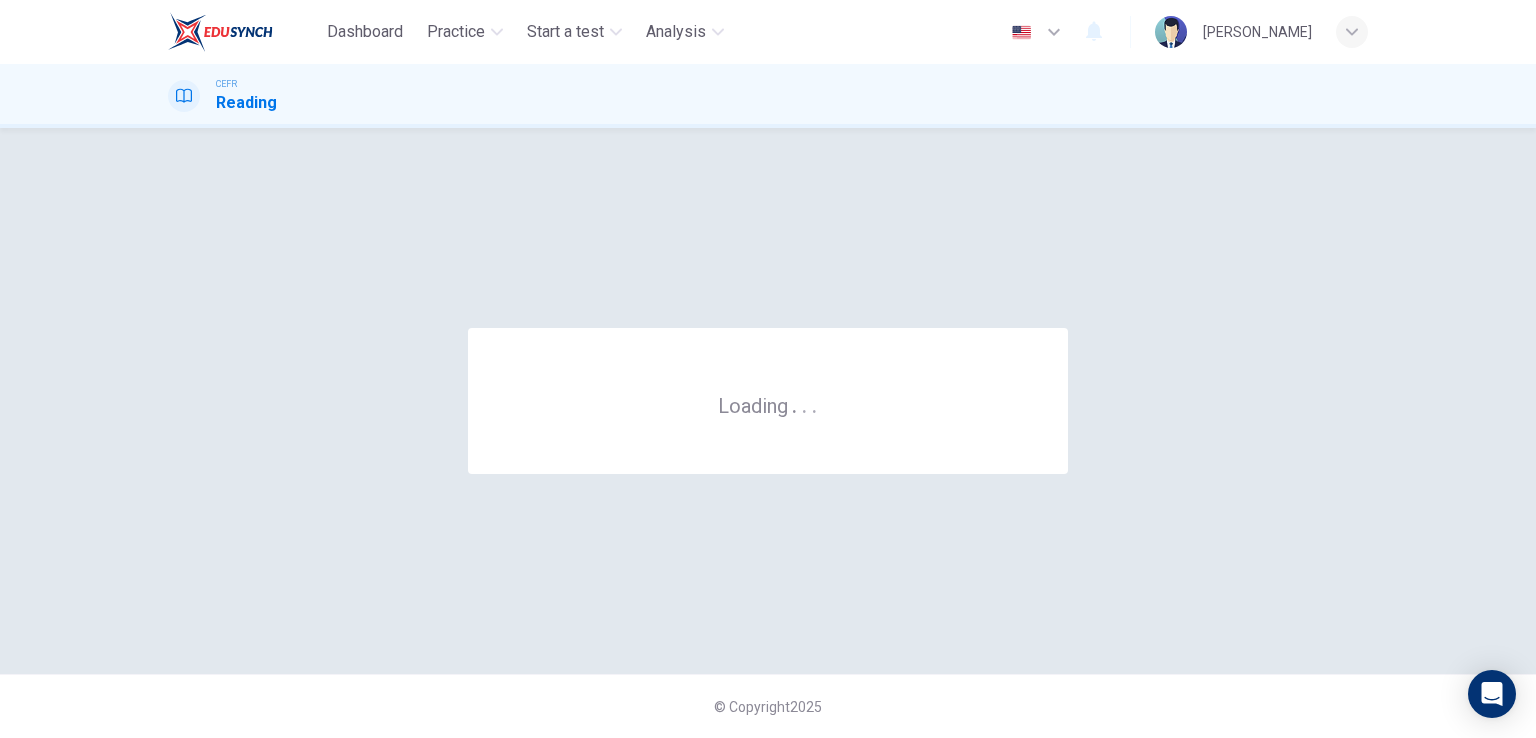 scroll, scrollTop: 0, scrollLeft: 0, axis: both 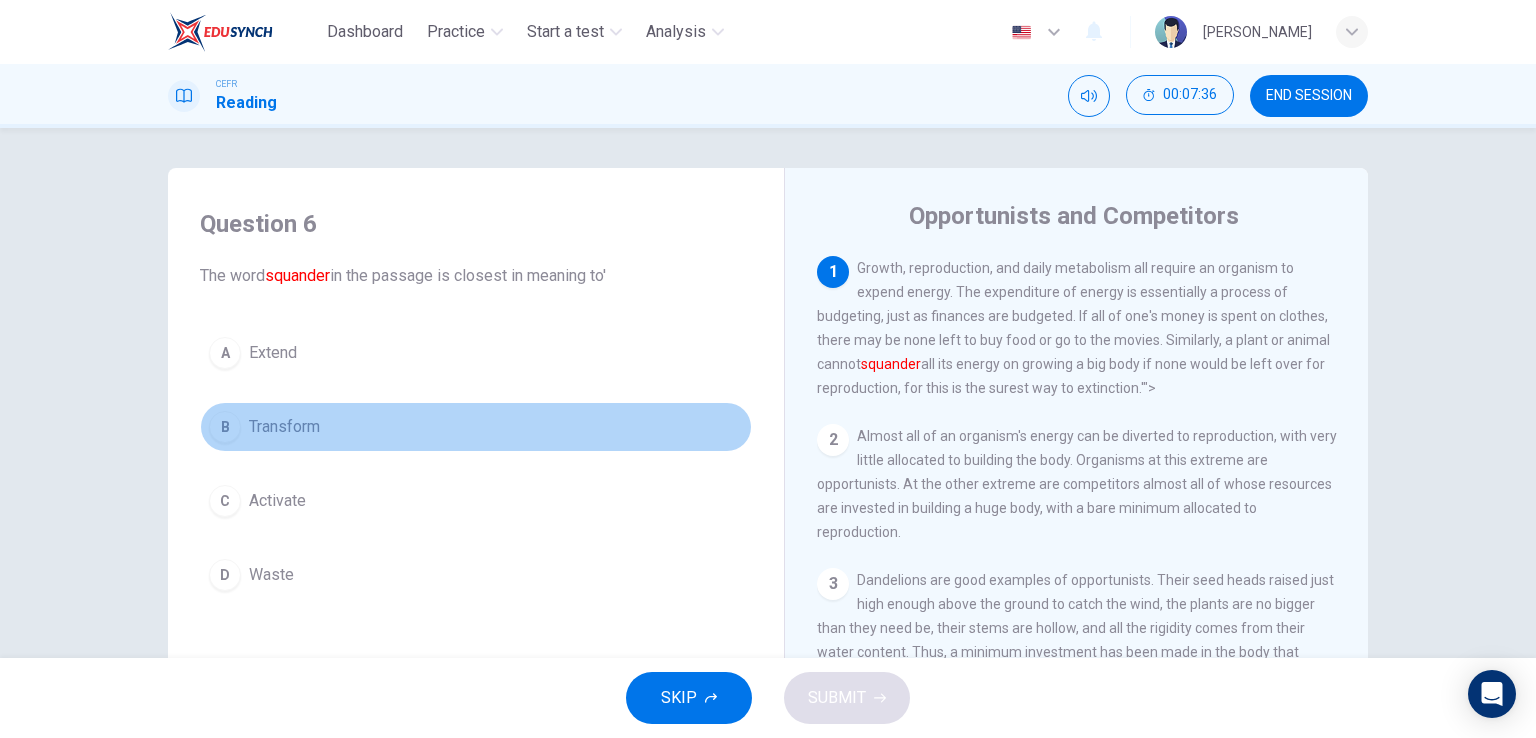 click on "B" at bounding box center [225, 427] 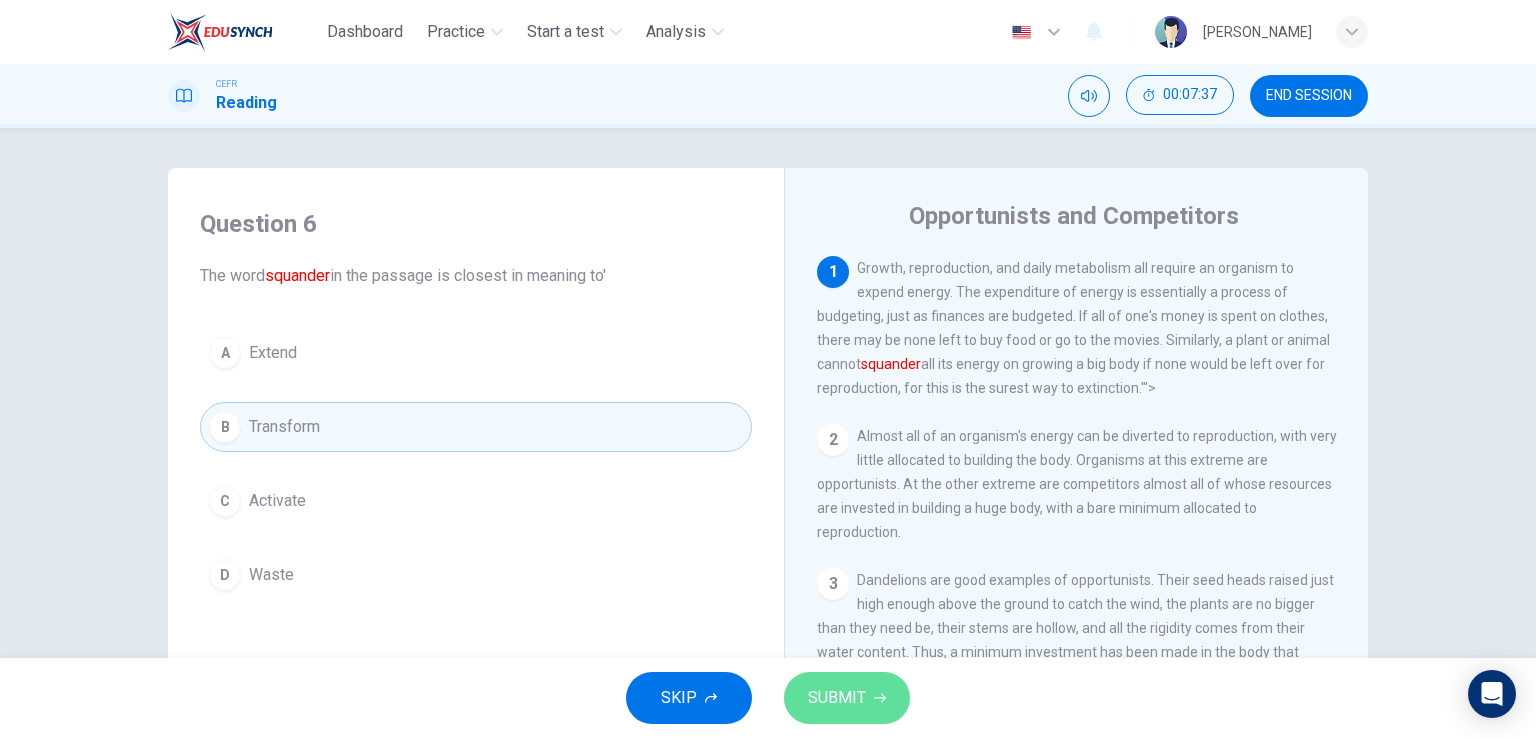 click on "SUBMIT" at bounding box center [847, 698] 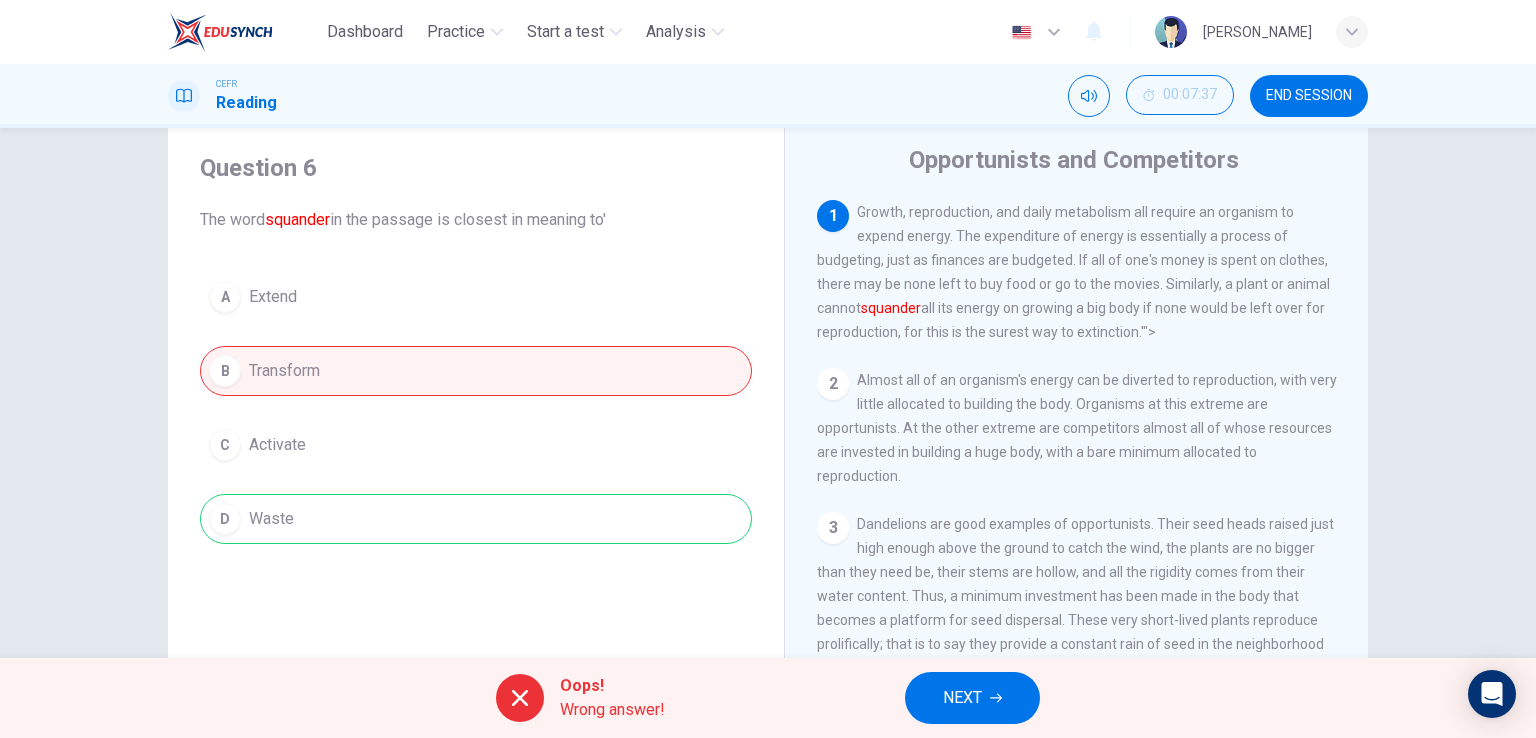 scroll, scrollTop: 100, scrollLeft: 0, axis: vertical 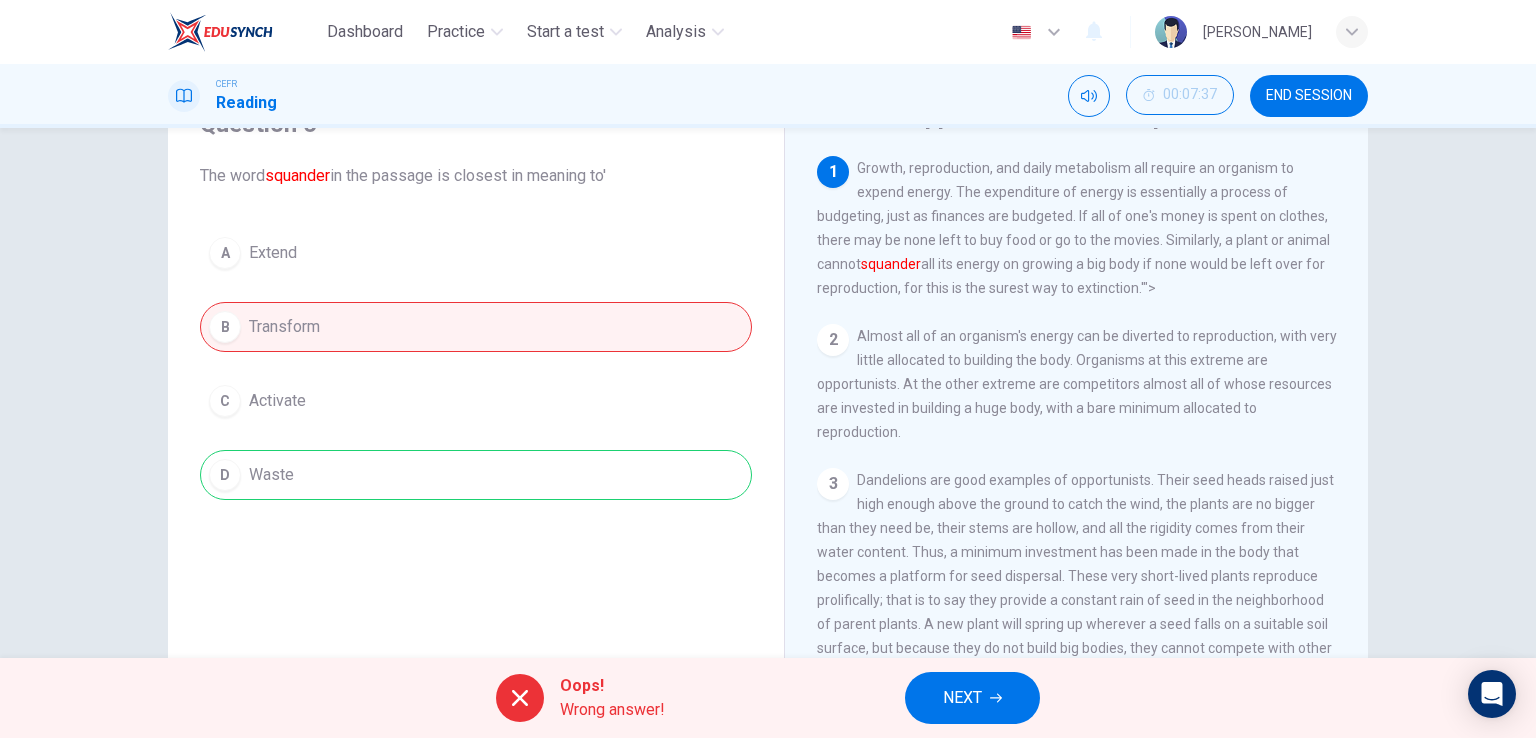 click 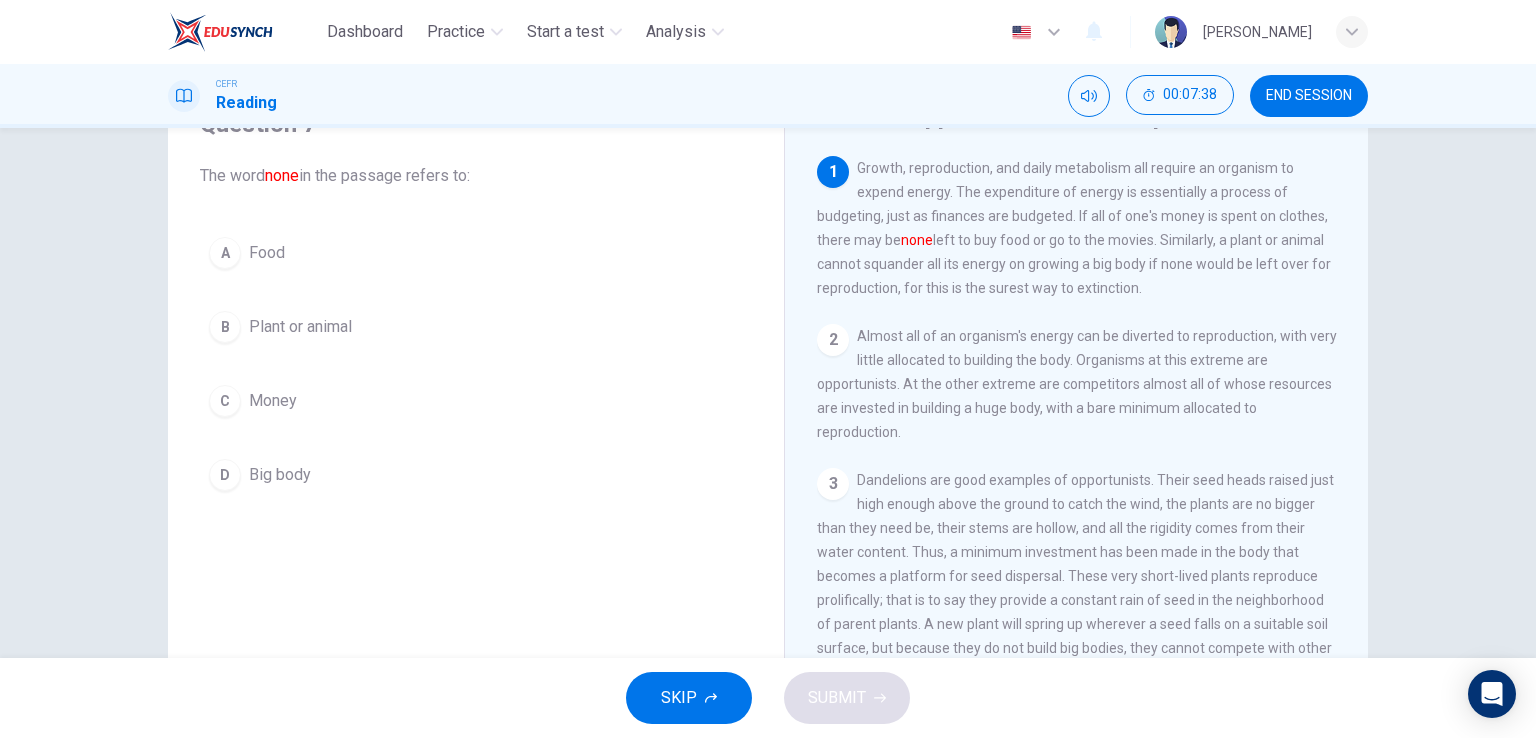 scroll, scrollTop: 0, scrollLeft: 0, axis: both 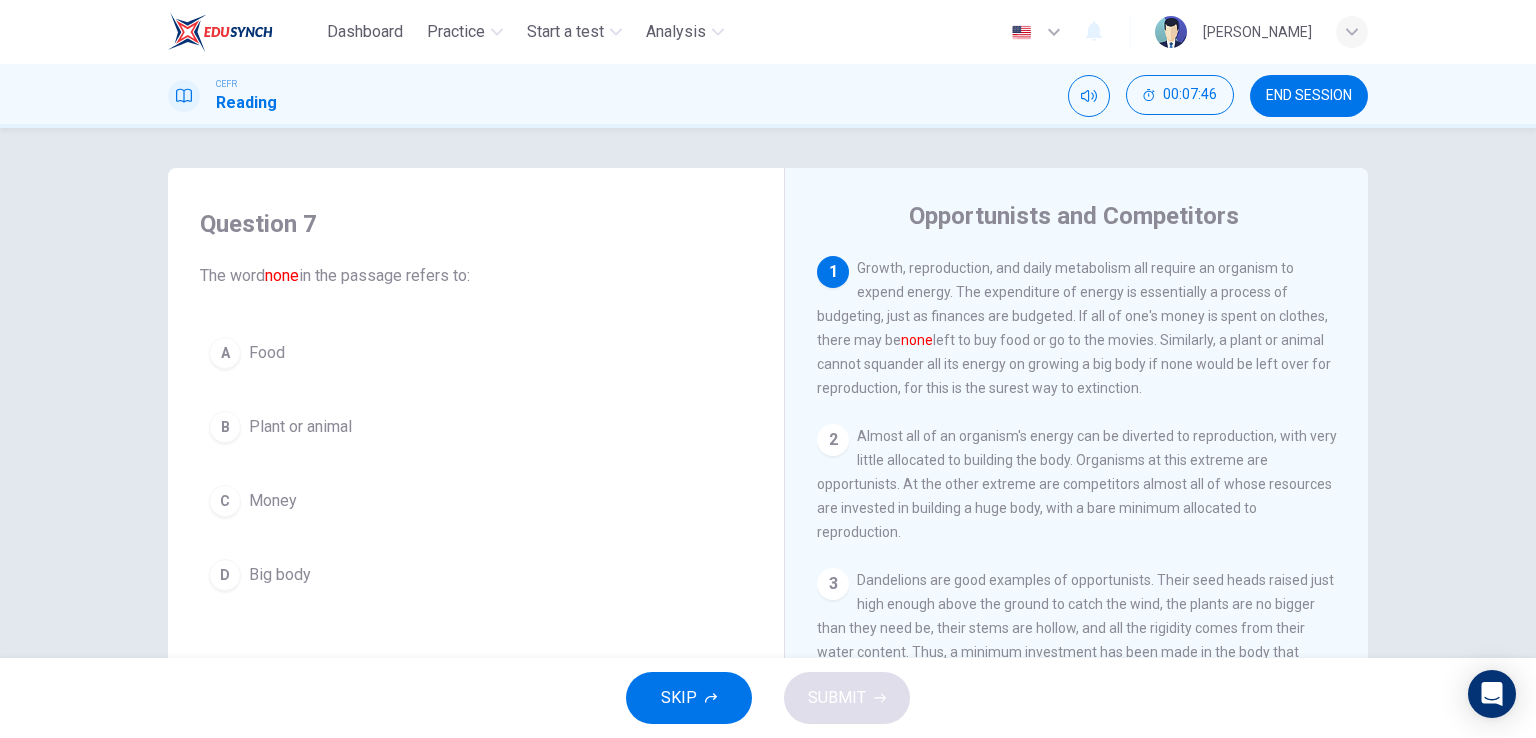 click on "Money" at bounding box center (273, 501) 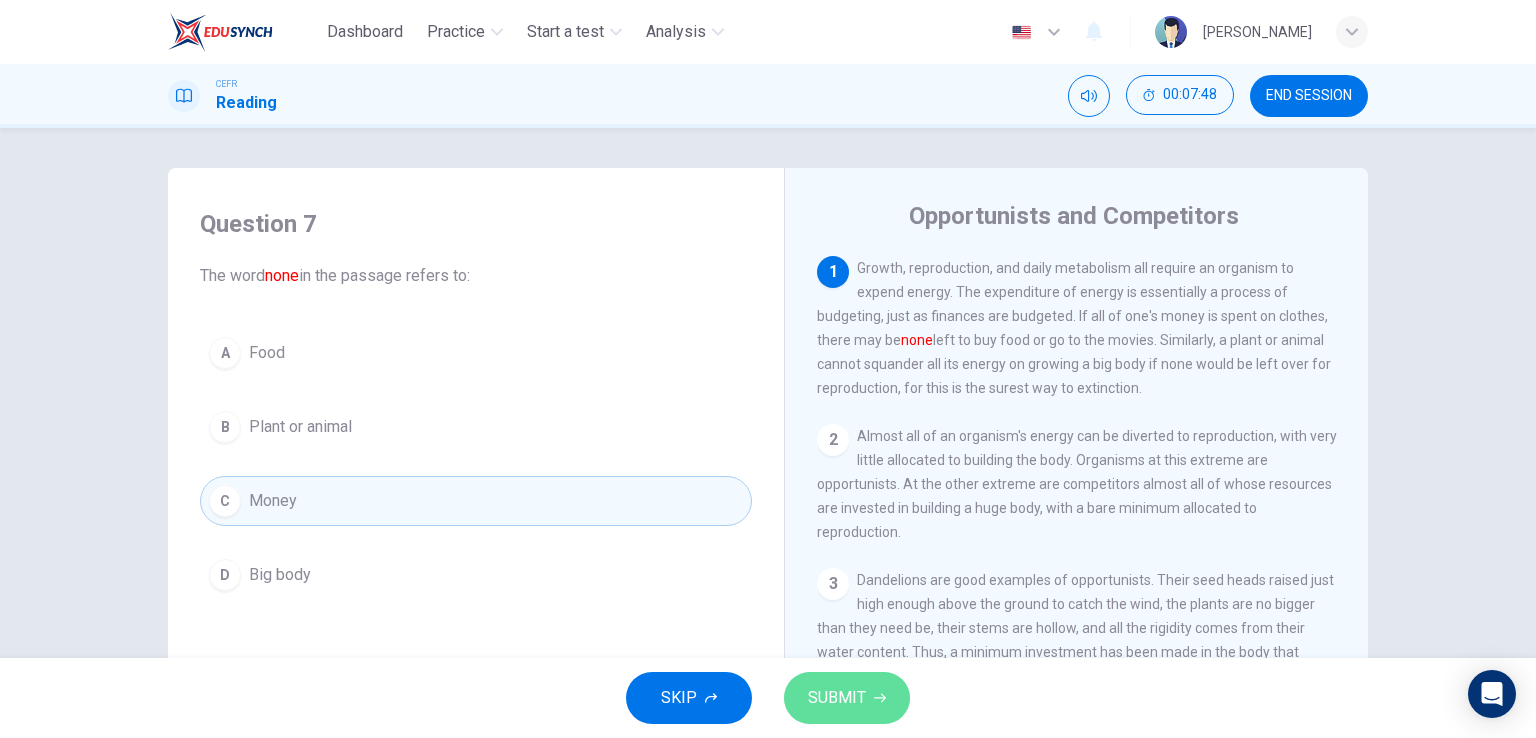 click on "SUBMIT" at bounding box center (837, 698) 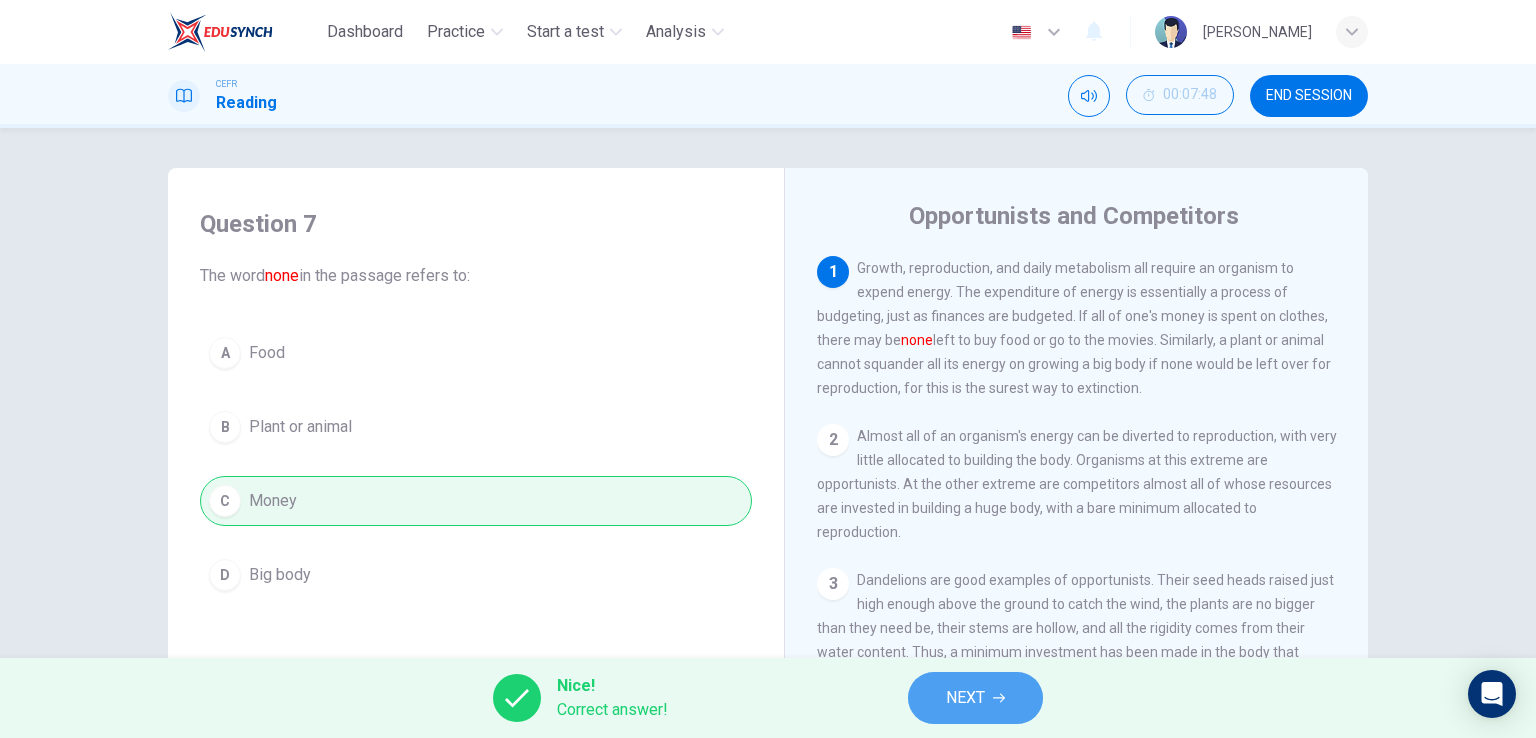click on "NEXT" at bounding box center [965, 698] 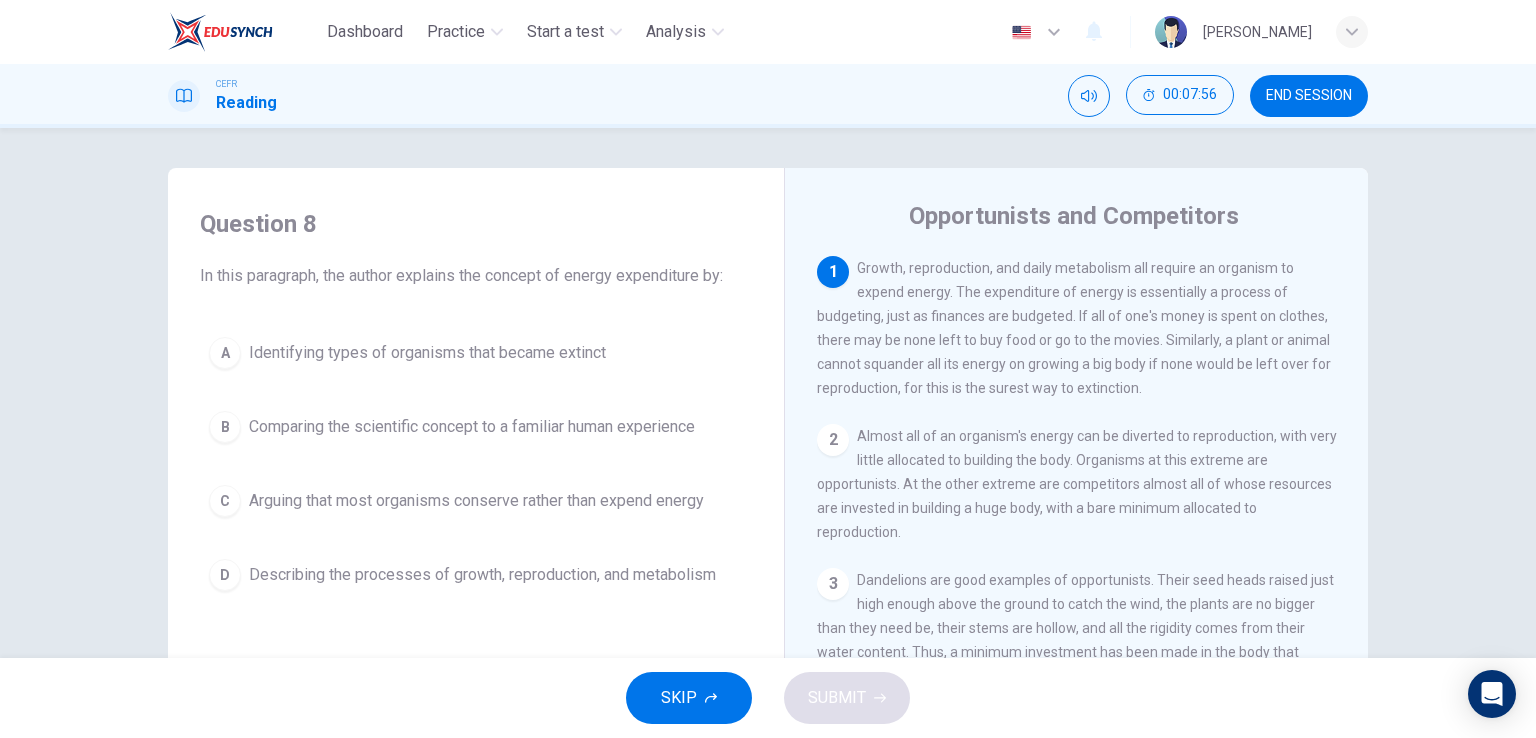 scroll, scrollTop: 100, scrollLeft: 0, axis: vertical 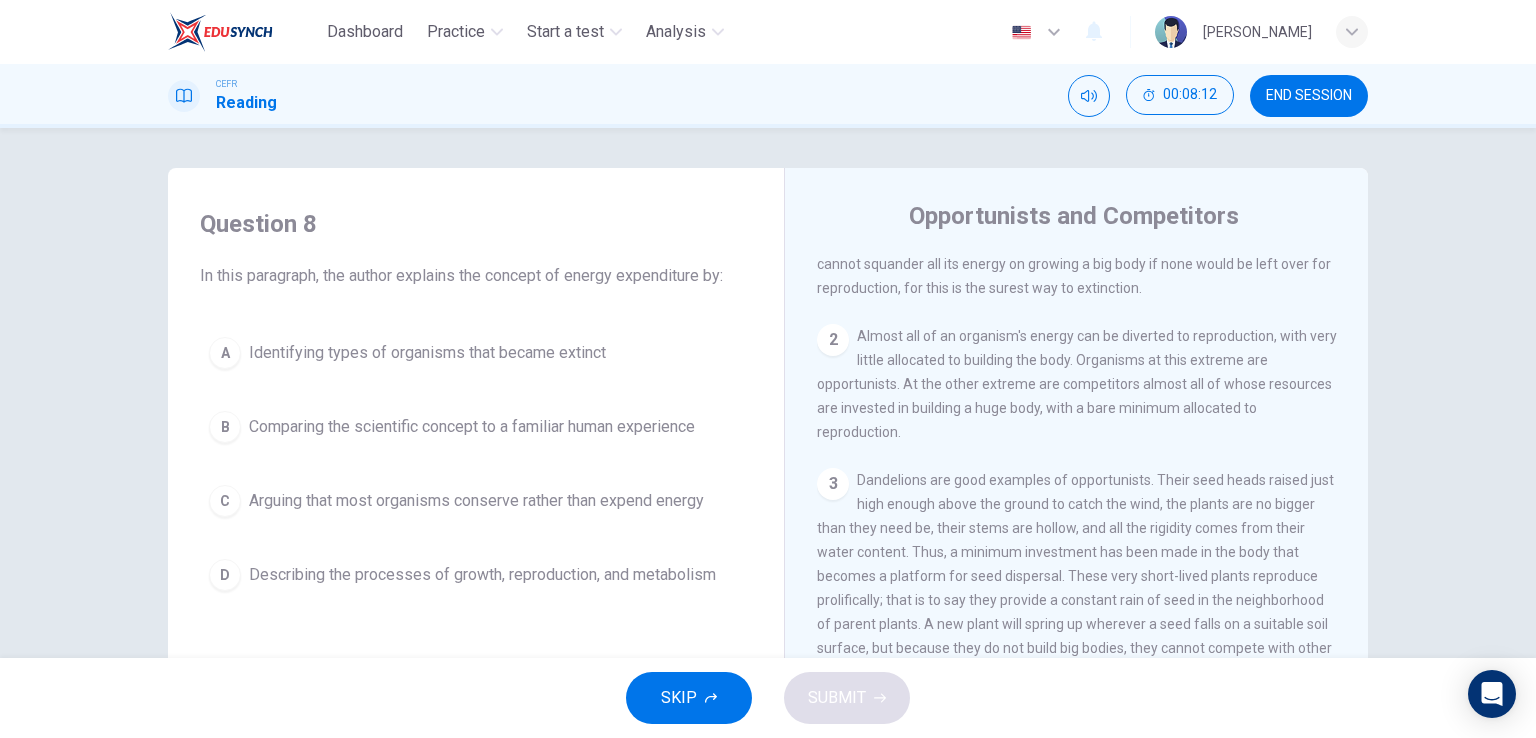 click on "Arguing that most organisms conserve rather than expend energy" at bounding box center [476, 501] 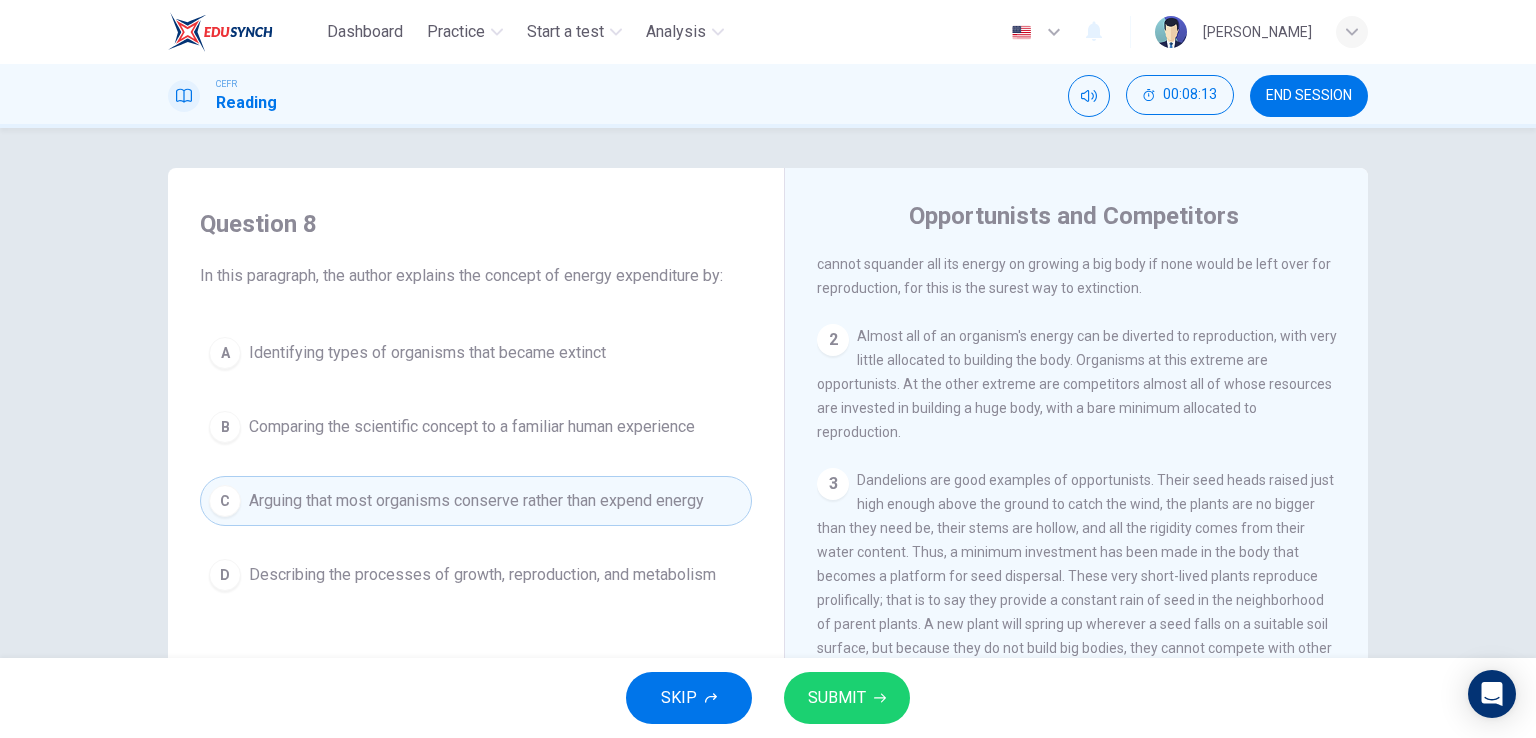 click on "SUBMIT" at bounding box center (847, 698) 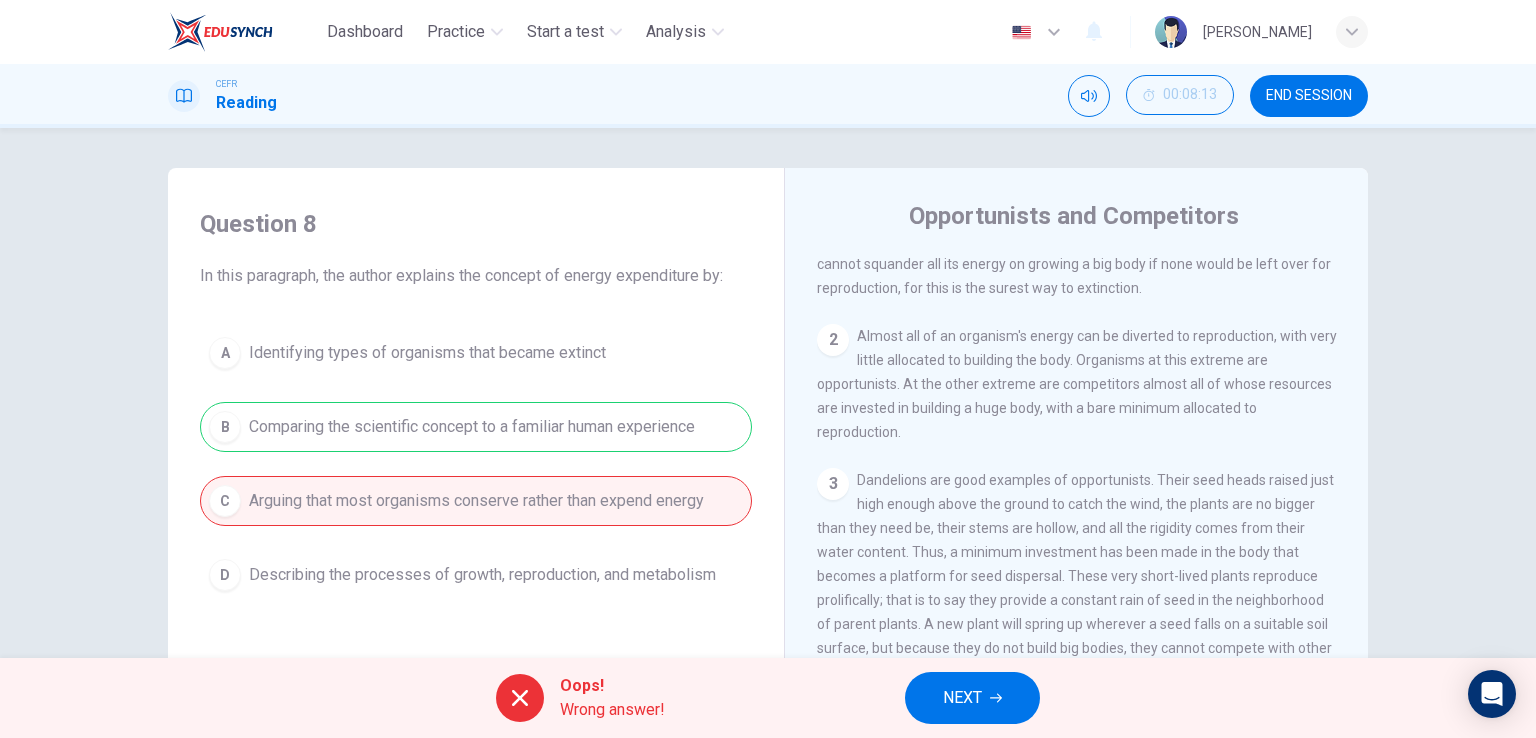 click on "A Identifying types of organisms that became extinct B Comparing the scientific concept to a familiar human experience C Arguing that most organisms conserve rather than expend energy D Describing the processes of growth, reproduction, and metabolism" at bounding box center (476, 464) 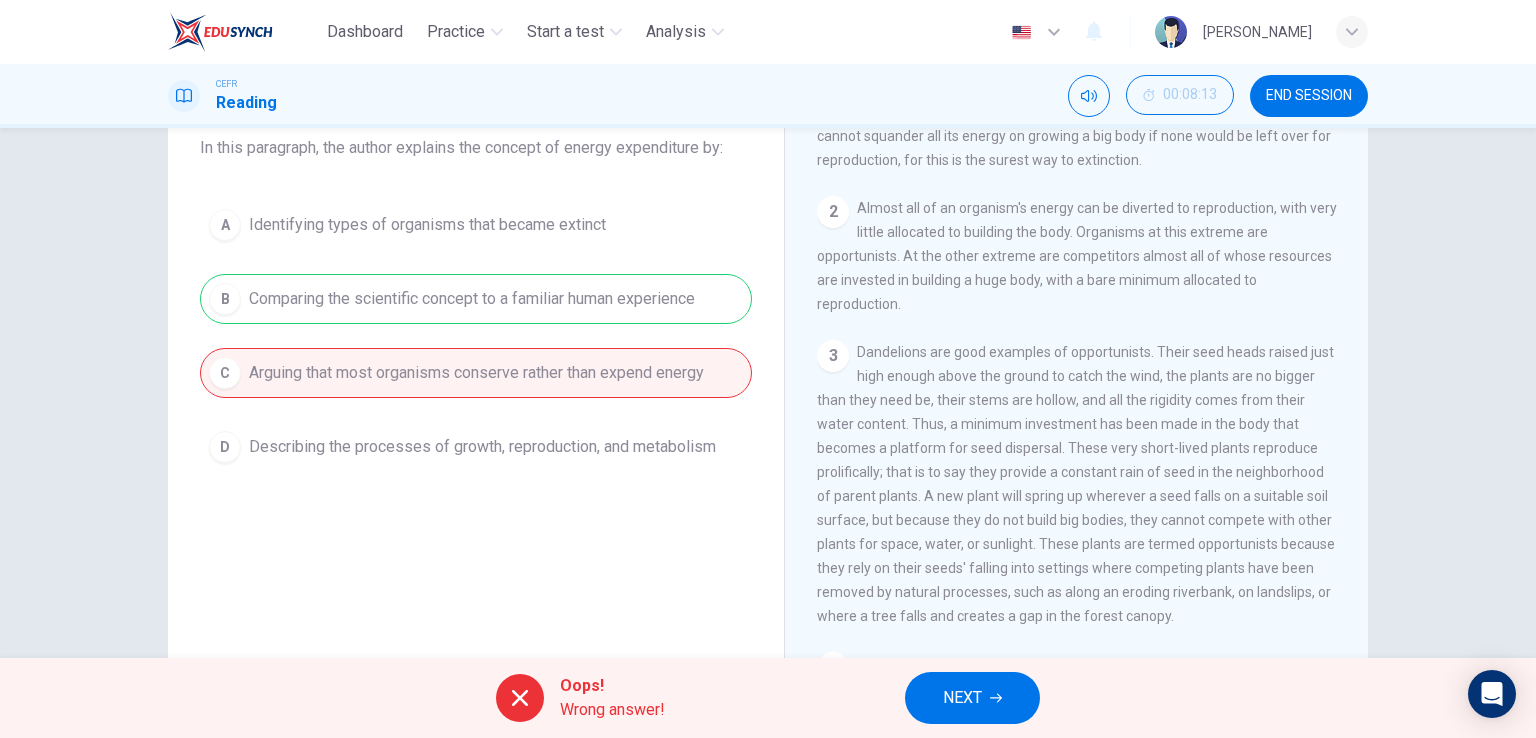 scroll, scrollTop: 100, scrollLeft: 0, axis: vertical 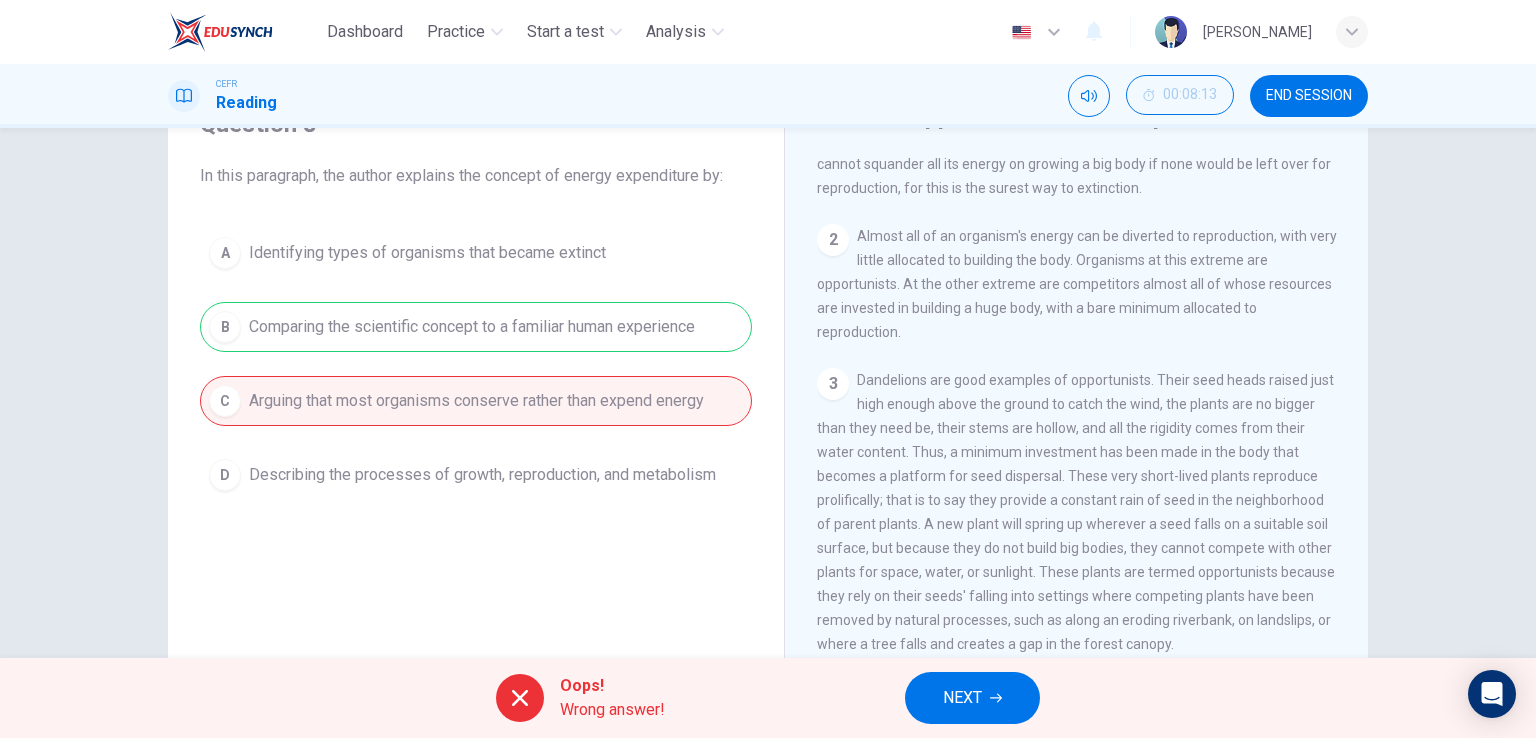click on "Oops! Wrong answer! NEXT" at bounding box center (768, 698) 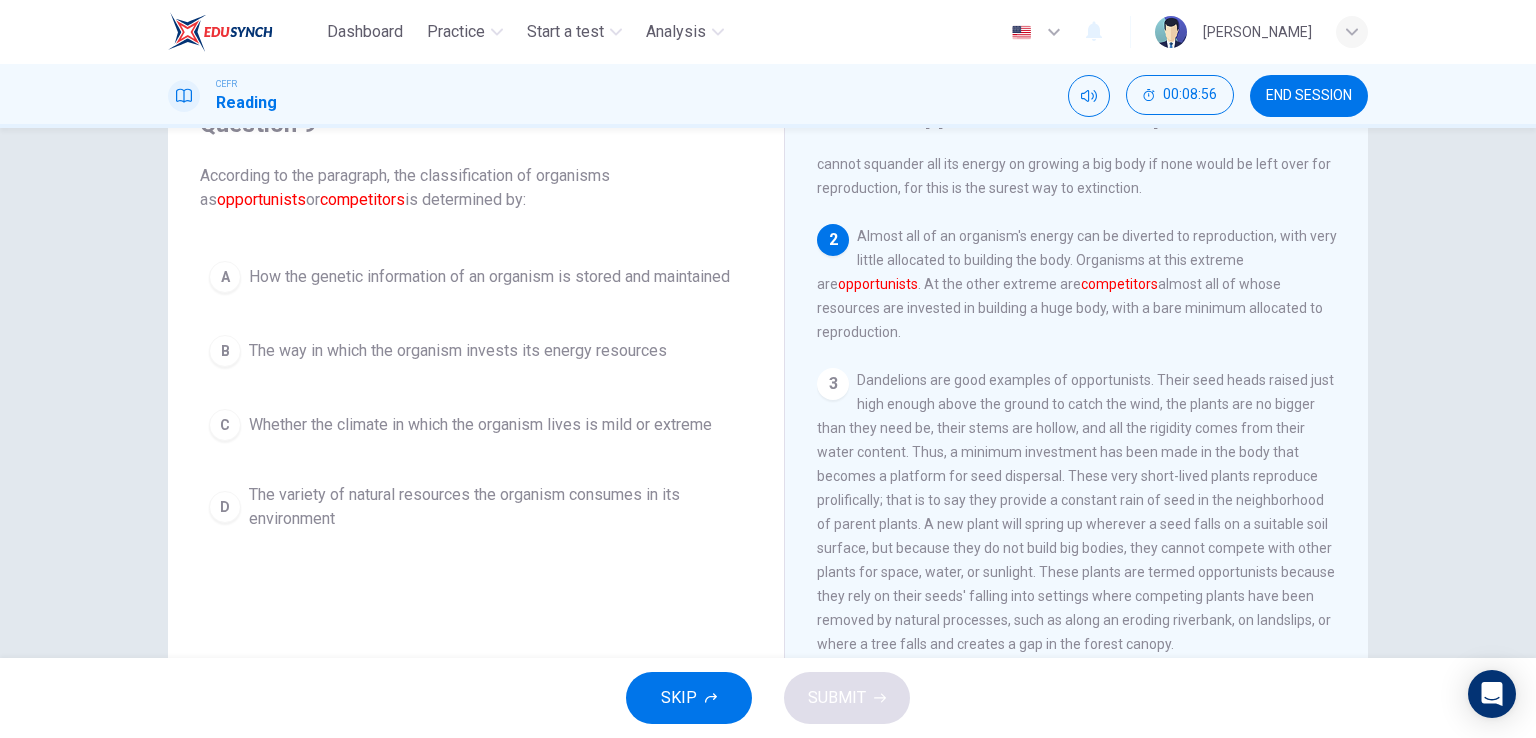 click on "A How the genetic information of an organism is stored and maintained" at bounding box center [476, 277] 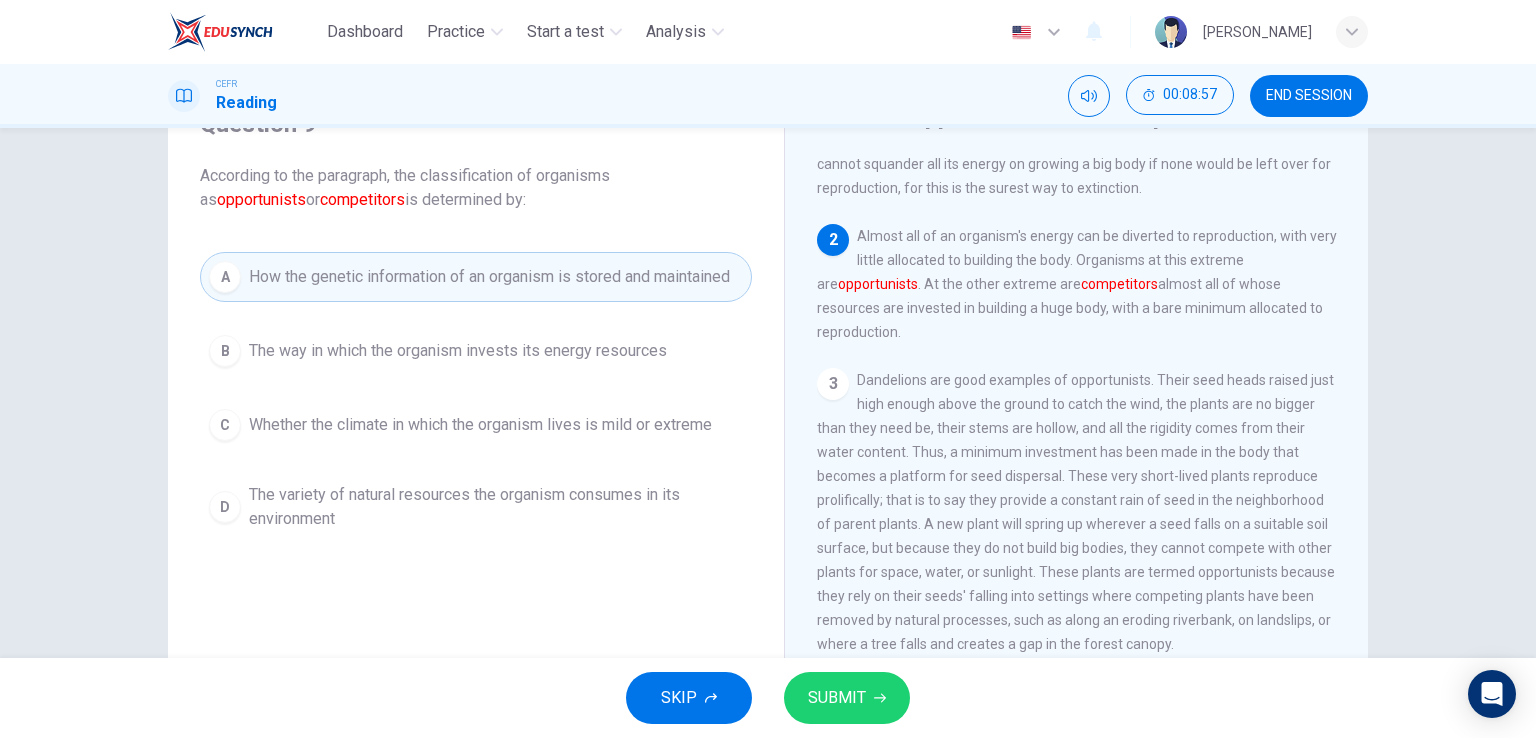 click on "SUBMIT" at bounding box center [837, 698] 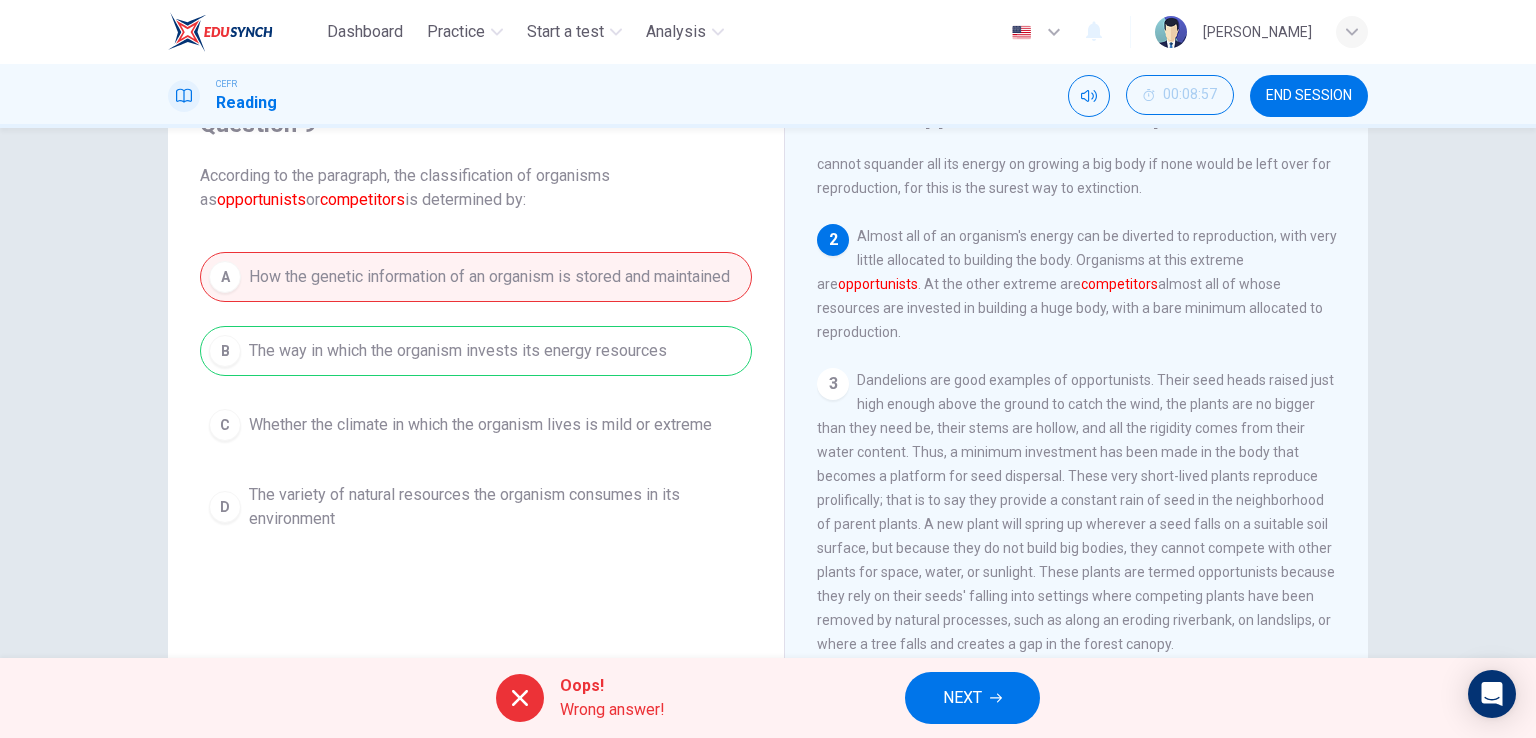 click on "NEXT" at bounding box center [972, 698] 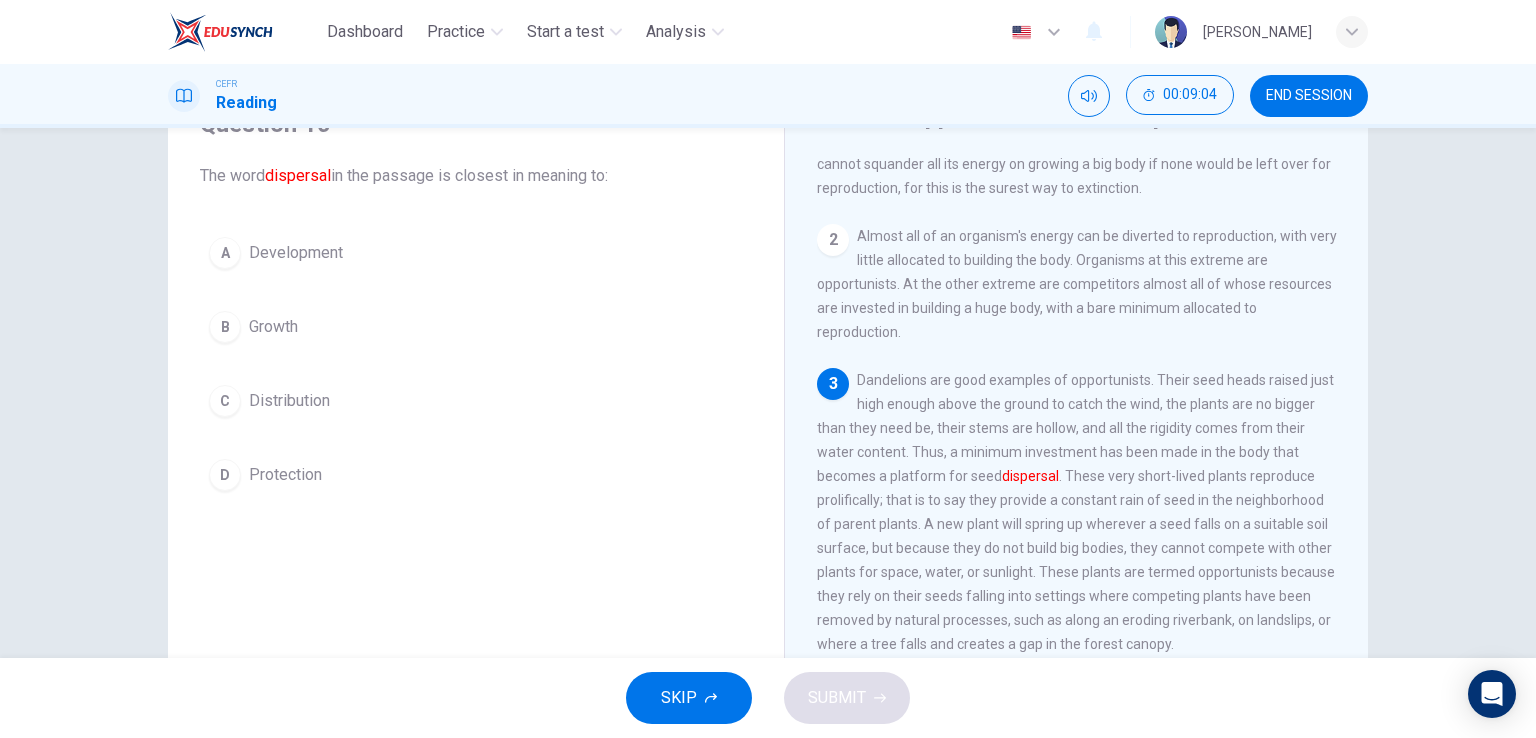 click on "A Development B Growth C Distribution D Protection" at bounding box center (476, 364) 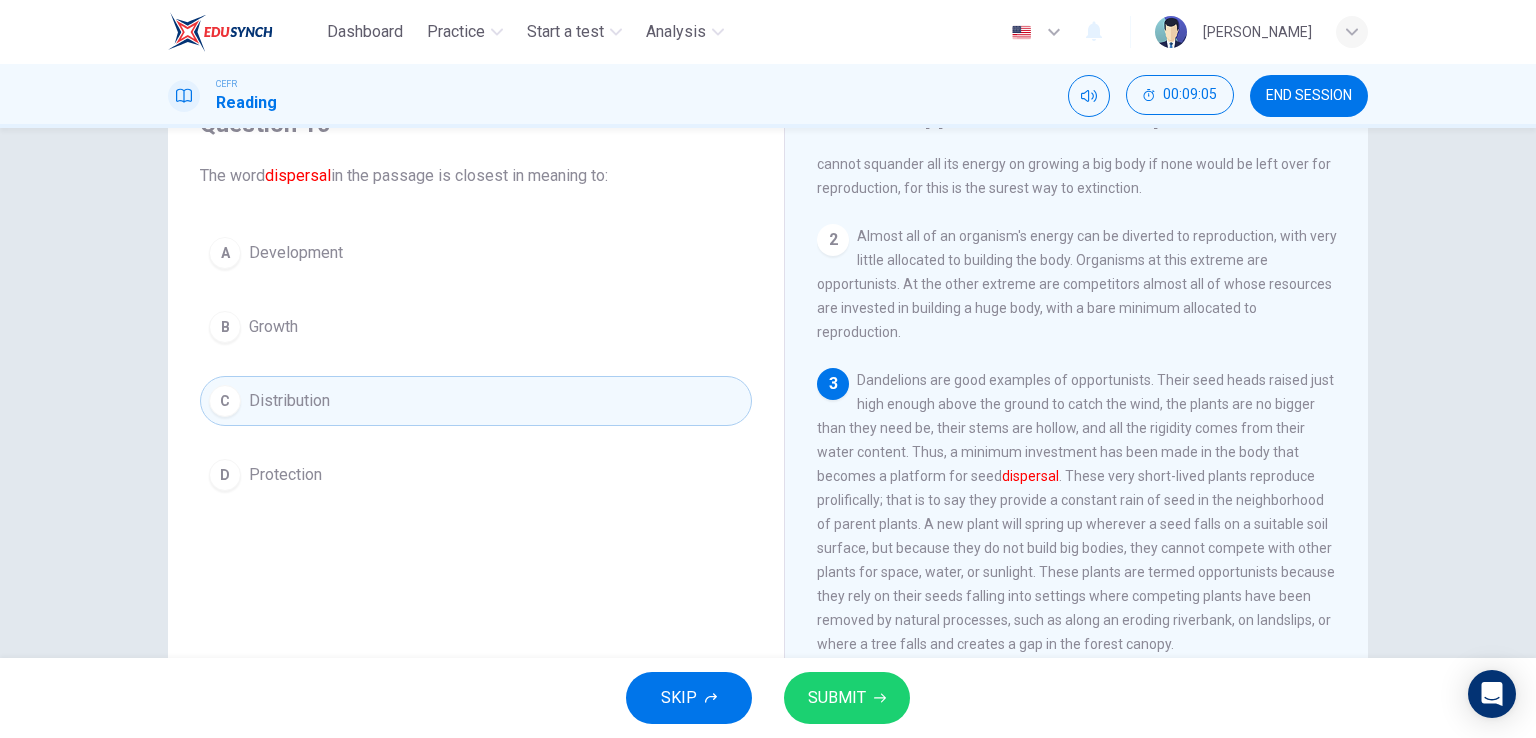 click on "SUBMIT" at bounding box center (837, 698) 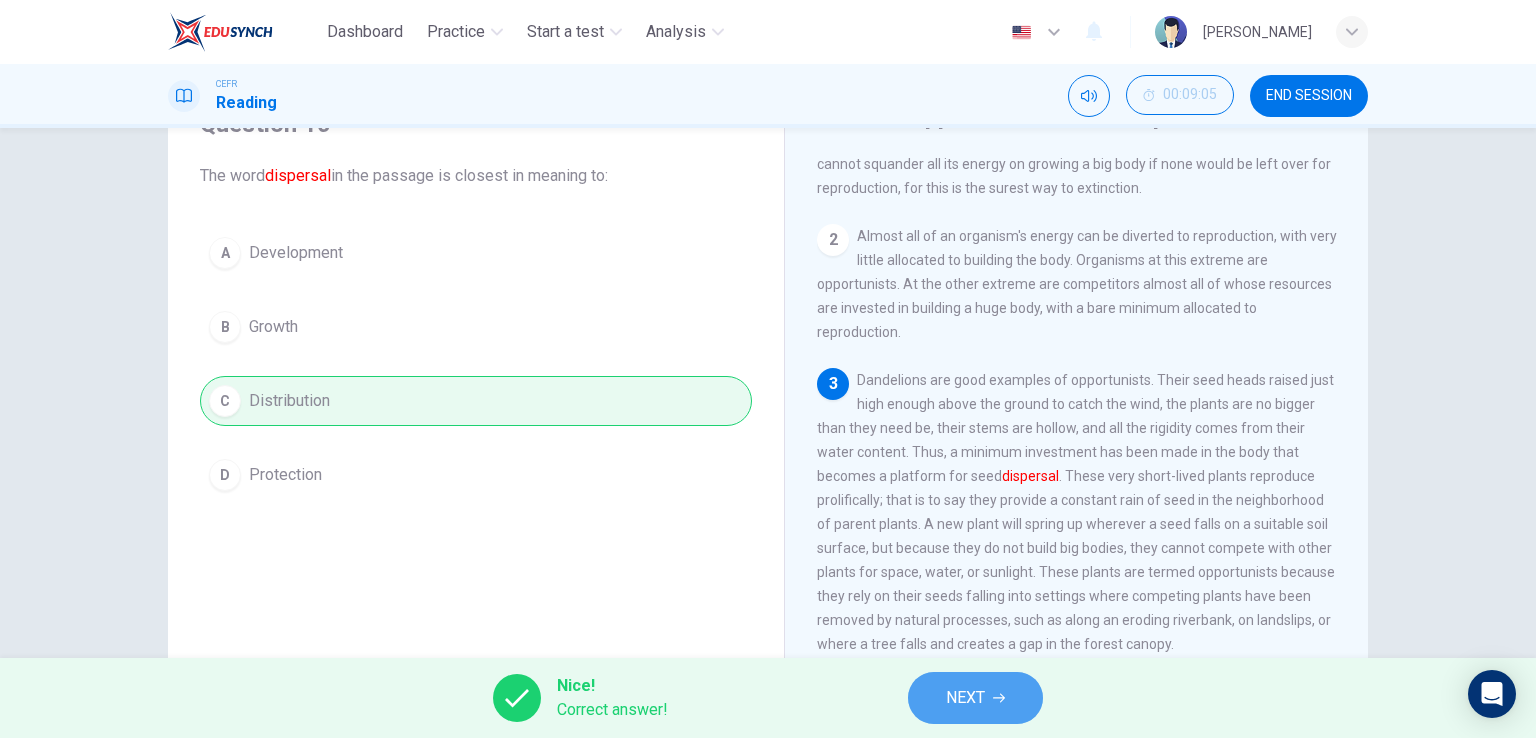 click on "NEXT" at bounding box center [975, 698] 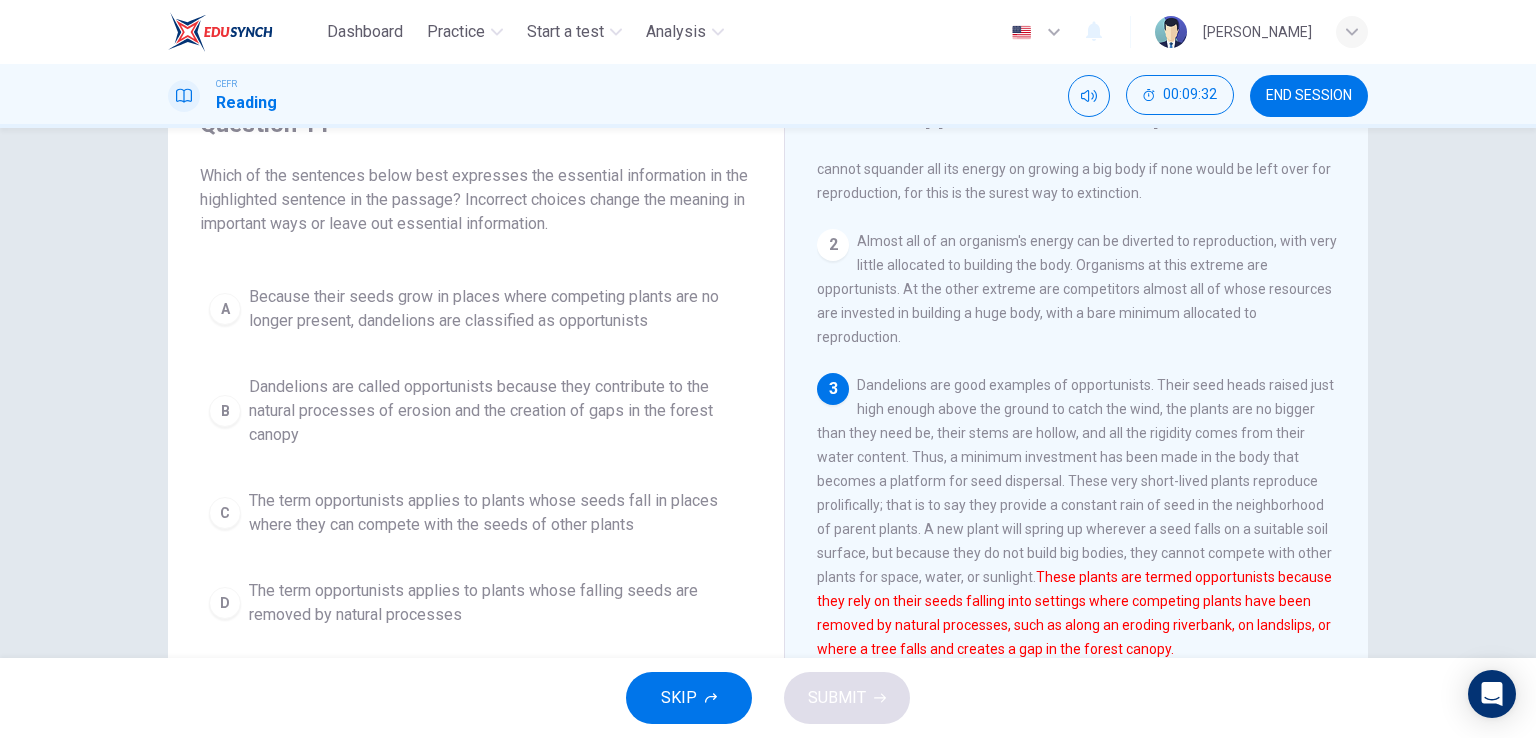 scroll, scrollTop: 0, scrollLeft: 0, axis: both 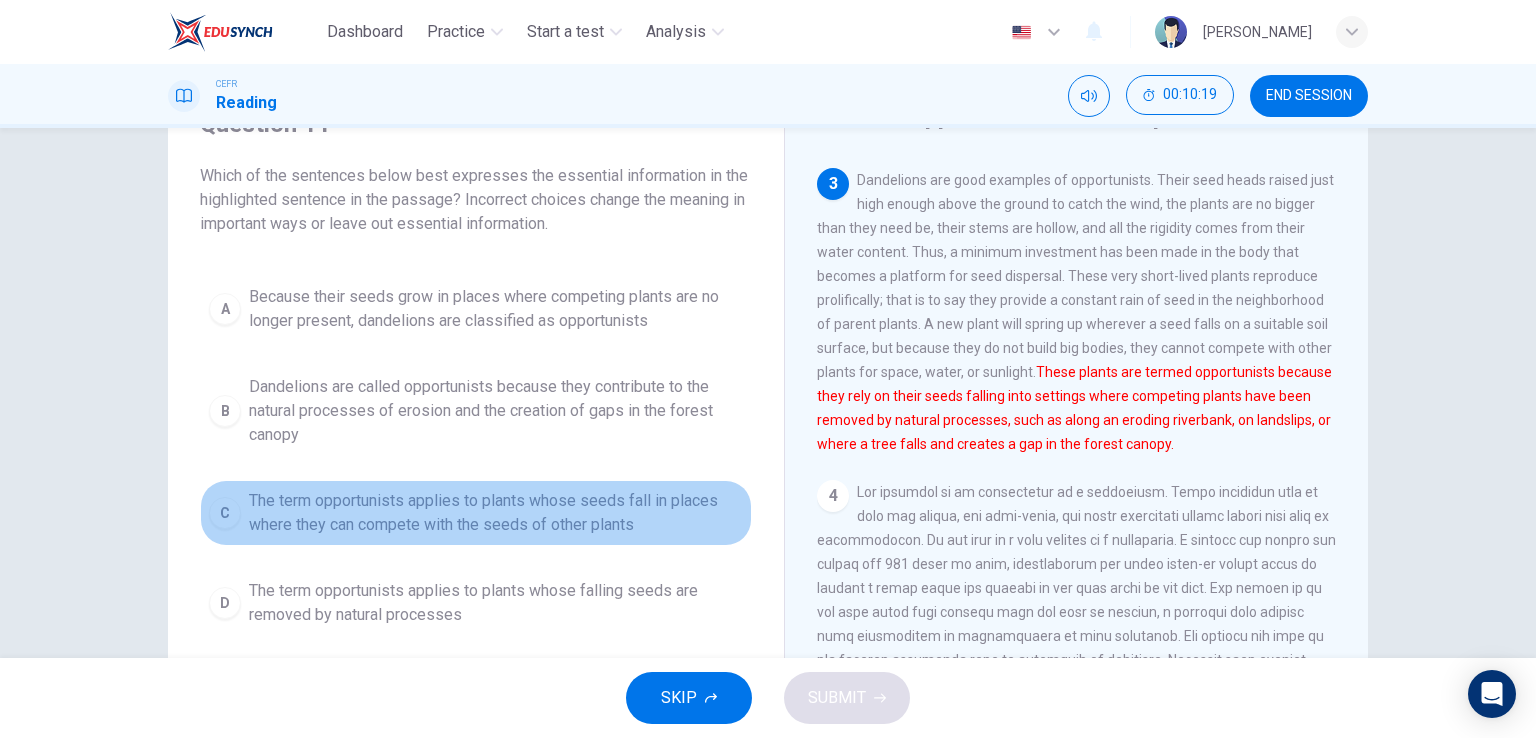 click on "The term opportunists applies to plants whose seeds fall in places where they can compete with the seeds of other plants" at bounding box center [496, 513] 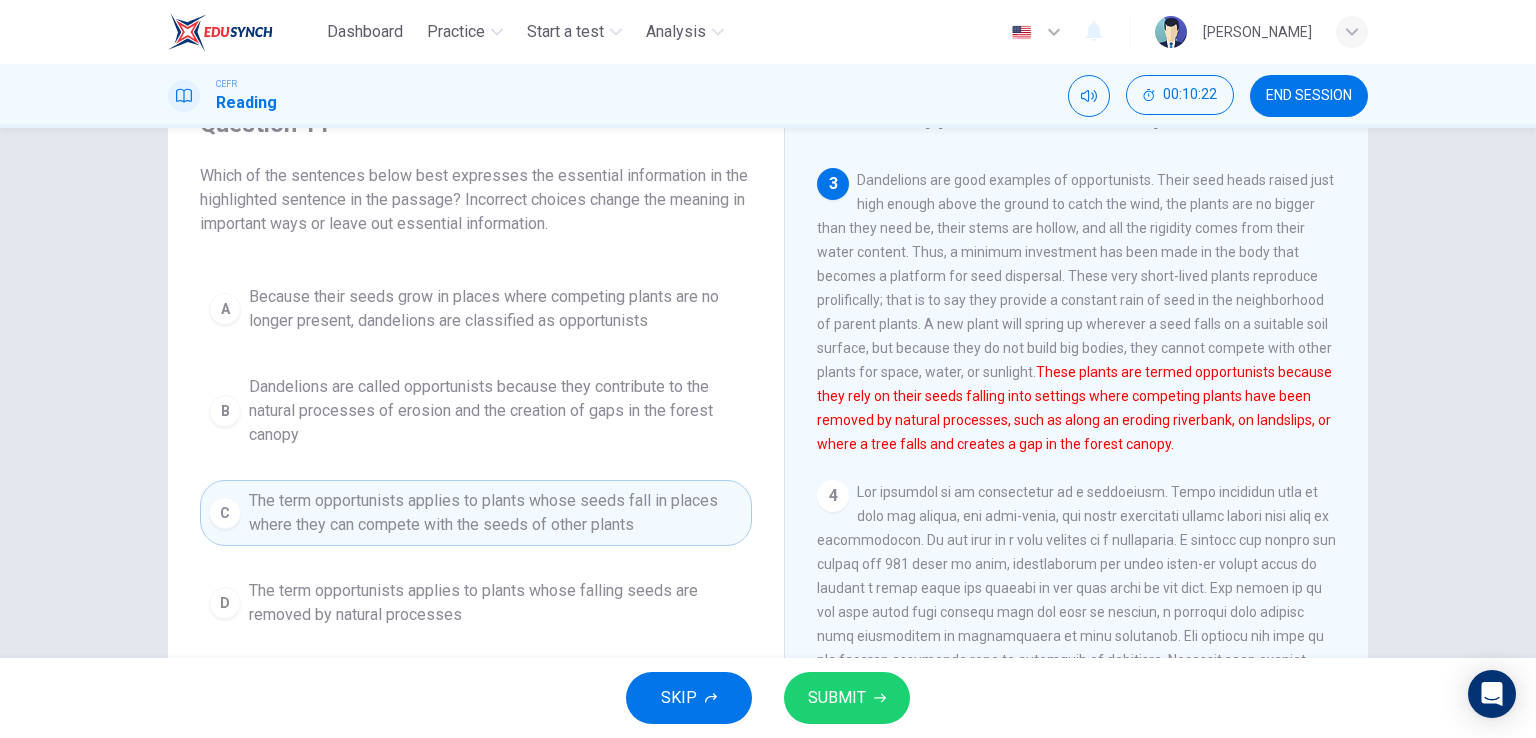 click on "The term opportunists applies to plants whose falling seeds are removed by natural processes" at bounding box center (496, 603) 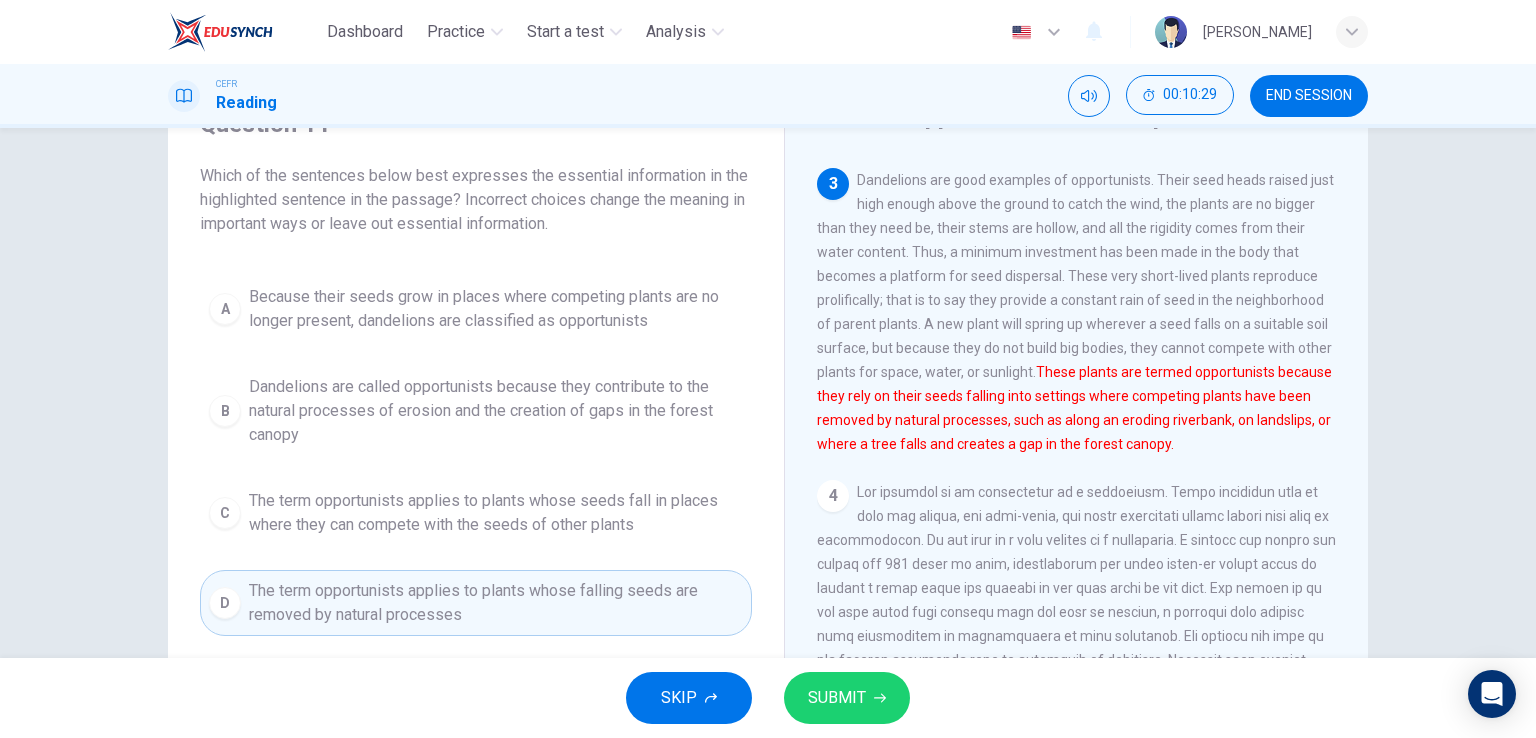 click on "Because their seeds grow in places where competing plants are no longer present, dandelions are classified as opportunists" at bounding box center [496, 309] 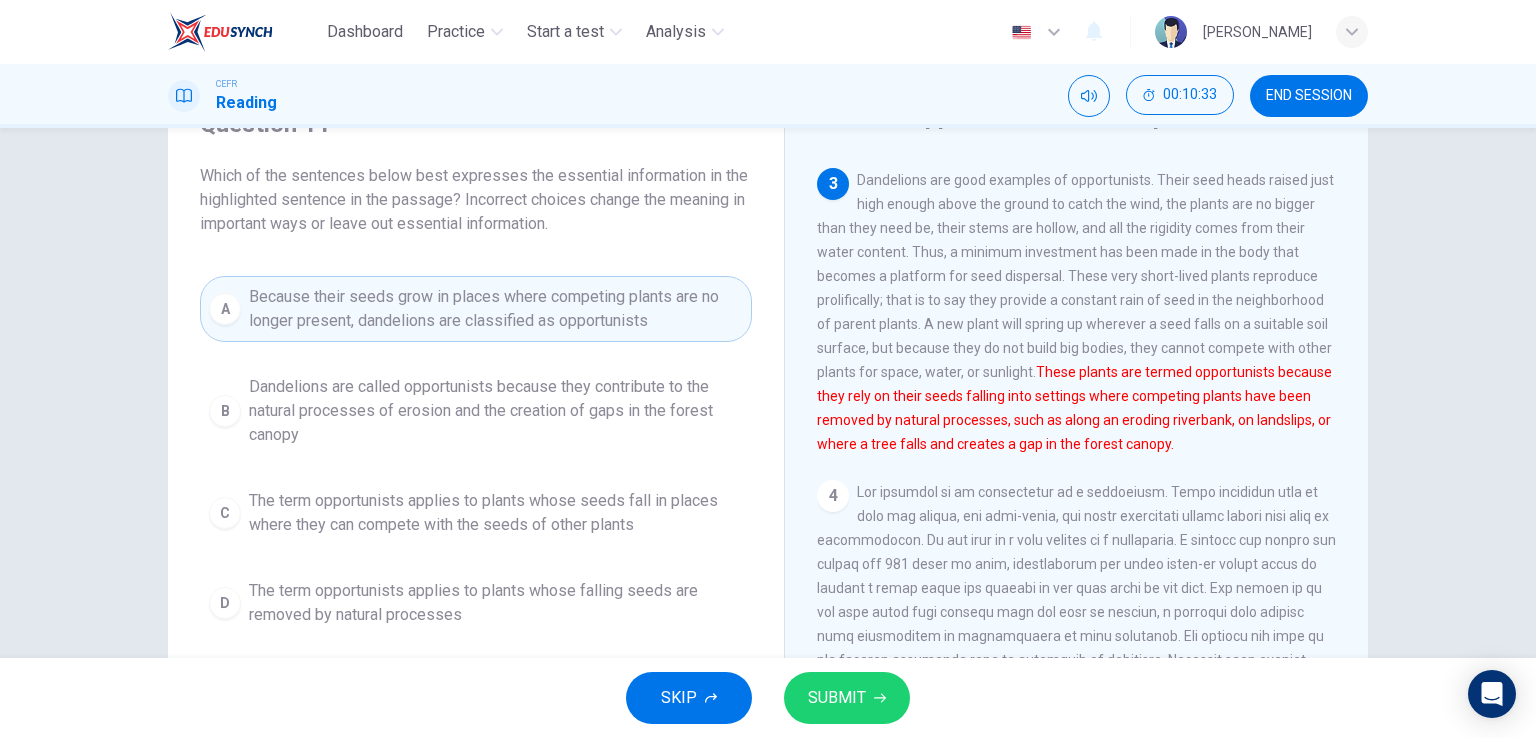 click on "SUBMIT" at bounding box center (847, 698) 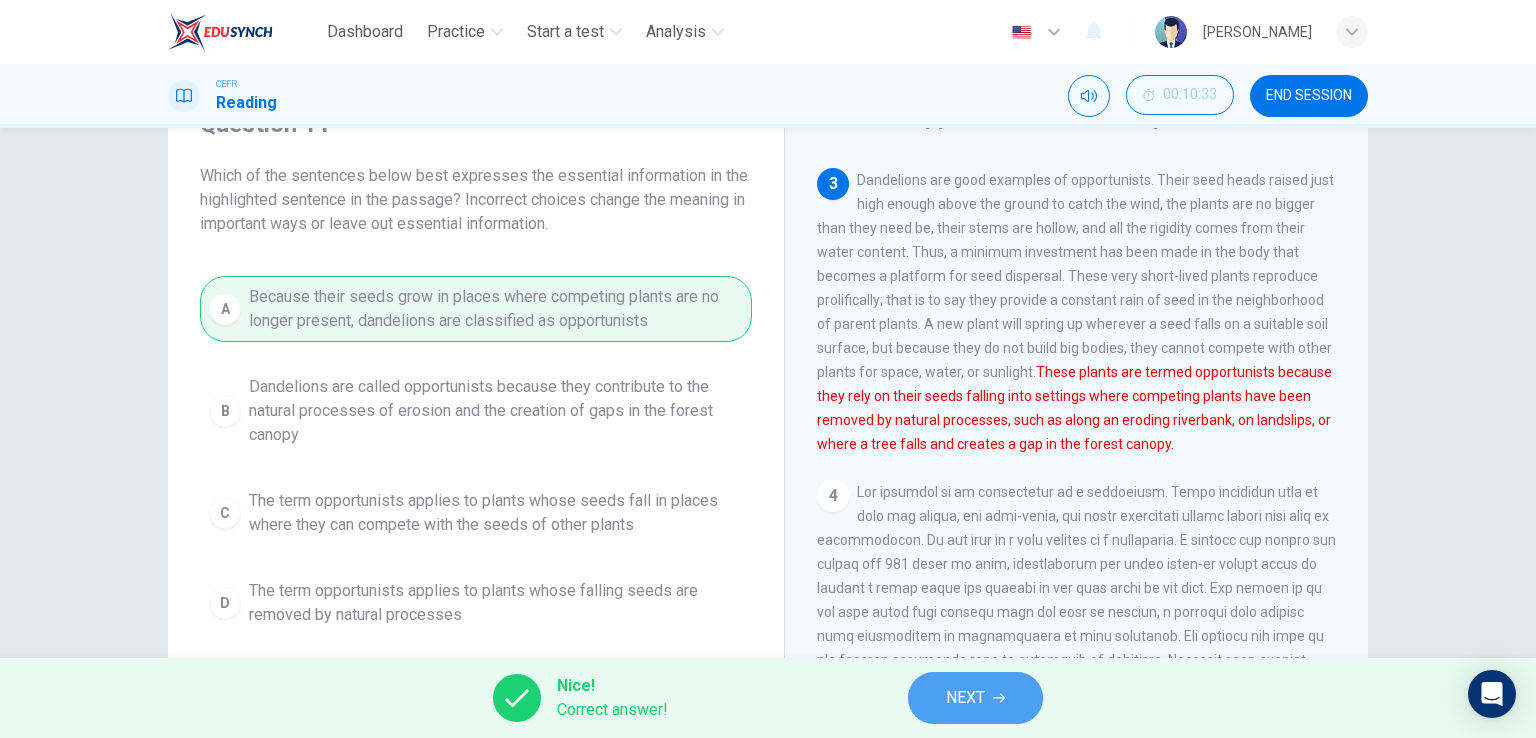 click on "NEXT" at bounding box center (975, 698) 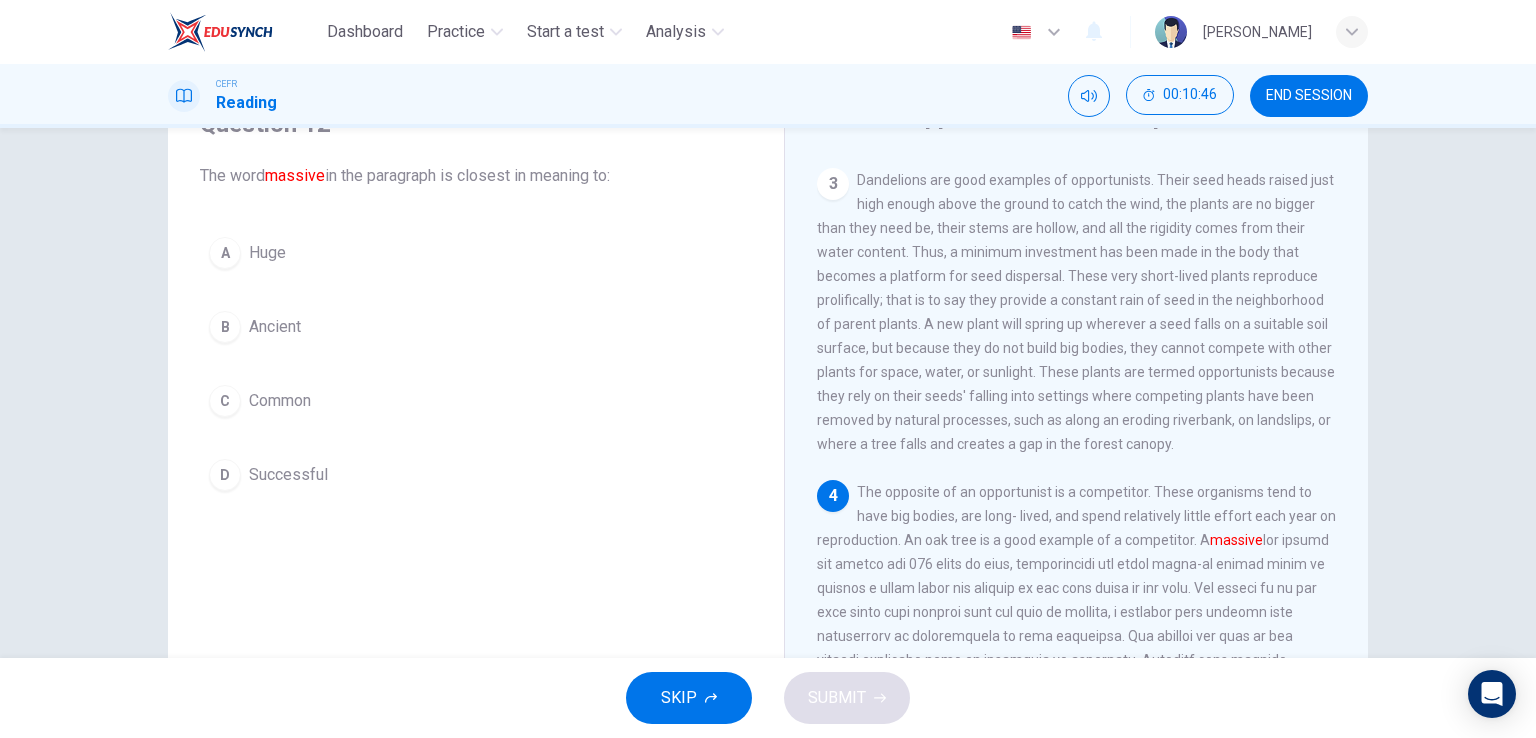 scroll, scrollTop: 400, scrollLeft: 0, axis: vertical 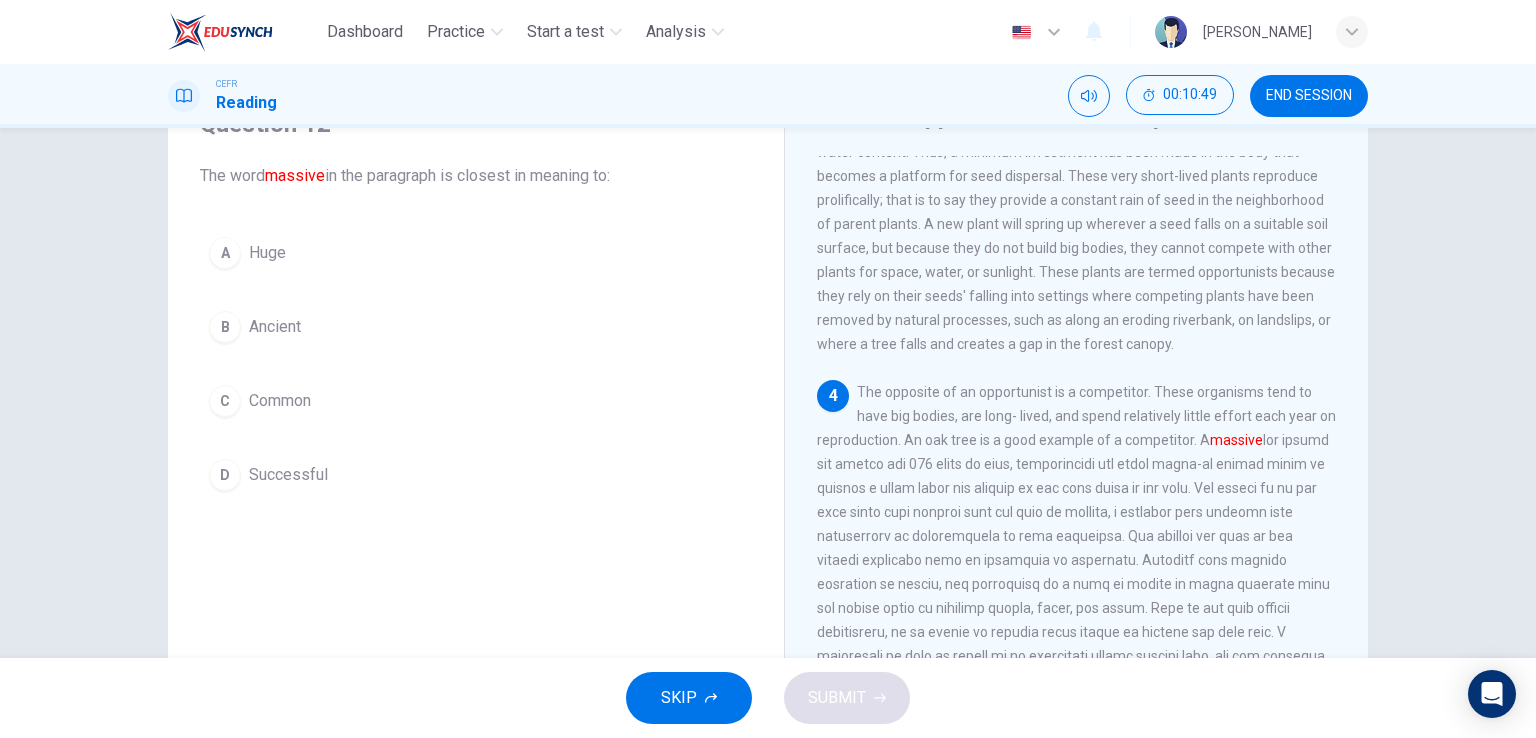 click on "Huge" at bounding box center (267, 253) 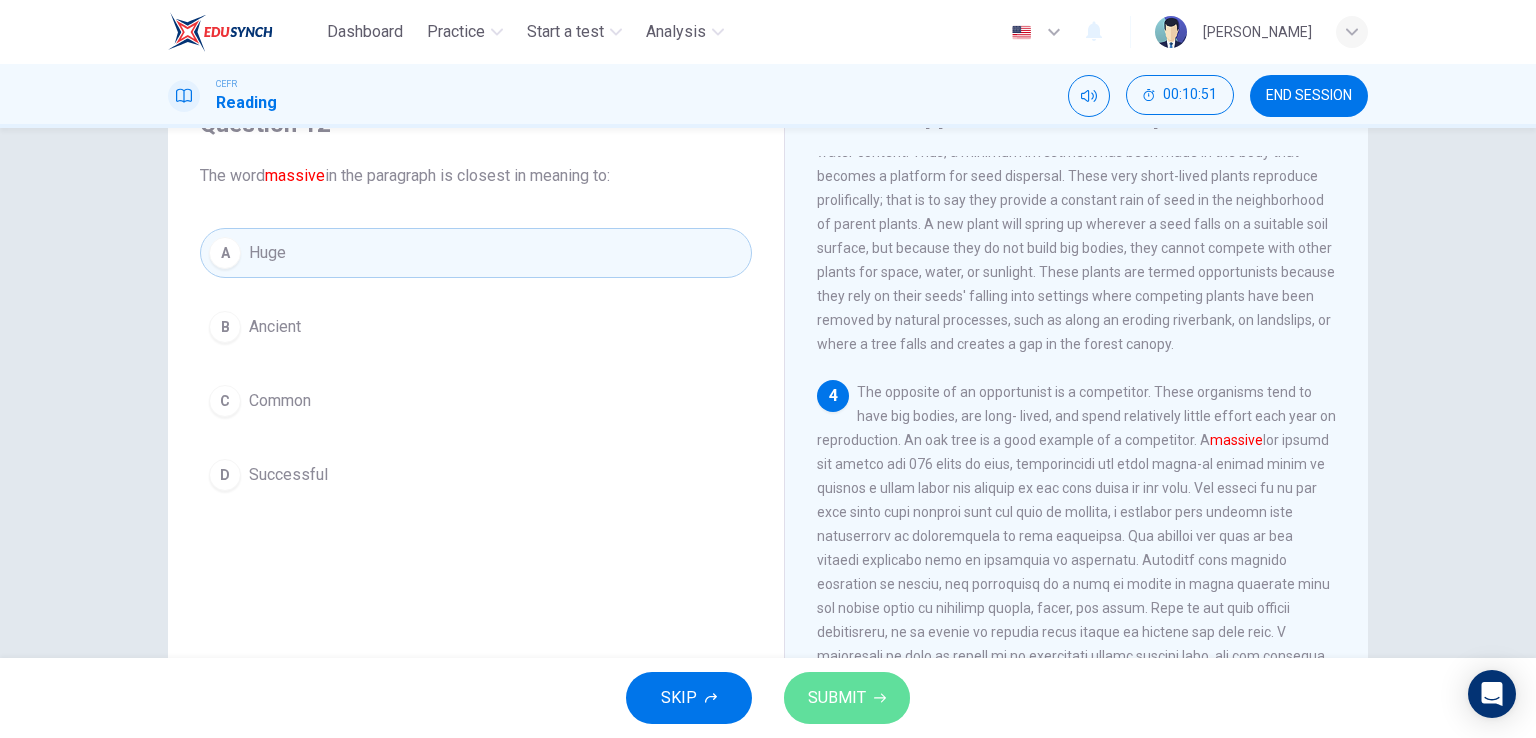 click on "SUBMIT" at bounding box center (847, 698) 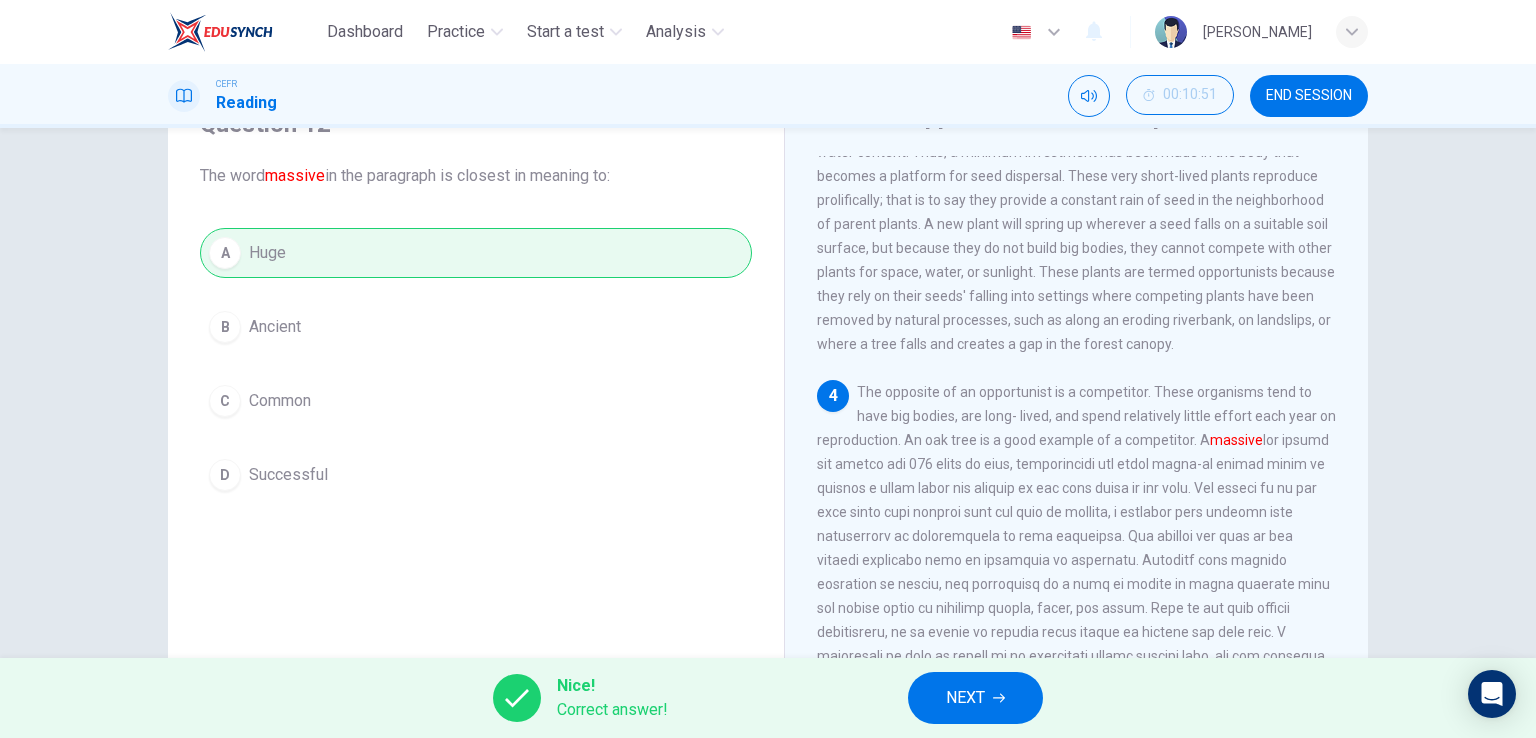 click on "NEXT" at bounding box center (965, 698) 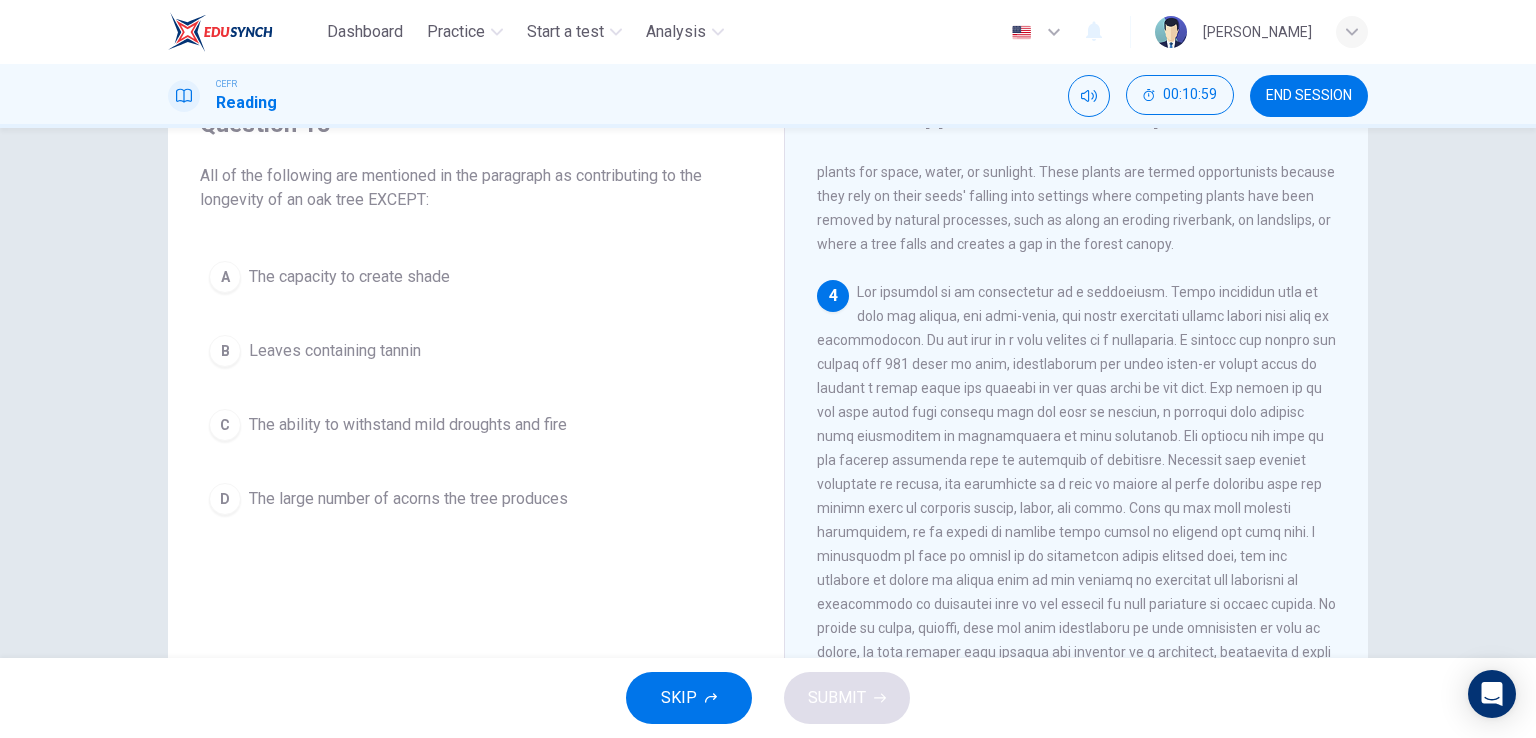 scroll, scrollTop: 600, scrollLeft: 0, axis: vertical 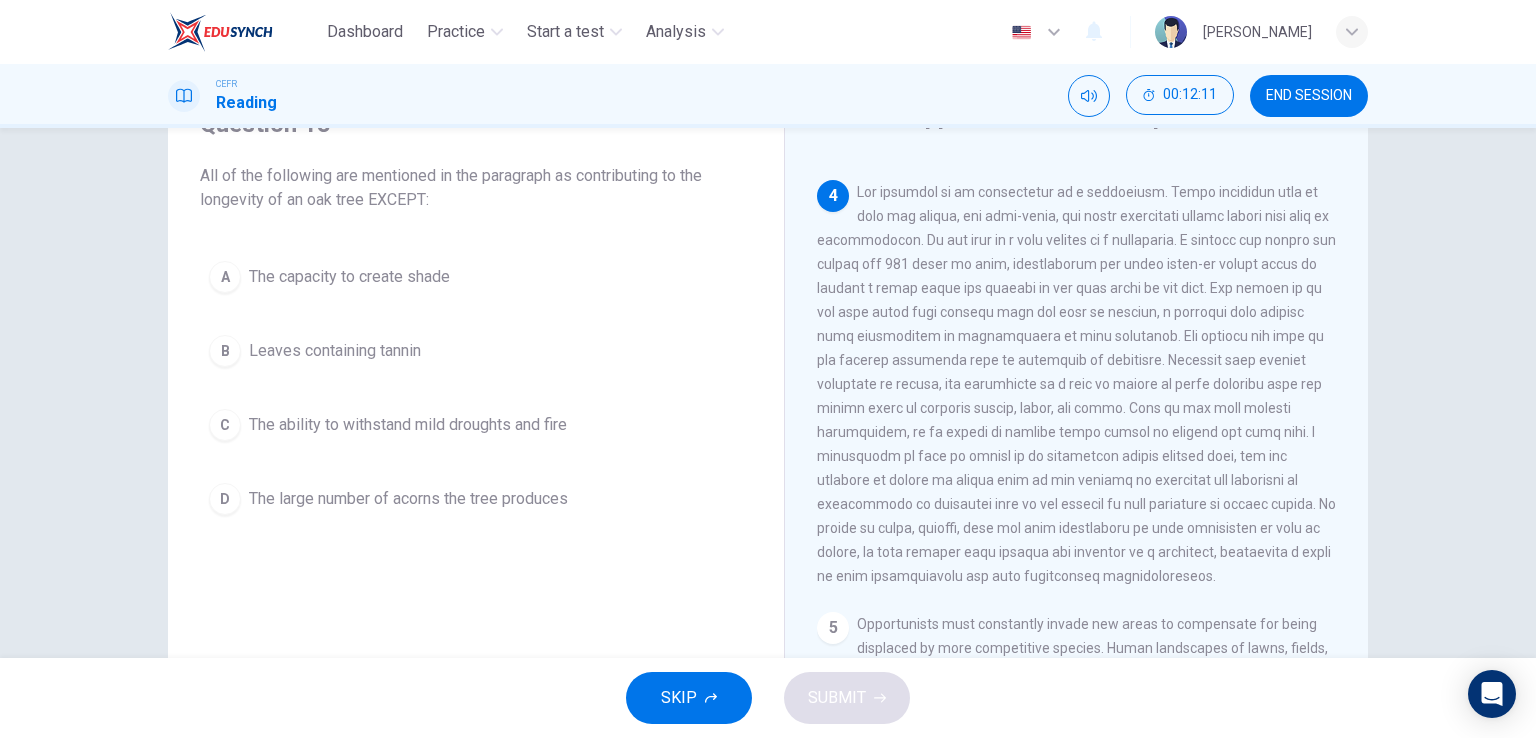 click on "The large number of acorns the tree produces" at bounding box center [408, 499] 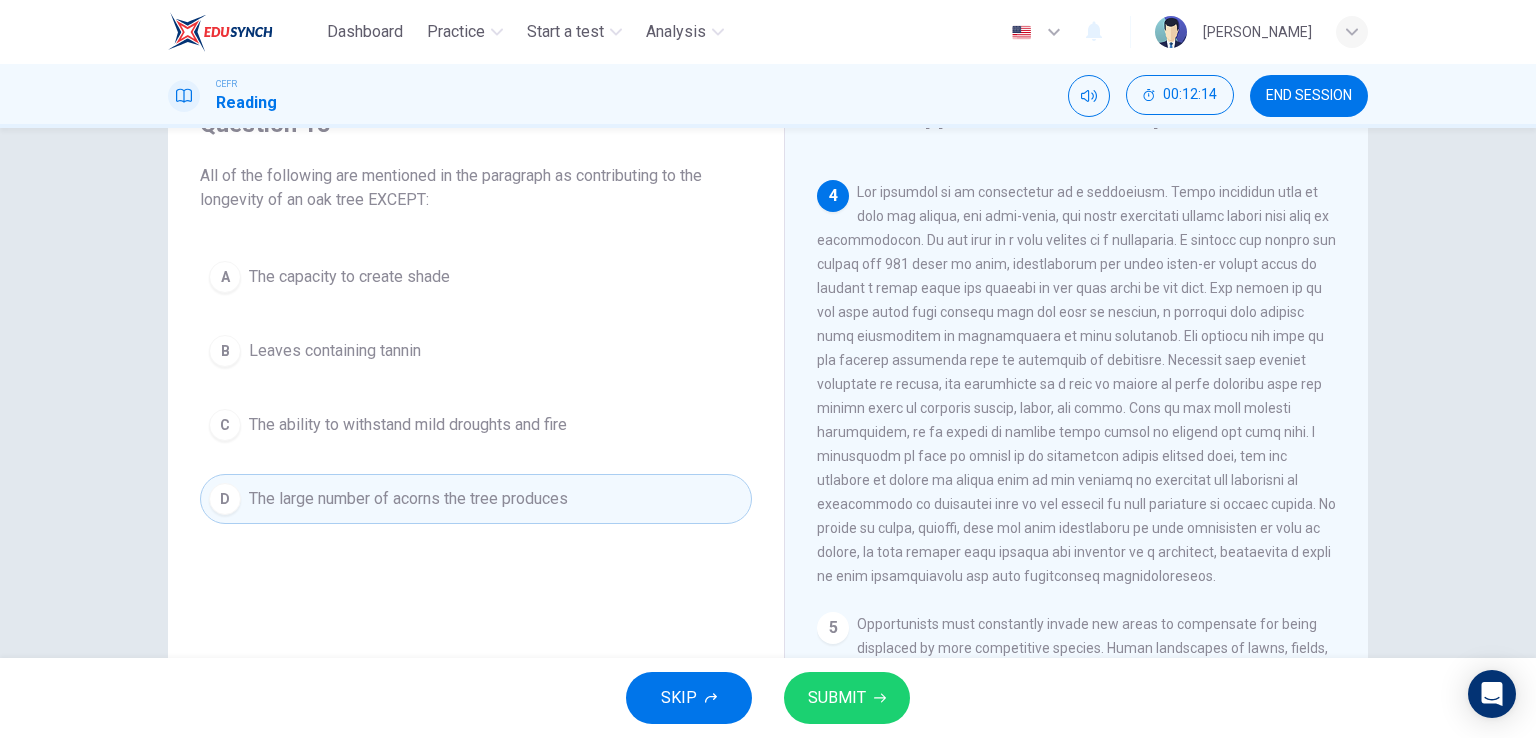 click on "SUBMIT" at bounding box center (837, 698) 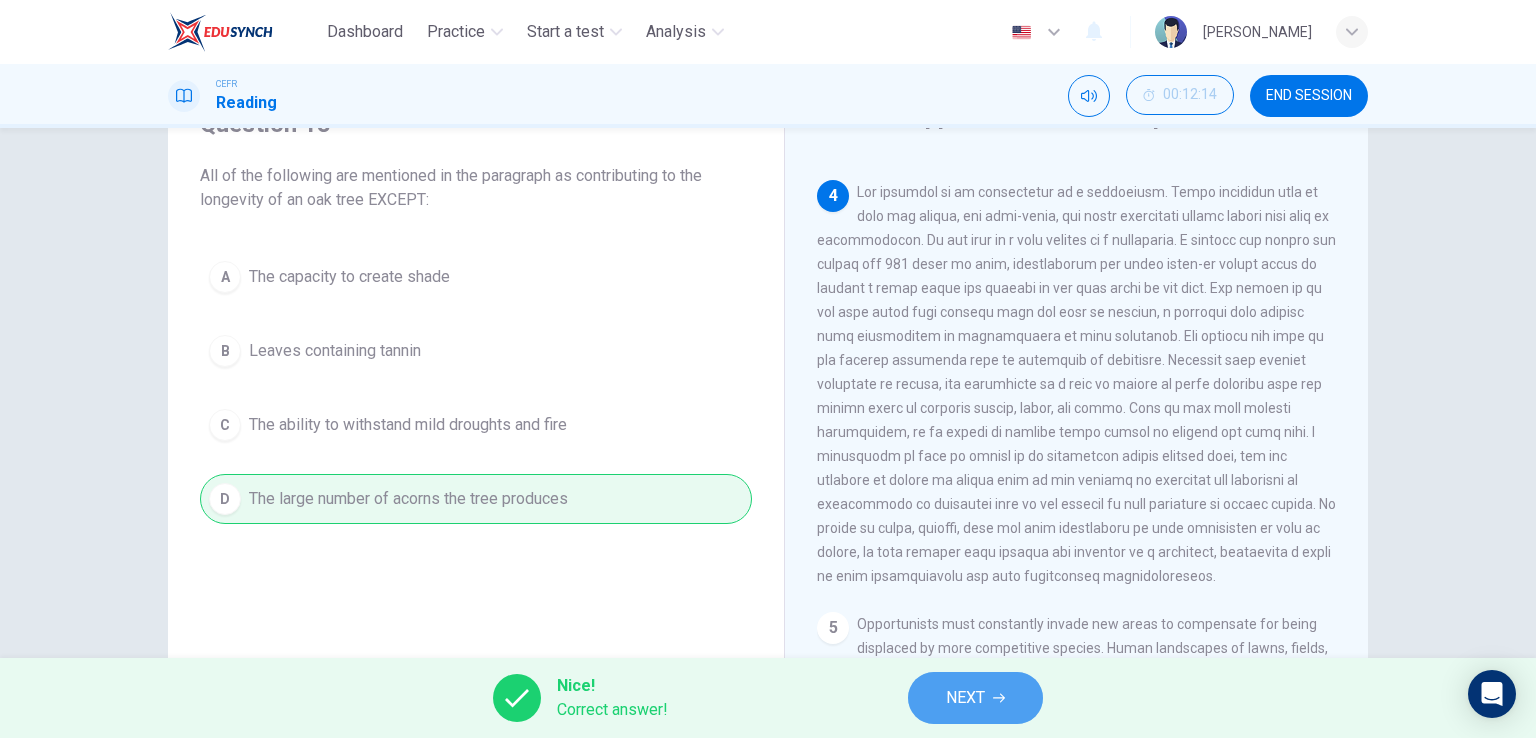 click on "NEXT" at bounding box center [975, 698] 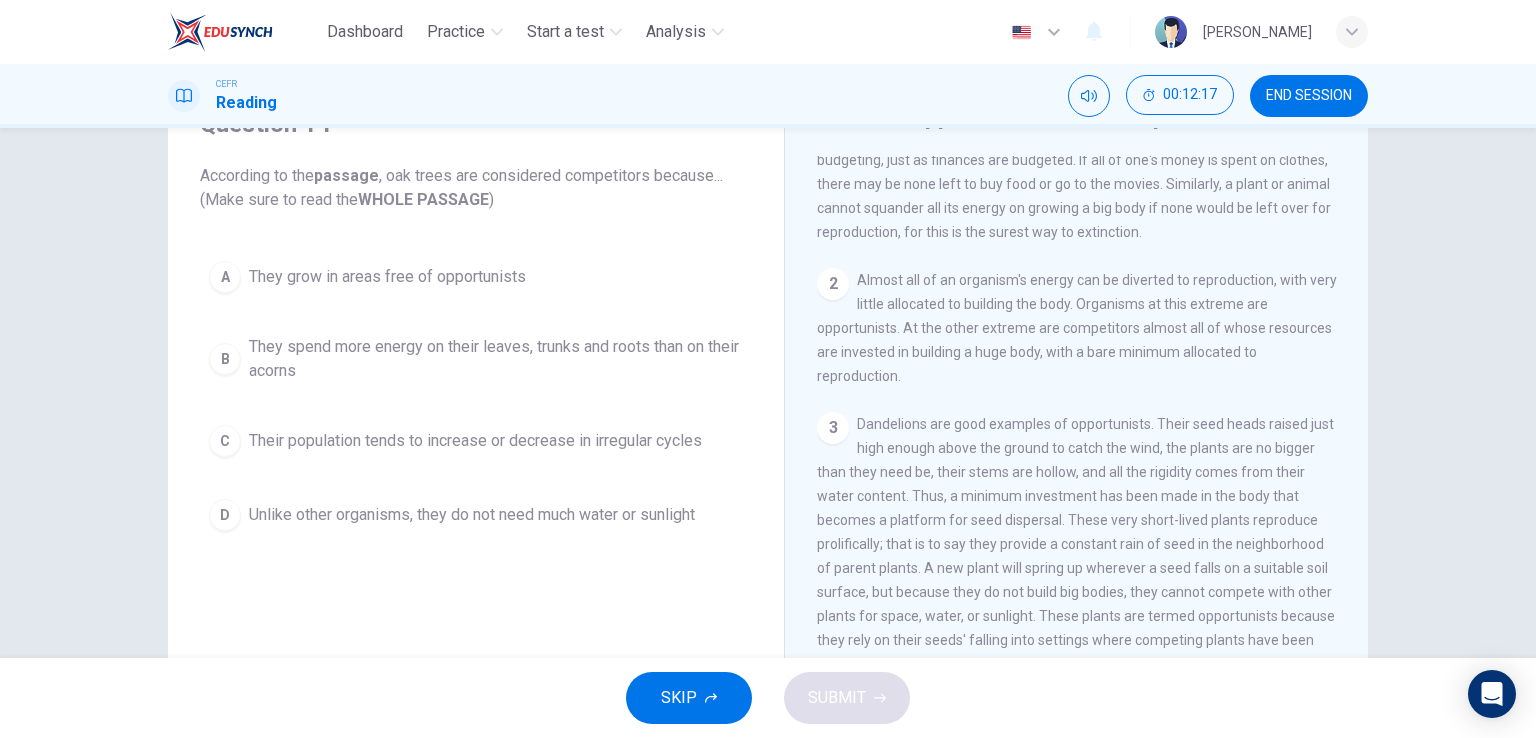 scroll, scrollTop: 0, scrollLeft: 0, axis: both 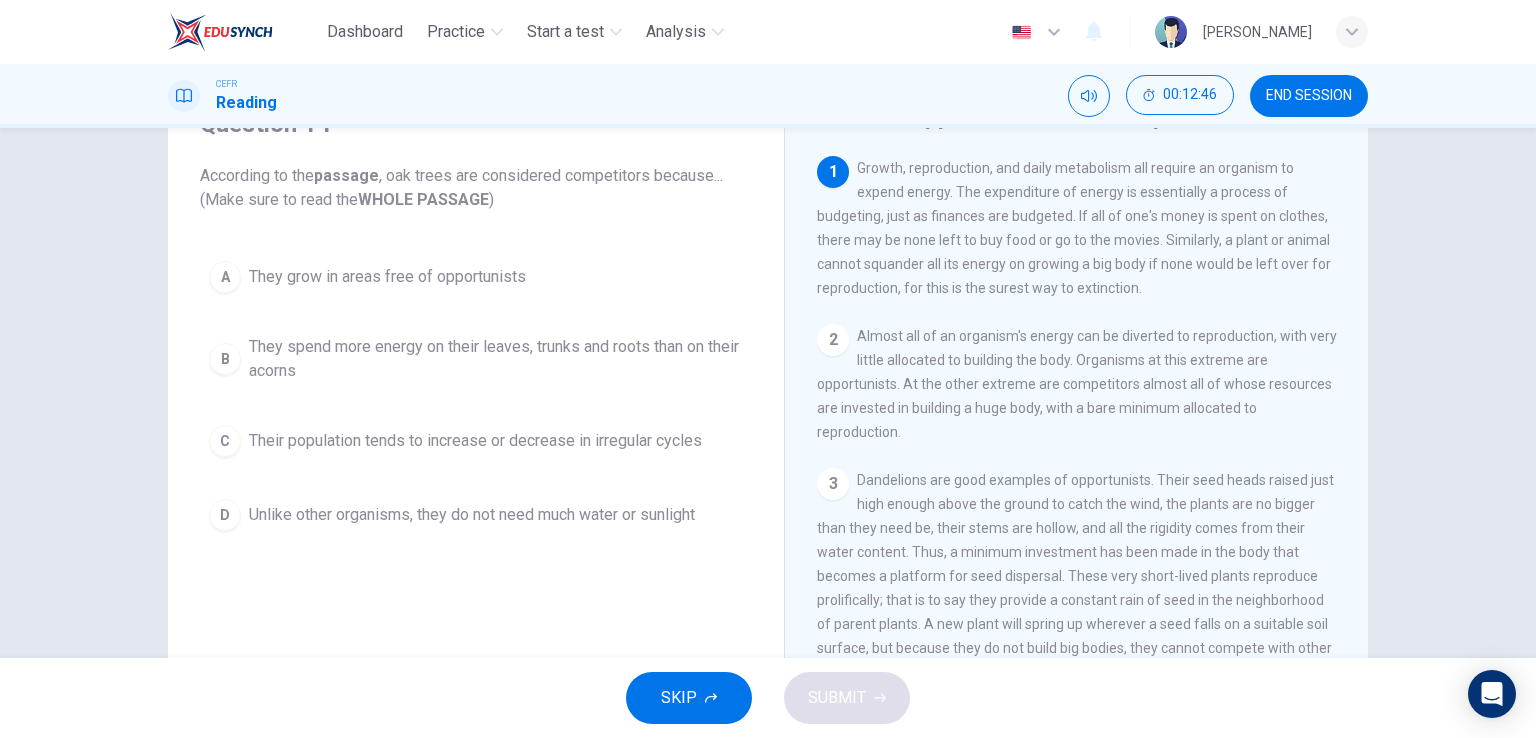 click on "They spend more energy on their leaves, trunks and roots than on their acorns" at bounding box center [496, 359] 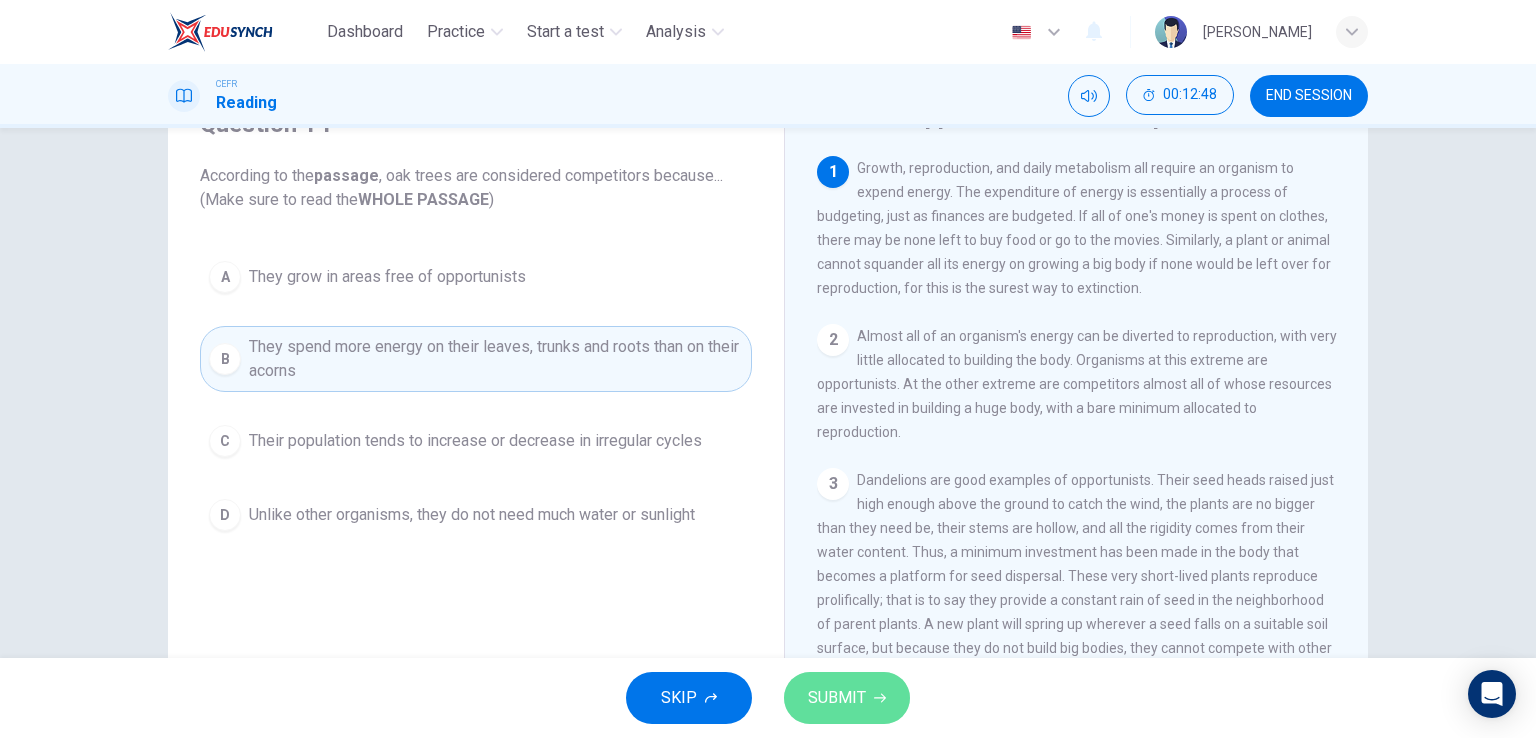 click on "SUBMIT" at bounding box center [837, 698] 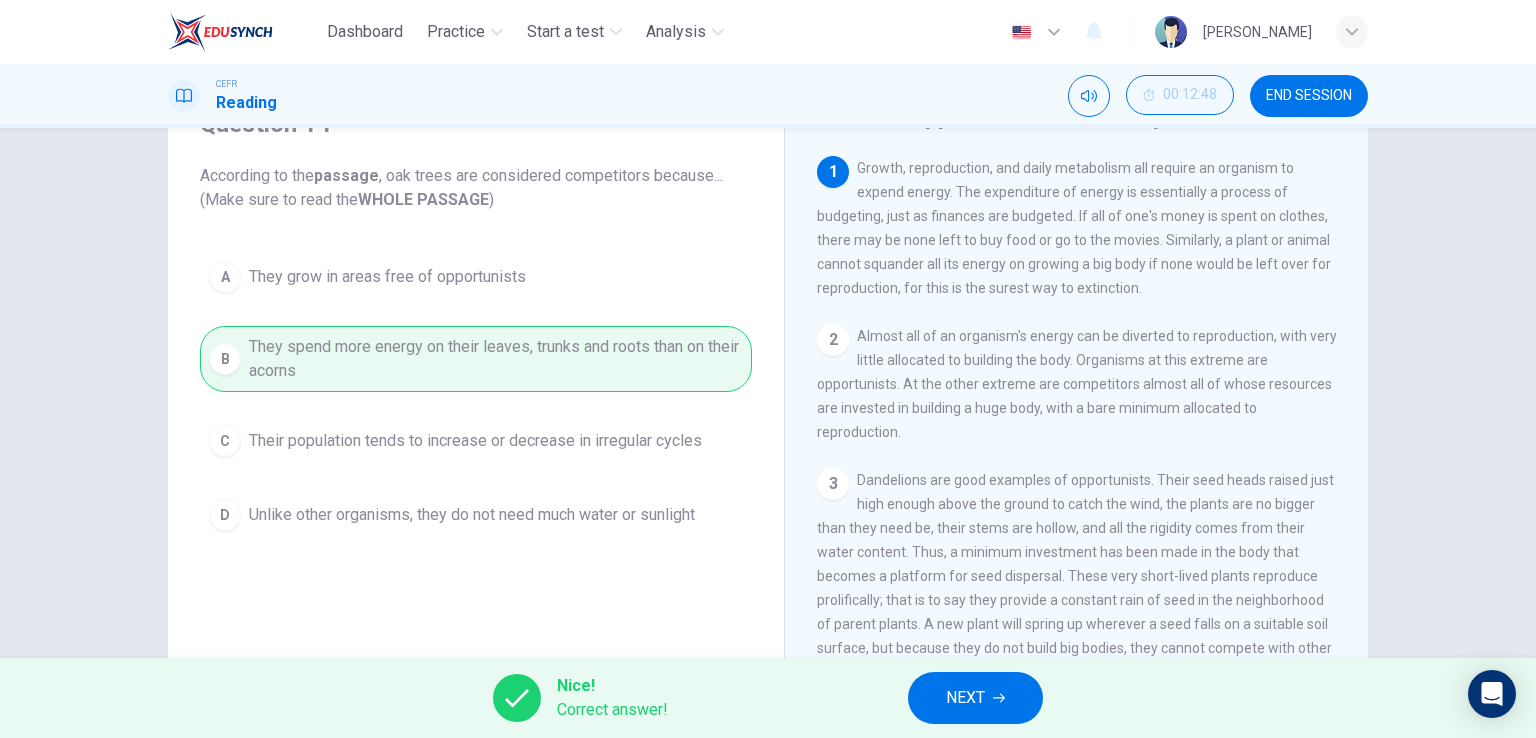 click on "NEXT" at bounding box center [965, 698] 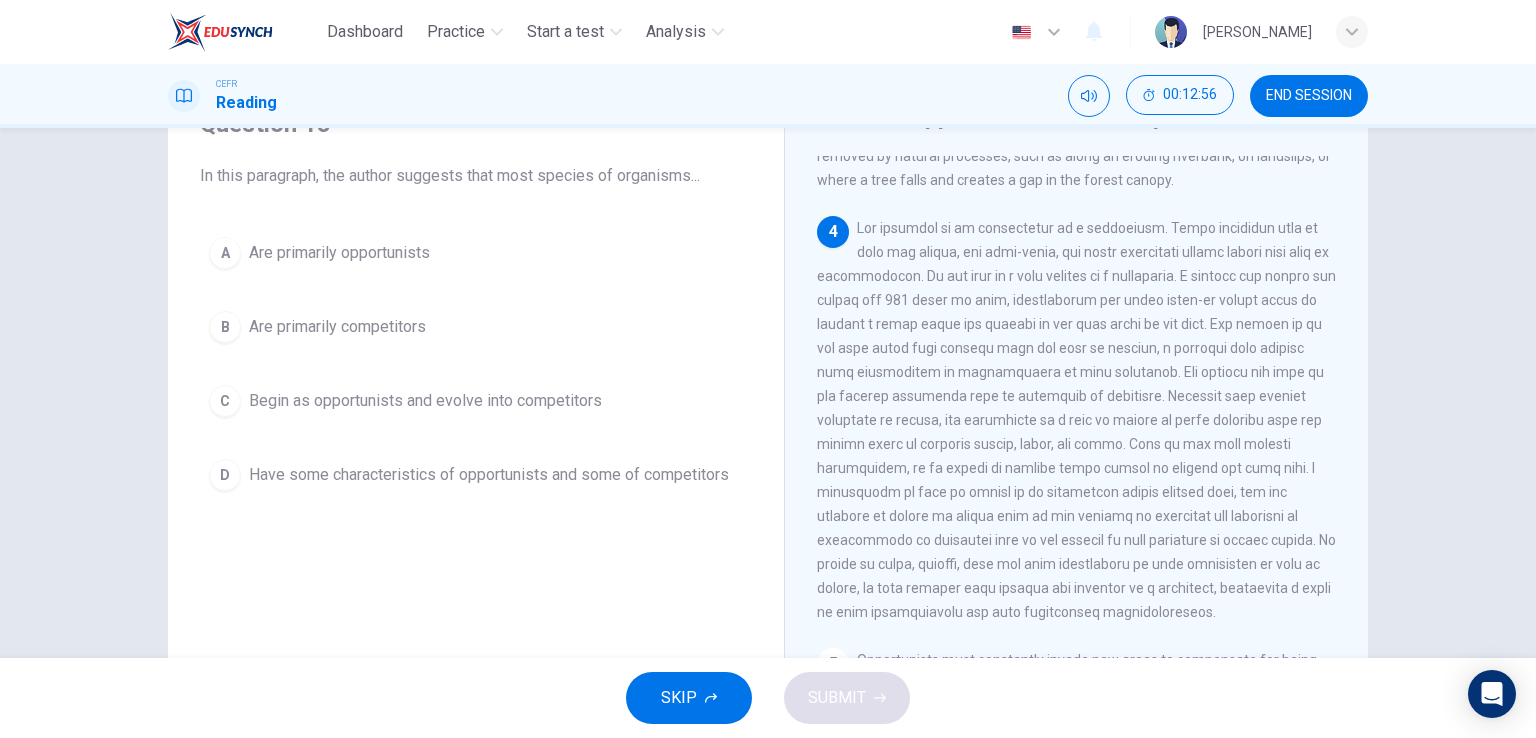 scroll, scrollTop: 600, scrollLeft: 0, axis: vertical 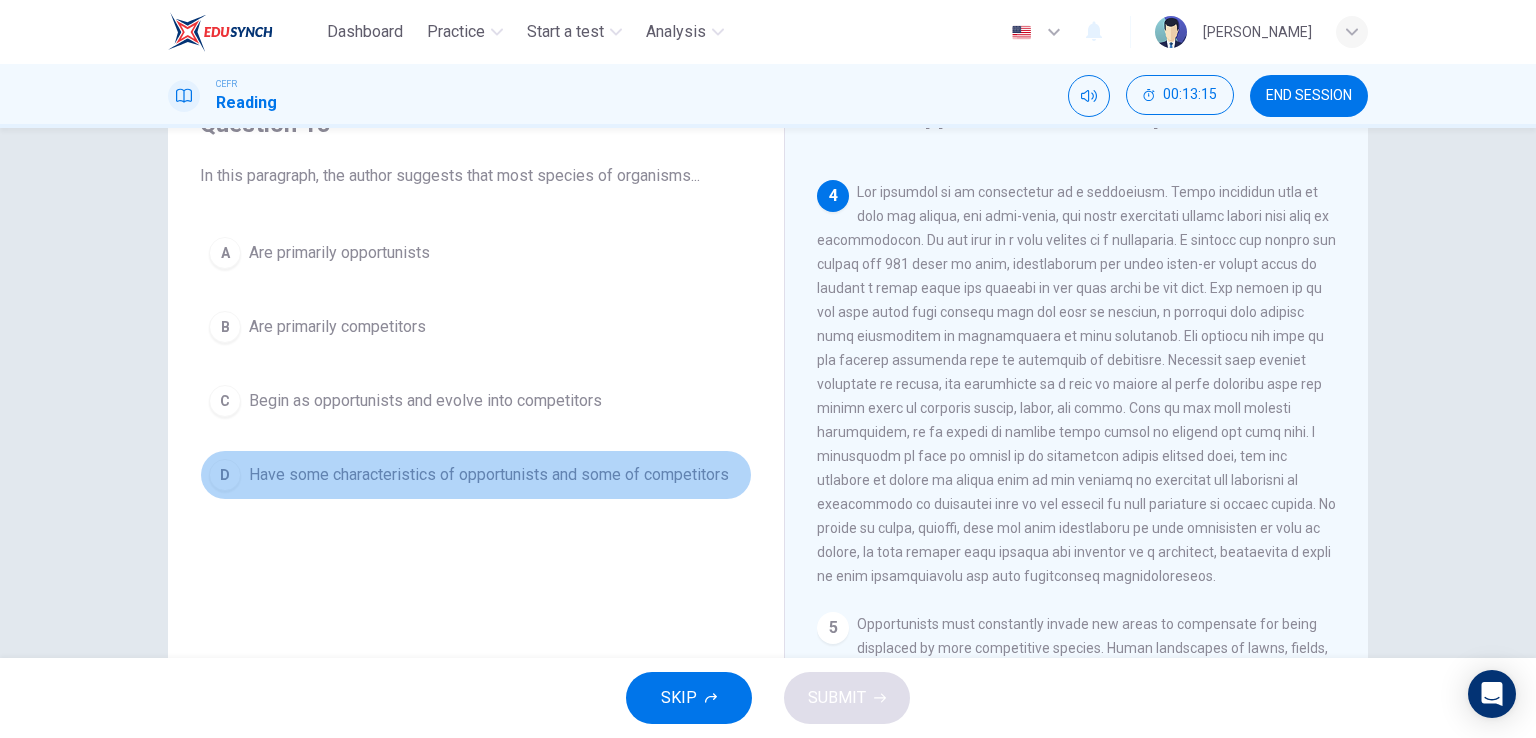 click on "D Have some characteristics of opportunists and some of competitors" at bounding box center (476, 475) 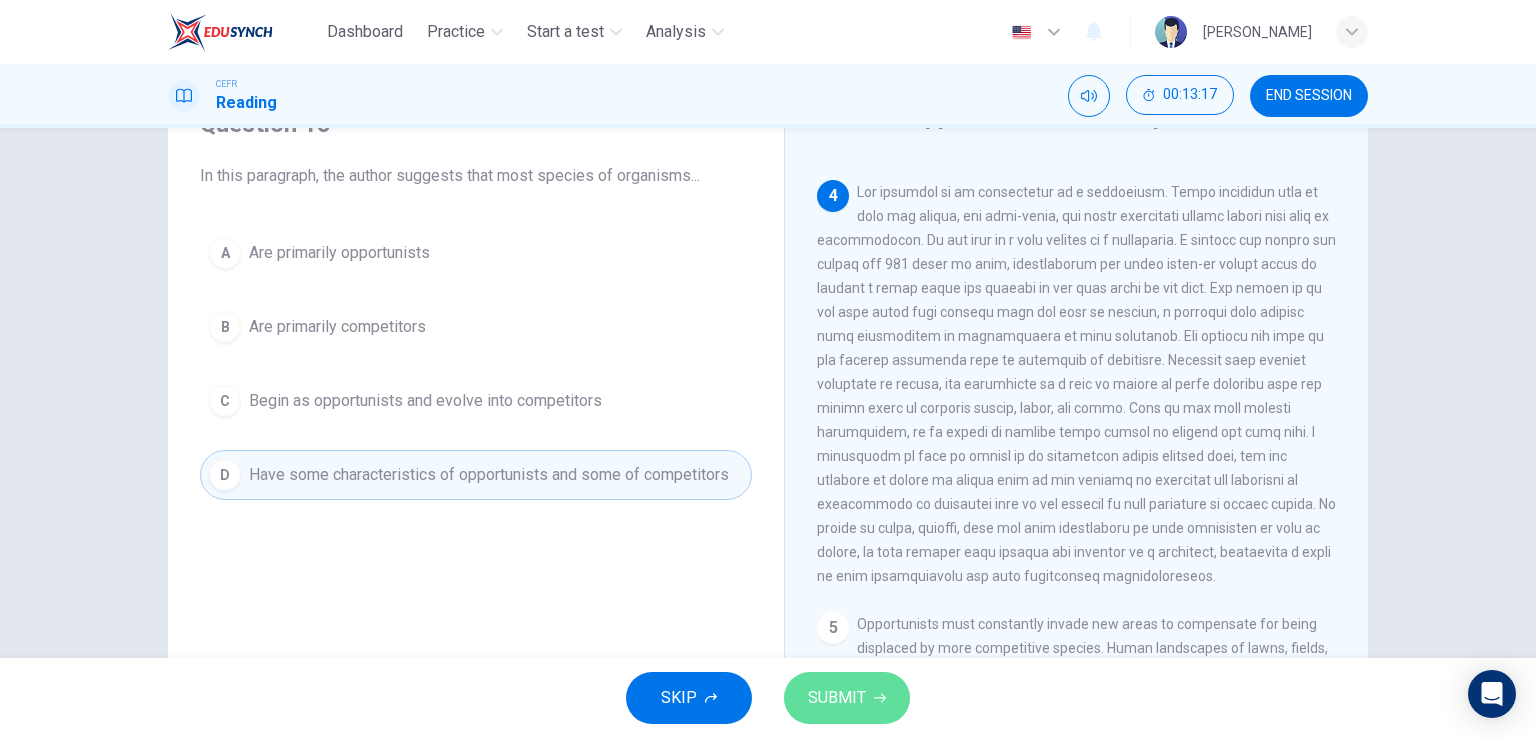 drag, startPoint x: 881, startPoint y: 705, endPoint x: 868, endPoint y: 723, distance: 22.203604 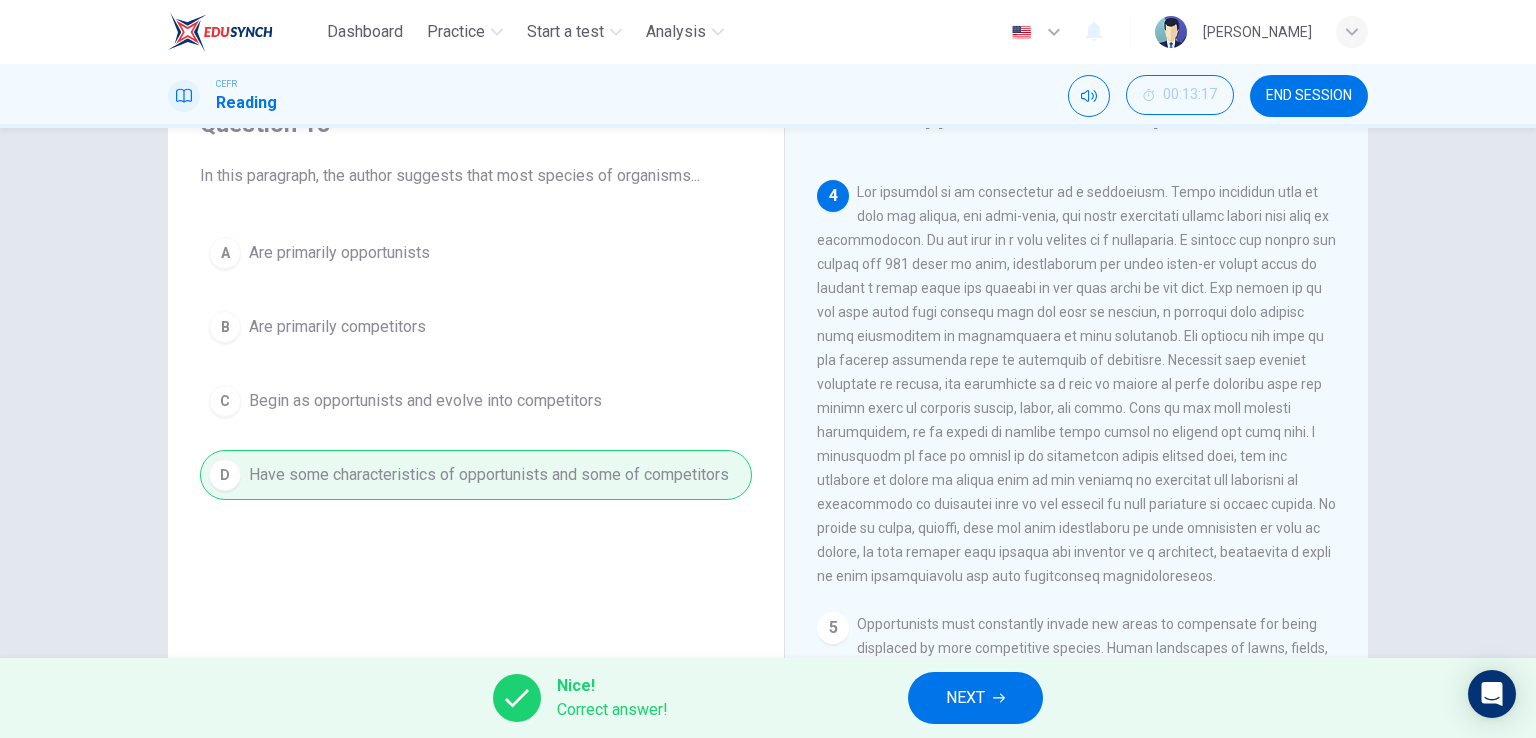 click on "NEXT" at bounding box center [965, 698] 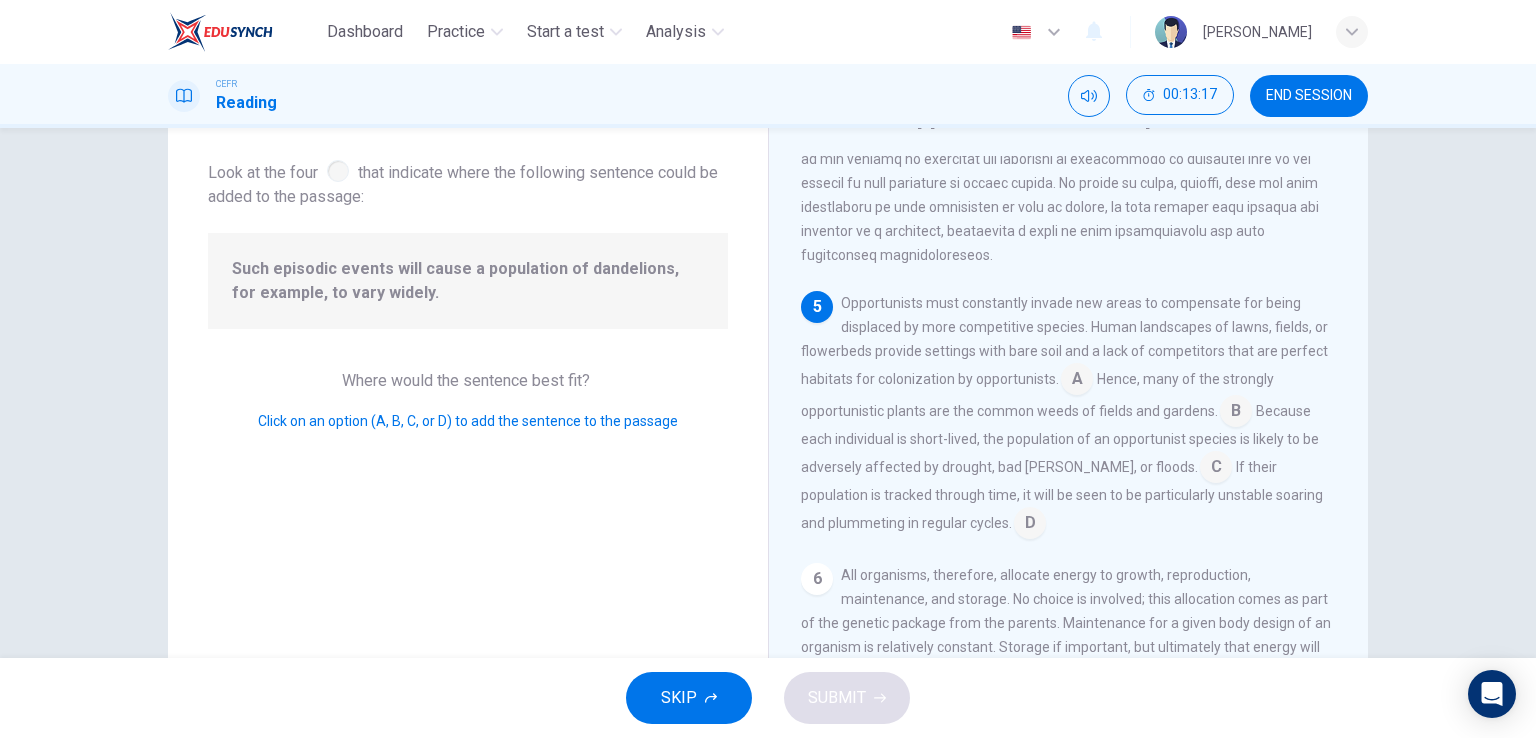 scroll, scrollTop: 932, scrollLeft: 0, axis: vertical 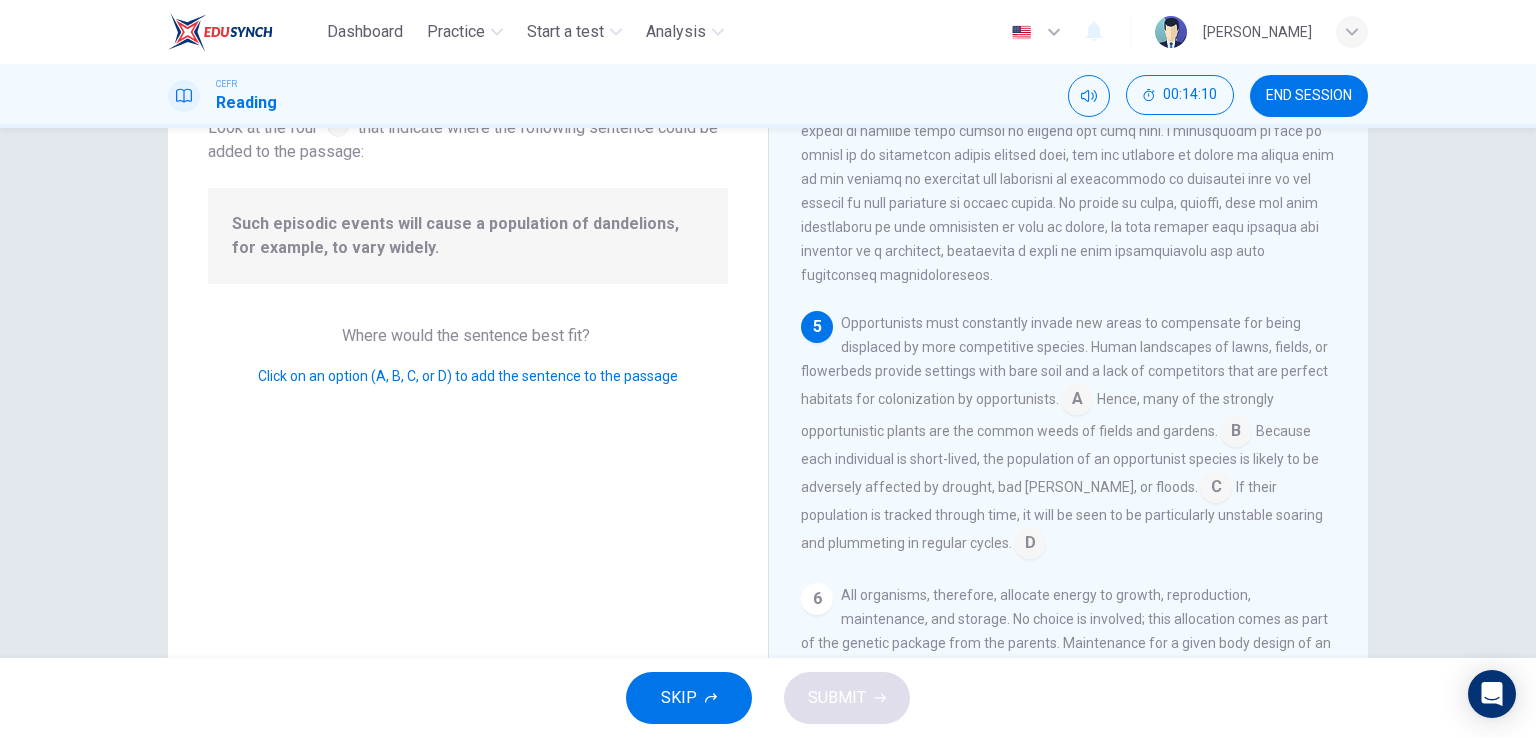 click at bounding box center [1216, 489] 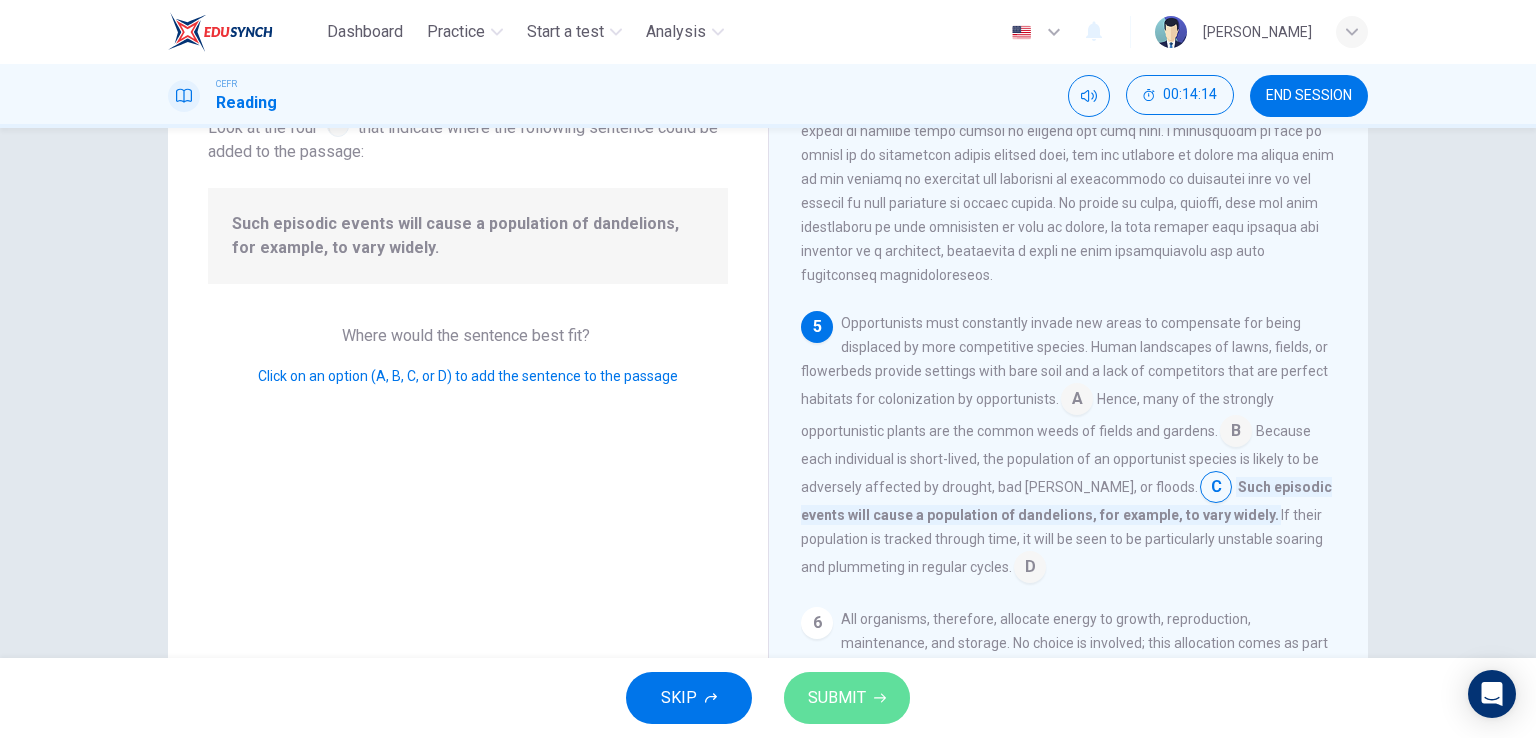 click on "SUBMIT" at bounding box center [847, 698] 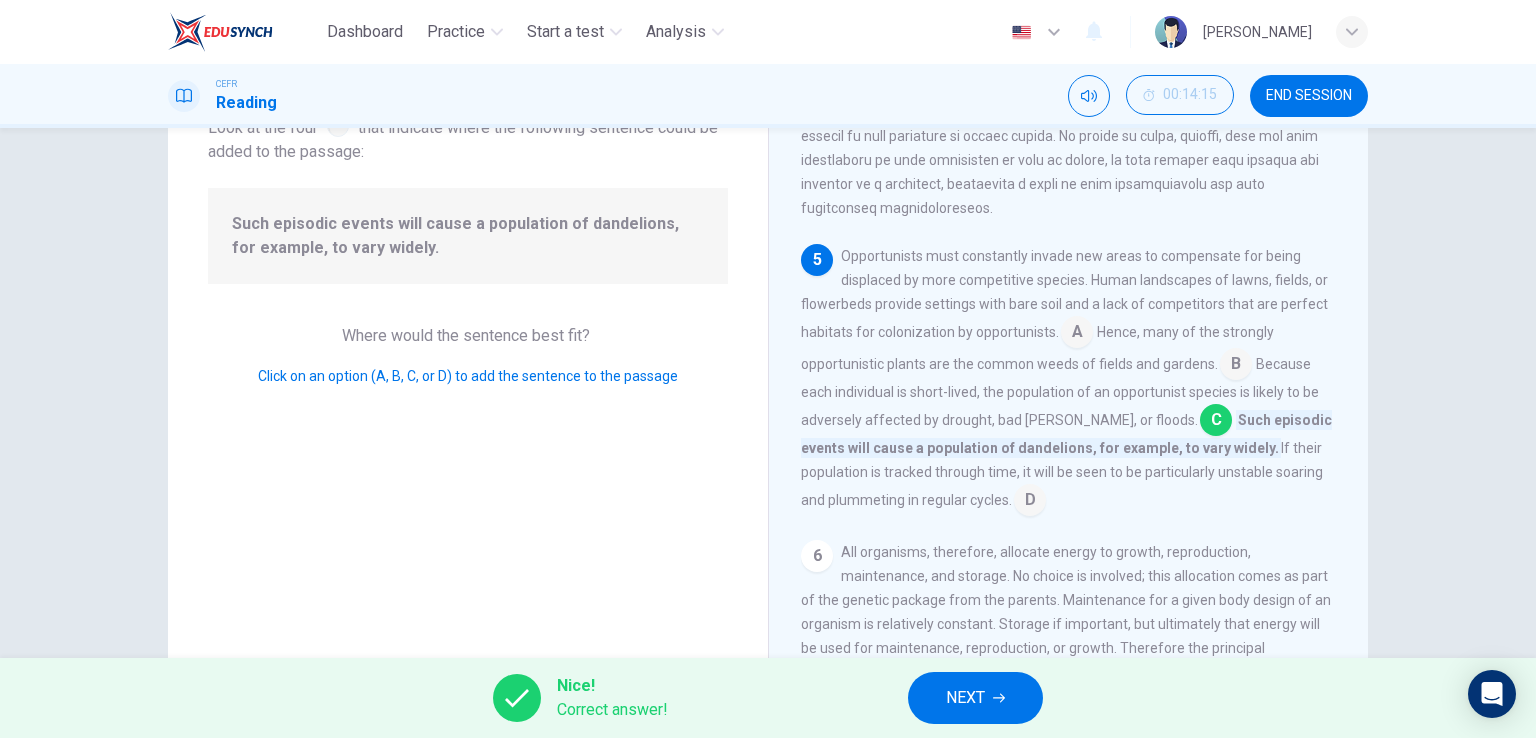 scroll, scrollTop: 932, scrollLeft: 0, axis: vertical 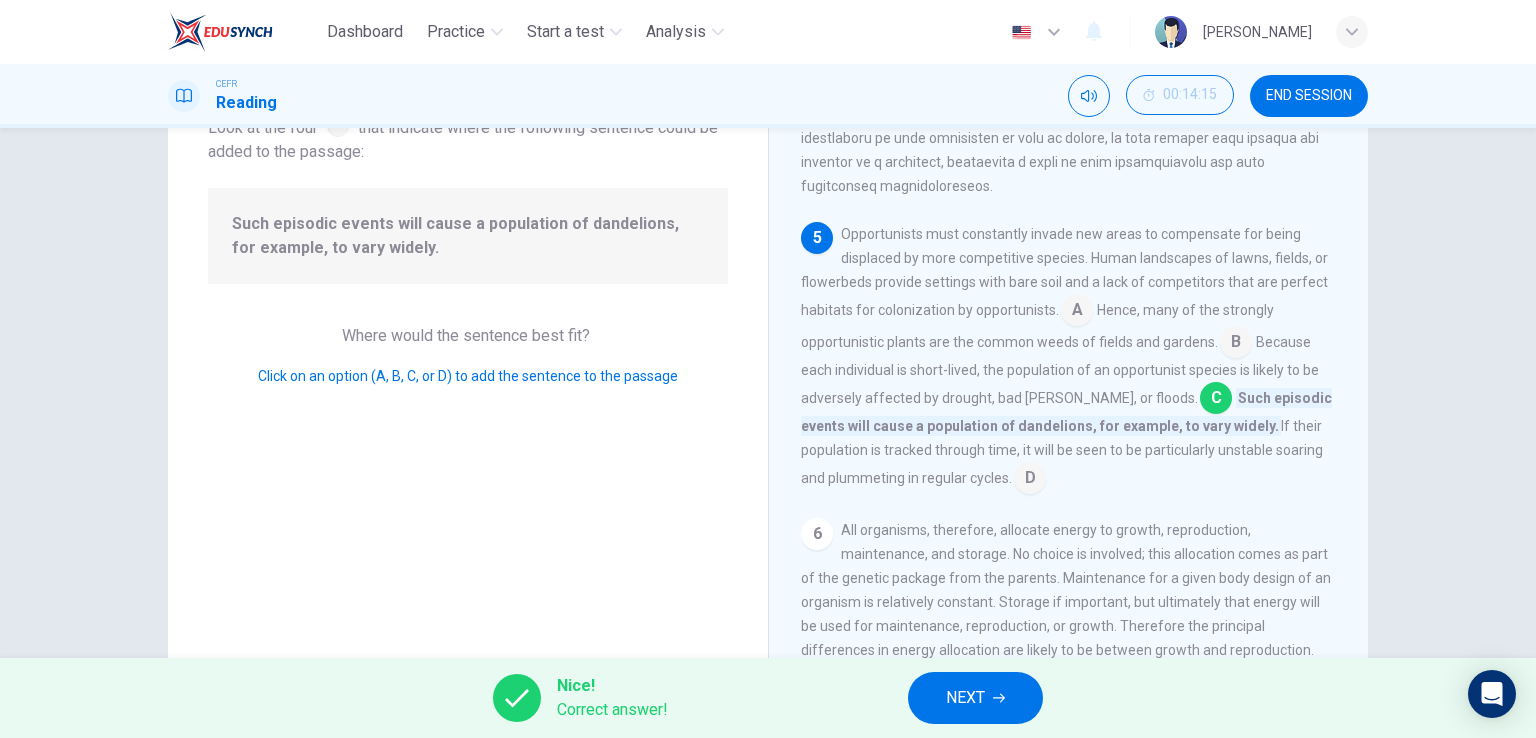 click on "NEXT" at bounding box center [975, 698] 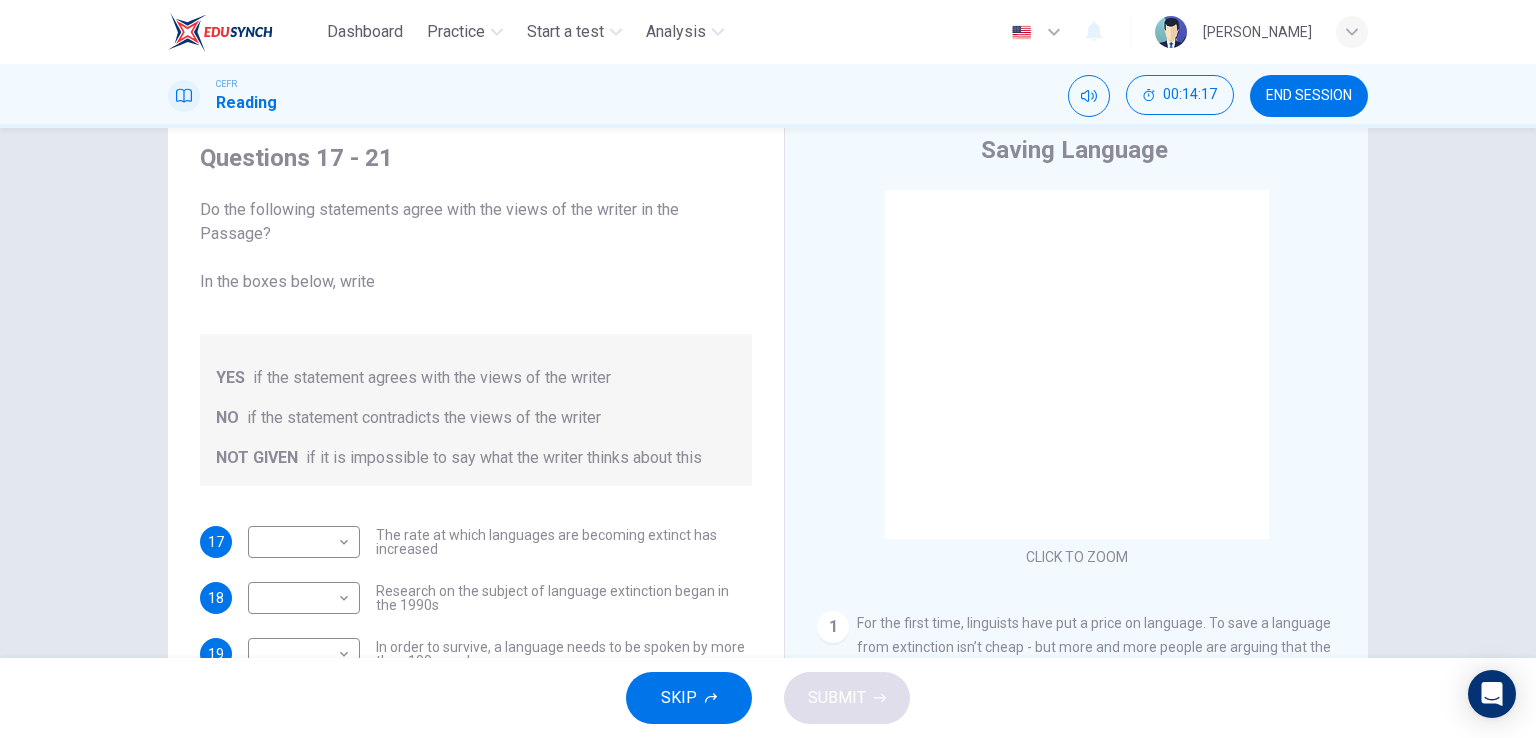 scroll, scrollTop: 100, scrollLeft: 0, axis: vertical 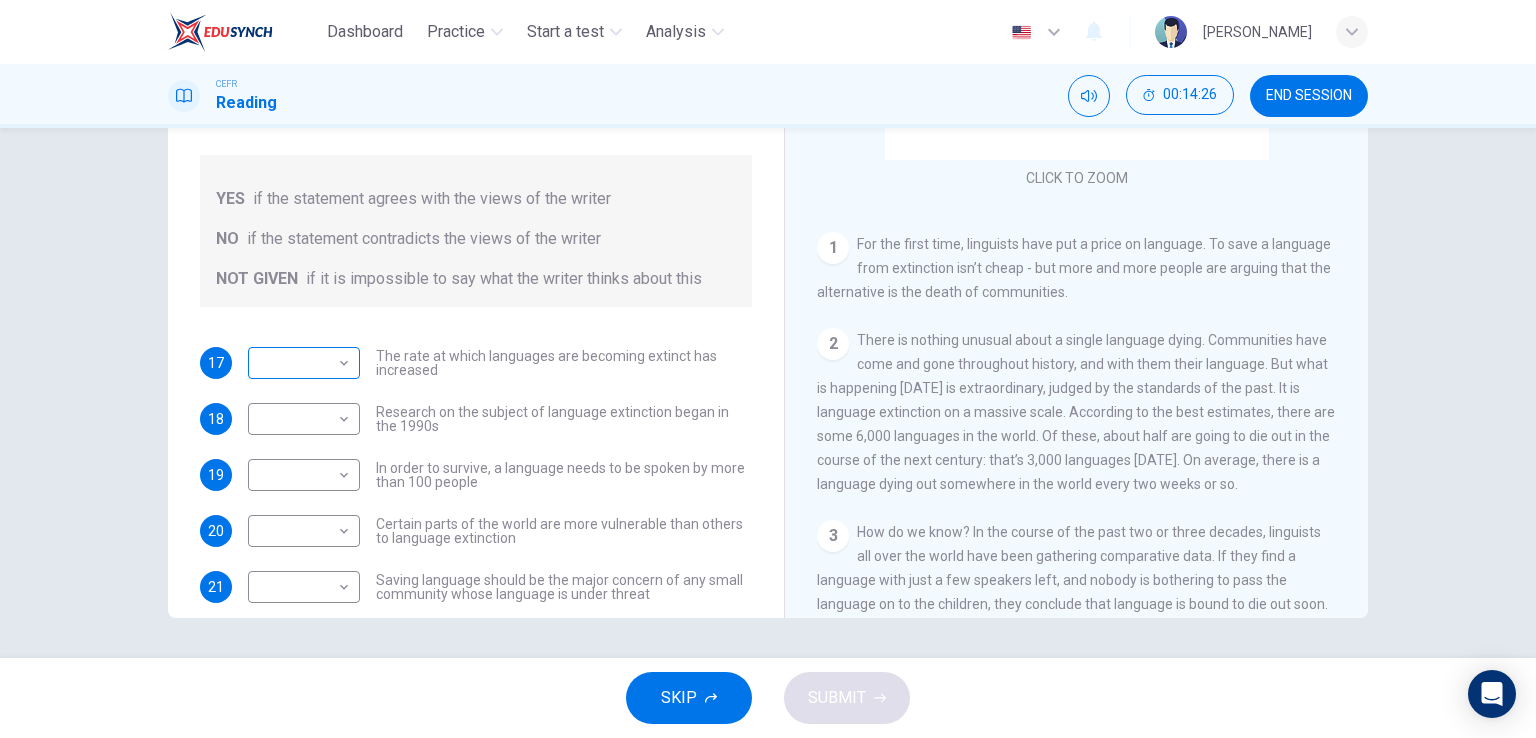 click on "Dashboard Practice Start a test Analysis English en ​ AINNUR ATIRAH BINTI AZHAR CEFR Reading 00:14:26 END SESSION Questions 17 - 21 Do the following statements agree with the views of the writer in the Passage?  In the boxes below, write YES if the statement agrees with the views of the writer NO if the statement contradicts the views of the writer NOT GIVEN if it is impossible to say what the writer thinks about this 17 ​ ​ The rate at which languages are becoming extinct has increased 18 ​ ​ Research on the subject of language extinction began in the 1990s 19 ​ ​ In order to survive, a language needs to be spoken by more than 100 people 20 ​ ​ Certain parts of the world are more vulnerable than others to language extinction 21 ​ ​ Saving language should be the major concern of any small community whose language is under threat Saving Language CLICK TO ZOOM Click to Zoom 1 2 3 4 5 6 7 8 9 10 11 12 SKIP SUBMIT EduSynch - Online Language Proficiency Testing
Dashboard Practice 2025" at bounding box center (768, 369) 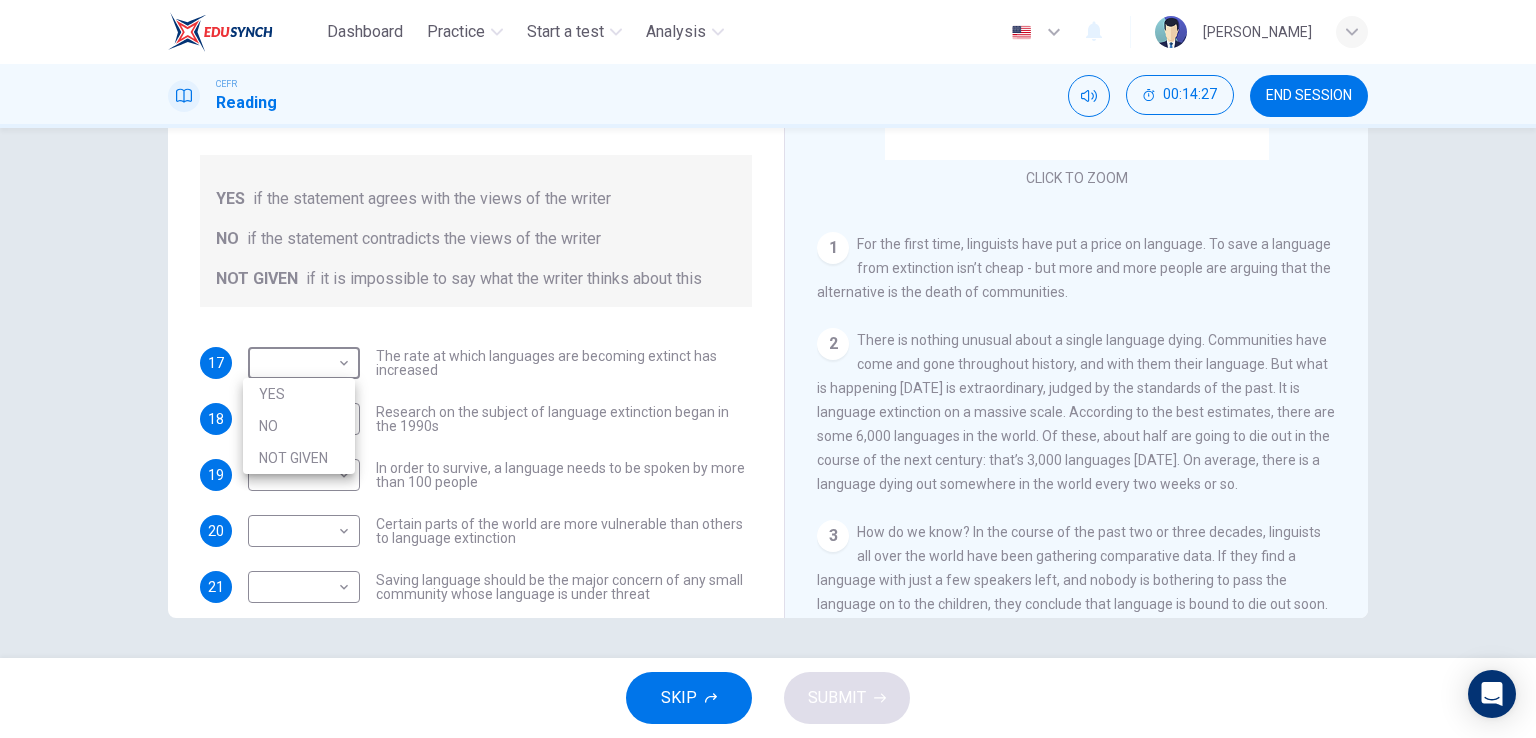 click at bounding box center (768, 369) 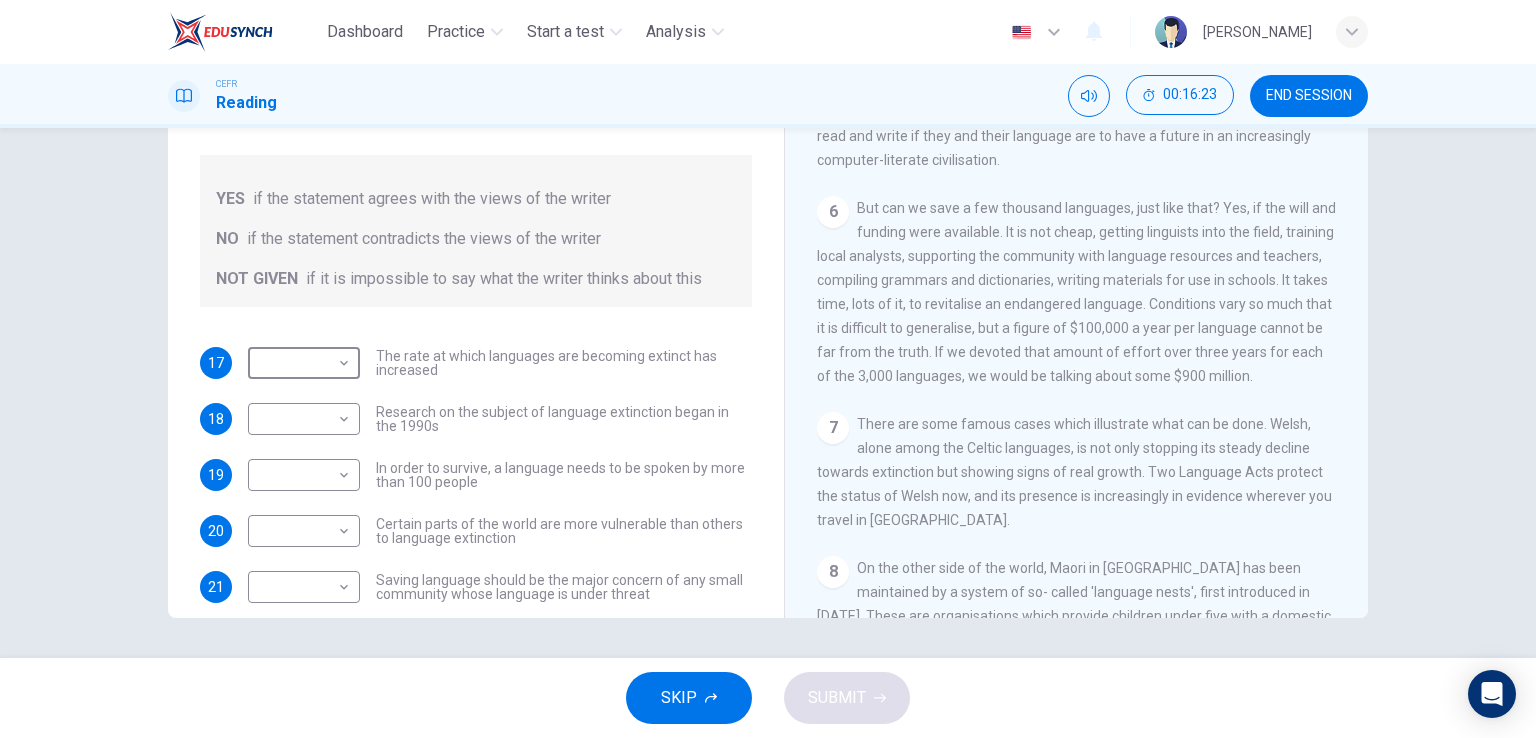 scroll, scrollTop: 1400, scrollLeft: 0, axis: vertical 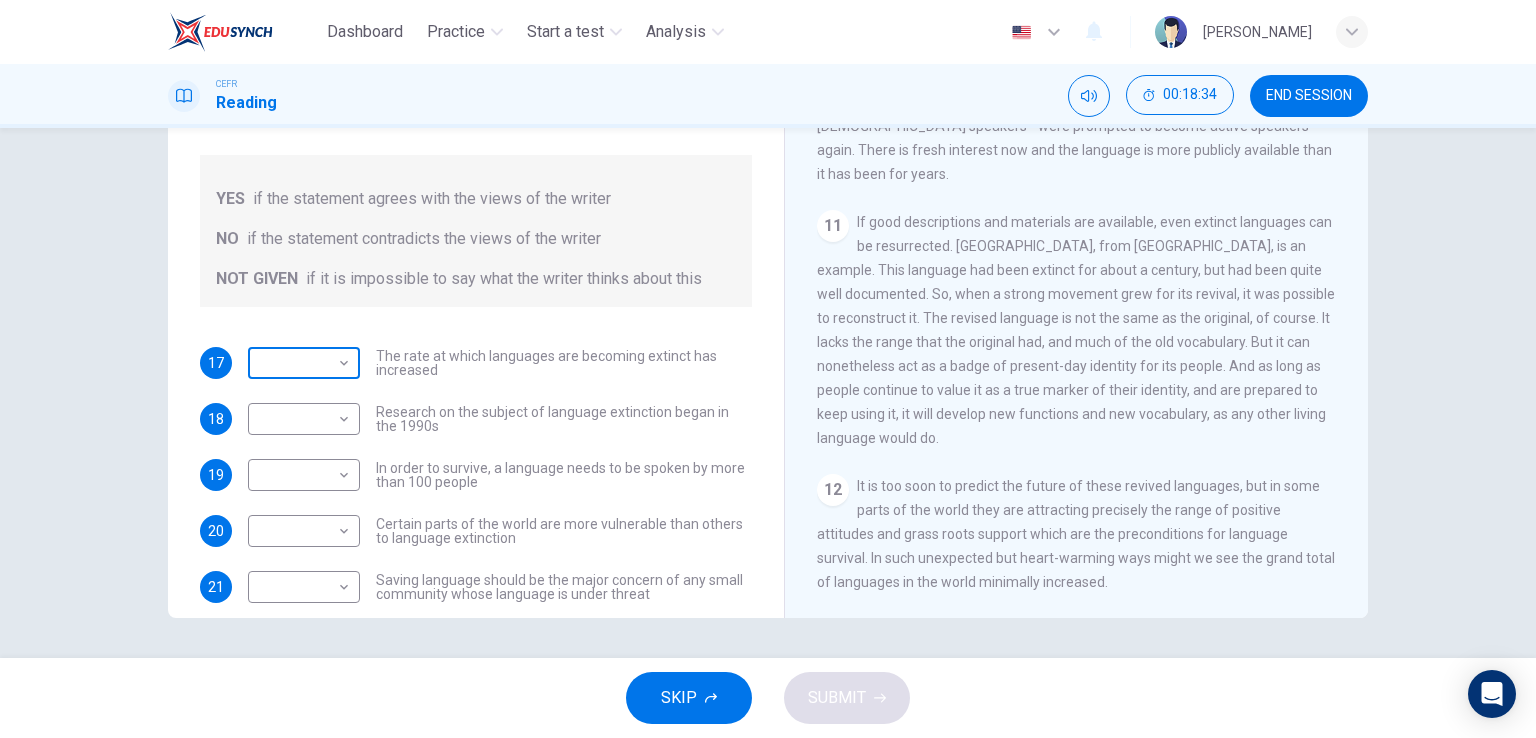 click on "Dashboard Practice Start a test Analysis English en ​ AINNUR ATIRAH BINTI AZHAR CEFR Reading 00:18:34 END SESSION Questions 17 - 21 Do the following statements agree with the views of the writer in the Passage?  In the boxes below, write YES if the statement agrees with the views of the writer NO if the statement contradicts the views of the writer NOT GIVEN if it is impossible to say what the writer thinks about this 17 ​ ​ The rate at which languages are becoming extinct has increased 18 ​ ​ Research on the subject of language extinction began in the 1990s 19 ​ ​ In order to survive, a language needs to be spoken by more than 100 people 20 ​ ​ Certain parts of the world are more vulnerable than others to language extinction 21 ​ ​ Saving language should be the major concern of any small community whose language is under threat Saving Language CLICK TO ZOOM Click to Zoom 1 2 3 4 5 6 7 8 9 10 11 12 SKIP SUBMIT EduSynch - Online Language Proficiency Testing
Dashboard Practice 2025" at bounding box center (768, 369) 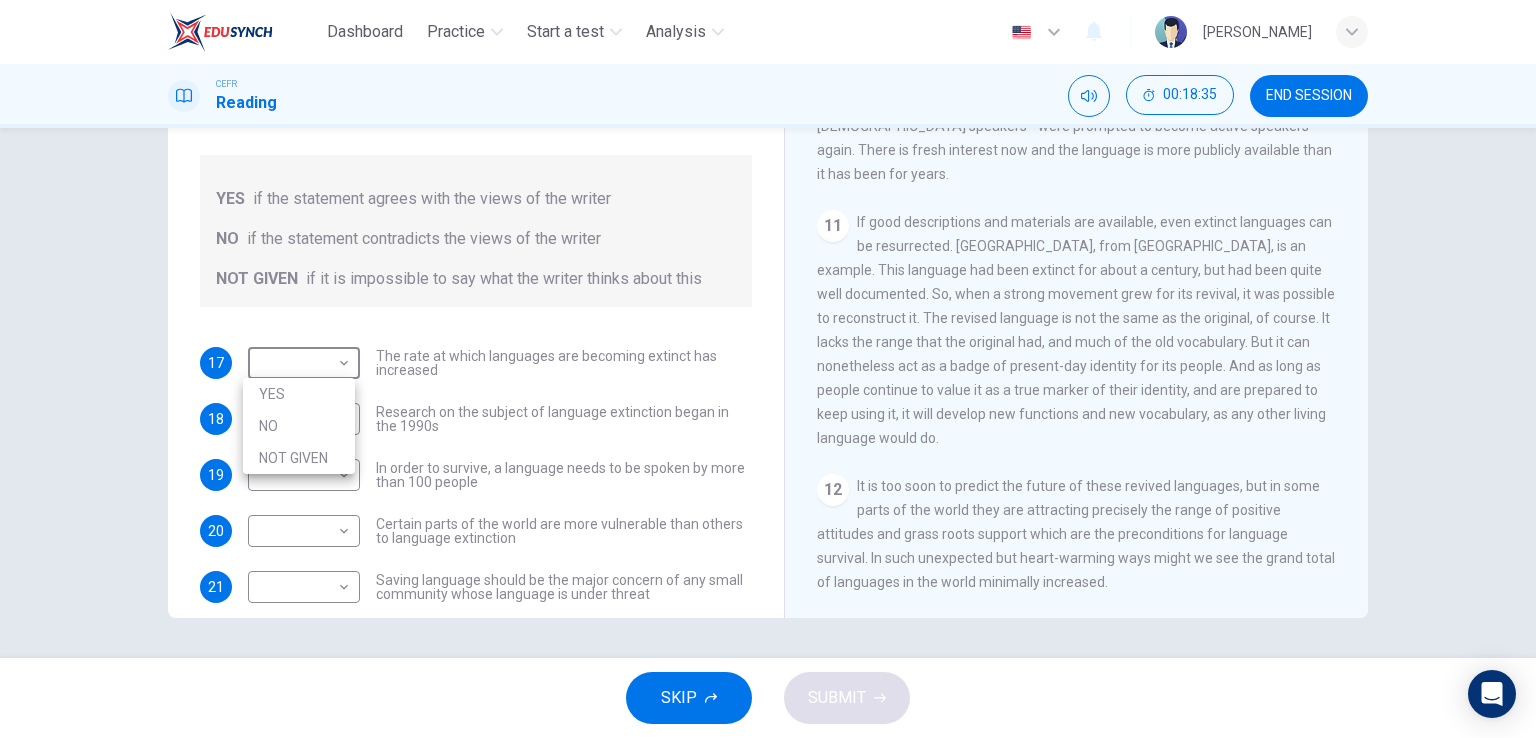click on "YES" at bounding box center (299, 394) 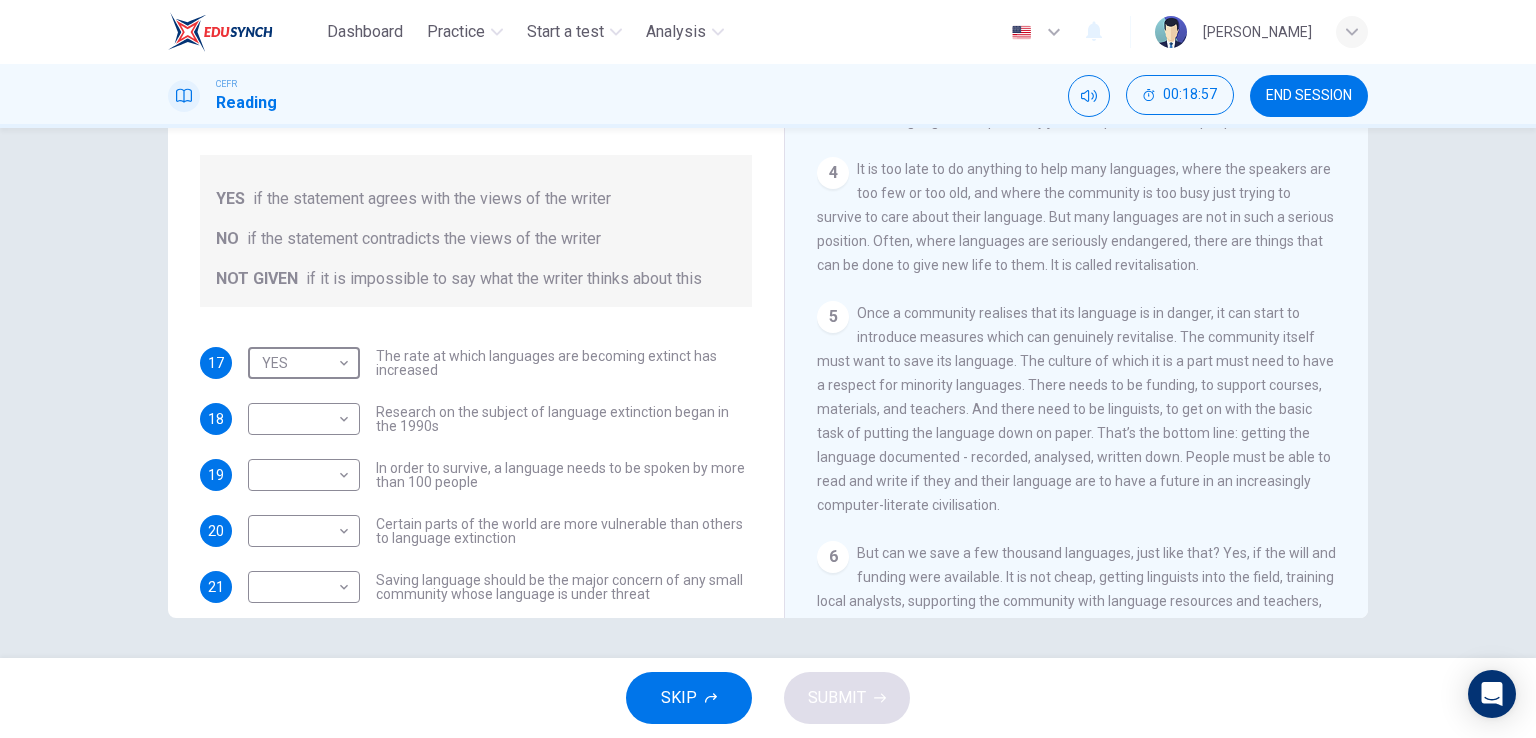 scroll, scrollTop: 800, scrollLeft: 0, axis: vertical 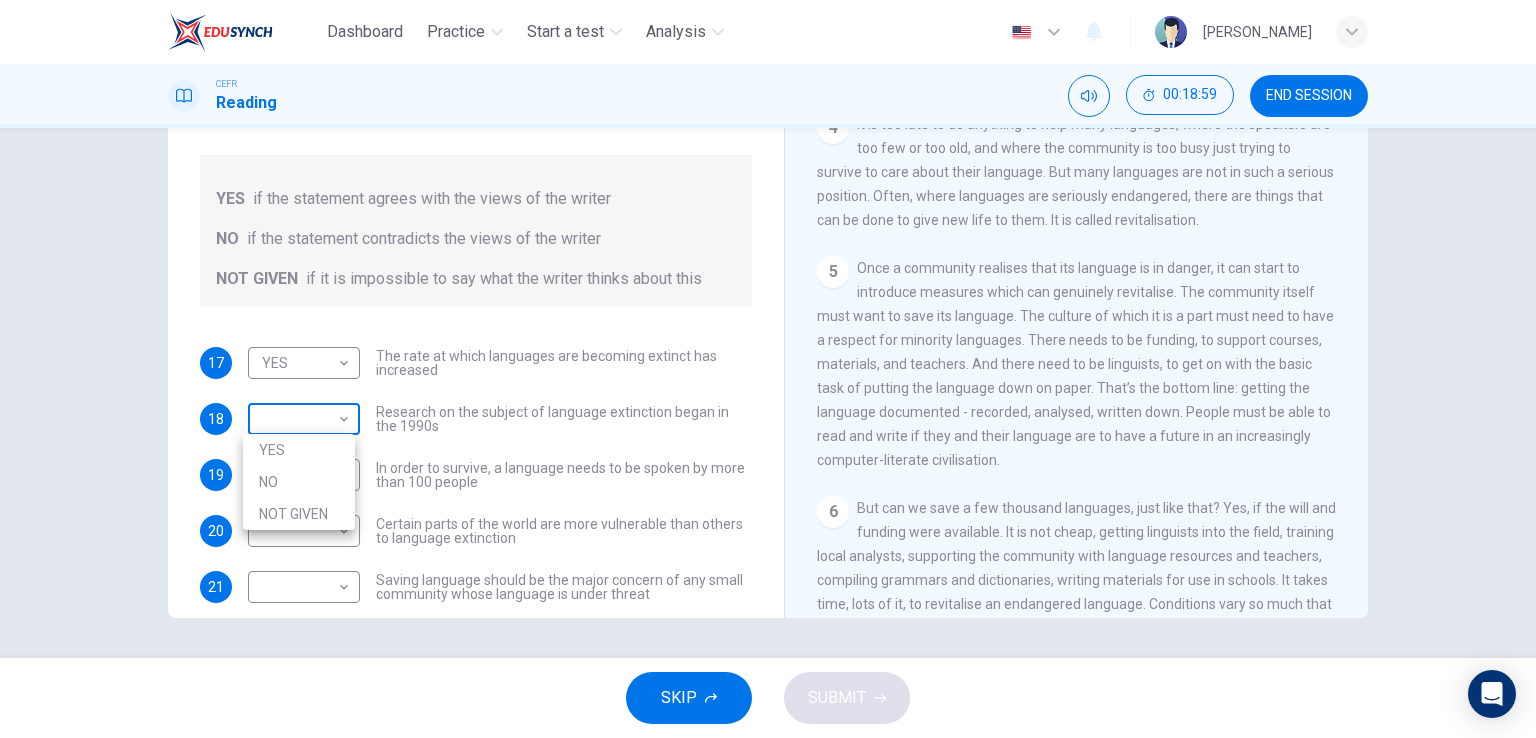 click on "Dashboard Practice Start a test Analysis English en ​ AINNUR ATIRAH BINTI AZHAR CEFR Reading 00:18:59 END SESSION Questions 17 - 21 Do the following statements agree with the views of the writer in the Passage?  In the boxes below, write YES if the statement agrees with the views of the writer NO if the statement contradicts the views of the writer NOT GIVEN if it is impossible to say what the writer thinks about this 17 YES YES ​ The rate at which languages are becoming extinct has increased 18 ​ ​ Research on the subject of language extinction began in the 1990s 19 ​ ​ In order to survive, a language needs to be spoken by more than 100 people 20 ​ ​ Certain parts of the world are more vulnerable than others to language extinction 21 ​ ​ Saving language should be the major concern of any small community whose language is under threat Saving Language CLICK TO ZOOM Click to Zoom 1 2 3 4 5 6 7 8 9 10 11 12 SKIP SUBMIT EduSynch - Online Language Proficiency Testing
Dashboard Practice" at bounding box center [768, 369] 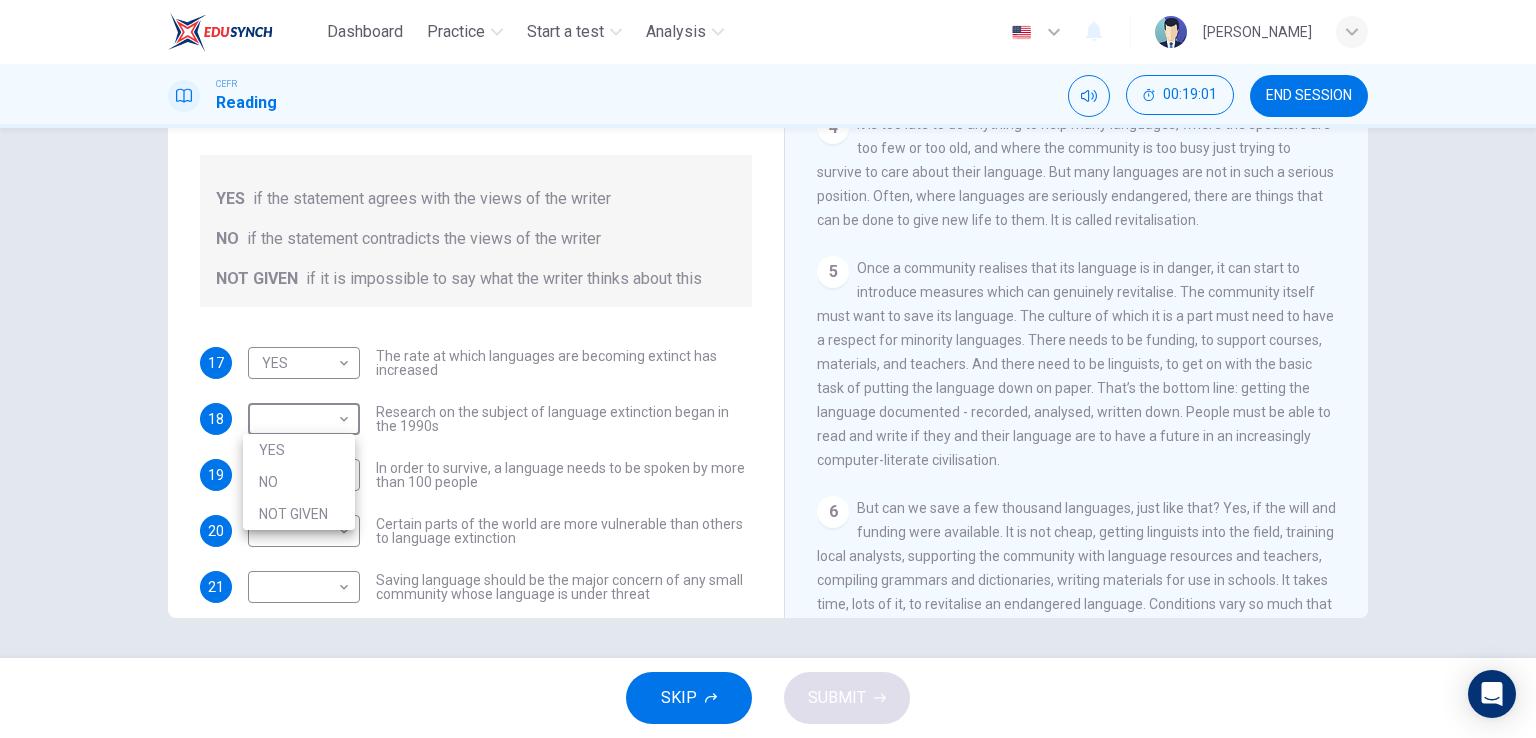 click on "YES" at bounding box center (299, 450) 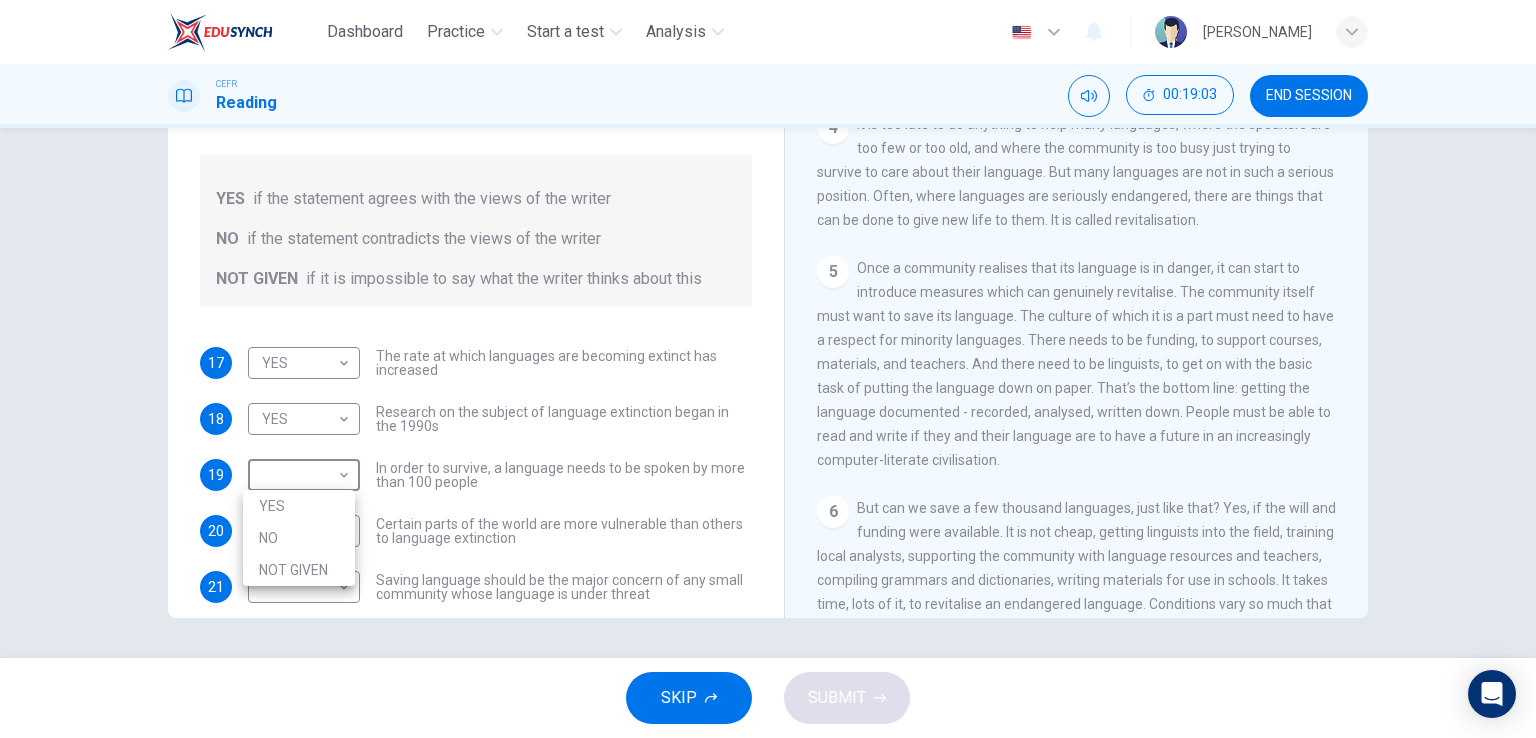 click on "Dashboard Practice Start a test Analysis English en ​ AINNUR ATIRAH BINTI AZHAR CEFR Reading 00:19:03 END SESSION Questions 17 - 21 Do the following statements agree with the views of the writer in the Passage?  In the boxes below, write YES if the statement agrees with the views of the writer NO if the statement contradicts the views of the writer NOT GIVEN if it is impossible to say what the writer thinks about this 17 YES YES ​ The rate at which languages are becoming extinct has increased 18 YES YES ​ Research on the subject of language extinction began in the 1990s 19 ​ ​ In order to survive, a language needs to be spoken by more than 100 people 20 ​ ​ Certain parts of the world are more vulnerable than others to language extinction 21 ​ ​ Saving language should be the major concern of any small community whose language is under threat Saving Language CLICK TO ZOOM Click to Zoom 1 2 3 4 5 6 7 8 9 10 11 12 SKIP SUBMIT EduSynch - Online Language Proficiency Testing
Dashboard 2025" at bounding box center (768, 369) 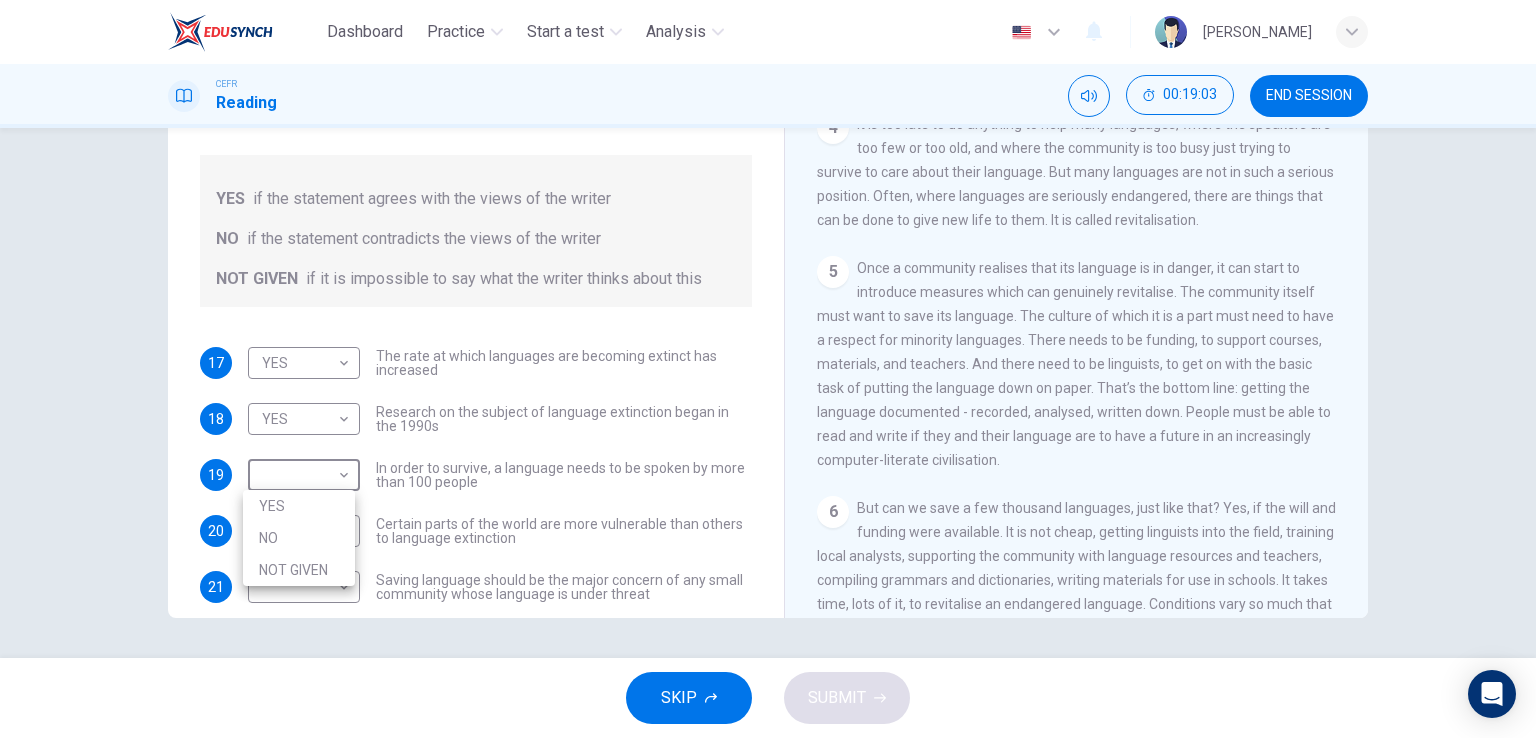 click on "YES" at bounding box center [299, 506] 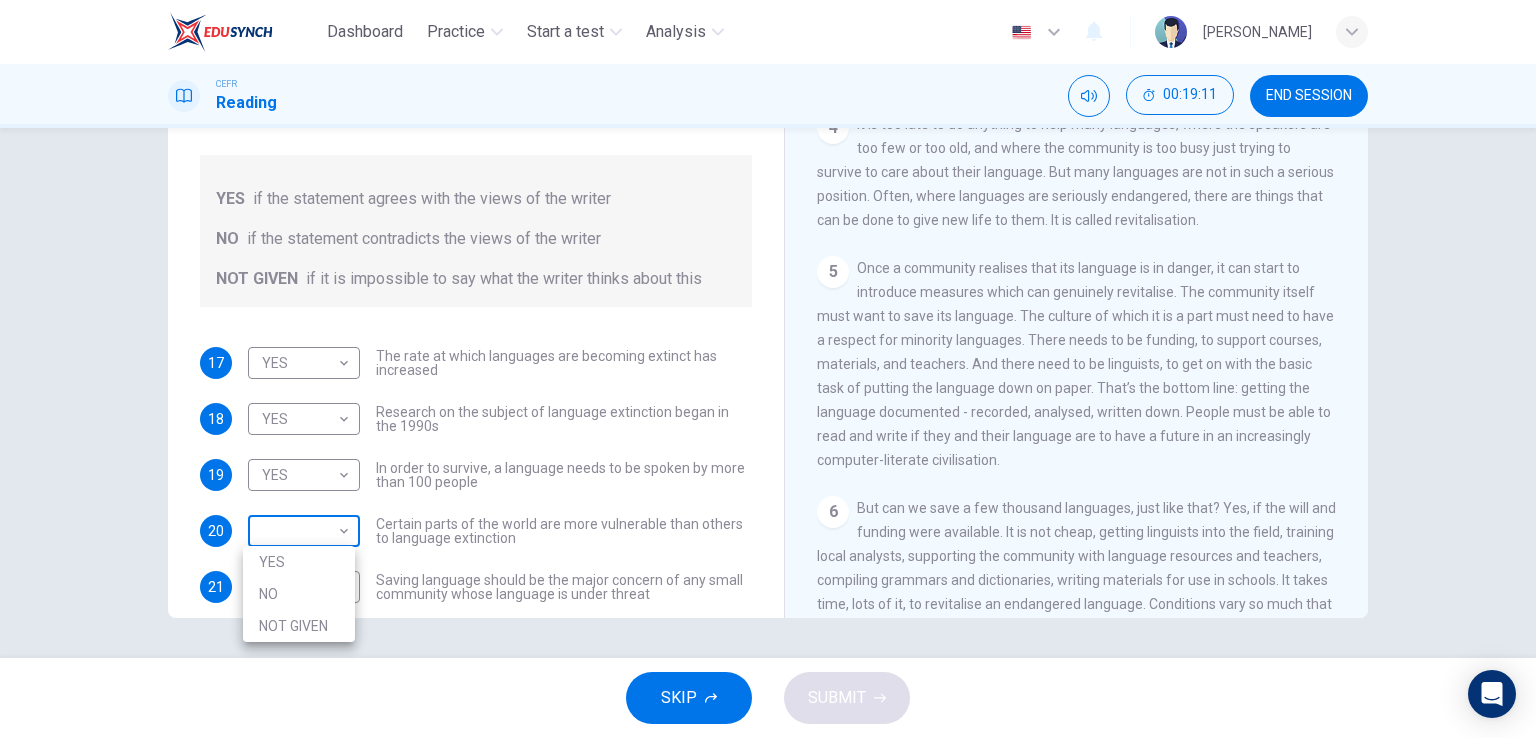 click on "Dashboard Practice Start a test Analysis English en ​ AINNUR ATIRAH BINTI AZHAR CEFR Reading 00:19:11 END SESSION Questions 17 - 21 Do the following statements agree with the views of the writer in the Passage?  In the boxes below, write YES if the statement agrees with the views of the writer NO if the statement contradicts the views of the writer NOT GIVEN if it is impossible to say what the writer thinks about this 17 YES YES ​ The rate at which languages are becoming extinct has increased 18 YES YES ​ Research on the subject of language extinction began in the 1990s 19 YES YES ​ In order to survive, a language needs to be spoken by more than 100 people 20 ​ ​ Certain parts of the world are more vulnerable than others to language extinction 21 ​ ​ Saving language should be the major concern of any small community whose language is under threat Saving Language CLICK TO ZOOM Click to Zoom 1 2 3 4 5 6 7 8 9 10 11 12 SKIP SUBMIT EduSynch - Online Language Proficiency Testing
Dashboard" at bounding box center [768, 369] 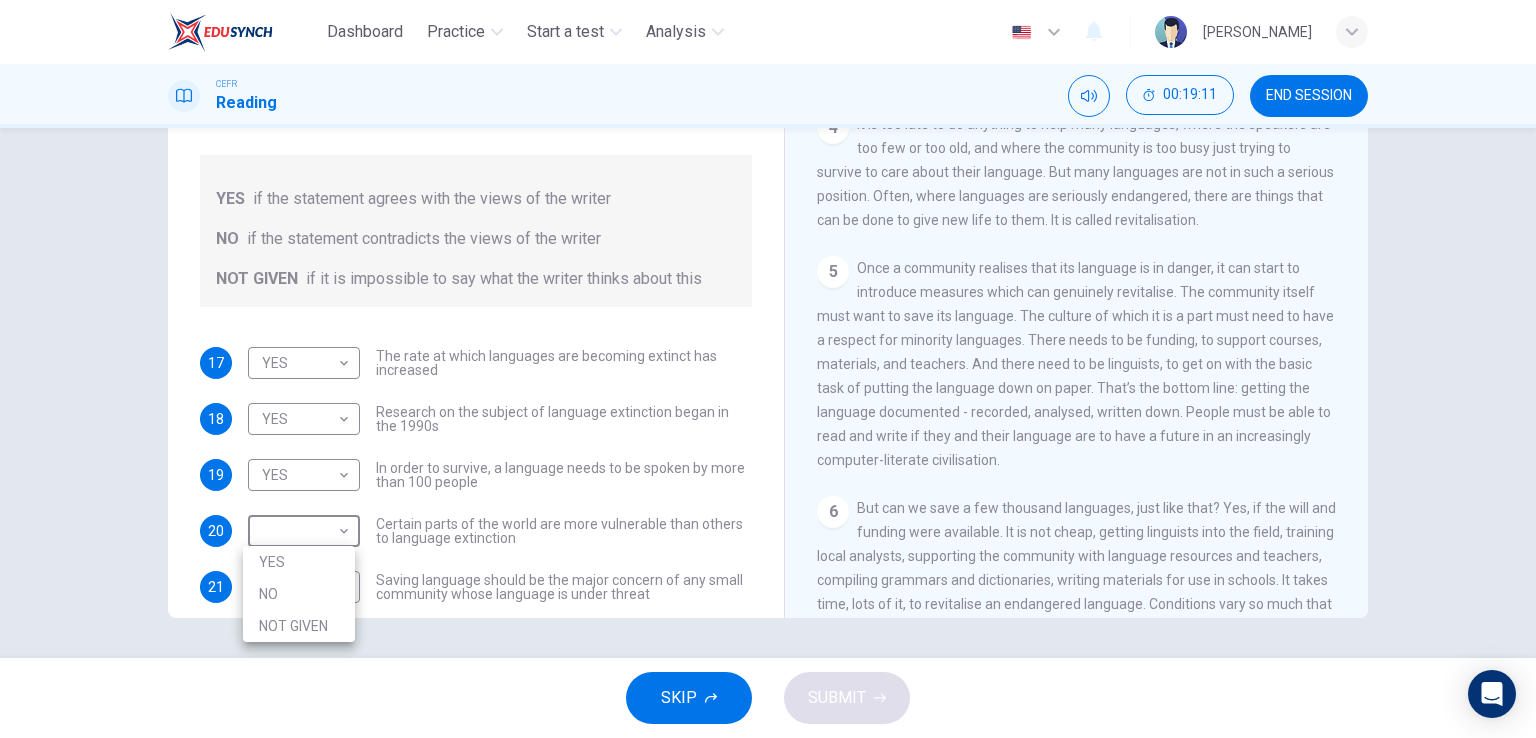 click on "YES" at bounding box center [299, 562] 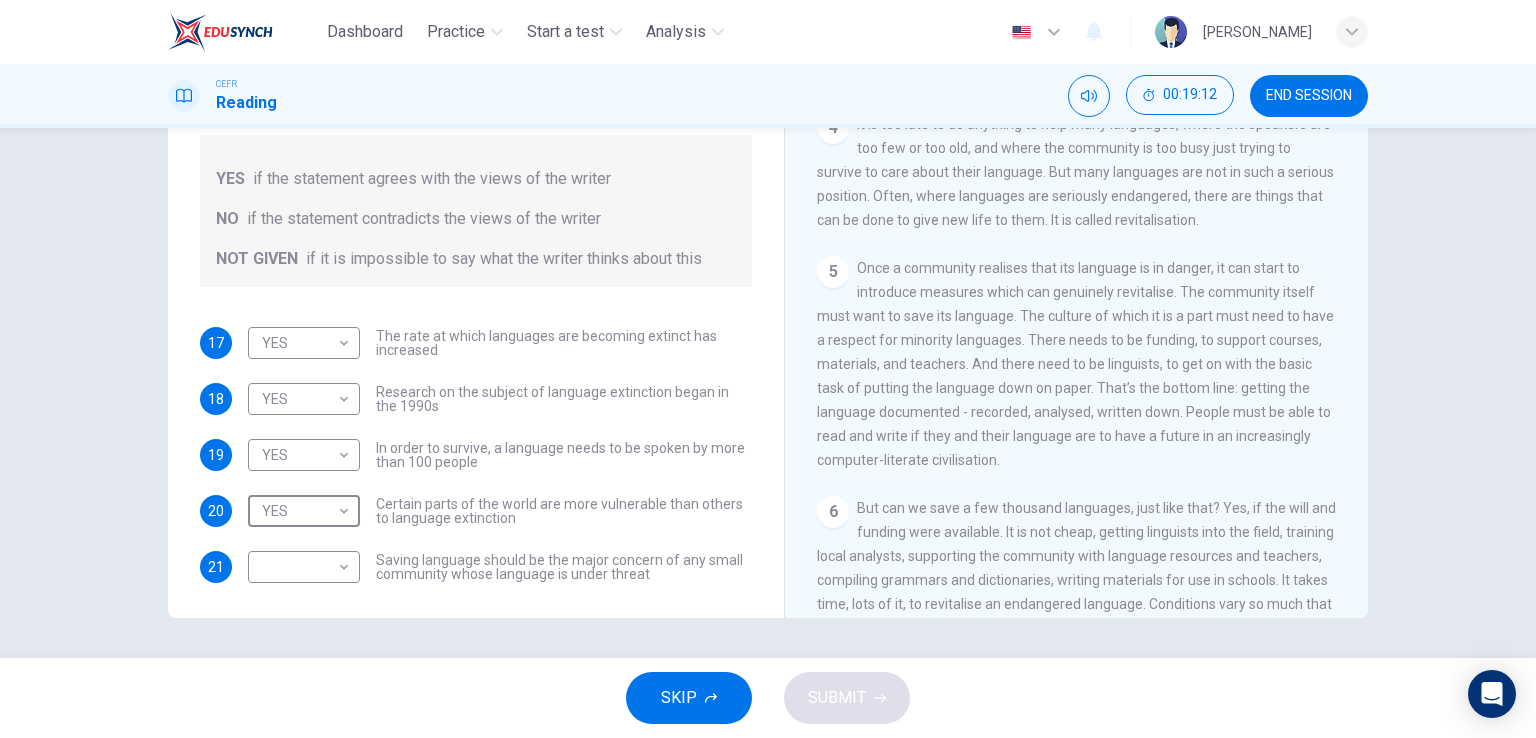 scroll, scrollTop: 24, scrollLeft: 0, axis: vertical 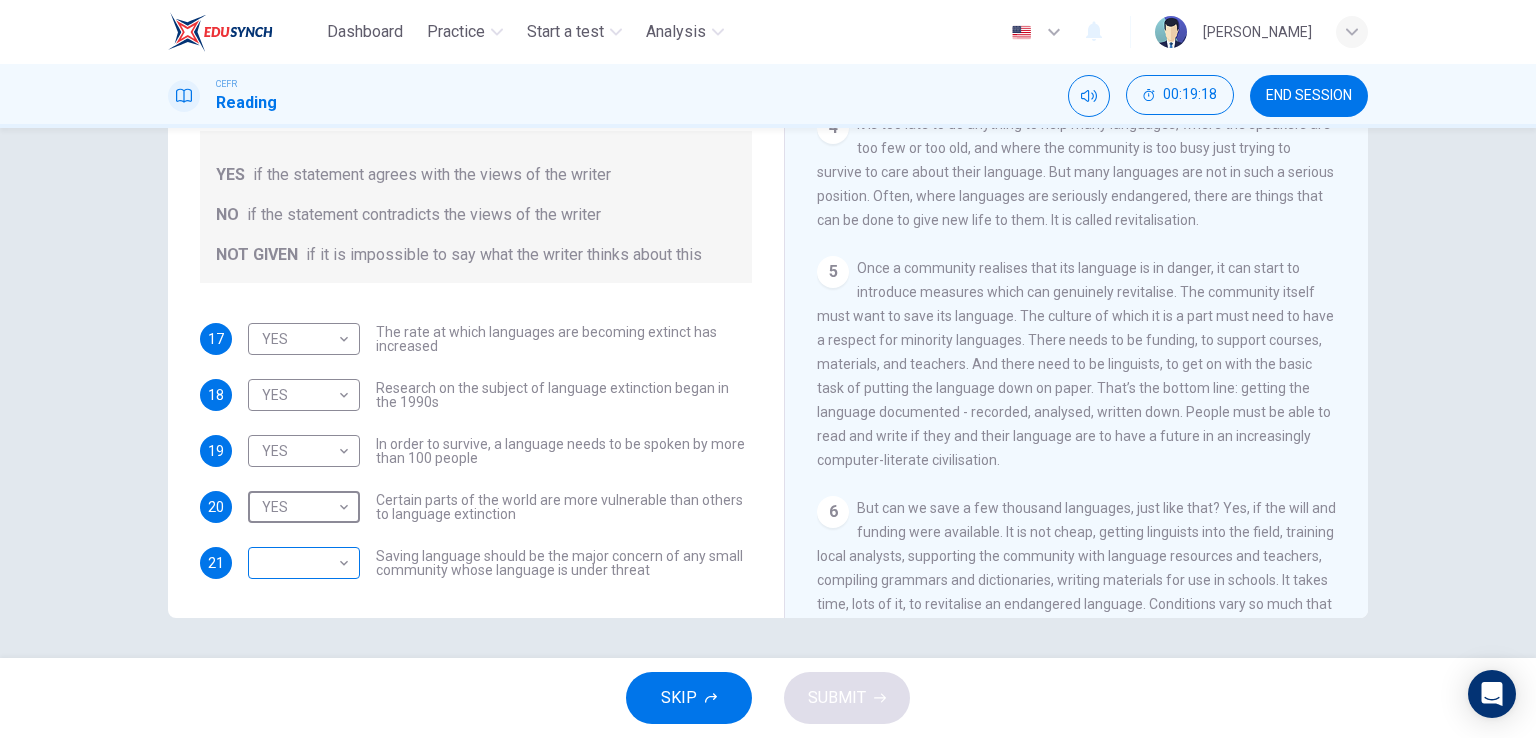 click on "Dashboard Practice Start a test Analysis English en ​ AINNUR ATIRAH BINTI AZHAR CEFR Reading 00:19:18 END SESSION Questions 17 - 21 Do the following statements agree with the views of the writer in the Passage?  In the boxes below, write YES if the statement agrees with the views of the writer NO if the statement contradicts the views of the writer NOT GIVEN if it is impossible to say what the writer thinks about this 17 YES YES ​ The rate at which languages are becoming extinct has increased 18 YES YES ​ Research on the subject of language extinction began in the 1990s 19 YES YES ​ In order to survive, a language needs to be spoken by more than 100 people 20 YES YES ​ Certain parts of the world are more vulnerable than others to language extinction 21 ​ ​ Saving language should be the major concern of any small community whose language is under threat Saving Language CLICK TO ZOOM Click to Zoom 1 2 3 4 5 6 7 8 9 10 11 12 SKIP SUBMIT EduSynch - Online Language Proficiency Testing
2025" at bounding box center (768, 369) 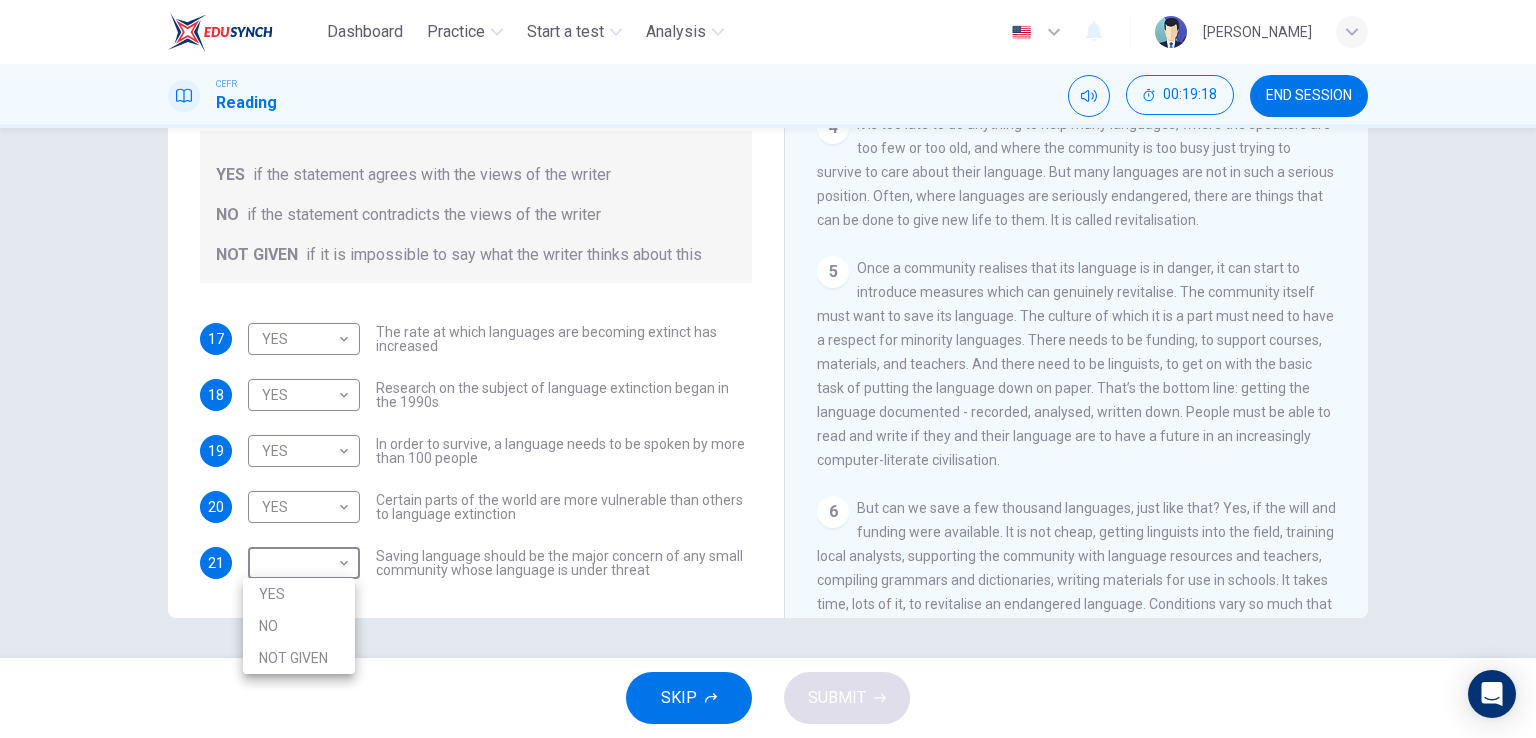 click on "YES" at bounding box center [299, 594] 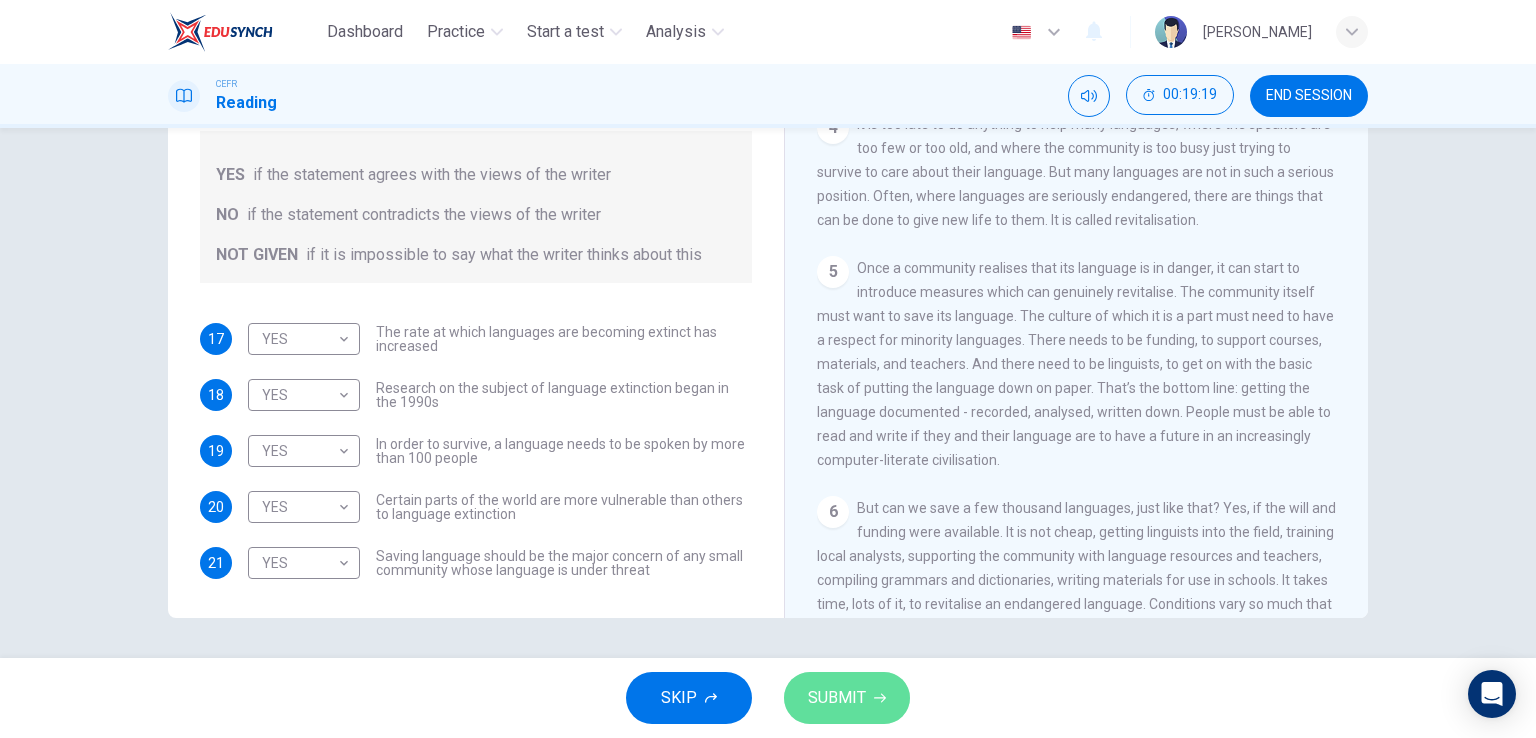 click on "SUBMIT" at bounding box center (837, 698) 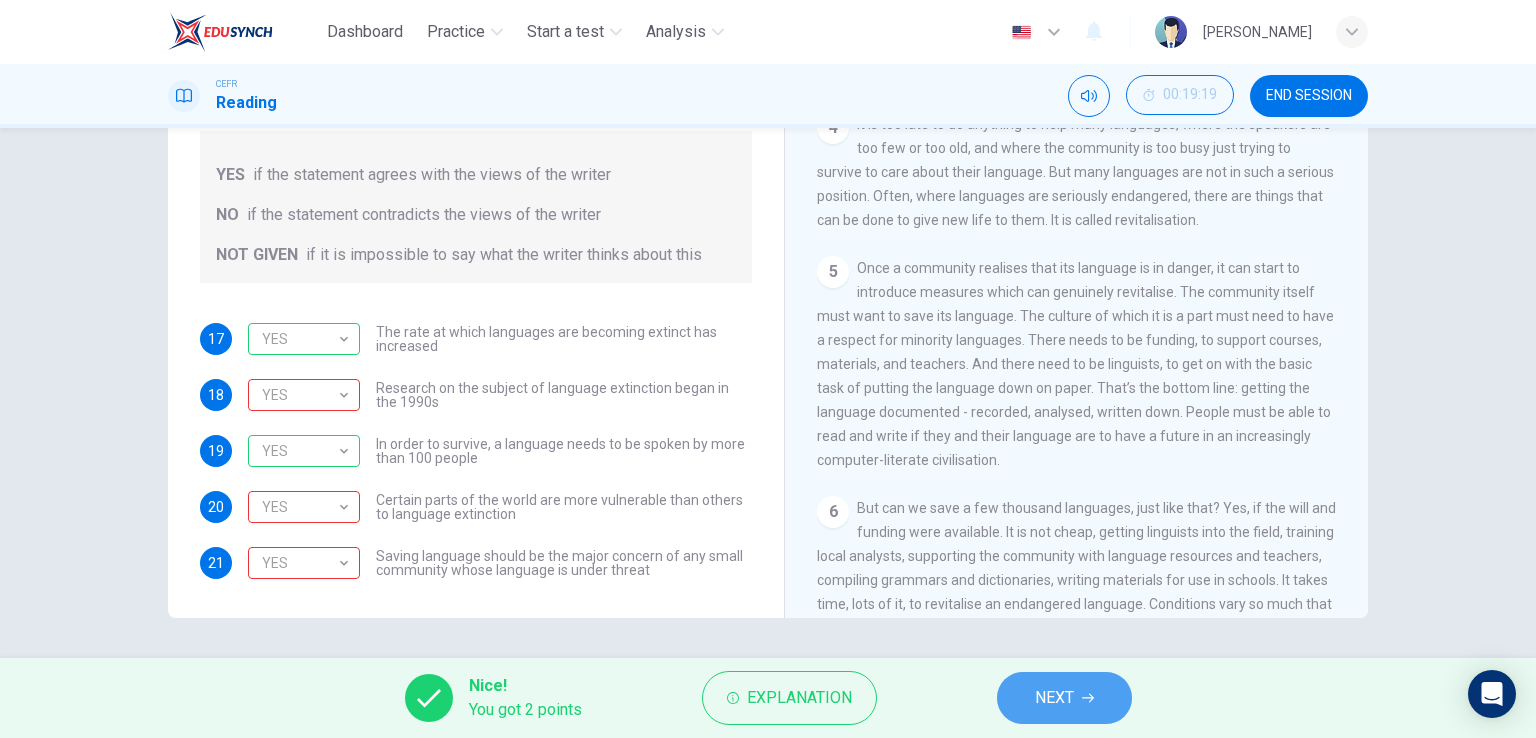click on "NEXT" at bounding box center [1064, 698] 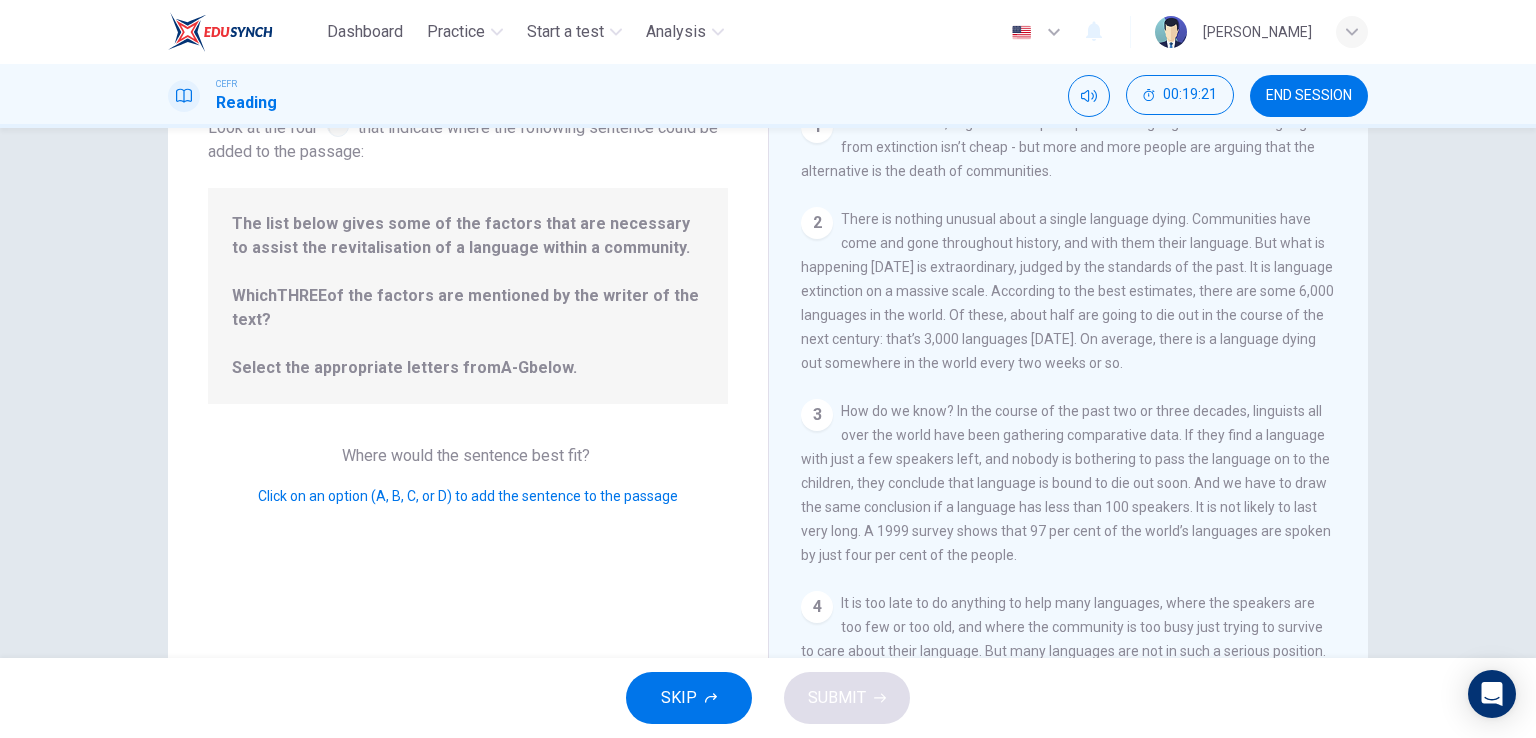 scroll, scrollTop: 45, scrollLeft: 0, axis: vertical 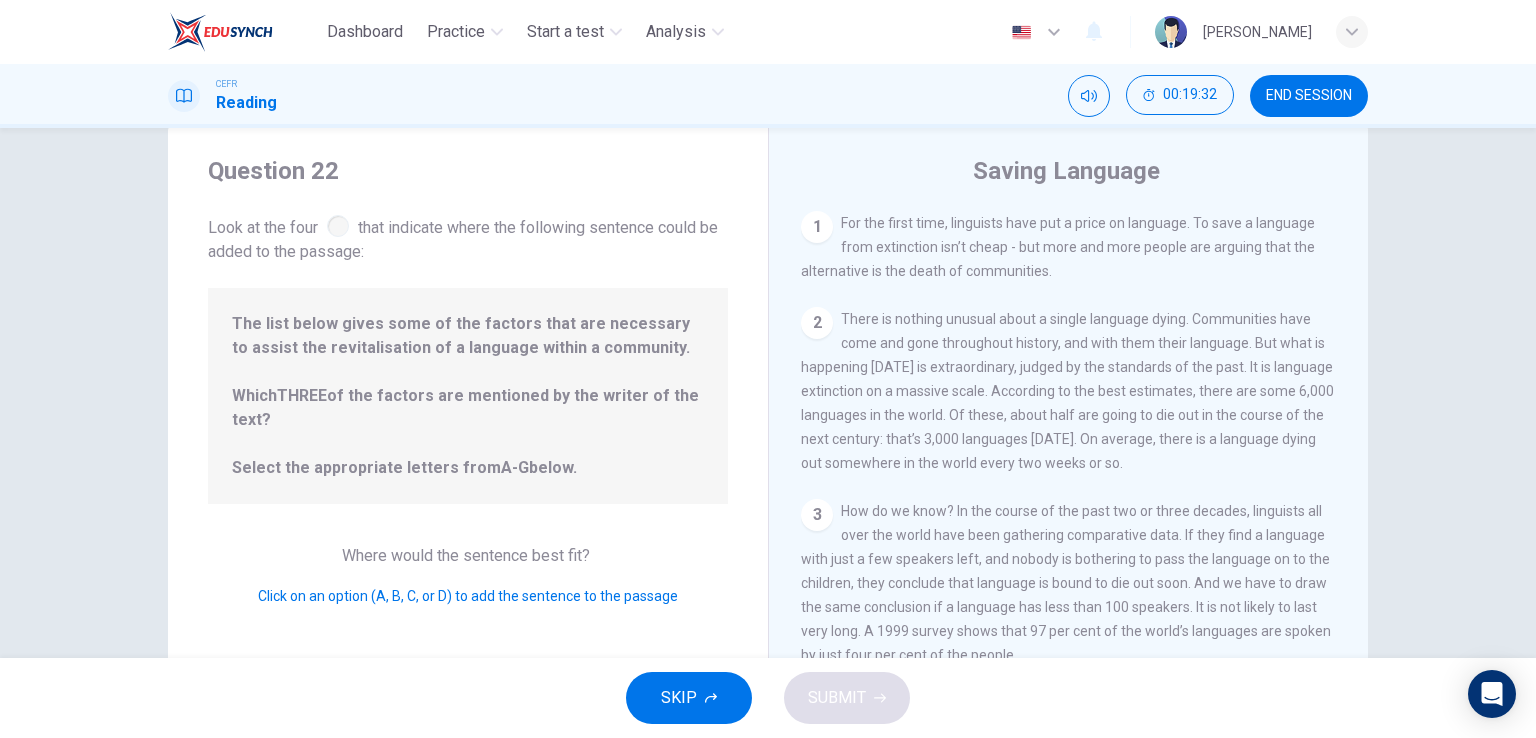 click on "The list below gives some of the factors that are necessary to assist the revitalisation of a language within a community.
Which  THREE  of the factors are mentioned by the writer of the text?
Select the appropriate letters from  A-G  below." at bounding box center [468, 396] 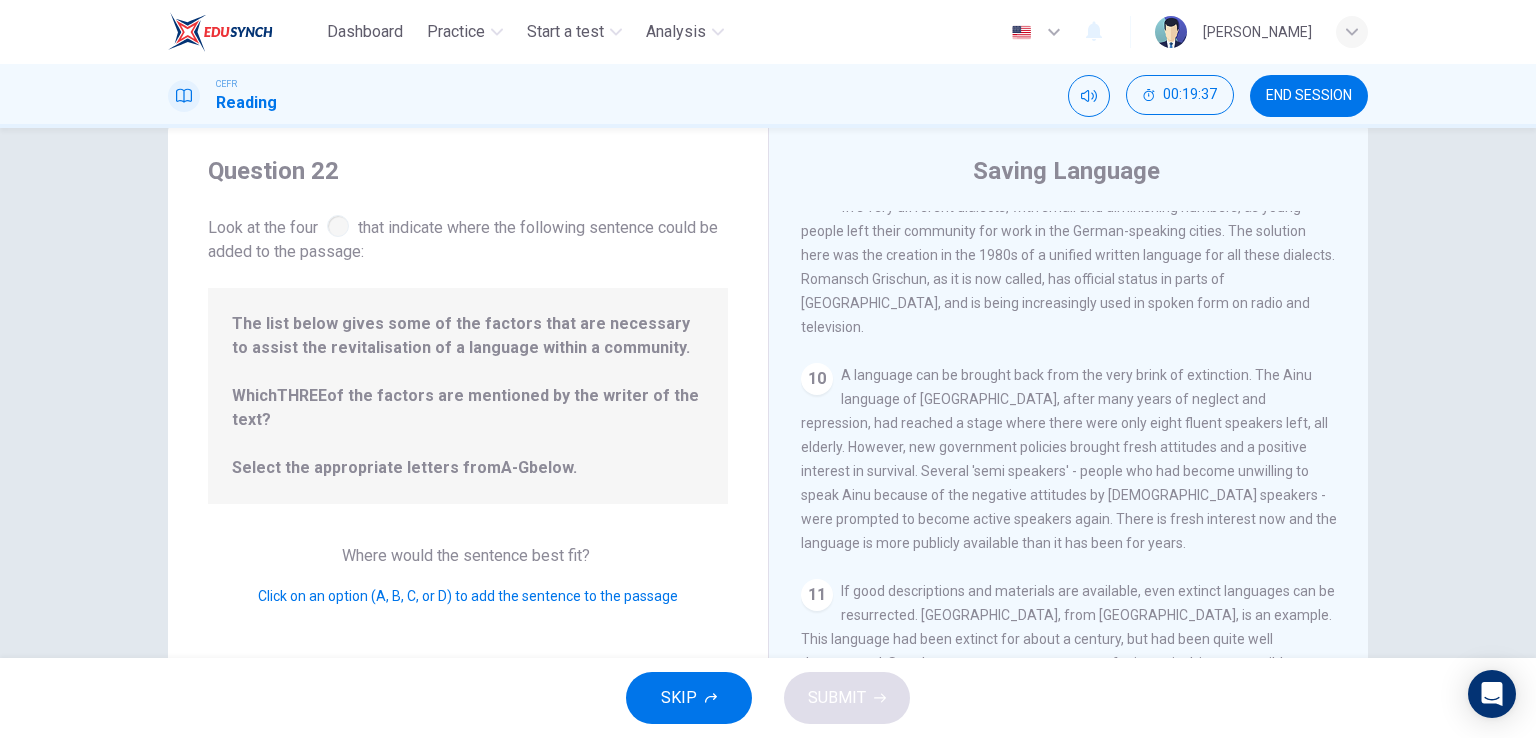 scroll, scrollTop: 1746, scrollLeft: 0, axis: vertical 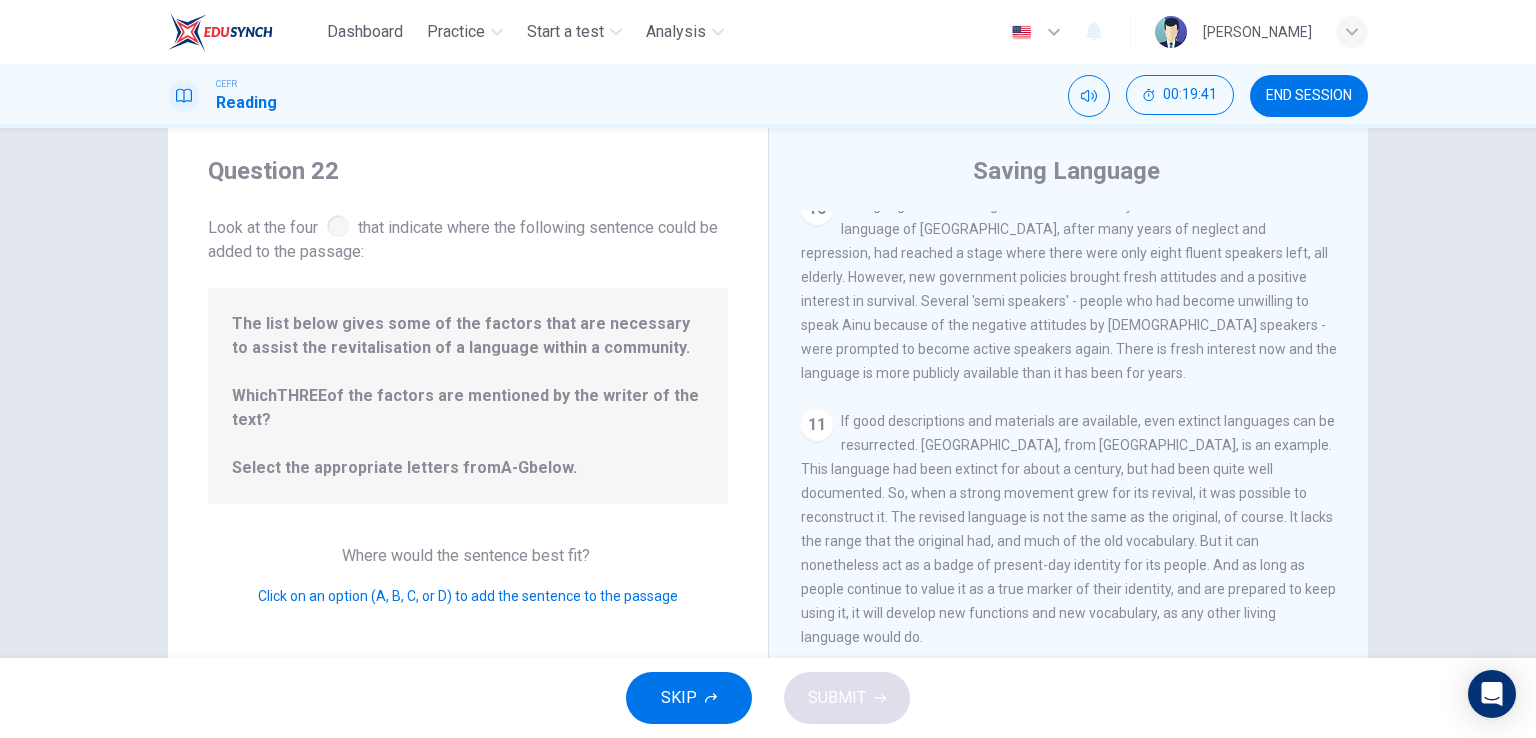 click on "The list below gives some of the factors that are necessary to assist the revitalisation of a language within a community.
Which  THREE  of the factors are mentioned by the writer of the text?
Select the appropriate letters from  A-G  below." at bounding box center (468, 396) 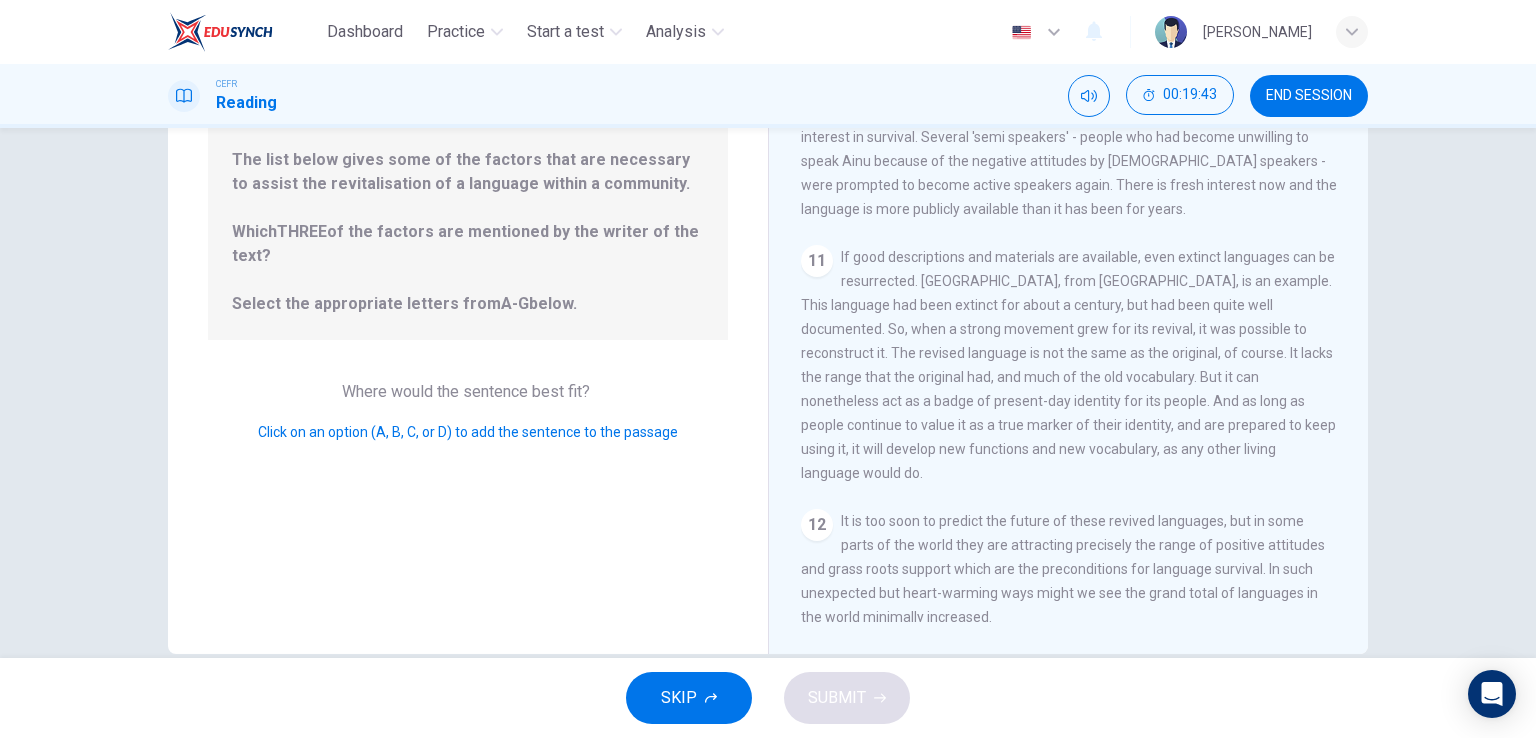 scroll, scrollTop: 245, scrollLeft: 0, axis: vertical 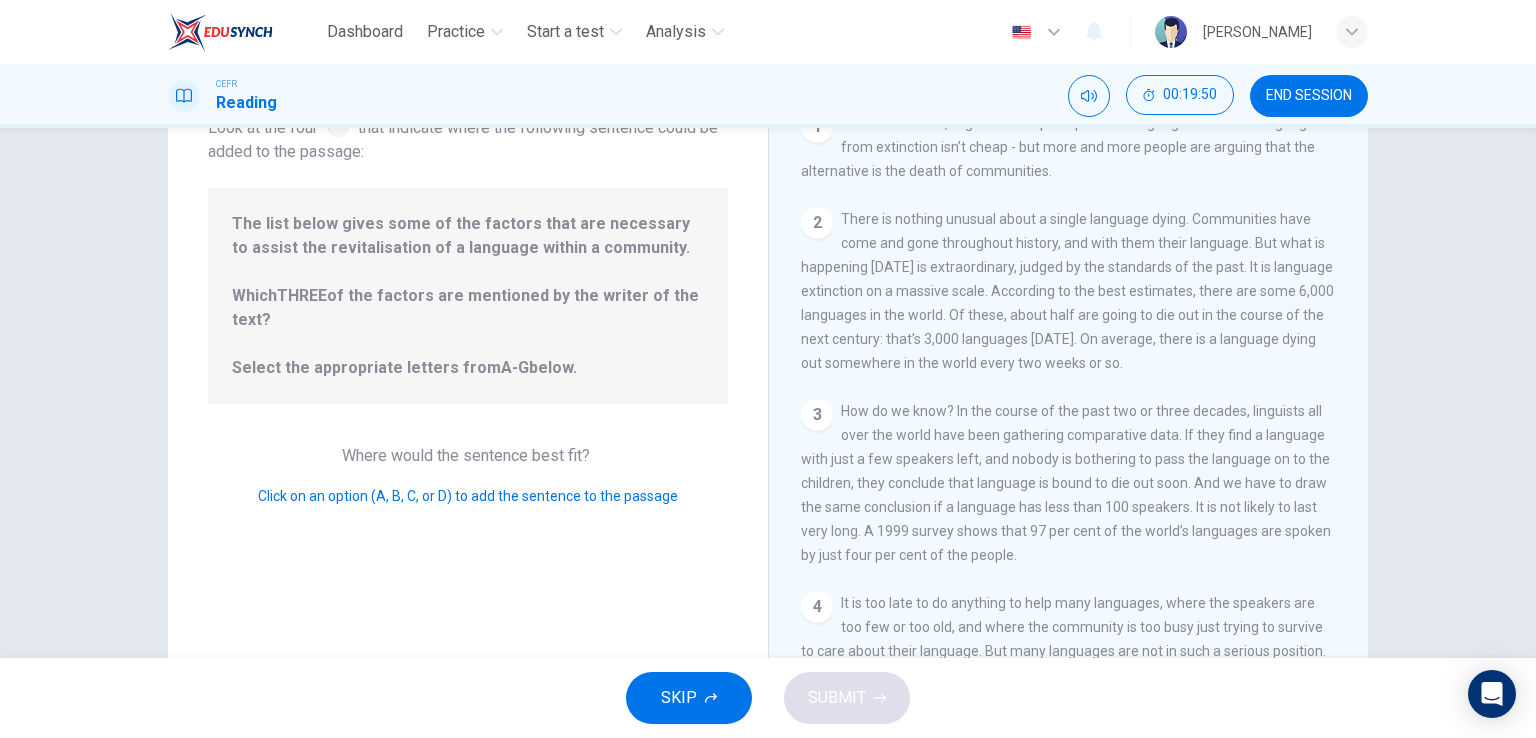 click on "There is nothing unusual about a single language dying. Communities have come and gone throughout history, and with them their language. But what is happening today is extraordinary, judged by the standards of the past. It is language extinction on a massive scale. According to the best estimates, there are some 6,000 languages in the world. Of these, about half are going to die out in the course of the next century: that’s 3,000 languages in 1,200 months. On average, there is a language dying out somewhere in the world every two weeks or so." at bounding box center (1067, 291) 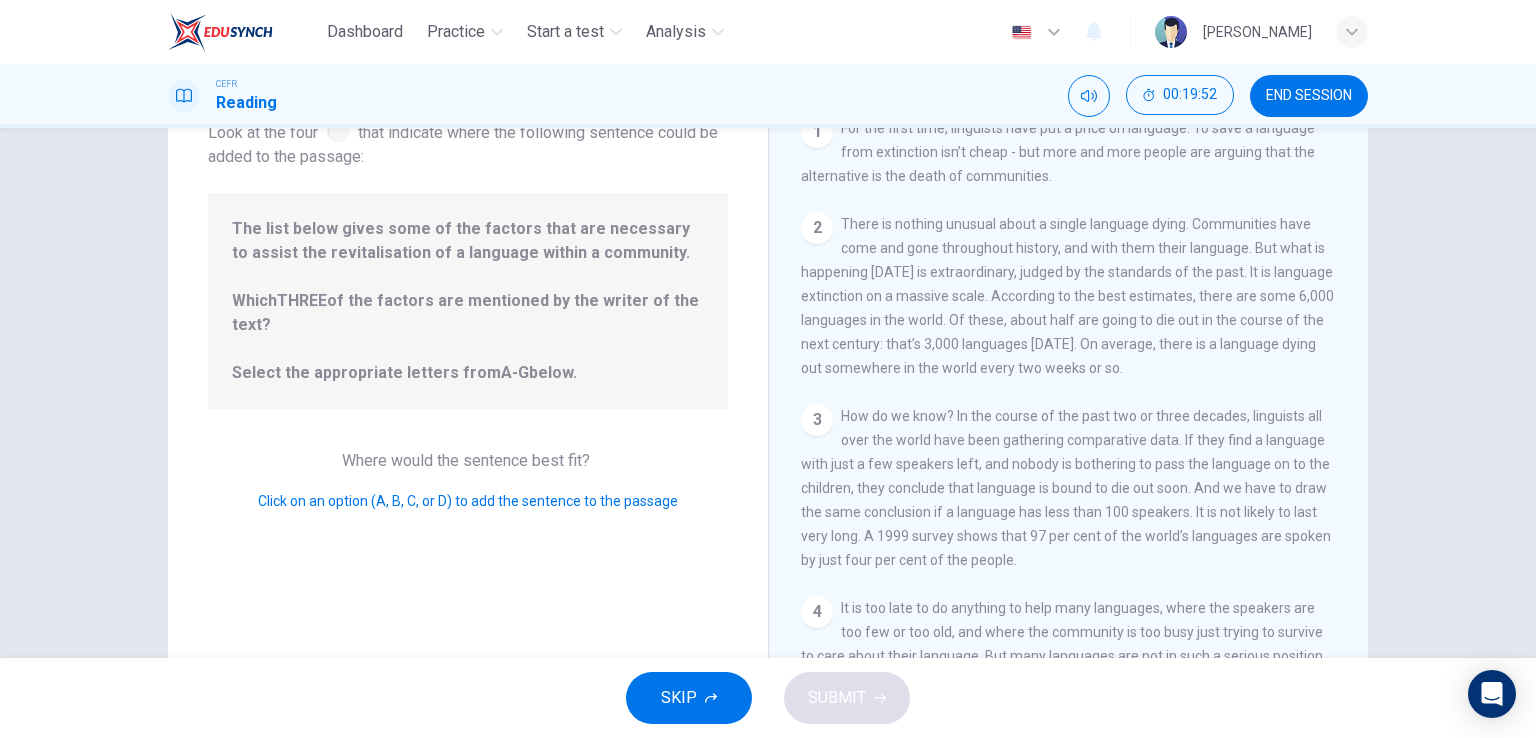 scroll, scrollTop: 245, scrollLeft: 0, axis: vertical 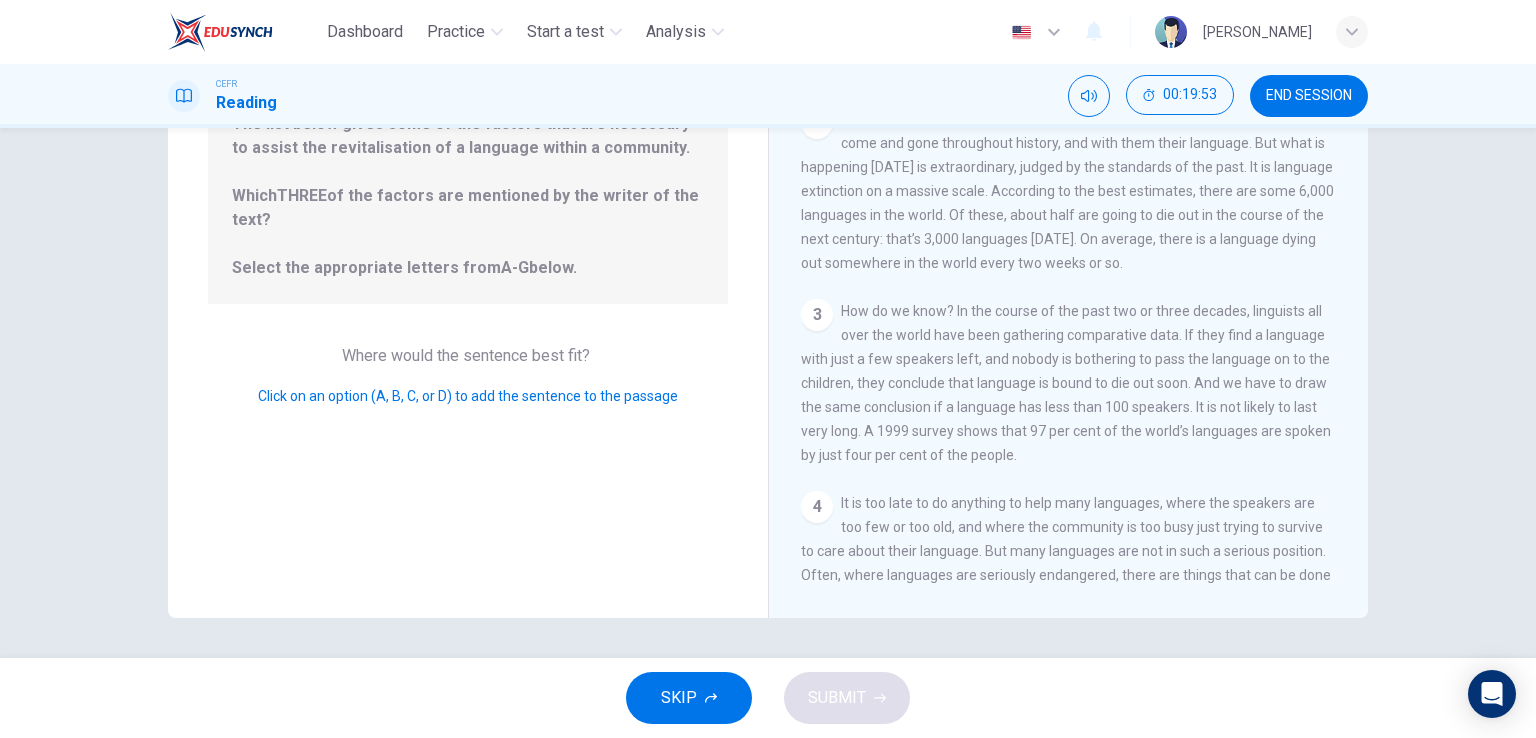 click on "Click on an option (A, B, C, or D) to add the sentence to the passage" at bounding box center (468, 396) 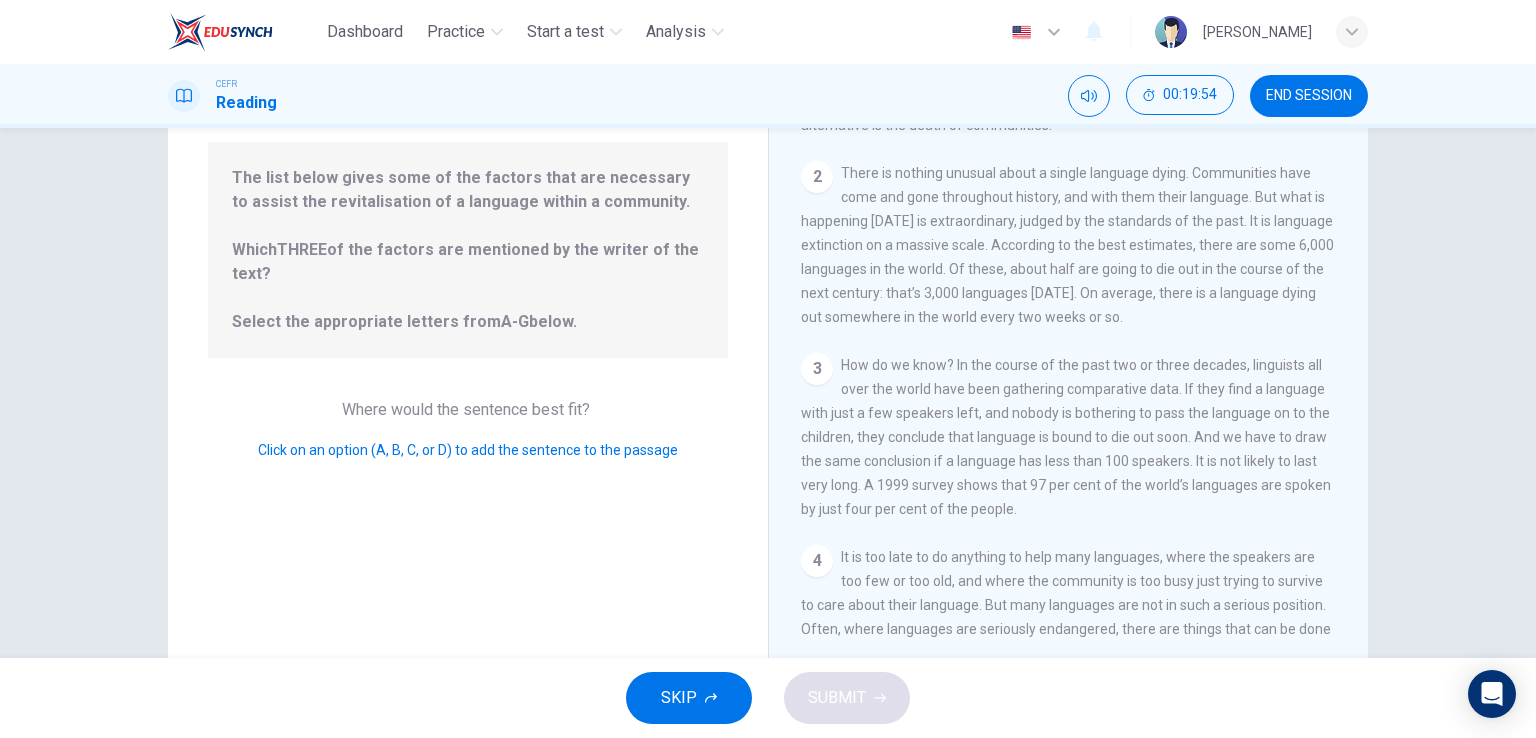 scroll, scrollTop: 145, scrollLeft: 0, axis: vertical 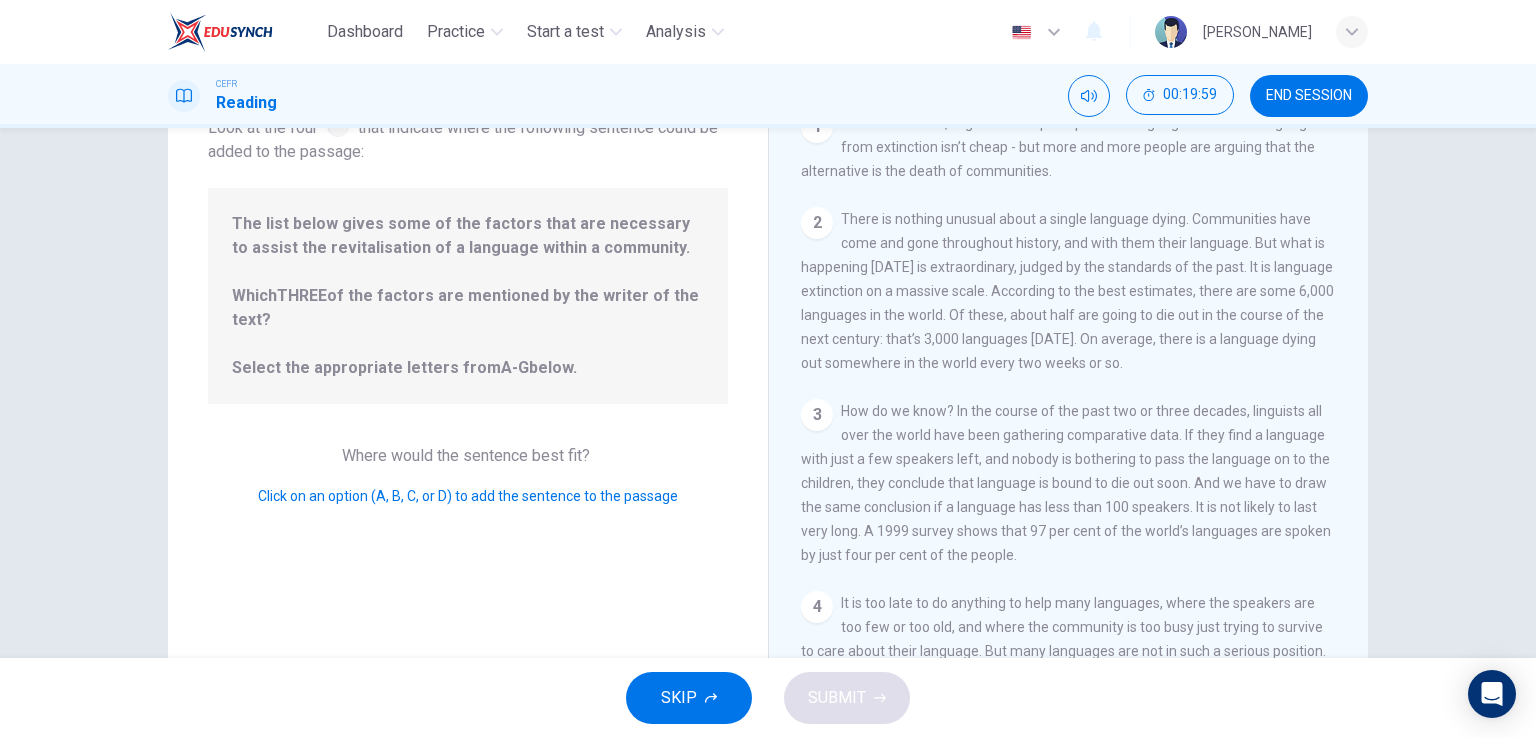 click on "The list below gives some of the factors that are necessary to assist the revitalisation of a language within a community.
Which  THREE  of the factors are mentioned by the writer of the text?
Select the appropriate letters from  A-G  below." at bounding box center [468, 296] 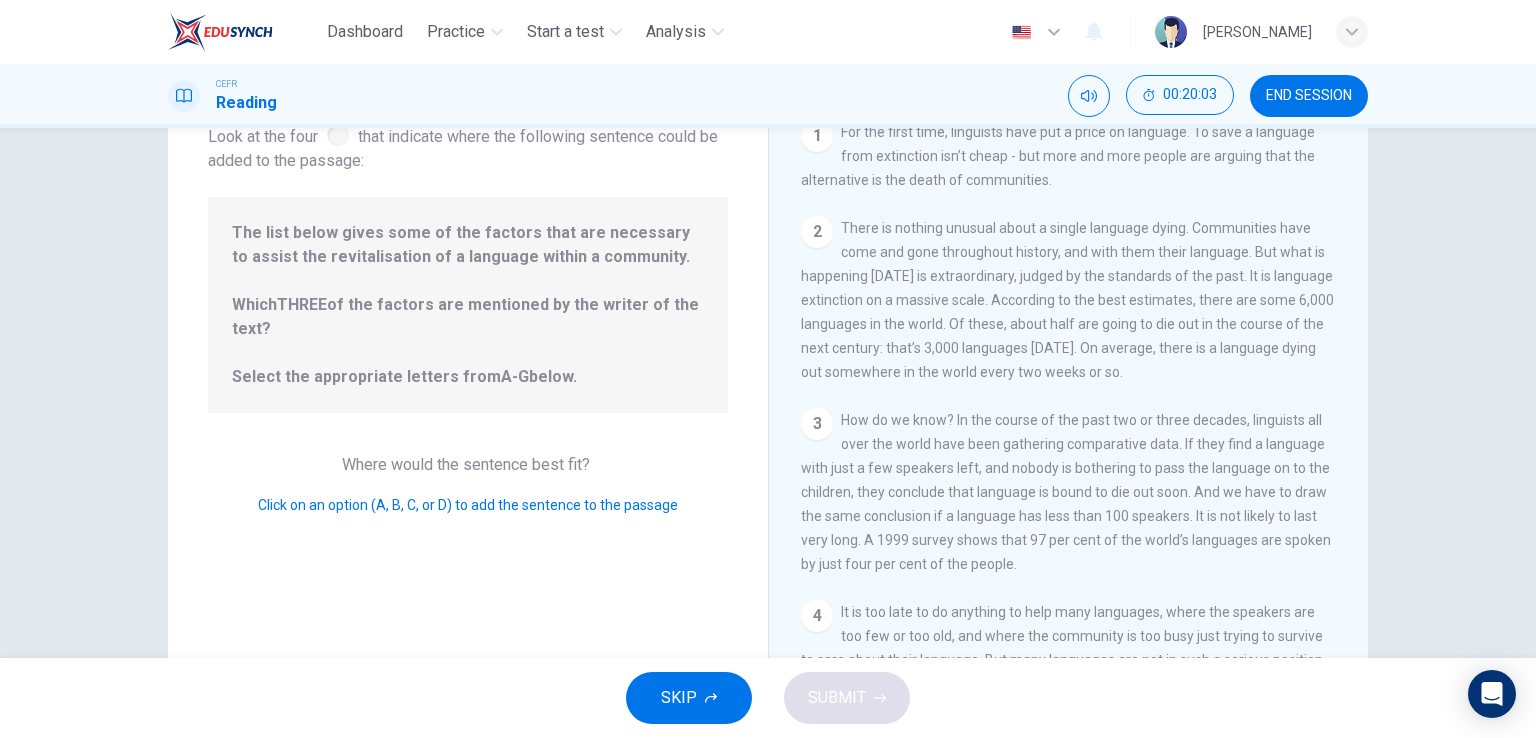 scroll, scrollTop: 245, scrollLeft: 0, axis: vertical 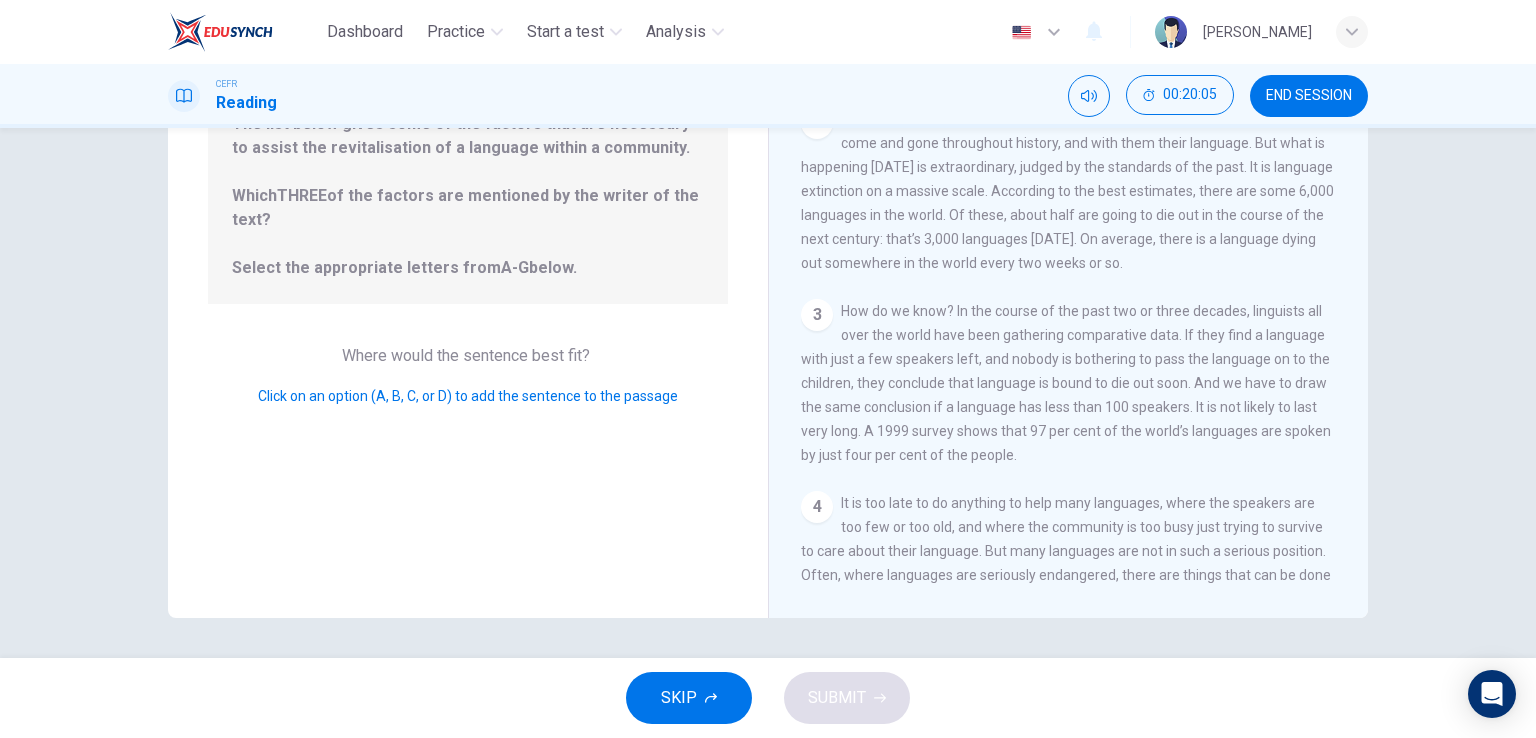 click on "Click on an option (A, B, C, or D) to add the sentence to the passage" at bounding box center (468, 396) 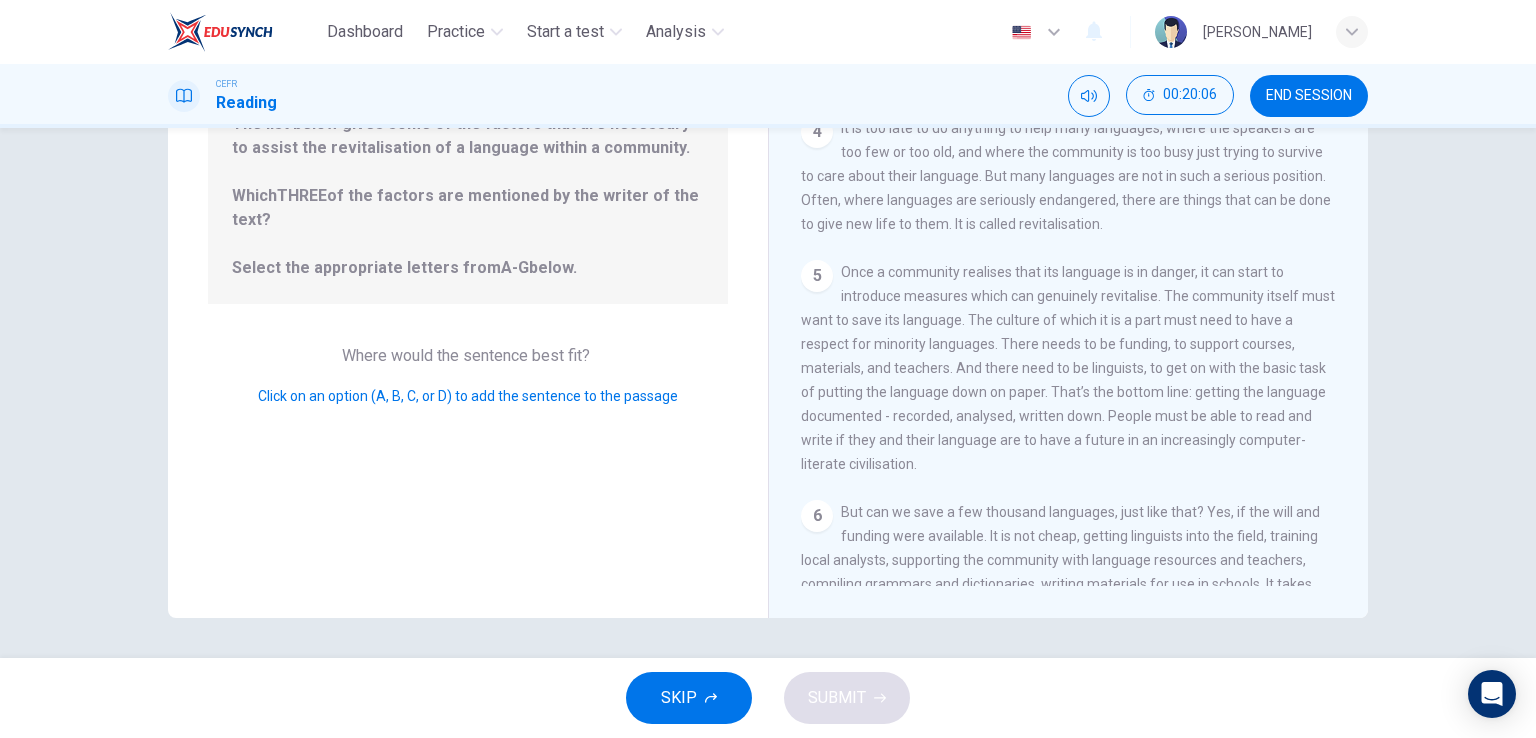 scroll, scrollTop: 500, scrollLeft: 0, axis: vertical 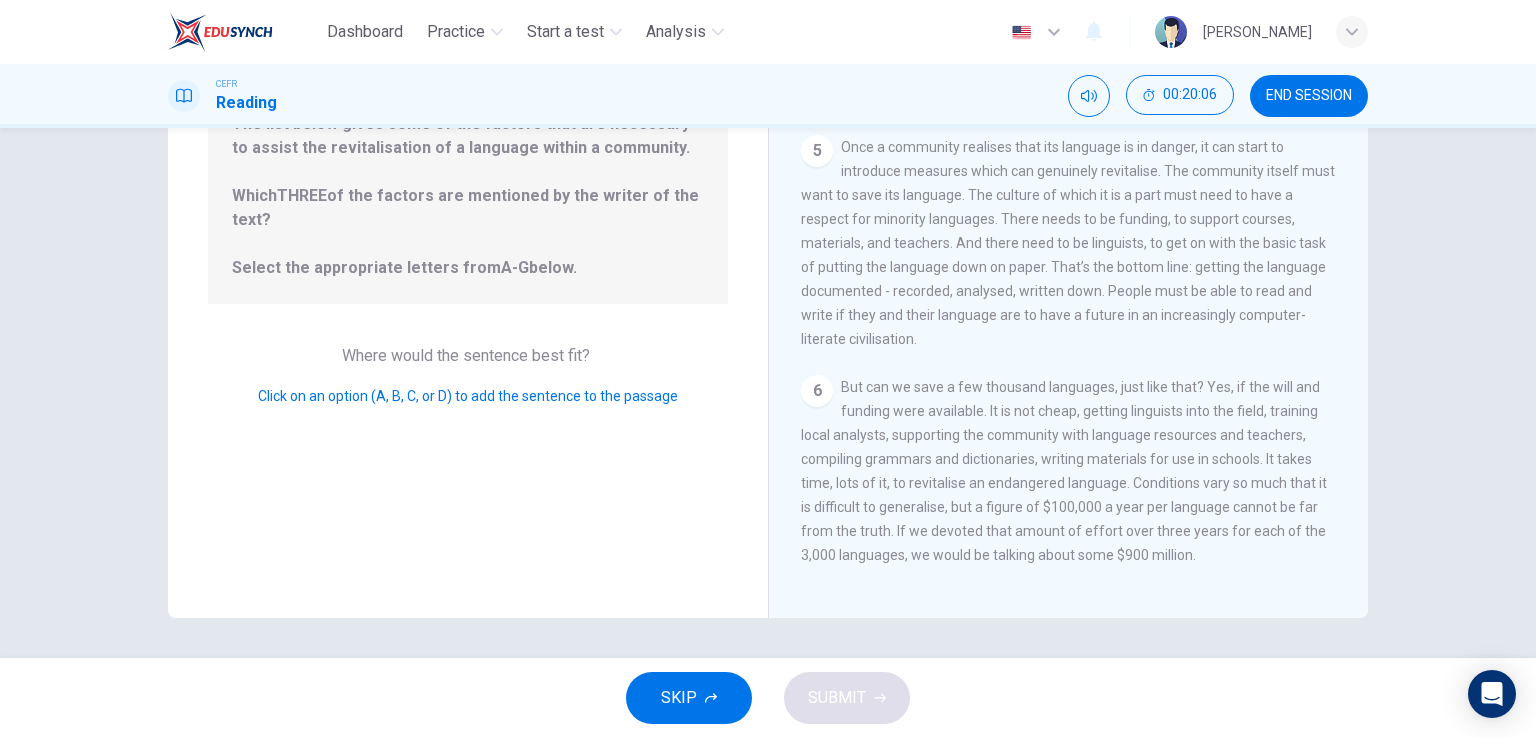 click on "6" at bounding box center (817, 391) 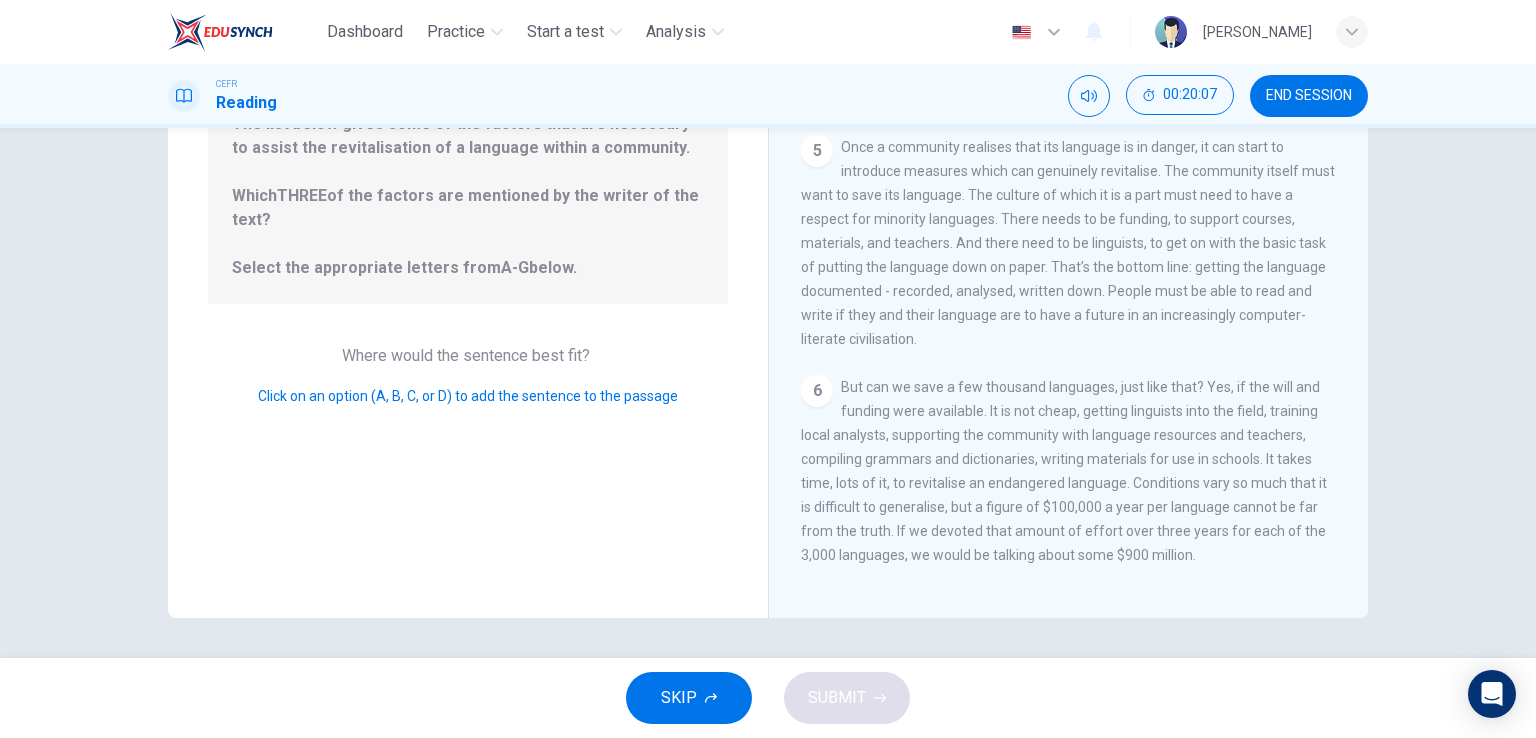 click on "6" at bounding box center (817, 391) 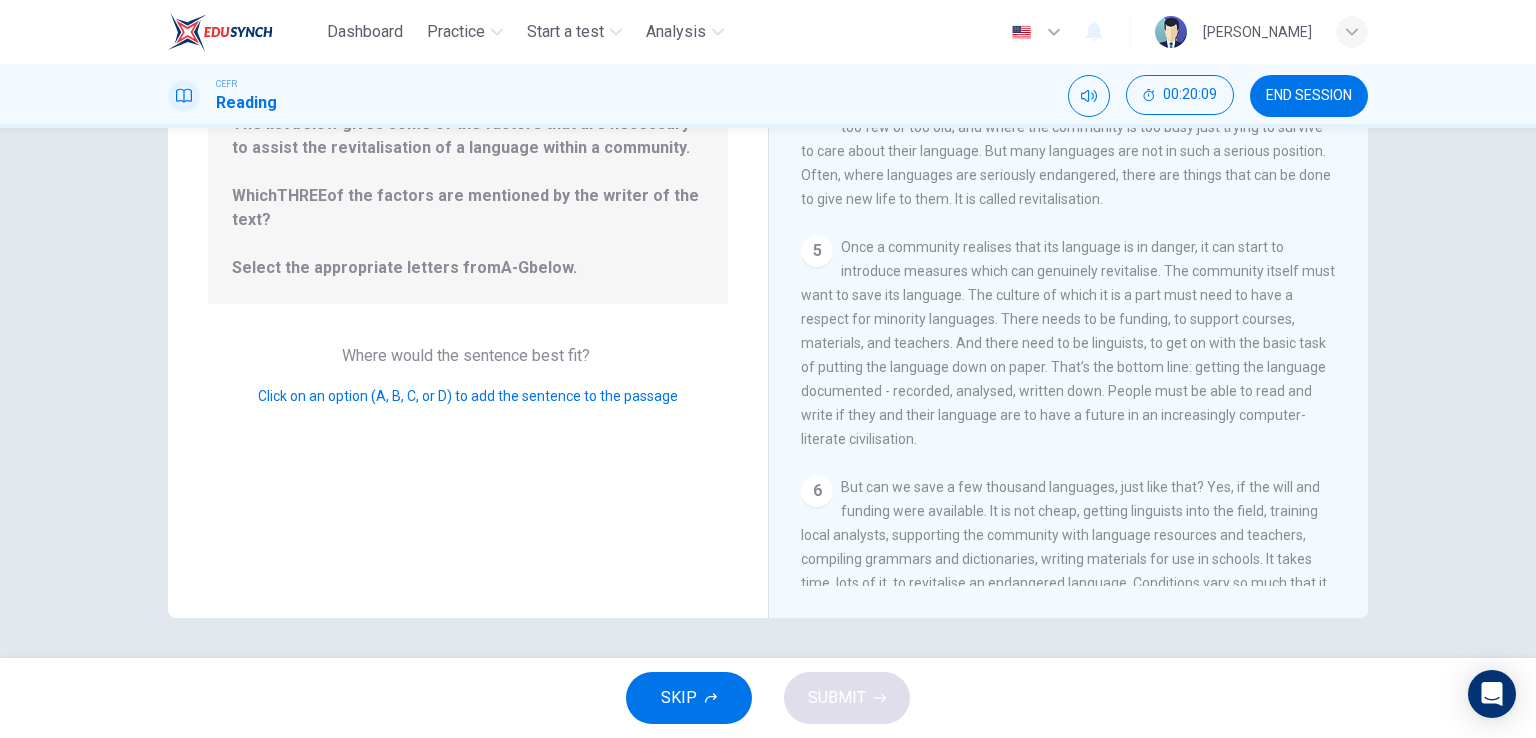 click on "5" at bounding box center (817, 251) 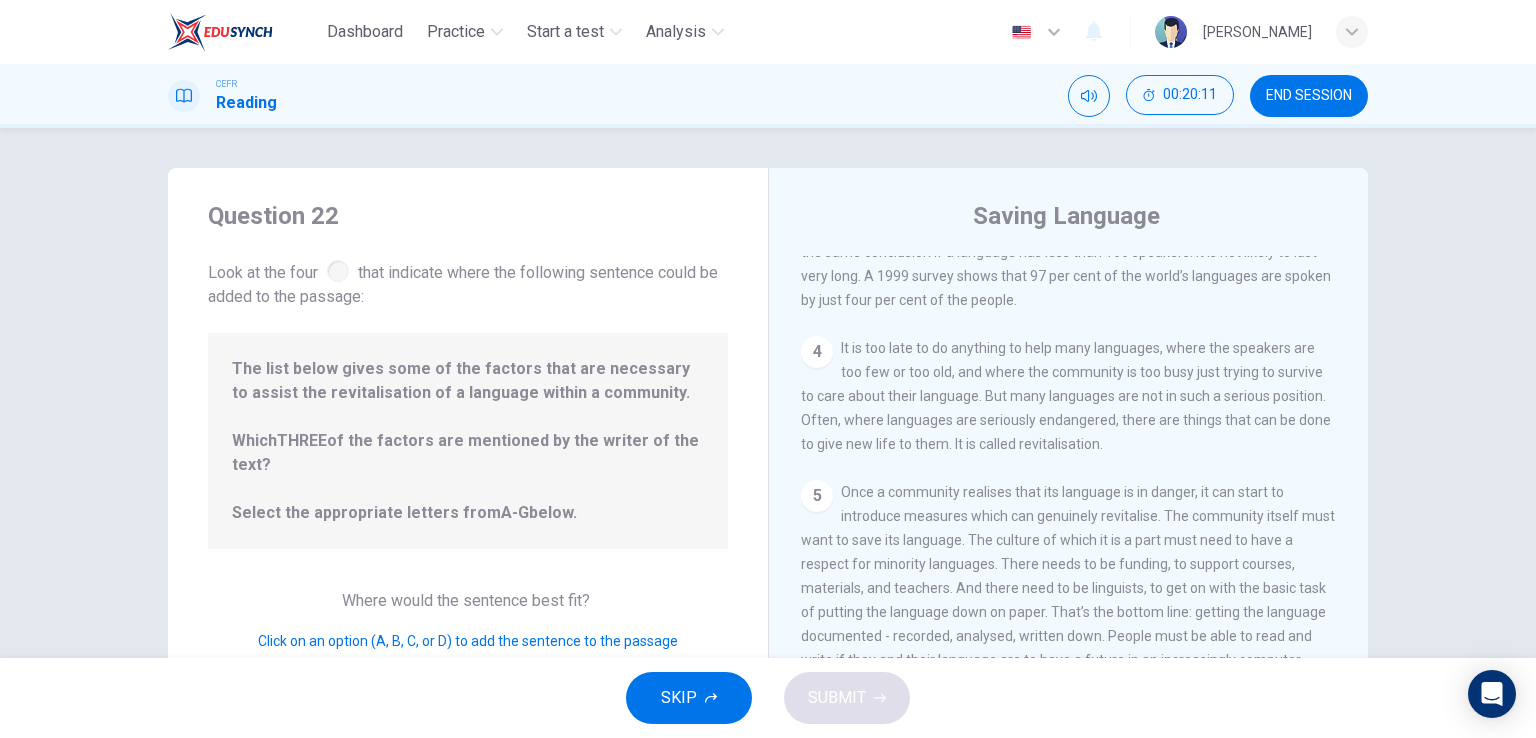 scroll, scrollTop: 0, scrollLeft: 0, axis: both 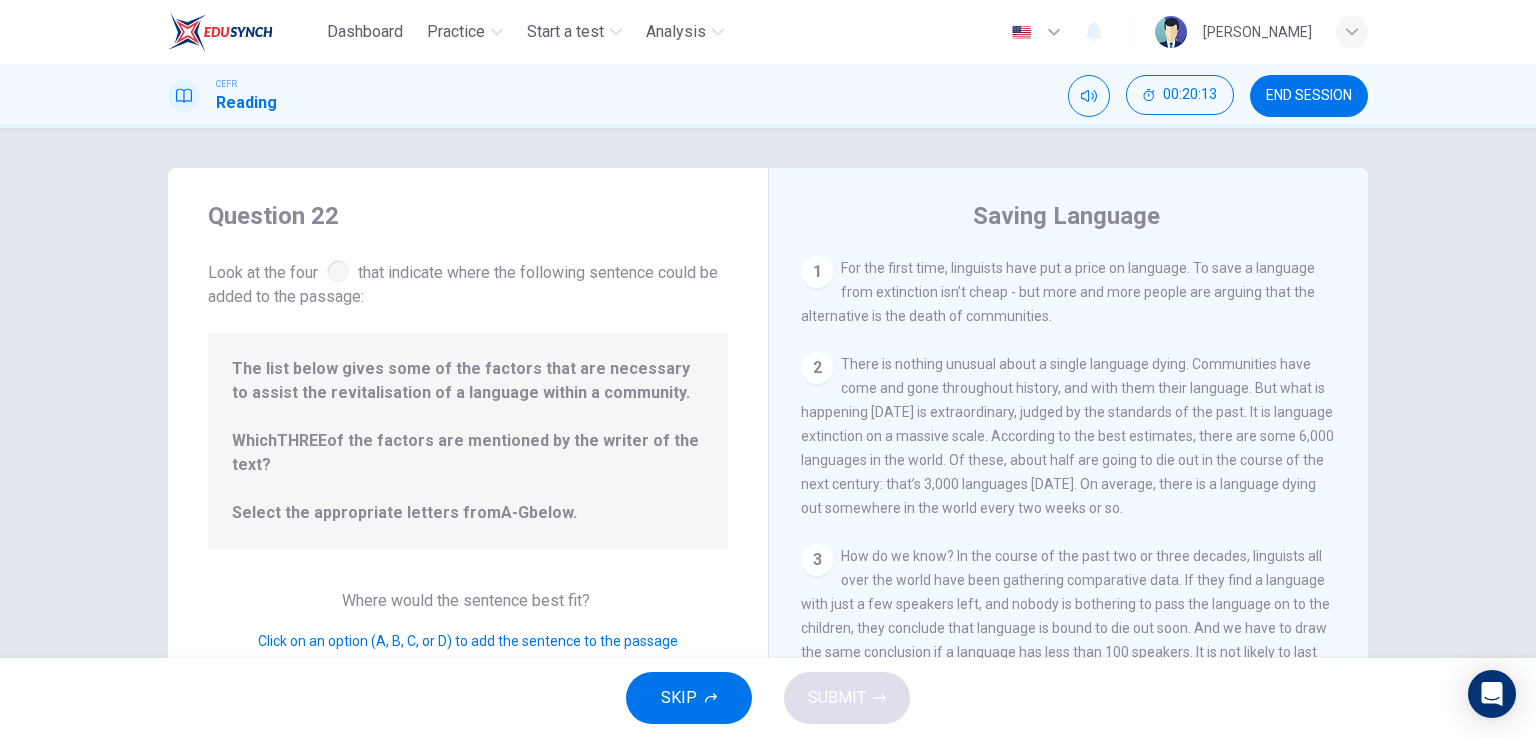 click on "1" at bounding box center [817, 272] 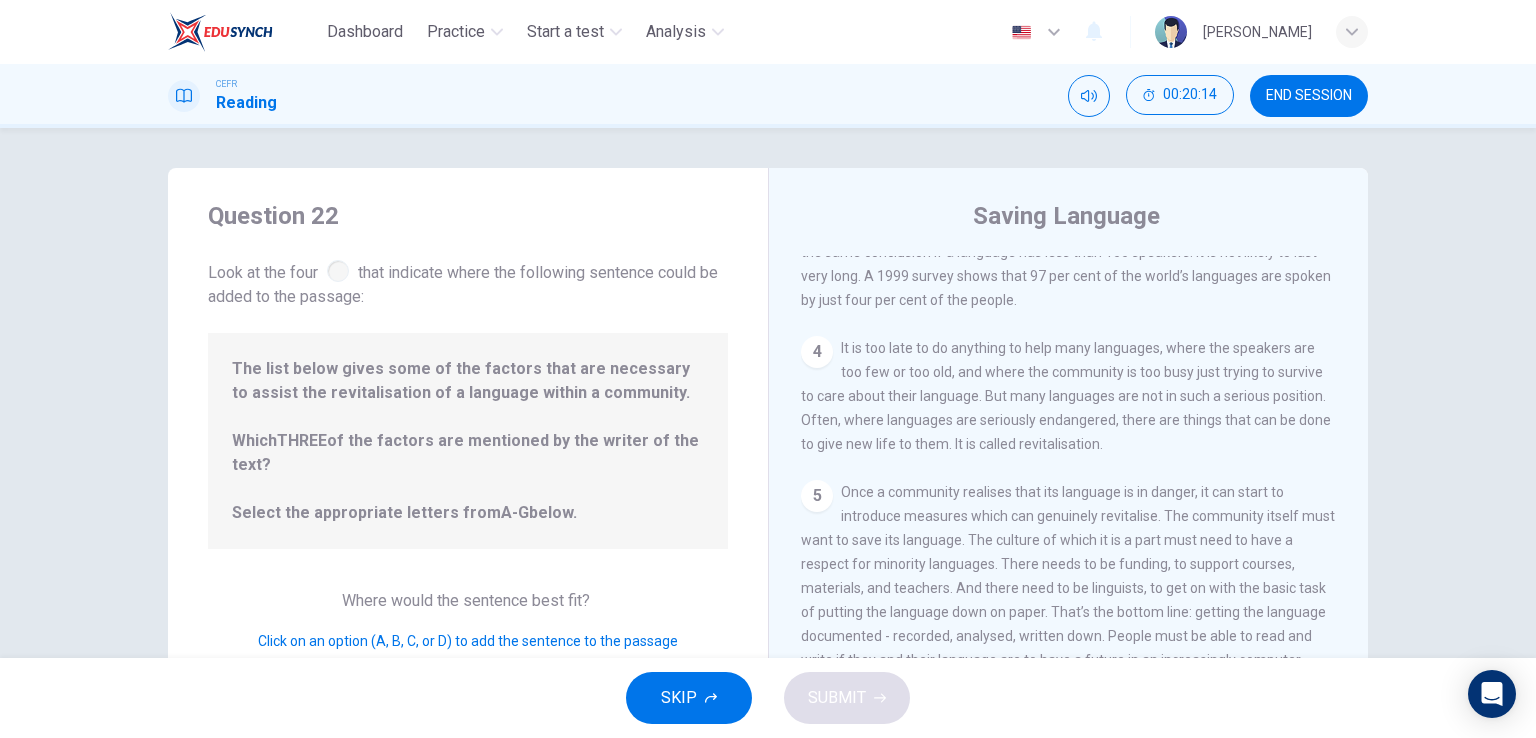 click on "4" at bounding box center (817, 352) 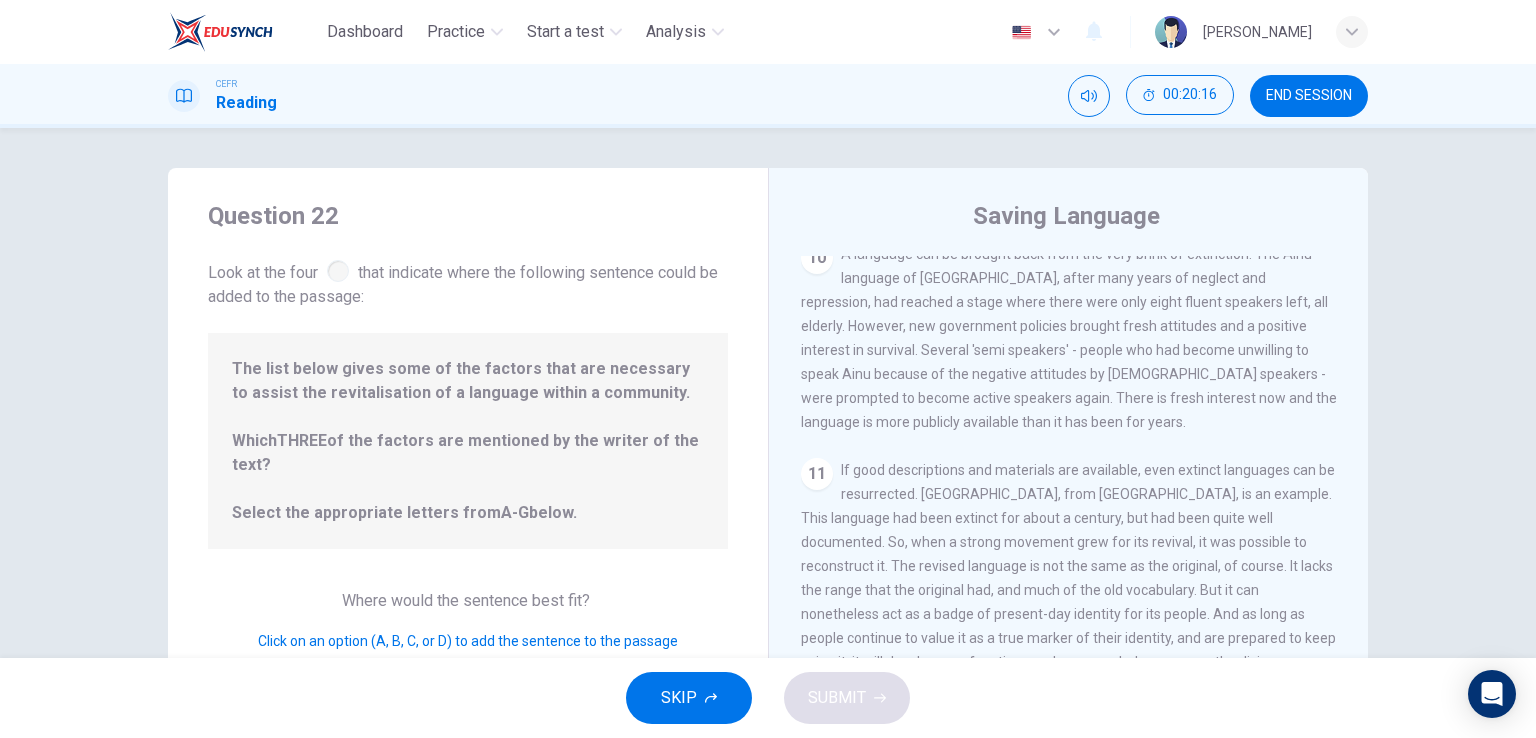 scroll, scrollTop: 1746, scrollLeft: 0, axis: vertical 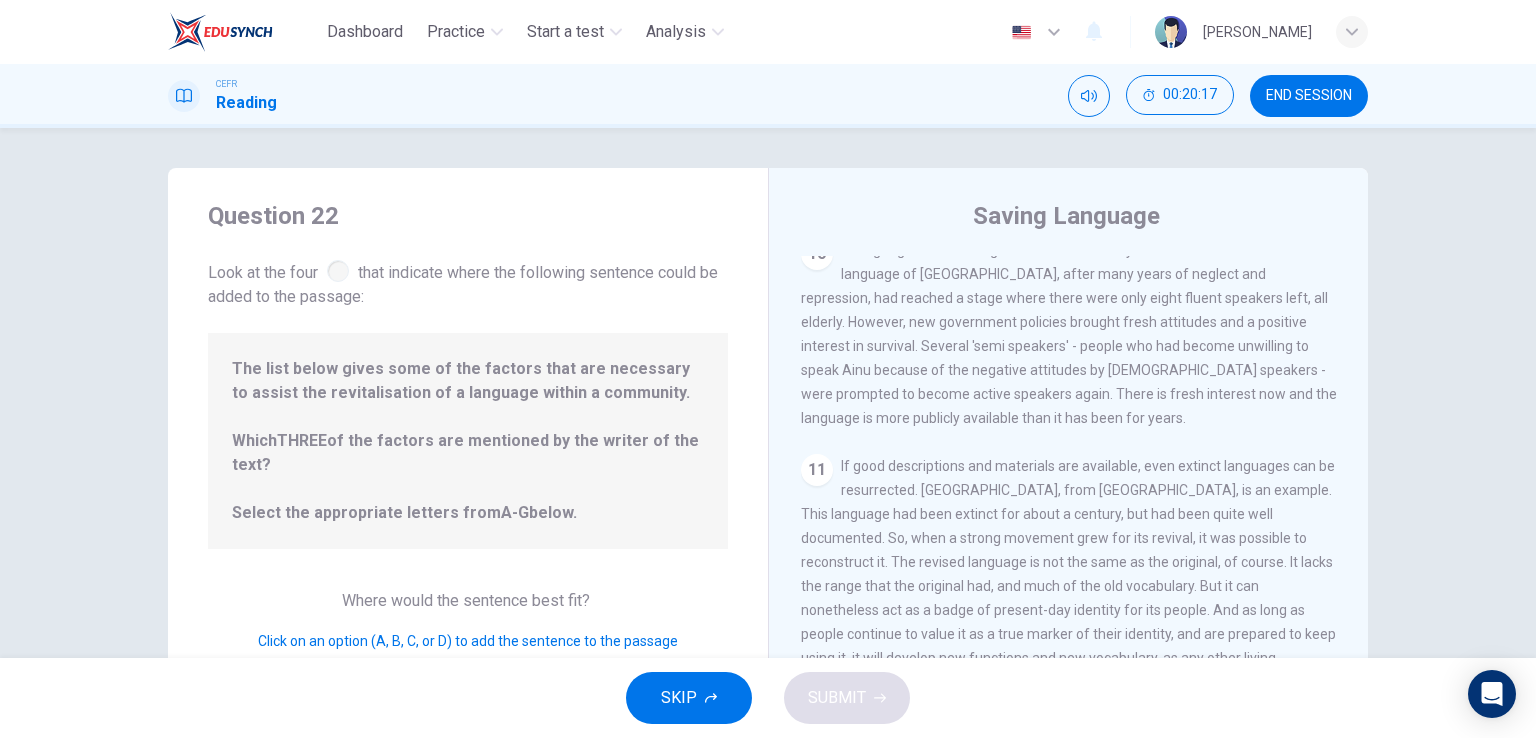 click on "If good descriptions and materials are available, even extinct languages can be resurrected. Kaurna, from South Australia, is an example. This language had been extinct for about a century, but had been quite well documented. So, when a strong movement grew for its revival, it was possible to reconstruct it. The revised language is not the same as the original, of course. It lacks the range that the original had, and much of the old vocabulary. But it can nonetheless act as a badge of present-day identity for its people. And as long as people continue to value it as a true marker of their identity, and are prepared to keep using it, it will develop new functions and new vocabulary, as any other living language would do." at bounding box center (1068, 574) 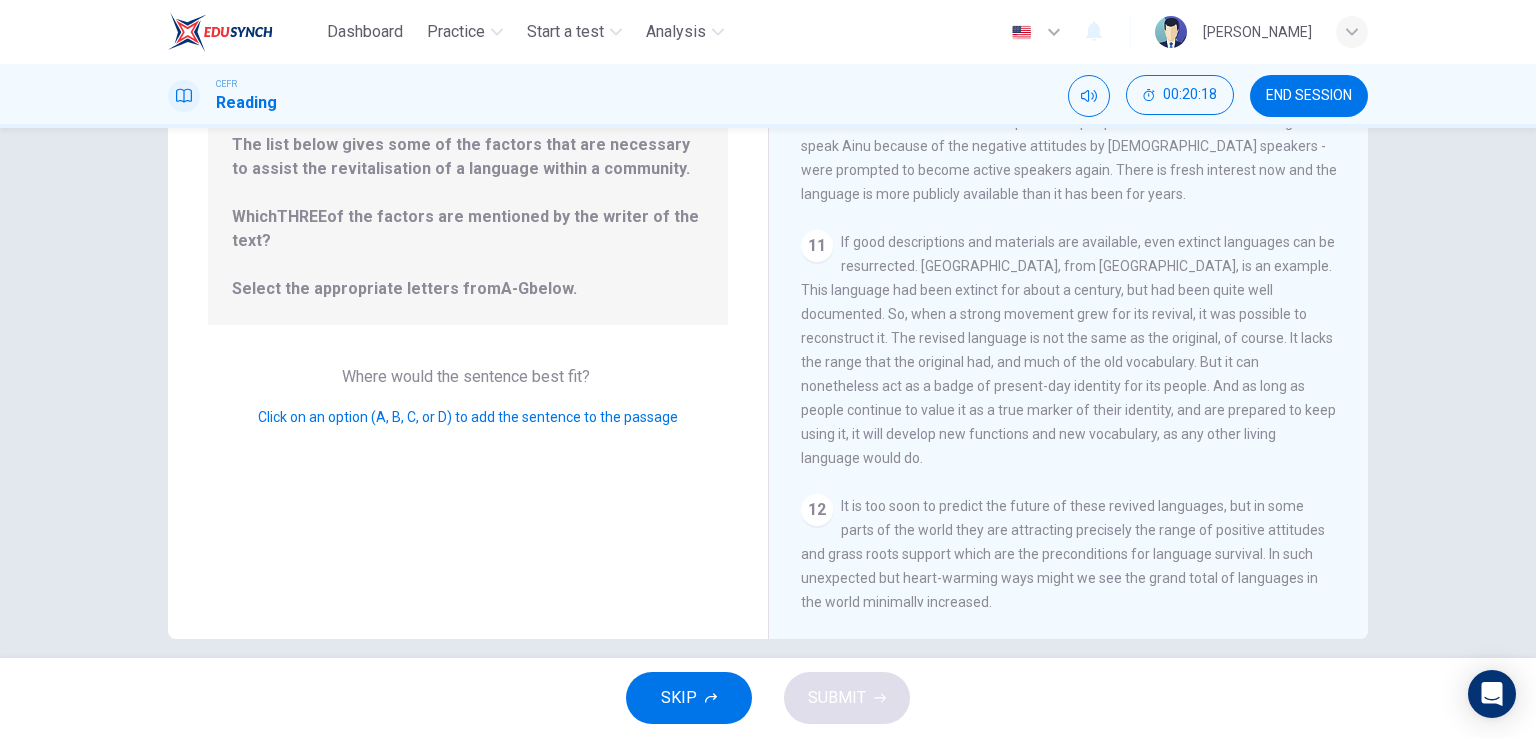 scroll, scrollTop: 245, scrollLeft: 0, axis: vertical 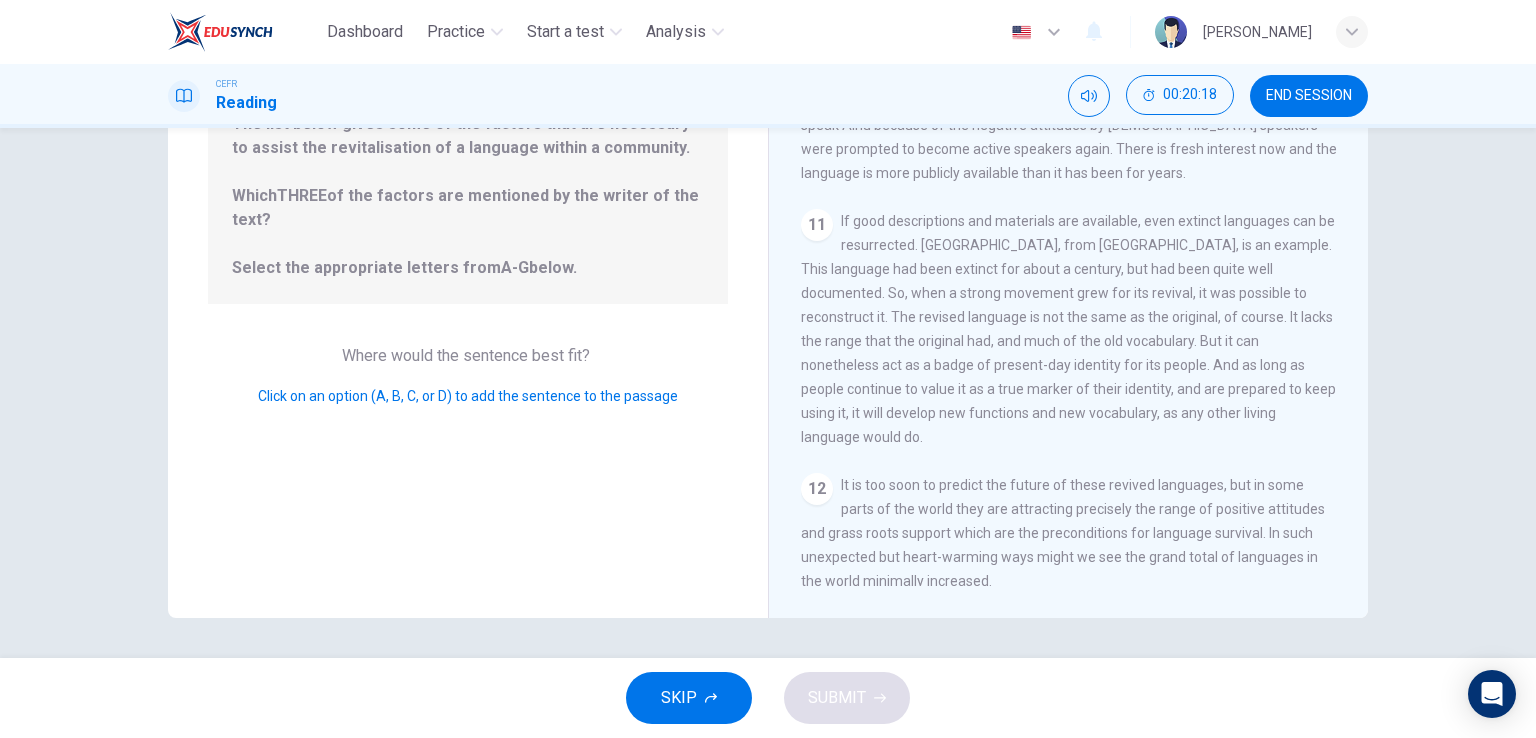 click on "12 It is too soon to predict the future of these revived languages, but in some parts of the world they are attracting precisely the range of positive attitudes and grass roots support which are the preconditions for language survival. In such unexpected but heart-warming ways might we see the grand total of languages in the world minimally increased." at bounding box center [1069, 533] 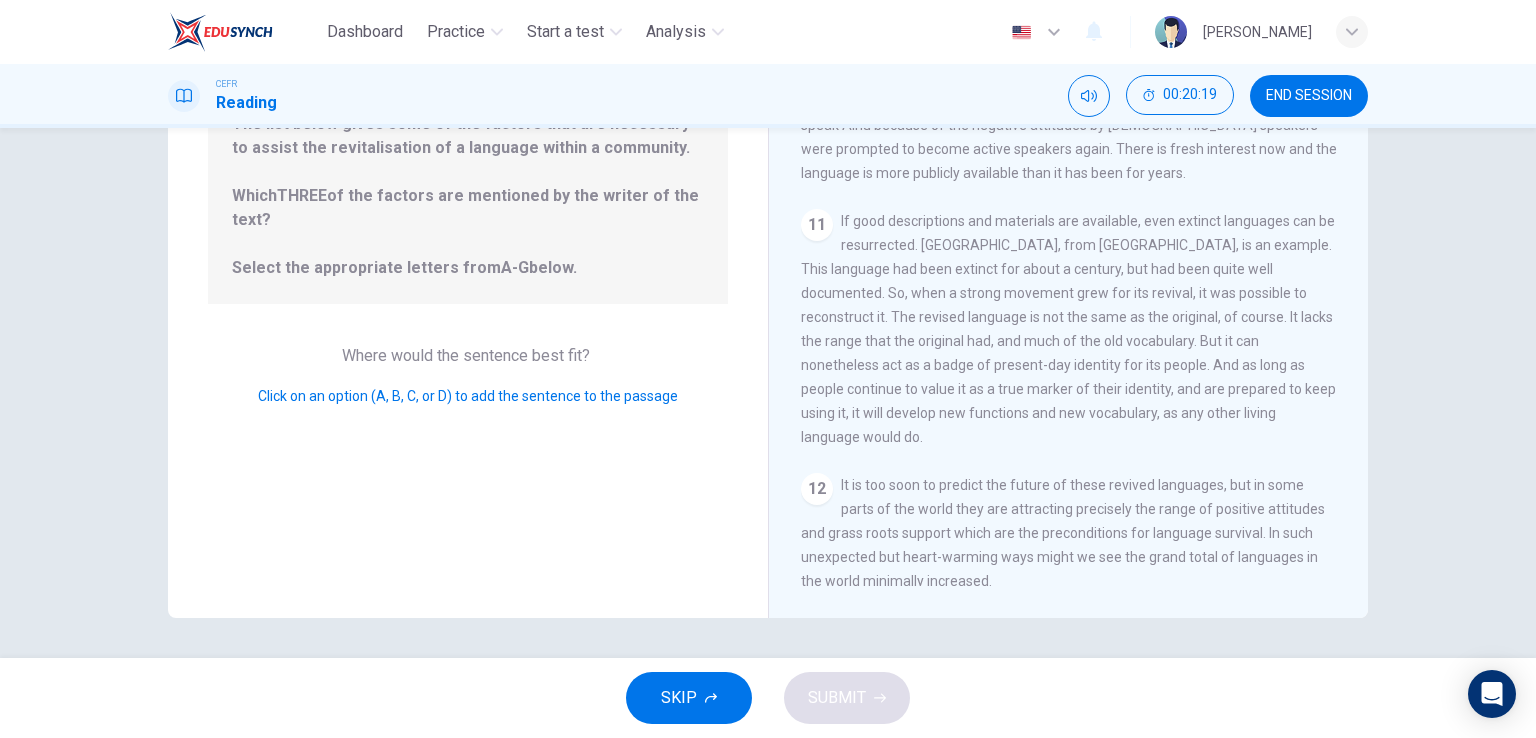 drag, startPoint x: 1072, startPoint y: 487, endPoint x: 1017, endPoint y: 497, distance: 55.9017 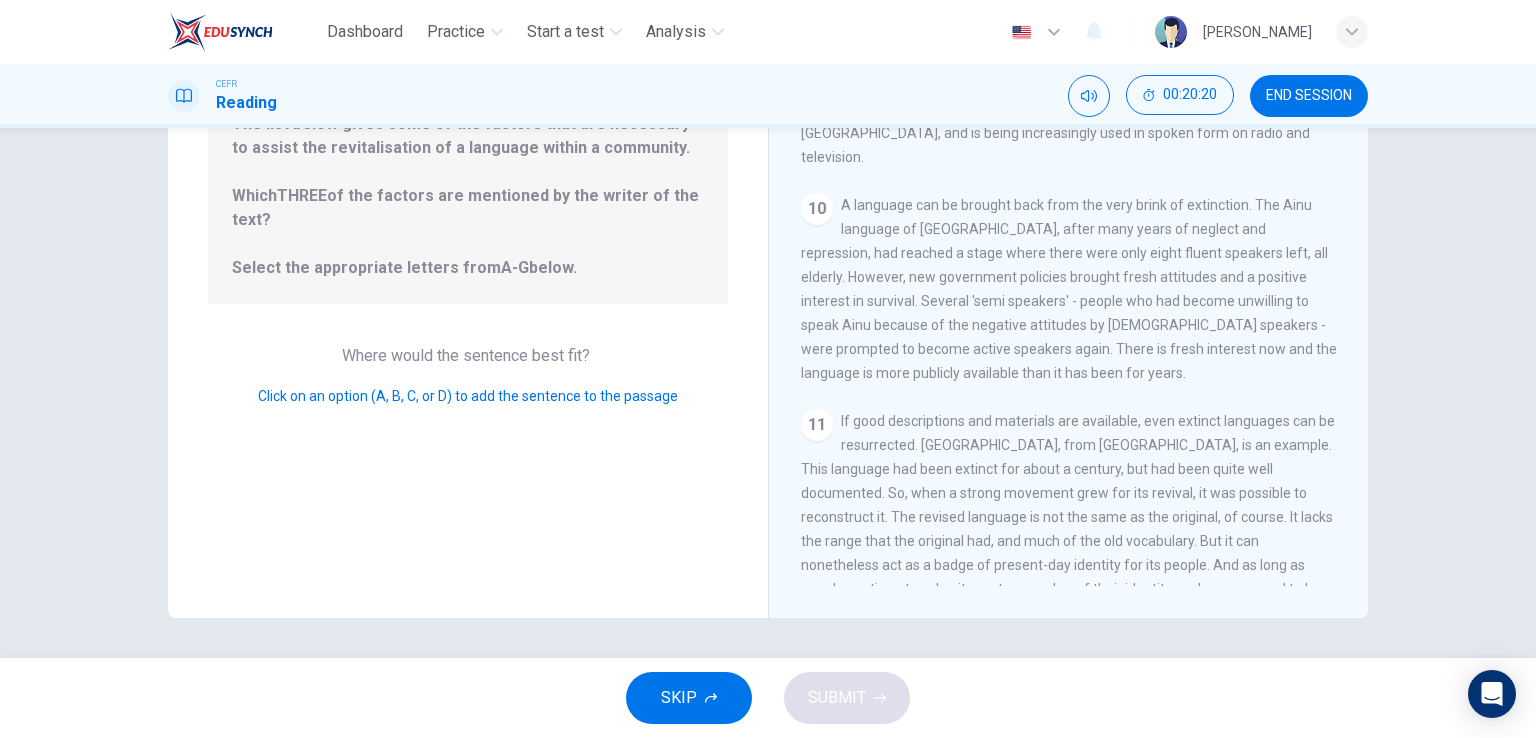 click on "1 For the first time, linguists have put a price on language. To save a language from extinction isn’t cheap - but more and more people are arguing that the alternative is the death of communities. 2 There is nothing unusual about a single language dying. Communities have come and gone throughout history, and with them their language. But what is happening today is extraordinary, judged by the standards of the past. It is language extinction on a massive scale. According to the best estimates, there are some 6,000 languages in the world. Of these, about half are going to die out in the course of the next century: that’s 3,000 languages in 1,200 months. On average, there is a language dying out somewhere in the world every two weeks or so. 3 4 5 6 7 8 9 10 11 12" at bounding box center (1082, 298) 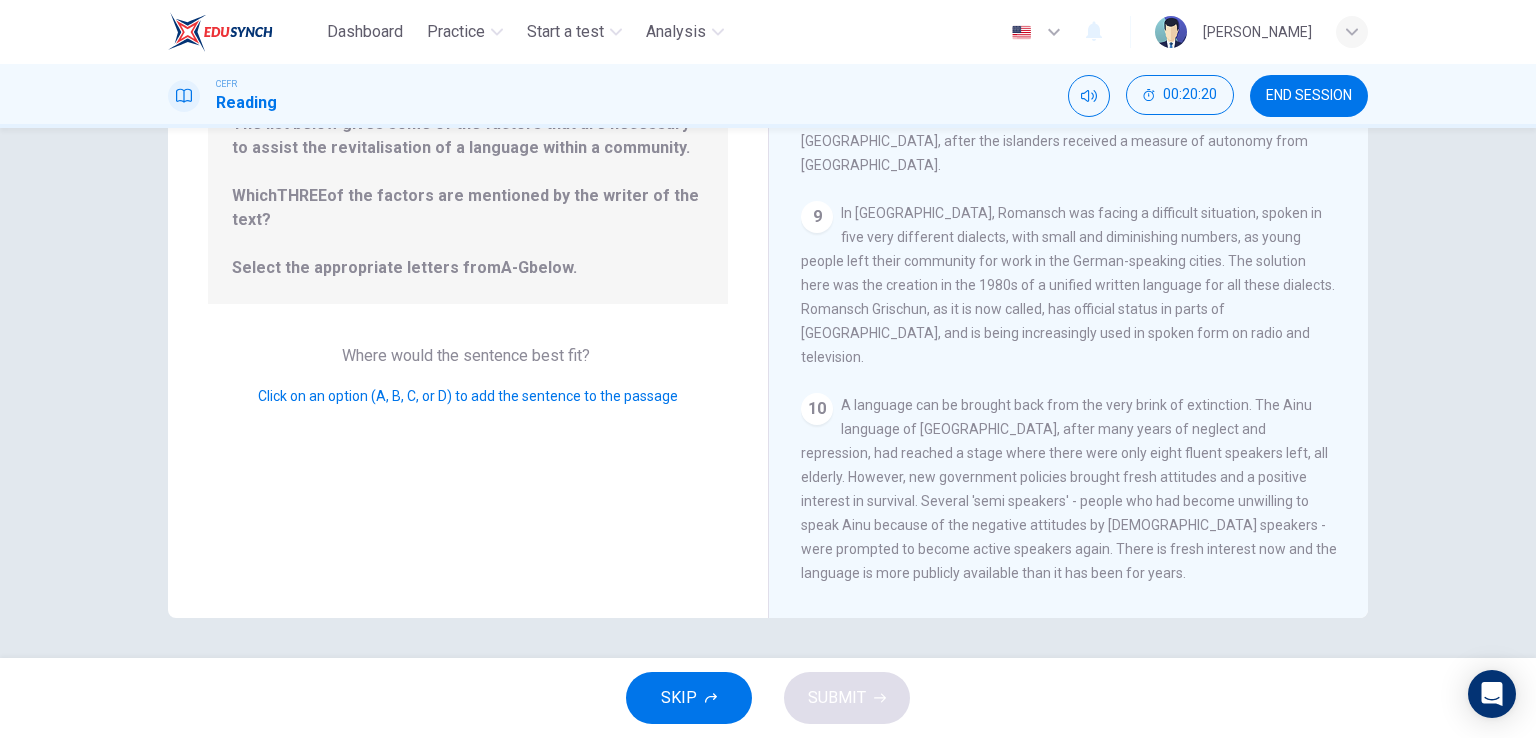 click on "10 A language can be brought back from the very brink of extinction. The Ainu language of Japan, after many years of neglect and repression, had reached a stage where there were only eight fluent speakers left, all elderly. However, new government policies brought fresh attitudes and a positive interest in survival. Several 'semi speakers' - people who had become unwilling to speak Ainu because of the negative attitudes by Japanese speakers - were prompted to become active speakers again. There is fresh interest now and the language is more publicly available than it has been for years." at bounding box center [1069, 489] 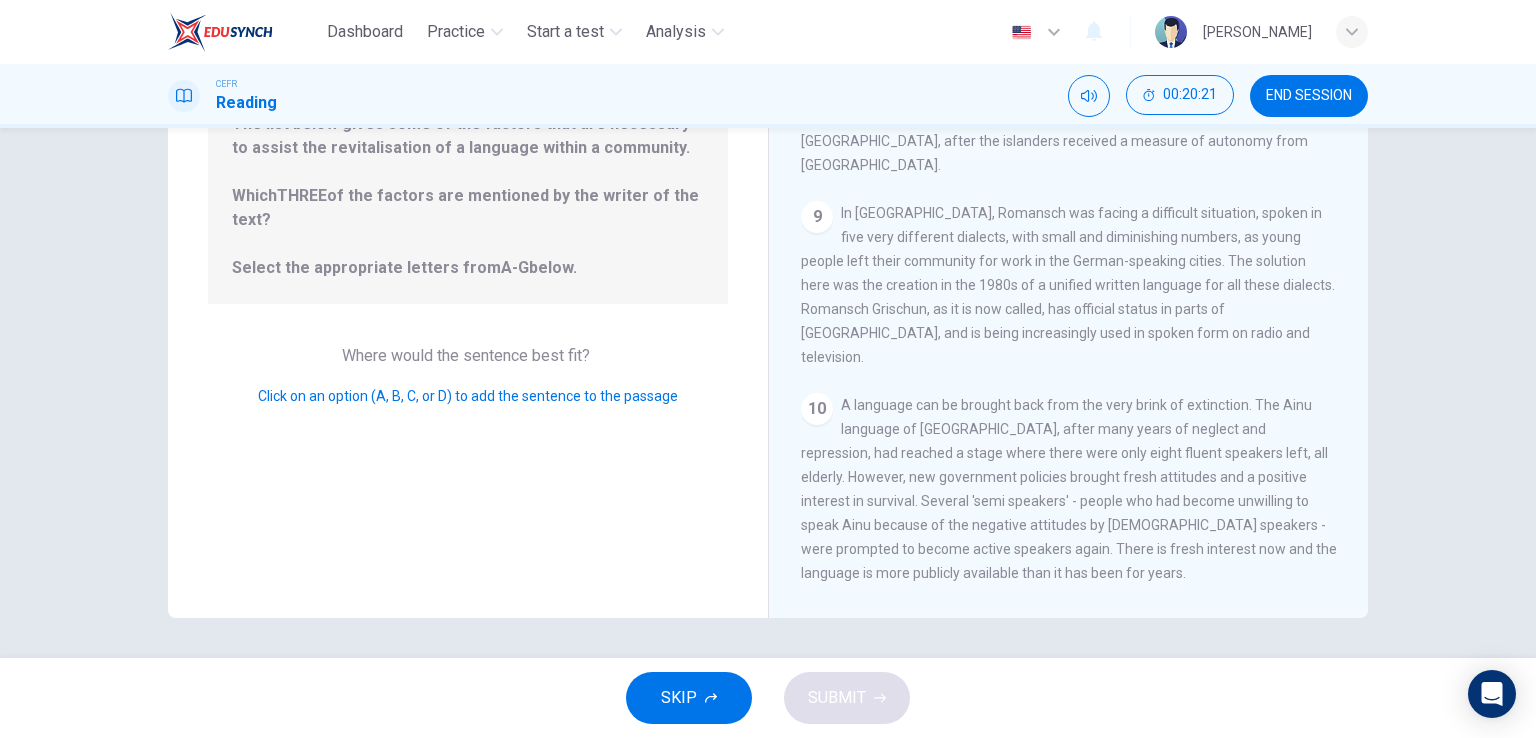 click on "A language can be brought back from the very brink of extinction. The Ainu language of Japan, after many years of neglect and repression, had reached a stage where there were only eight fluent speakers left, all elderly. However, new government policies brought fresh attitudes and a positive interest in survival. Several 'semi speakers' - people who had become unwilling to speak Ainu because of the negative attitudes by Japanese speakers - were prompted to become active speakers again. There is fresh interest now and the language is more publicly available than it has been for years." at bounding box center (1069, 489) 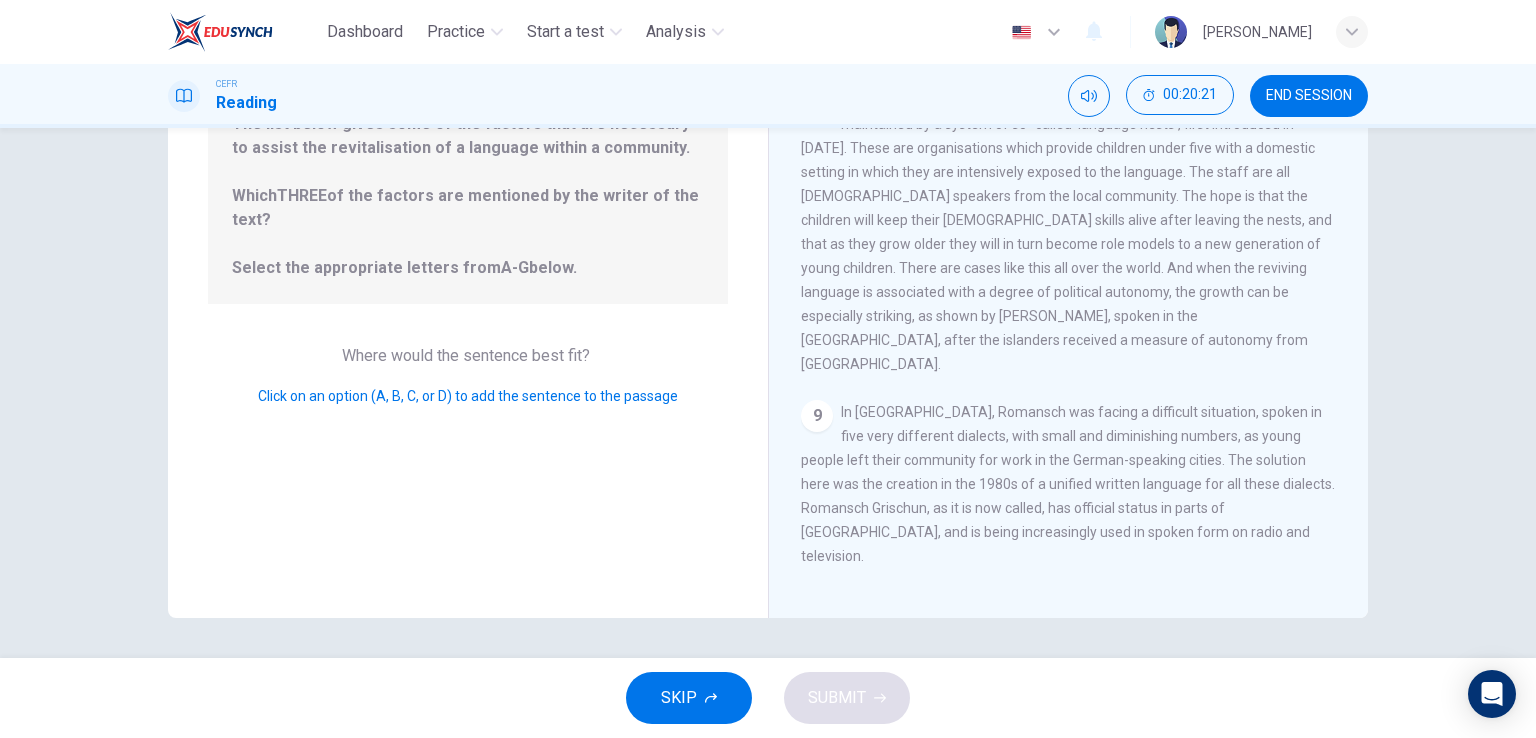 click on "1 For the first time, linguists have put a price on language. To save a language from extinction isn’t cheap - but more and more people are arguing that the alternative is the death of communities. 2 There is nothing unusual about a single language dying. Communities have come and gone throughout history, and with them their language. But what is happening today is extraordinary, judged by the standards of the past. It is language extinction on a massive scale. According to the best estimates, there are some 6,000 languages in the world. Of these, about half are going to die out in the course of the next century: that’s 3,000 languages in 1,200 months. On average, there is a language dying out somewhere in the world every two weeks or so. 3 4 5 6 7 8 9 10 11 12" at bounding box center [1082, 298] 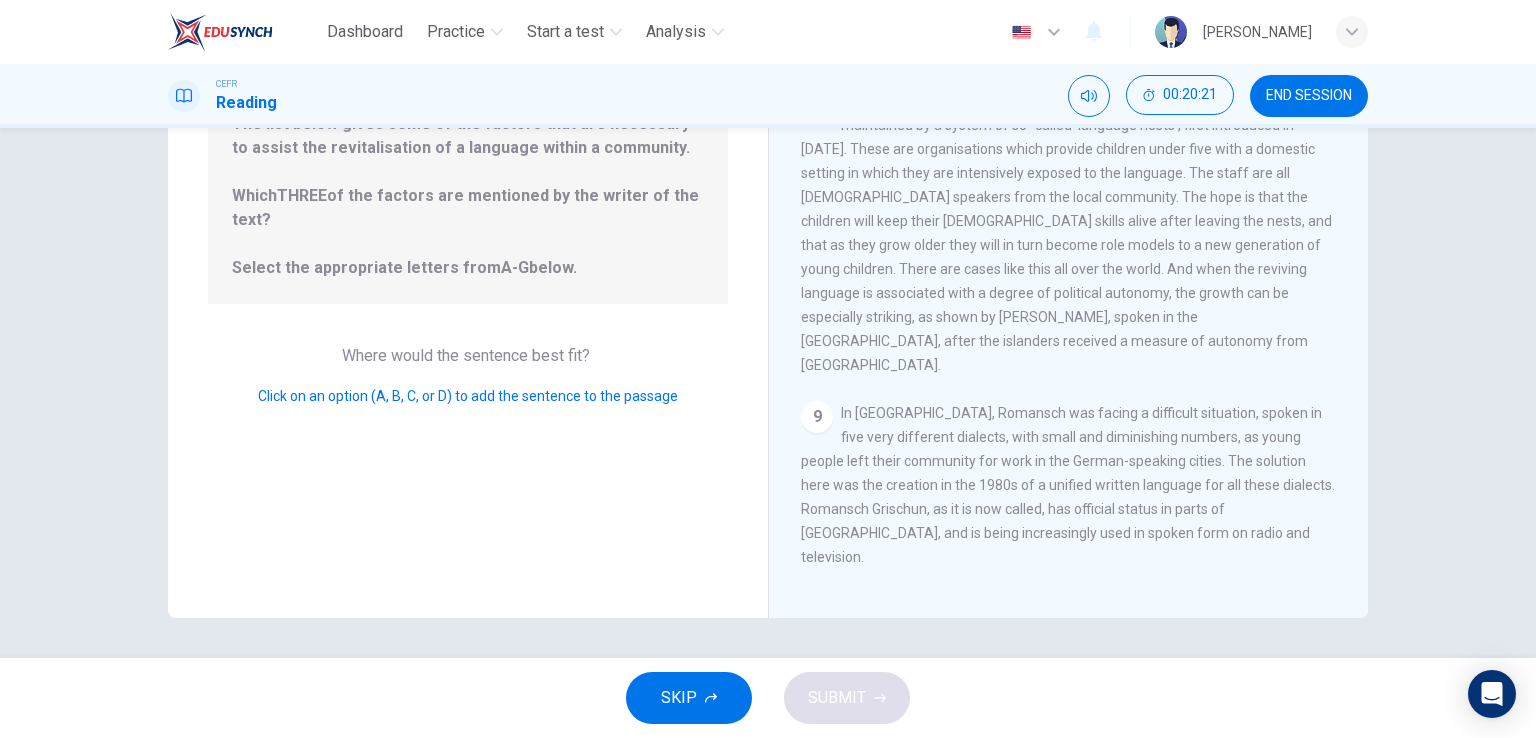 click on "On the other side of the world, Maori in New Zealand has been maintained by a system of so- called 'language nests', first introduced in 1982. These are organisations which provide children under five with a domestic setting in which they are intensively exposed to the language. The staff are all Maori speakers from the local community. The hope is that the children will keep their Maori skills alive after leaving the nests, and that as they grow older they will in turn become role models to a new generation of young children. There are cases like this all over the world. And when the reviving language is associated with a degree of political autonomy, the growth can be especially striking, as shown by Faroese, spoken in the Faroe Islands, after the islanders
received a measure of autonomy from Denmark." at bounding box center [1066, 233] 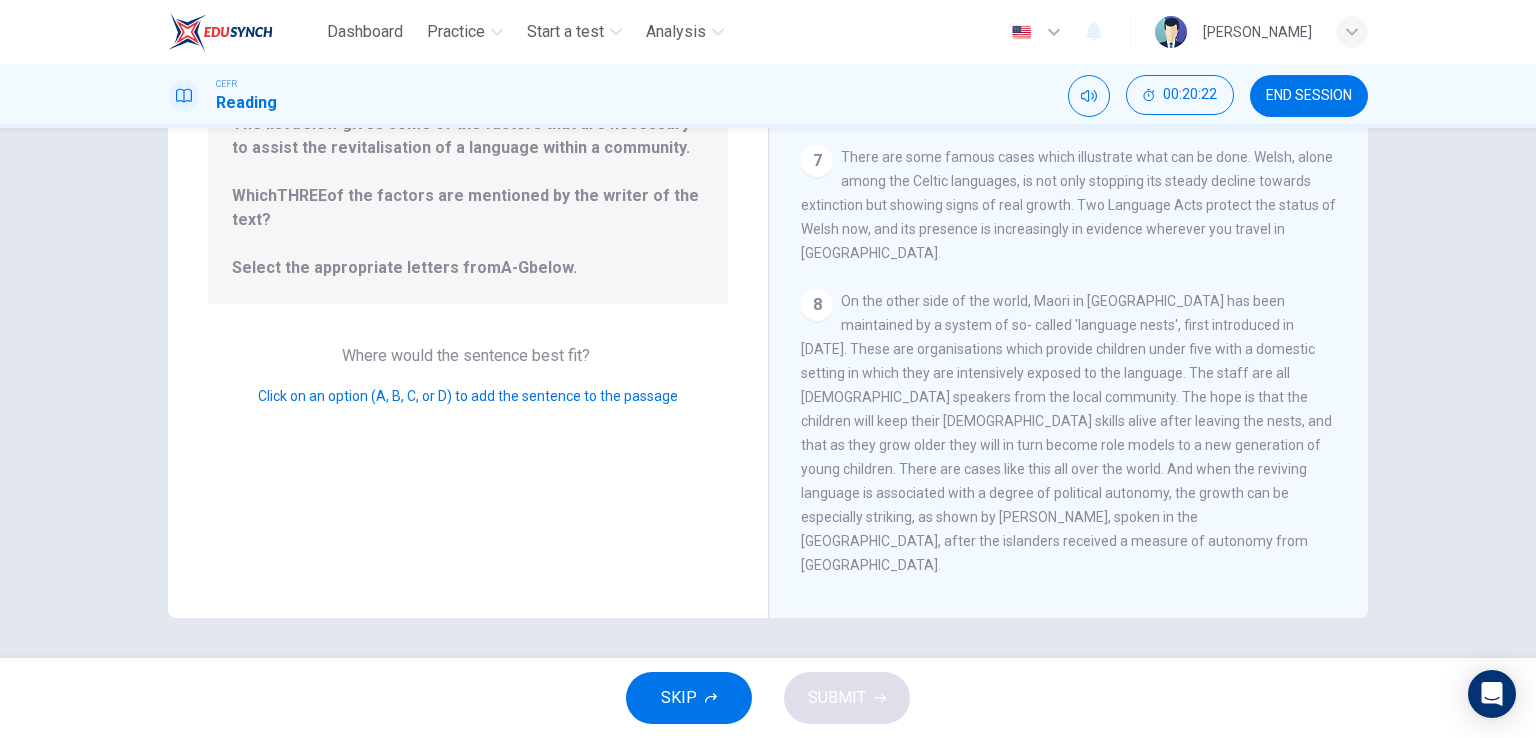 drag, startPoint x: 985, startPoint y: 355, endPoint x: 1027, endPoint y: 363, distance: 42.755116 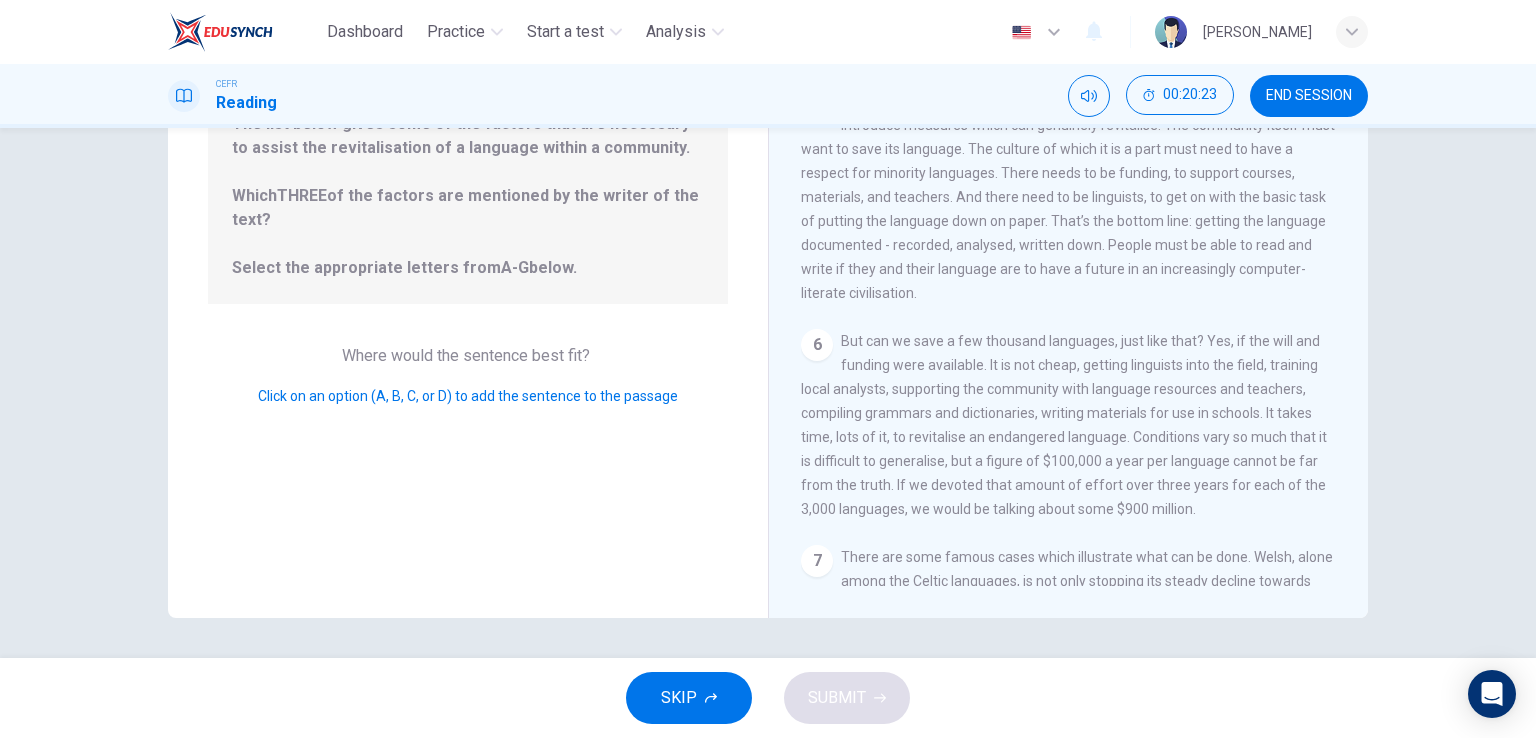 click on "But can we save a few thousand languages, just like that? Yes, if the will and funding were available. It is not cheap, getting linguists into the field, training local analysts, supporting the community with language resources and teachers, compiling grammars and dictionaries, writing materials for use in schools. It takes time, lots of it, to revitalise an endangered language. Conditions vary so much that it is difficult to generalise, but a figure of $100,000 a year per language cannot be far from the truth. If we devoted that amount of effort over three years for each of the 3,000 languages, we would be talking about some $900 million." at bounding box center (1064, 425) 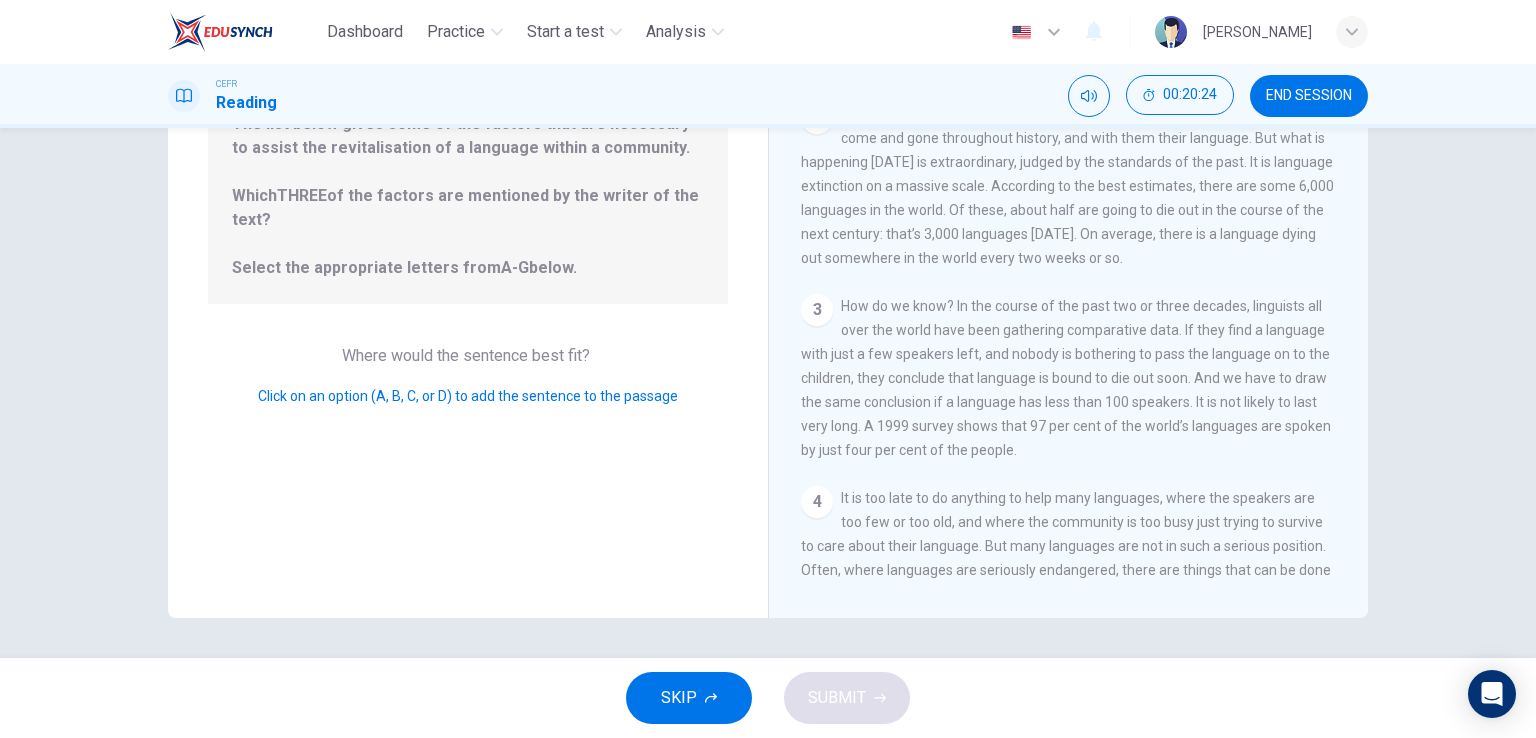 scroll, scrollTop: 0, scrollLeft: 0, axis: both 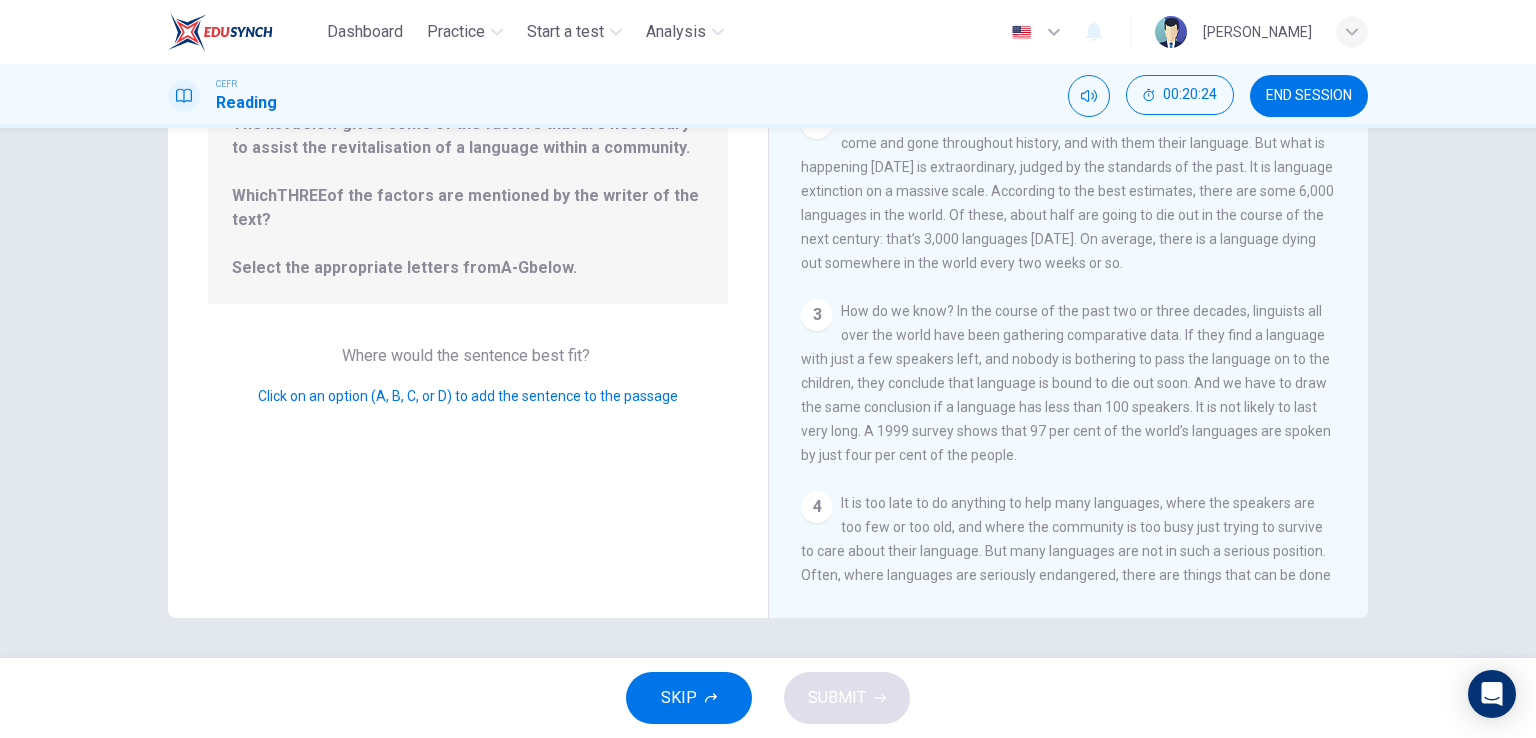 click on "3 How do we know? In the course of the past two or three decades, linguists all over the world have been gathering comparative data. If they find a language with just a few speakers left, and nobody is bothering to pass the language on to the children, they conclude that language is bound to die out soon. And we have to draw the same conclusion if a language has less than 100 speakers. It is not likely to last very long. A 1999 survey shows that 97 per cent of the world’s languages are spoken by just four per cent of the people." at bounding box center [1069, 383] 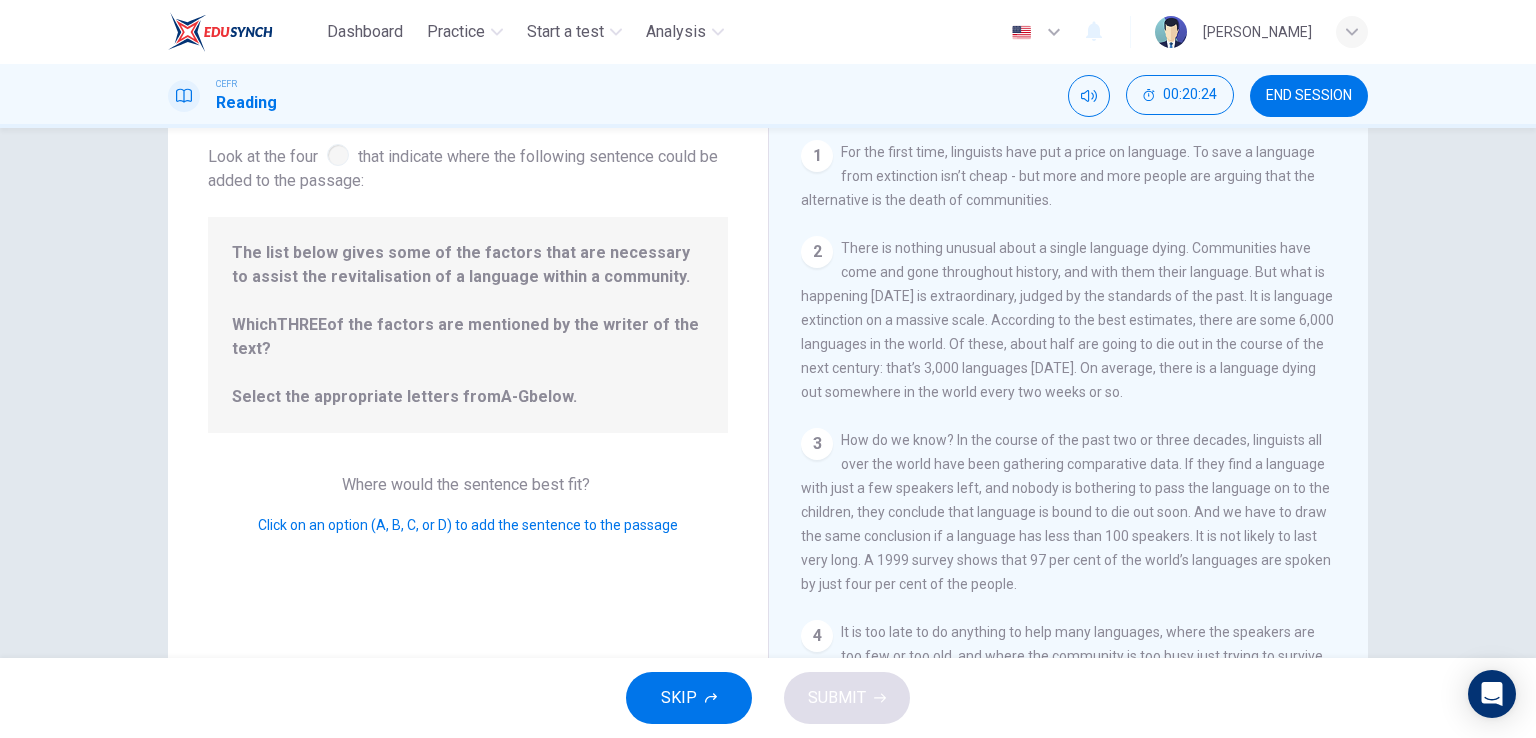 scroll, scrollTop: 45, scrollLeft: 0, axis: vertical 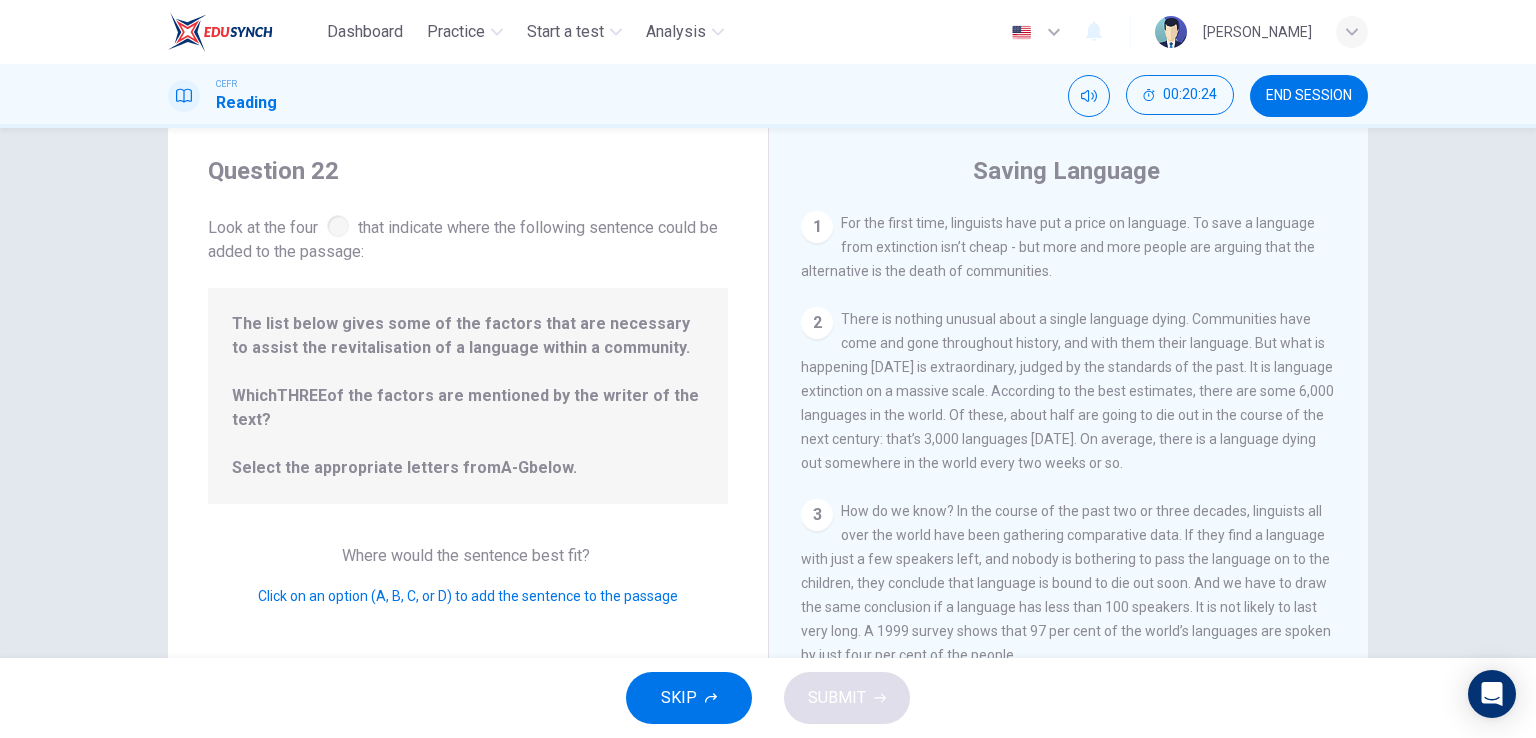 click on "2 There is nothing unusual about a single language dying. Communities have come and gone throughout history, and with them their language. But what is happening today is extraordinary, judged by the standards of the past. It is language extinction on a massive scale. According to the best estimates, there are some 6,000 languages in the world. Of these, about half are going to die out in the course of the next century: that’s 3,000 languages in 1,200 months. On average, there is a language dying out somewhere in the world every two weeks or so." at bounding box center (1069, 391) 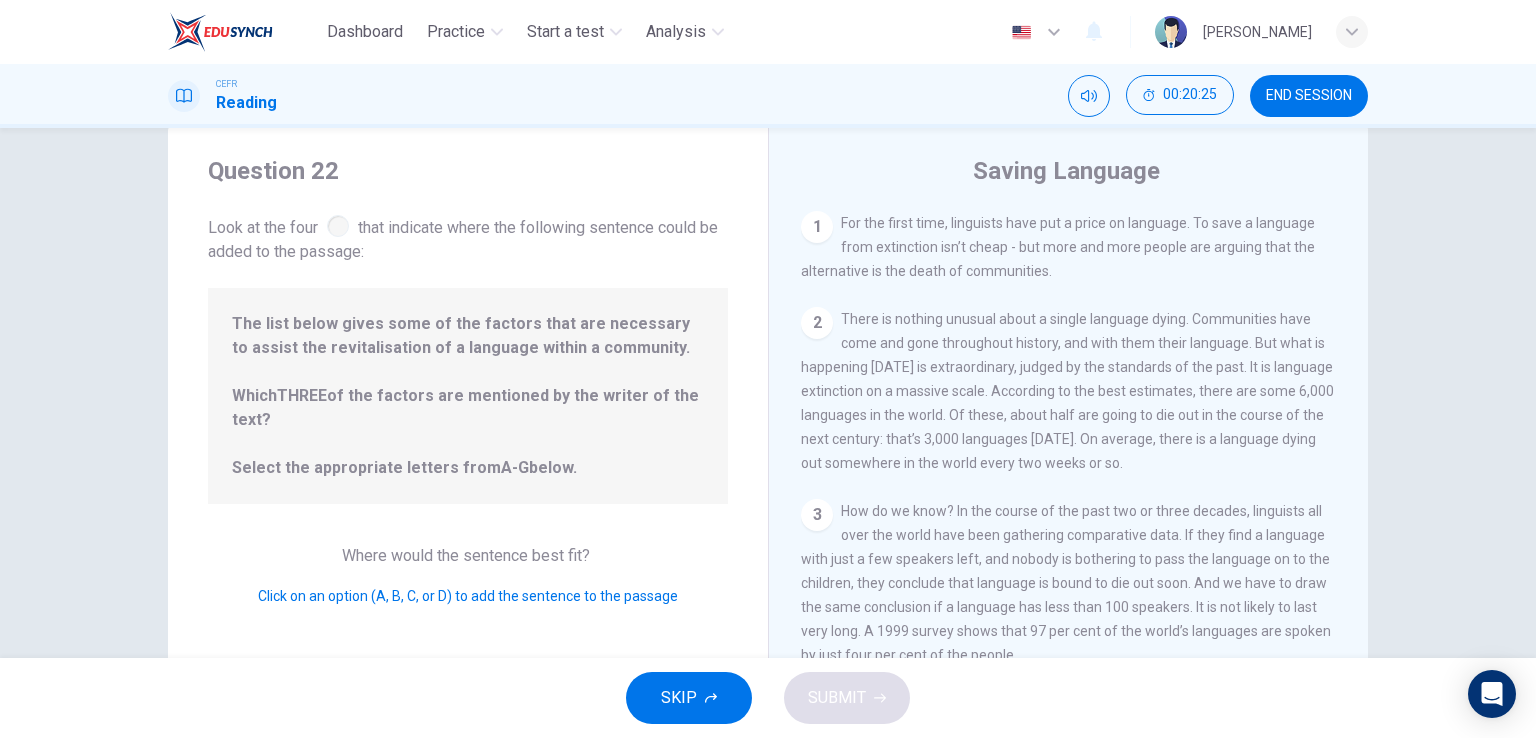 click on "2 There is nothing unusual about a single language dying. Communities have come and gone throughout history, and with them their language. But what is happening today is extraordinary, judged by the standards of the past. It is language extinction on a massive scale. According to the best estimates, there are some 6,000 languages in the world. Of these, about half are going to die out in the course of the next century: that’s 3,000 languages in 1,200 months. On average, there is a language dying out somewhere in the world every two weeks or so." at bounding box center [1069, 391] 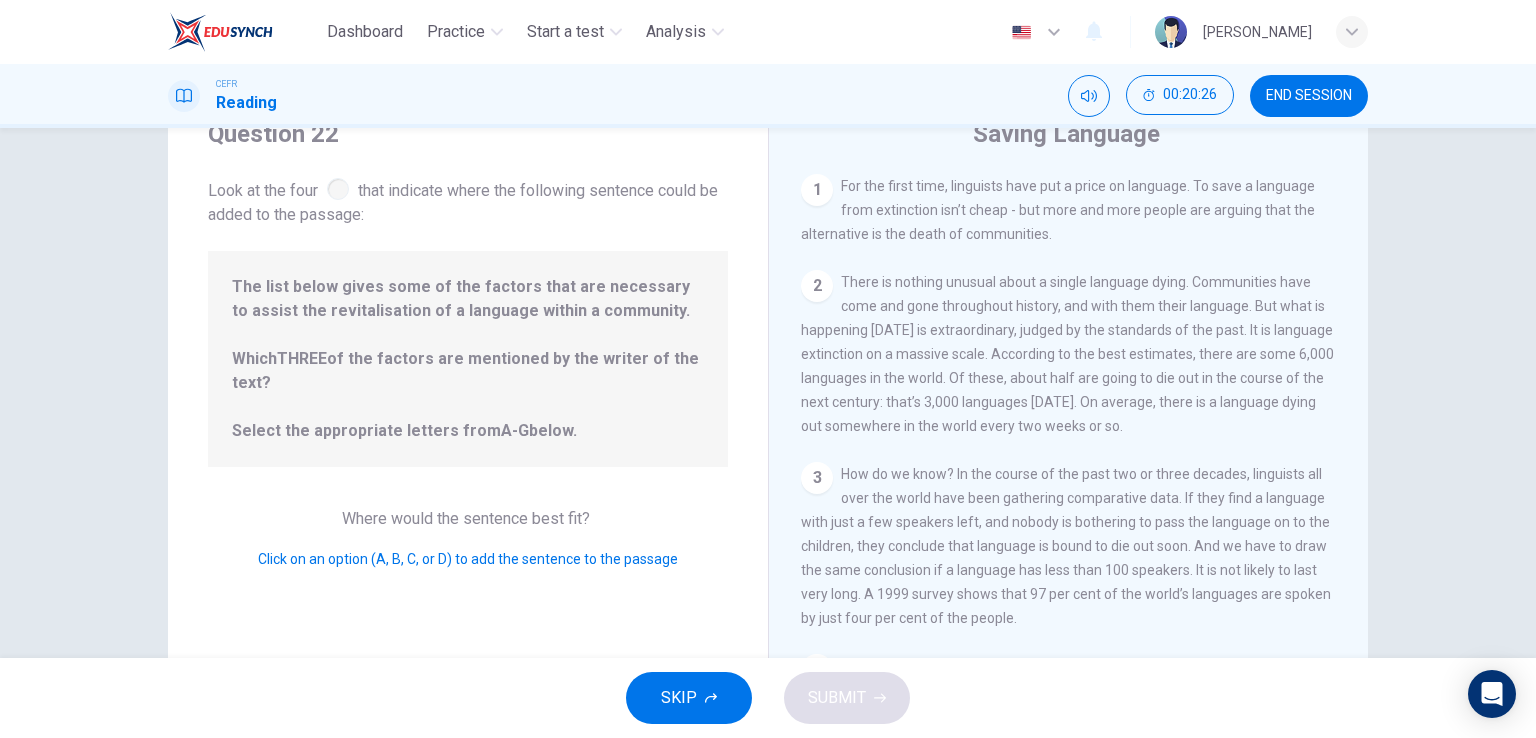 click on "Where would the sentence best fit?   Click on an option (A, B, C, or D) to add the sentence to the passage" at bounding box center (468, 539) 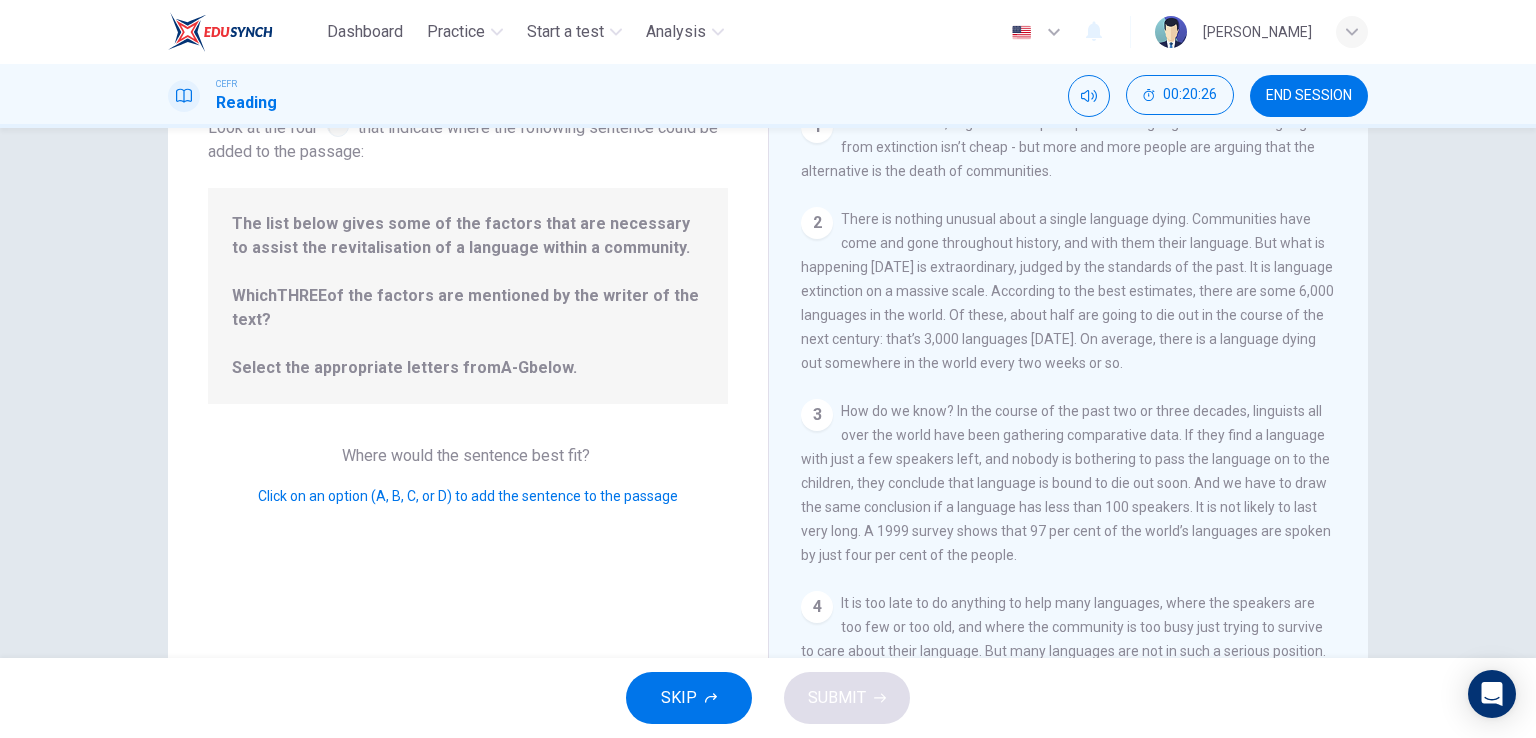 drag, startPoint x: 448, startPoint y: 513, endPoint x: 377, endPoint y: 476, distance: 80.06248 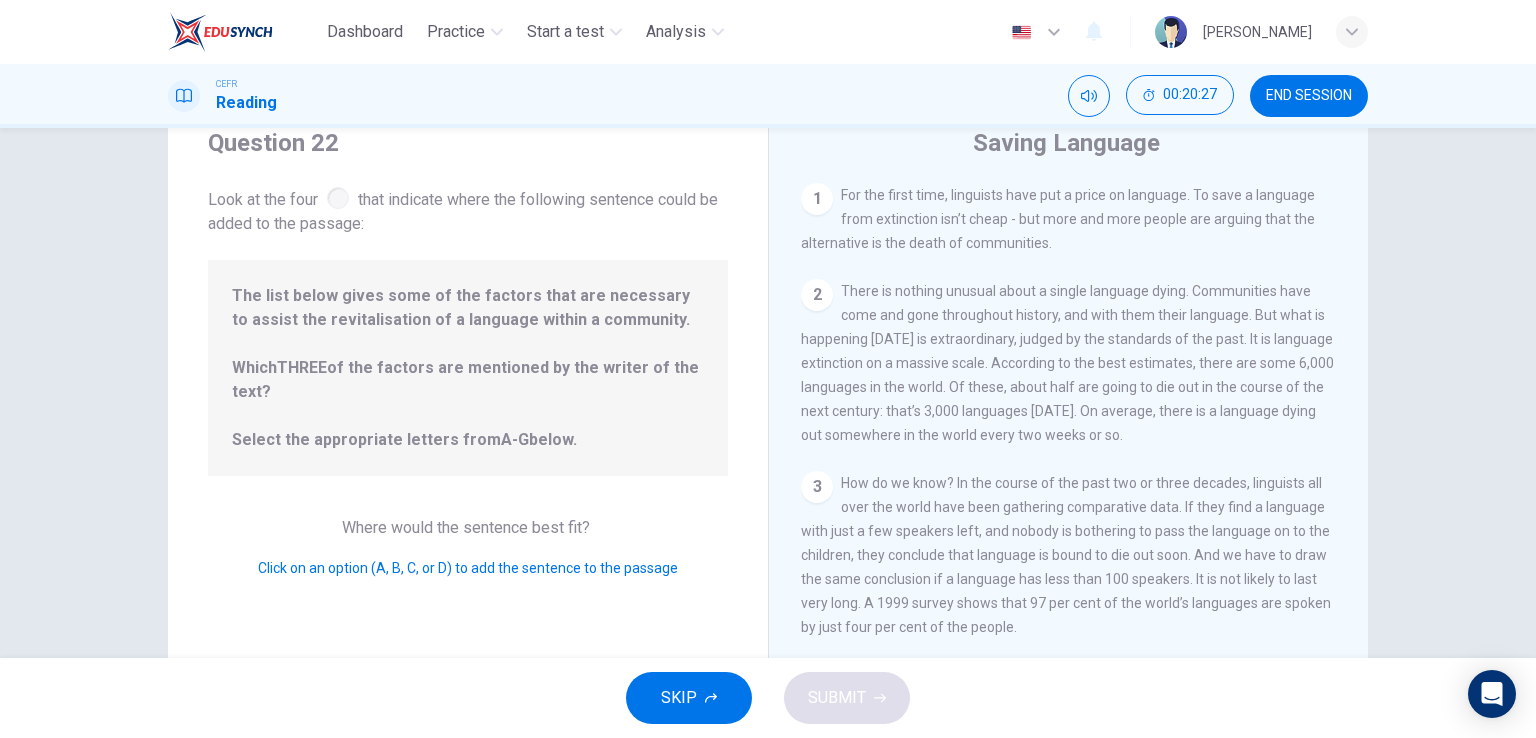 scroll, scrollTop: 0, scrollLeft: 0, axis: both 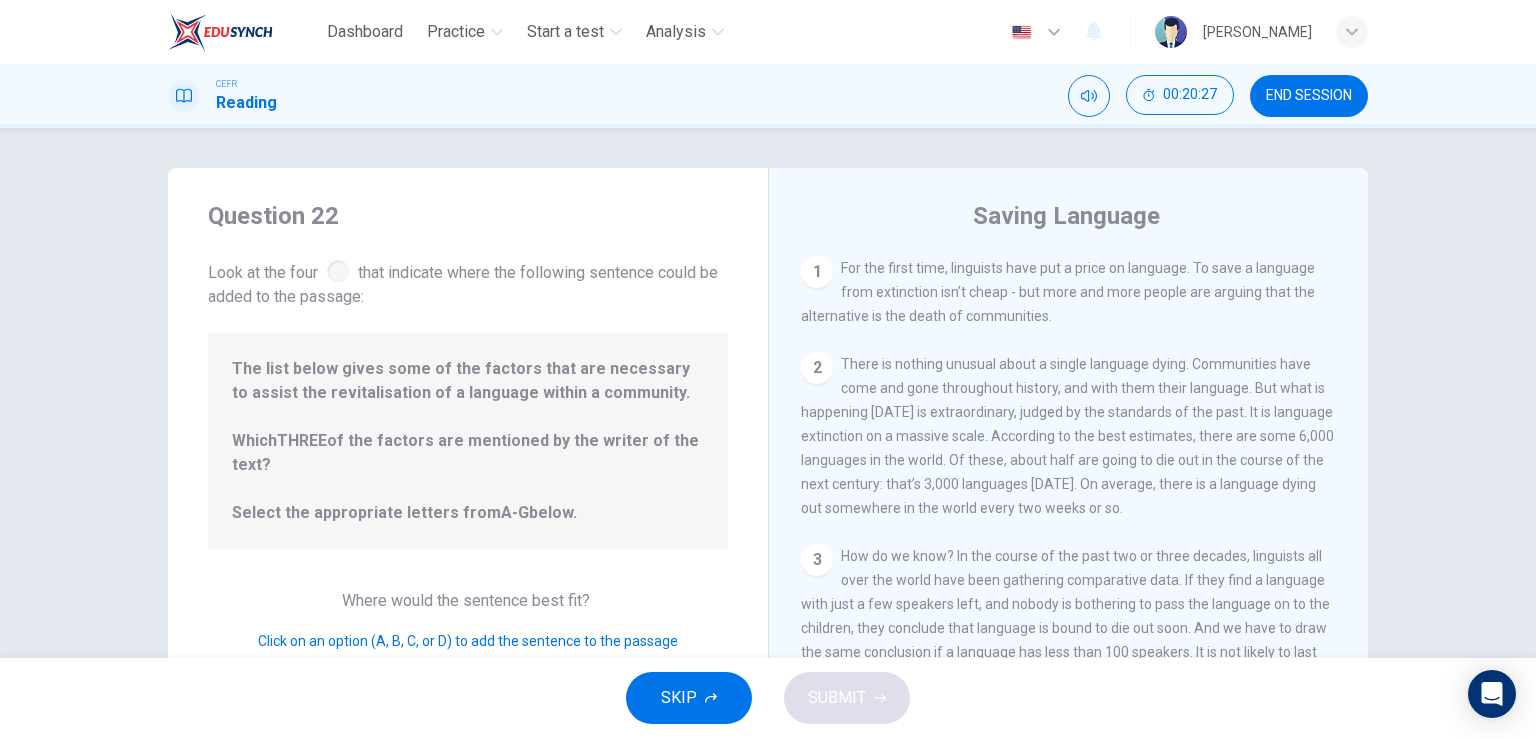 click on "For the first time, linguists have put a price on language. To save a language from extinction isn’t cheap - but more and more people are arguing that the alternative is the death of communities." at bounding box center (1058, 292) 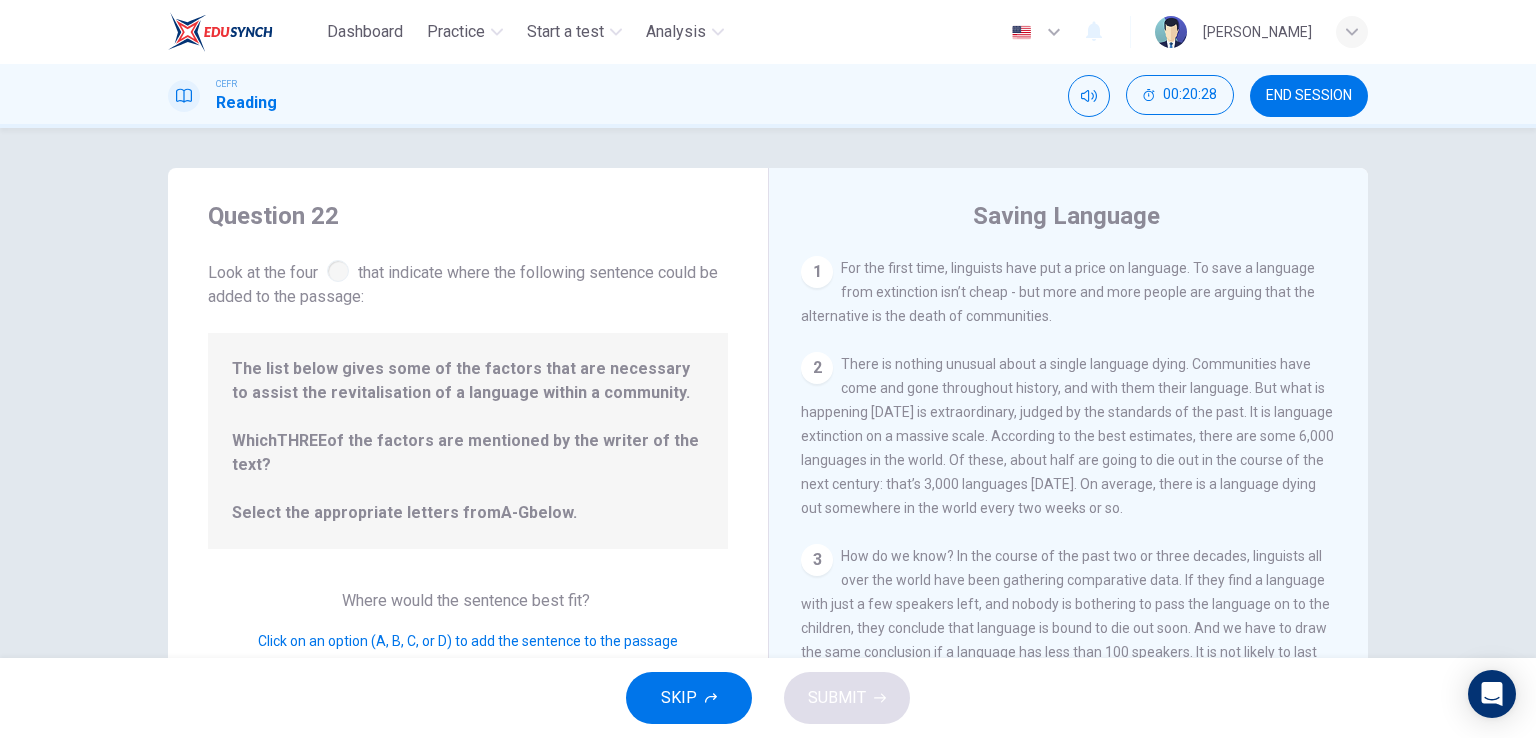 click on "1 For the first time, linguists have put a price on language. To save a language from extinction isn’t cheap - but more and more people are arguing that the alternative is the death of communities." at bounding box center (1069, 292) 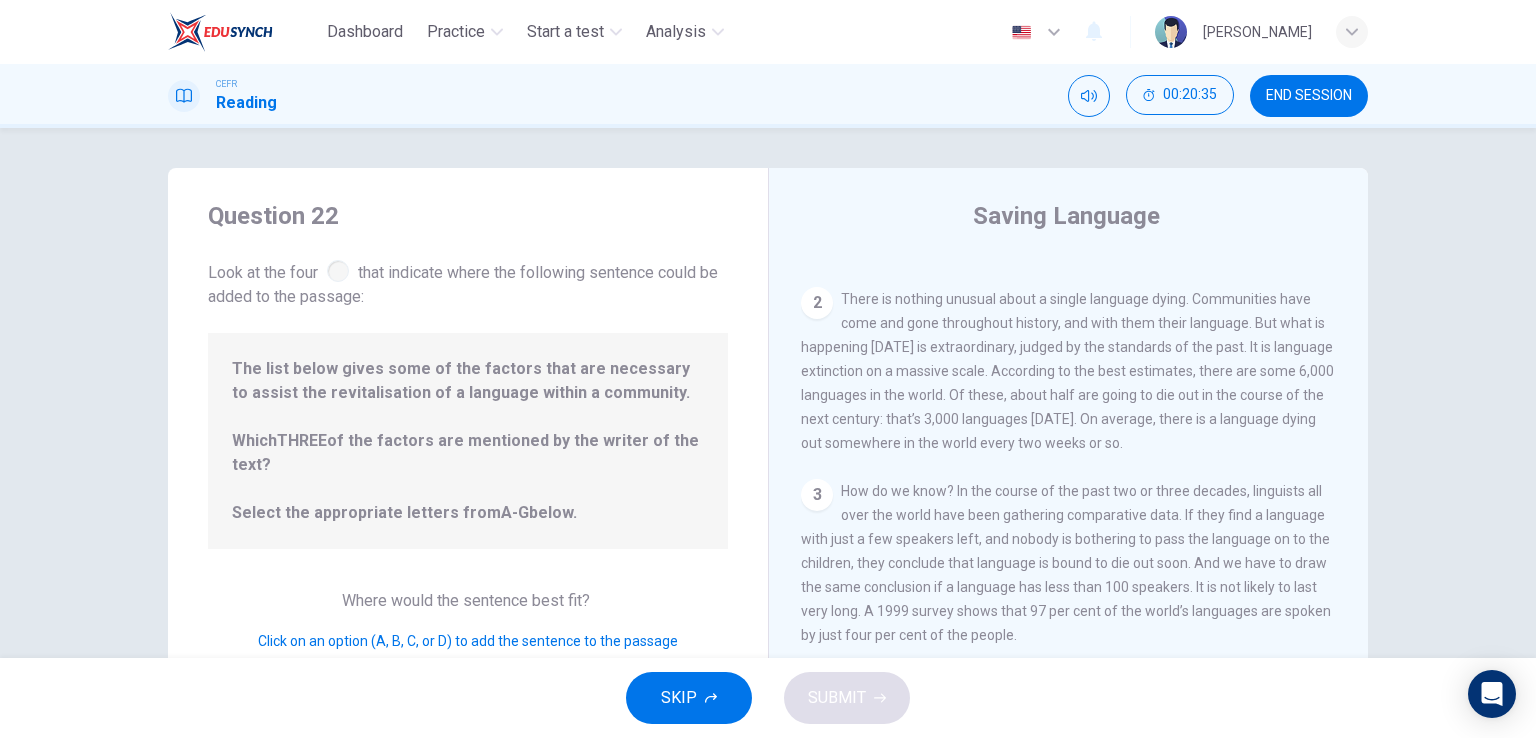 scroll, scrollTop: 100, scrollLeft: 0, axis: vertical 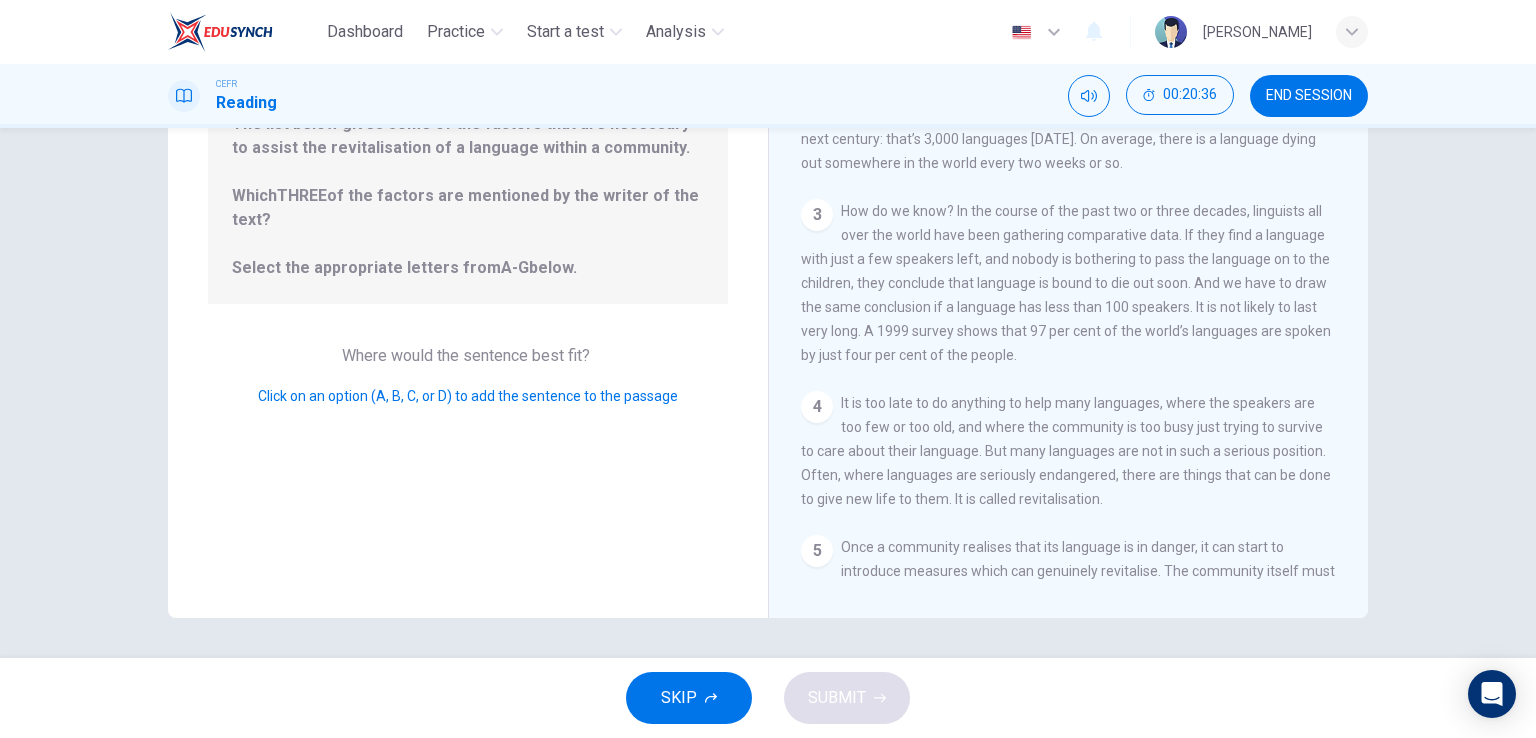 click on "Click on an option (A, B, C, or D) to add the sentence to the passage" at bounding box center (468, 396) 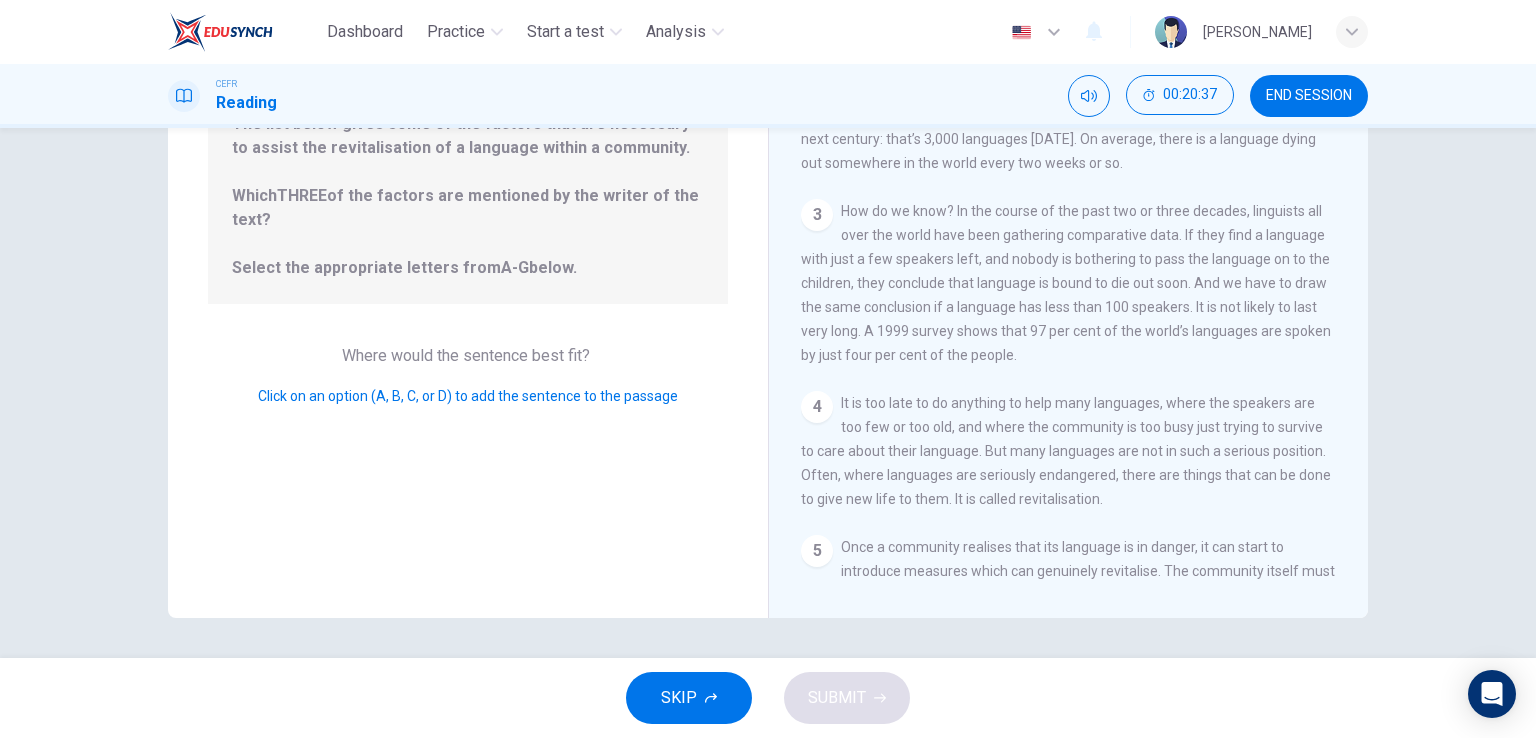 drag, startPoint x: 377, startPoint y: 389, endPoint x: 384, endPoint y: 381, distance: 10.630146 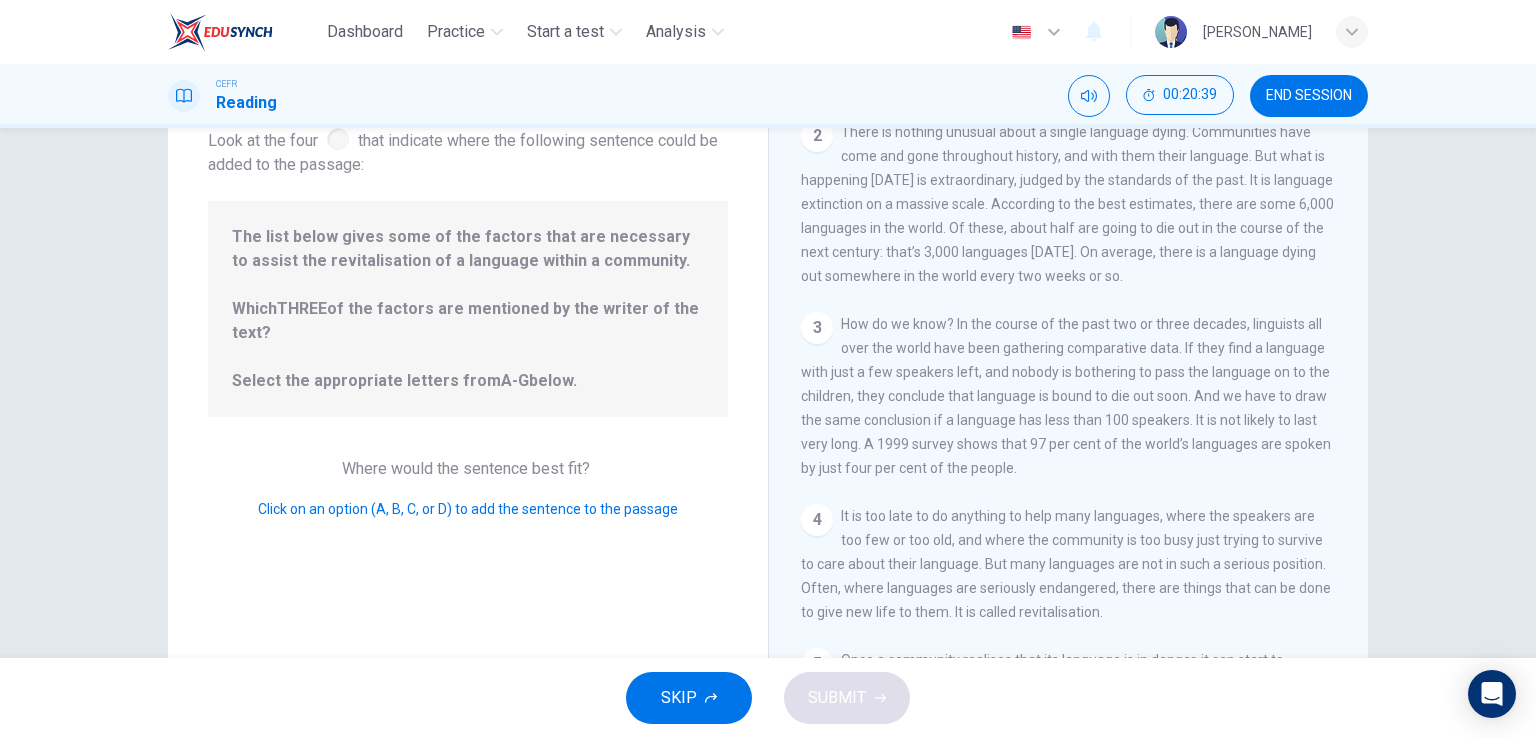 scroll, scrollTop: 45, scrollLeft: 0, axis: vertical 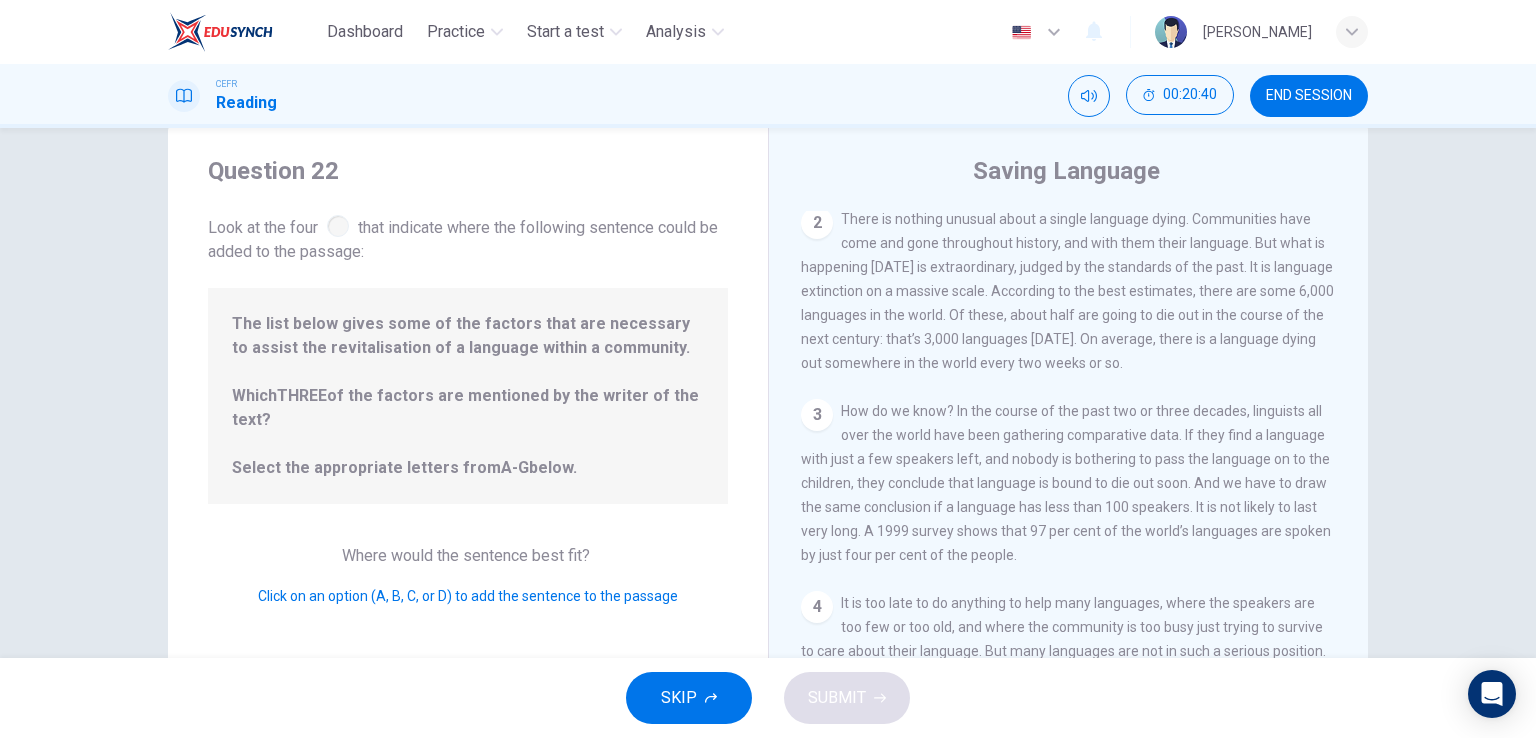 click on "The list below gives some of the factors that are necessary to assist the revitalisation of a language within a community.
Which  THREE  of the factors are mentioned by the writer of the text?
Select the appropriate letters from  A-G  below." at bounding box center [468, 396] 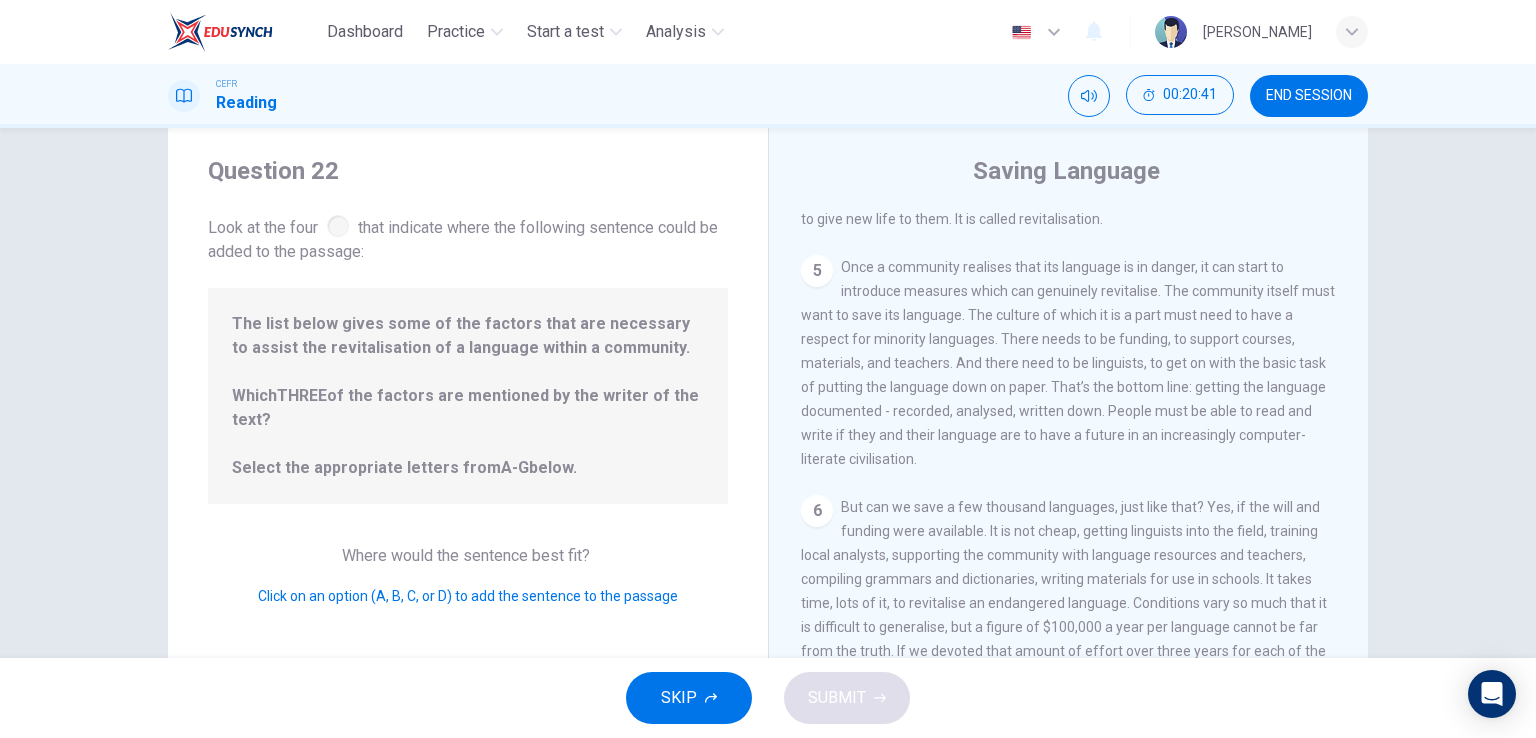 scroll, scrollTop: 700, scrollLeft: 0, axis: vertical 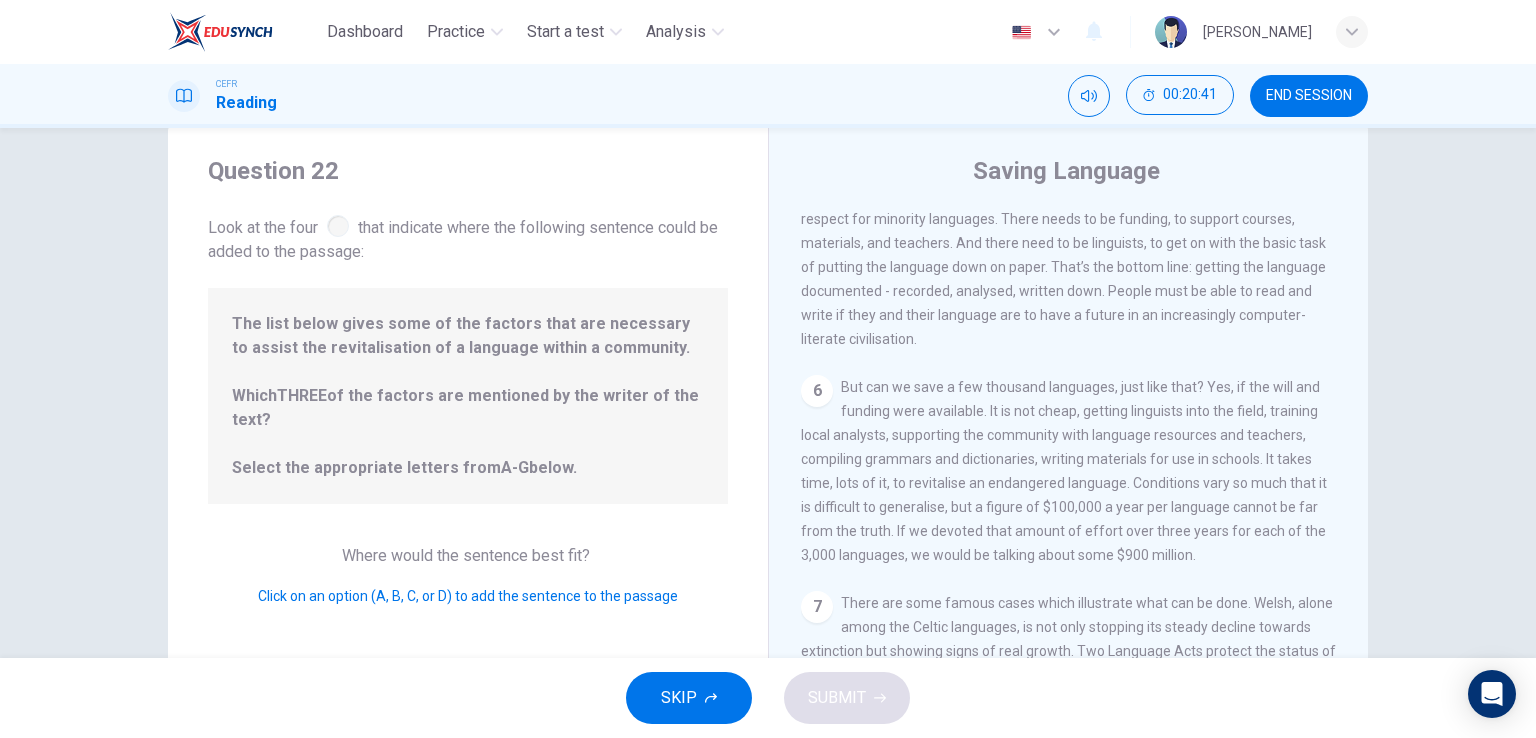 click on "SKIP" at bounding box center [689, 698] 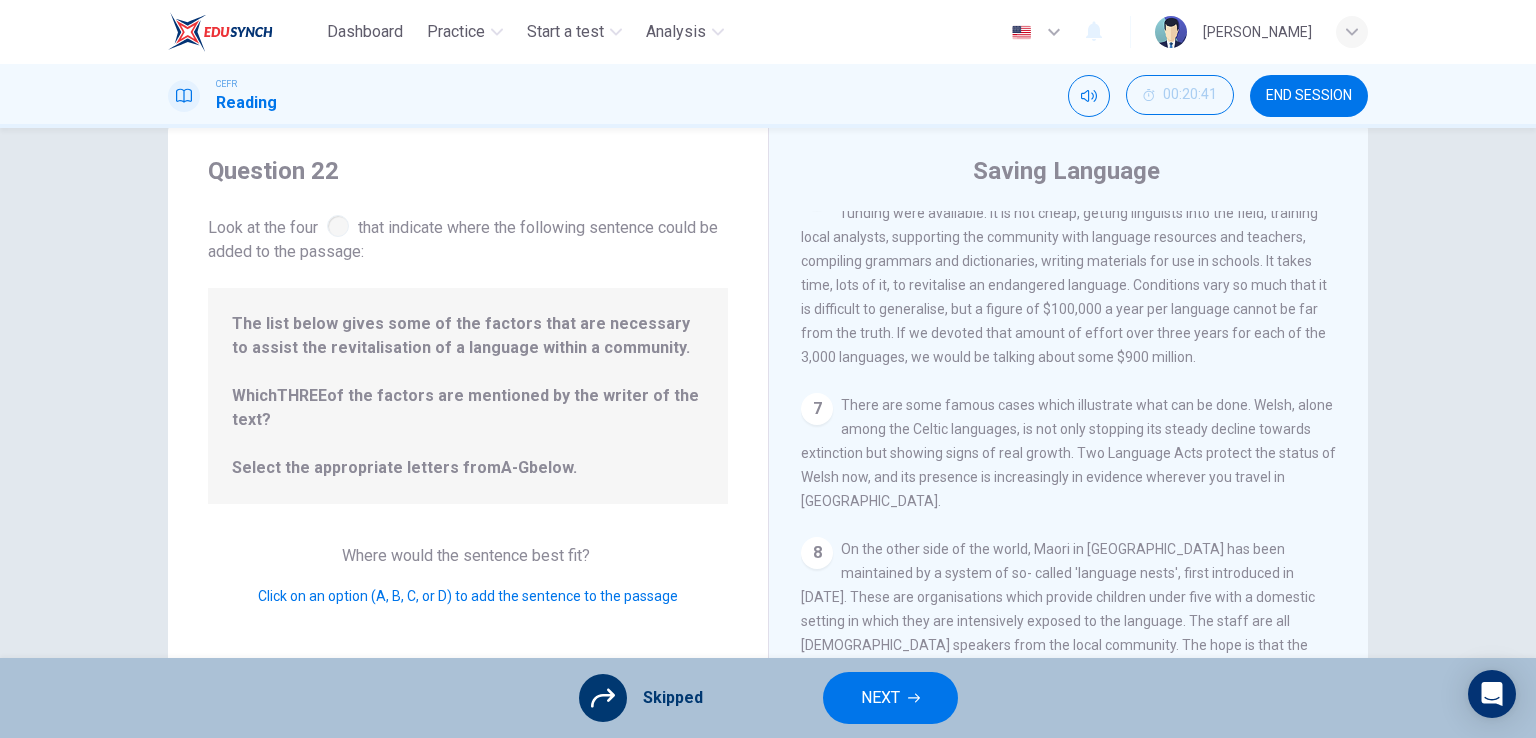 scroll, scrollTop: 900, scrollLeft: 0, axis: vertical 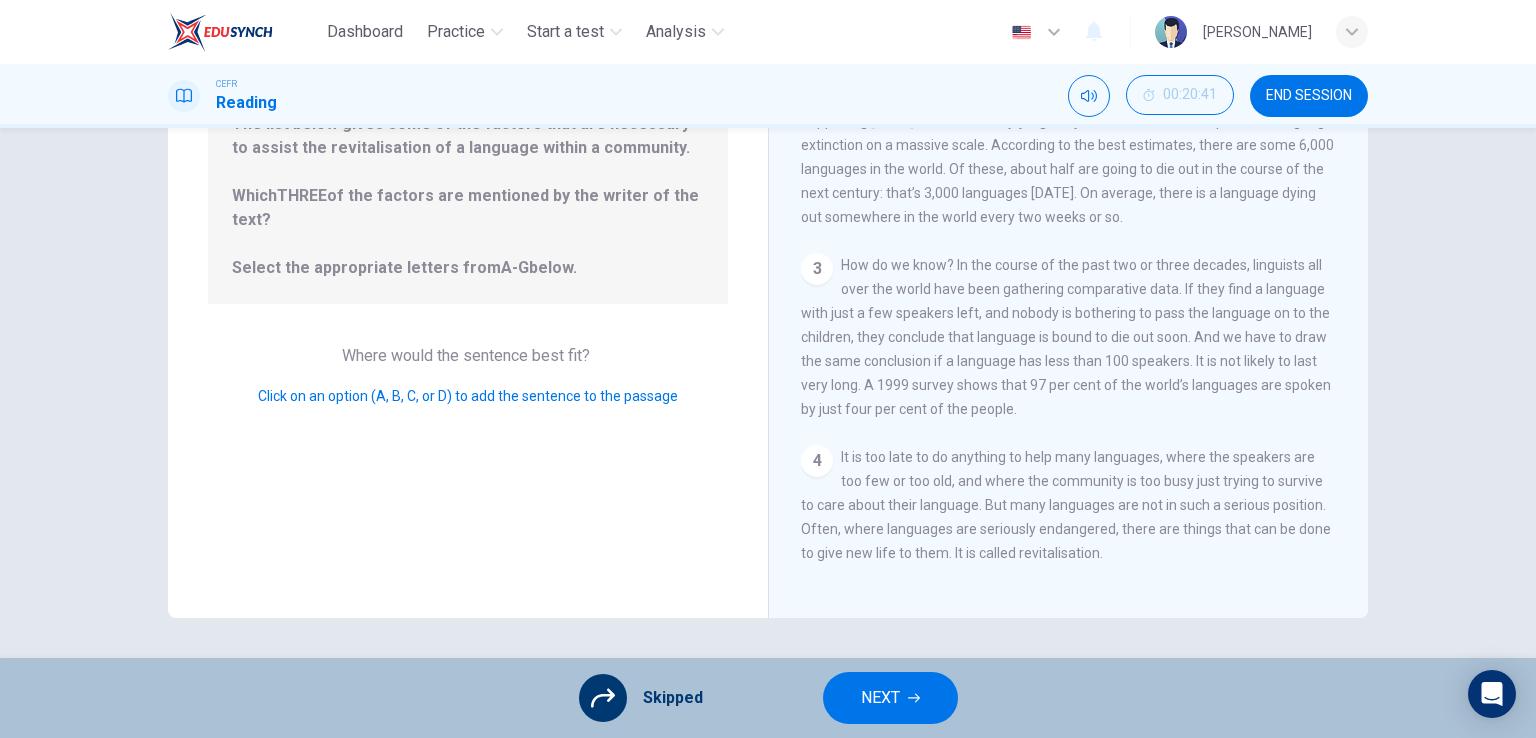 click on "3" at bounding box center [817, 269] 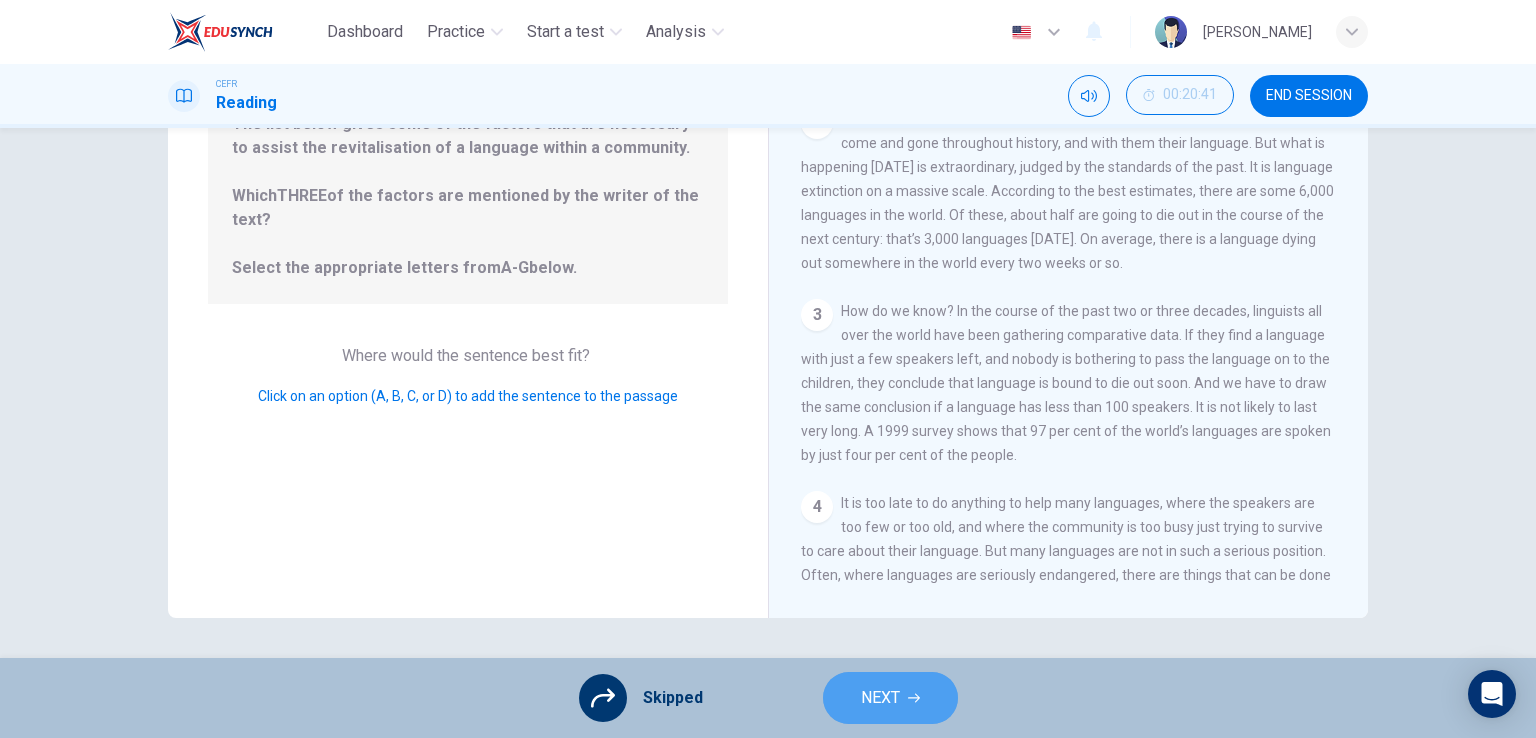 drag, startPoint x: 925, startPoint y: 703, endPoint x: 932, endPoint y: 673, distance: 30.805843 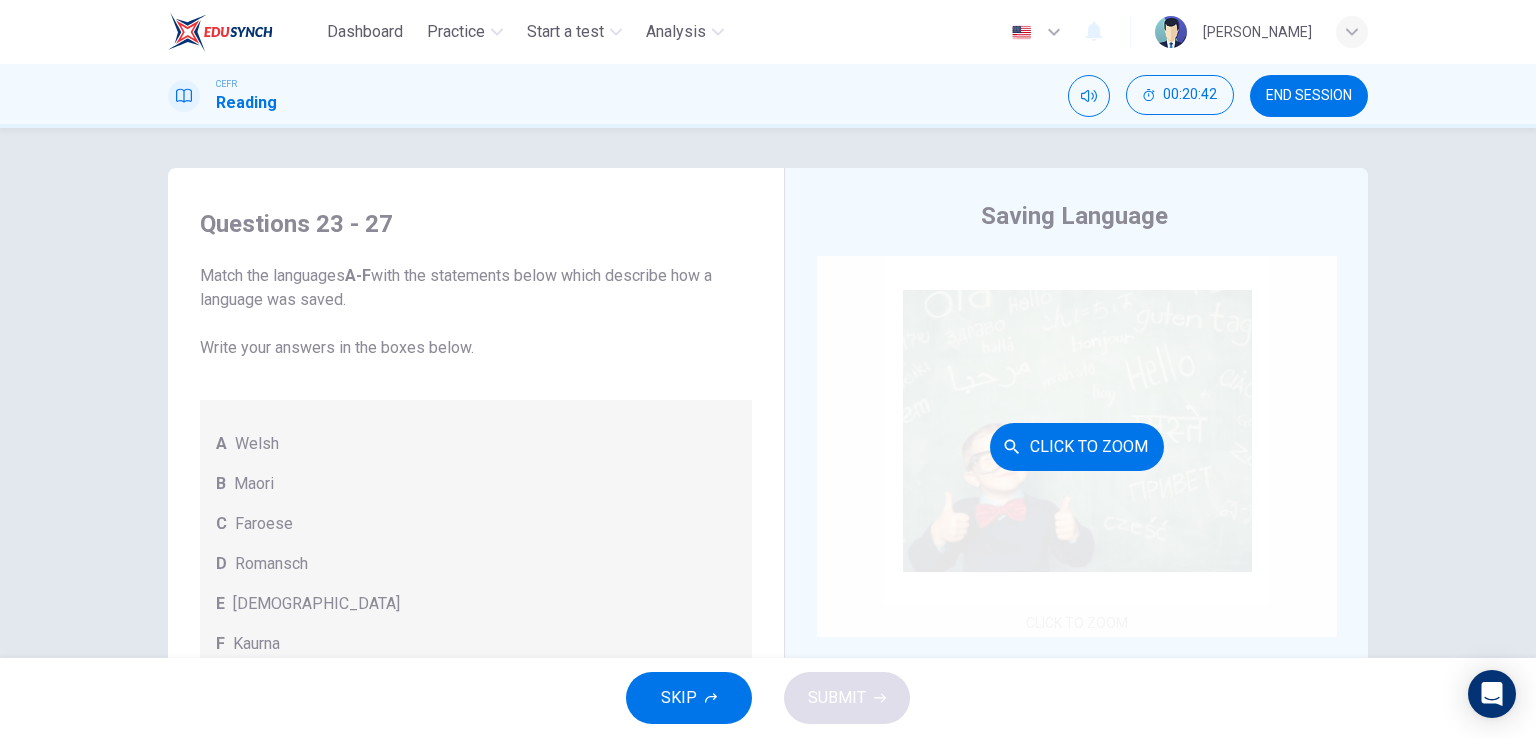 scroll, scrollTop: 0, scrollLeft: 0, axis: both 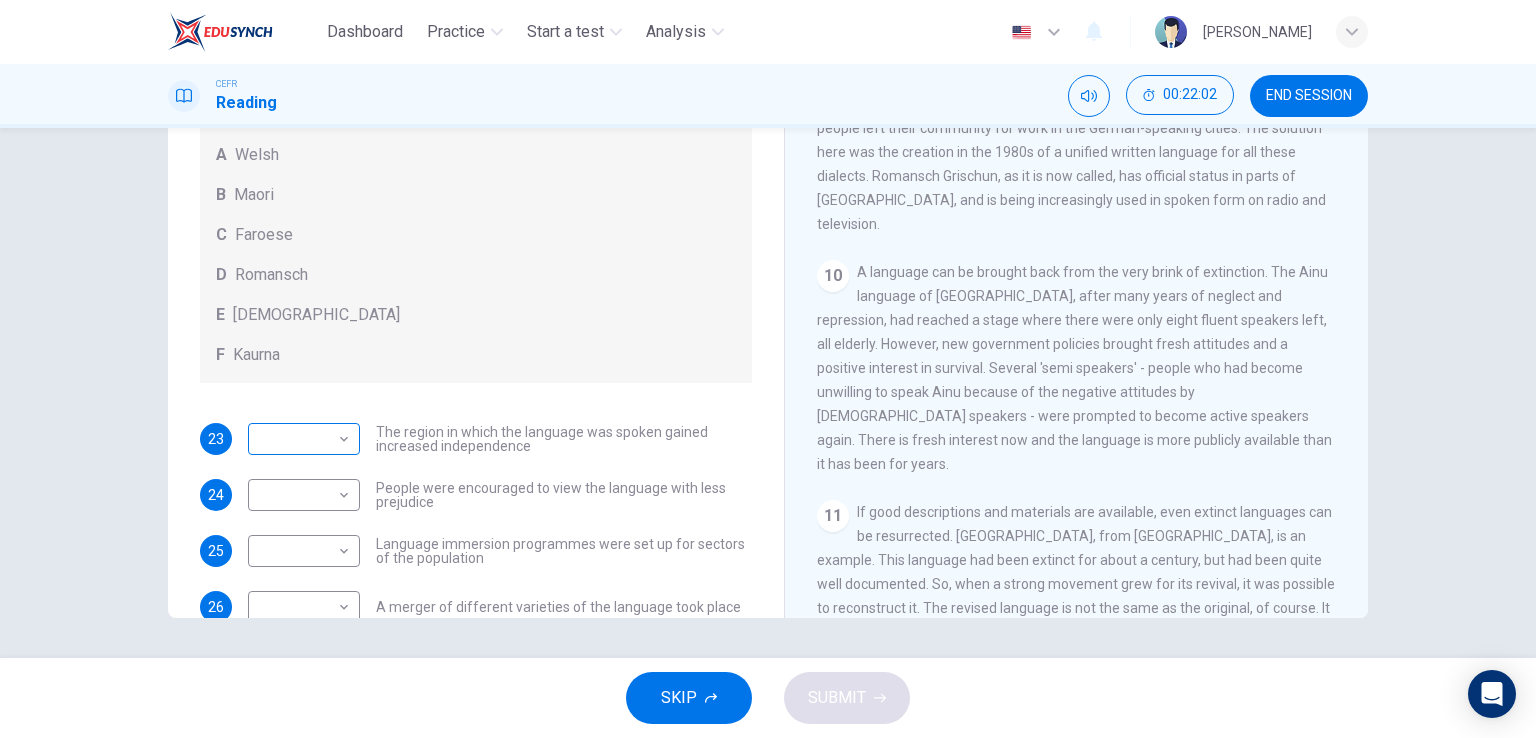 click on "Dashboard Practice Start a test Analysis English en ​ AINNUR ATIRAH BINTI AZHAR CEFR Reading 00:22:02 END SESSION Questions 23 - 27 Match the languages  A-F  with the statements below which describe how a language was saved.
Write your answers in the boxes below. A Welsh B Maori C Faroese D Romansch E Ainu F Kaurna 23 ​ ​ The region in which the language was spoken gained increased independence 24 ​ ​ People were encouraged to view the language with less prejudice 25 ​ ​ Language immersion programmes were set up for sectors of the population 26 ​ ​ A merger of different varieties of the language took place 27 ​ ​ Written samples of the language permitted its revitalisation Saving Language CLICK TO ZOOM Click to Zoom 1 For the first time, linguists have put a price on language. To save a language from extinction isn’t cheap - but more and more people are arguing that the alternative is the death of communities. 2 3 4 5 6 7 8 9 10 11 12 SKIP SUBMIT
Dashboard Practice Analysis" at bounding box center [768, 369] 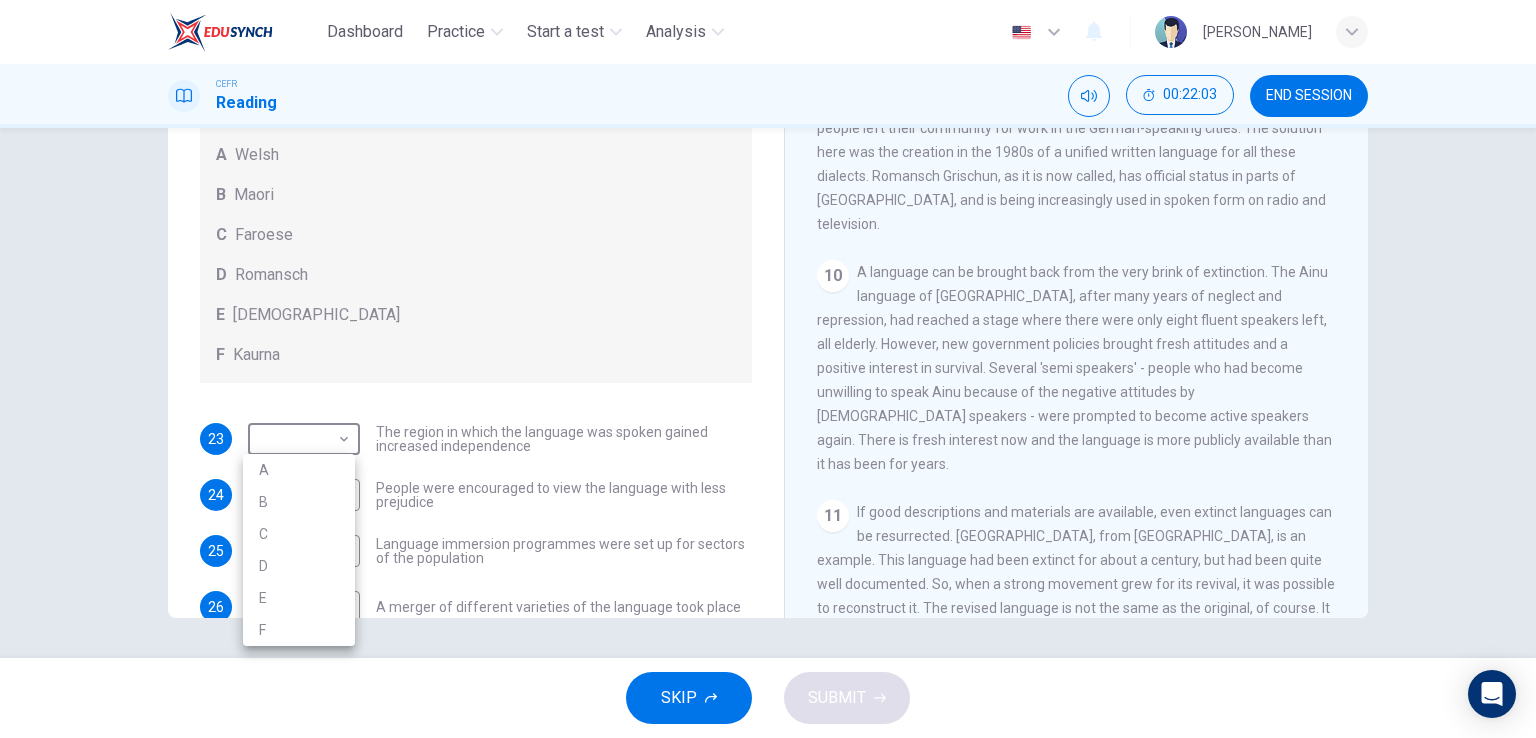 click on "D" at bounding box center (299, 566) 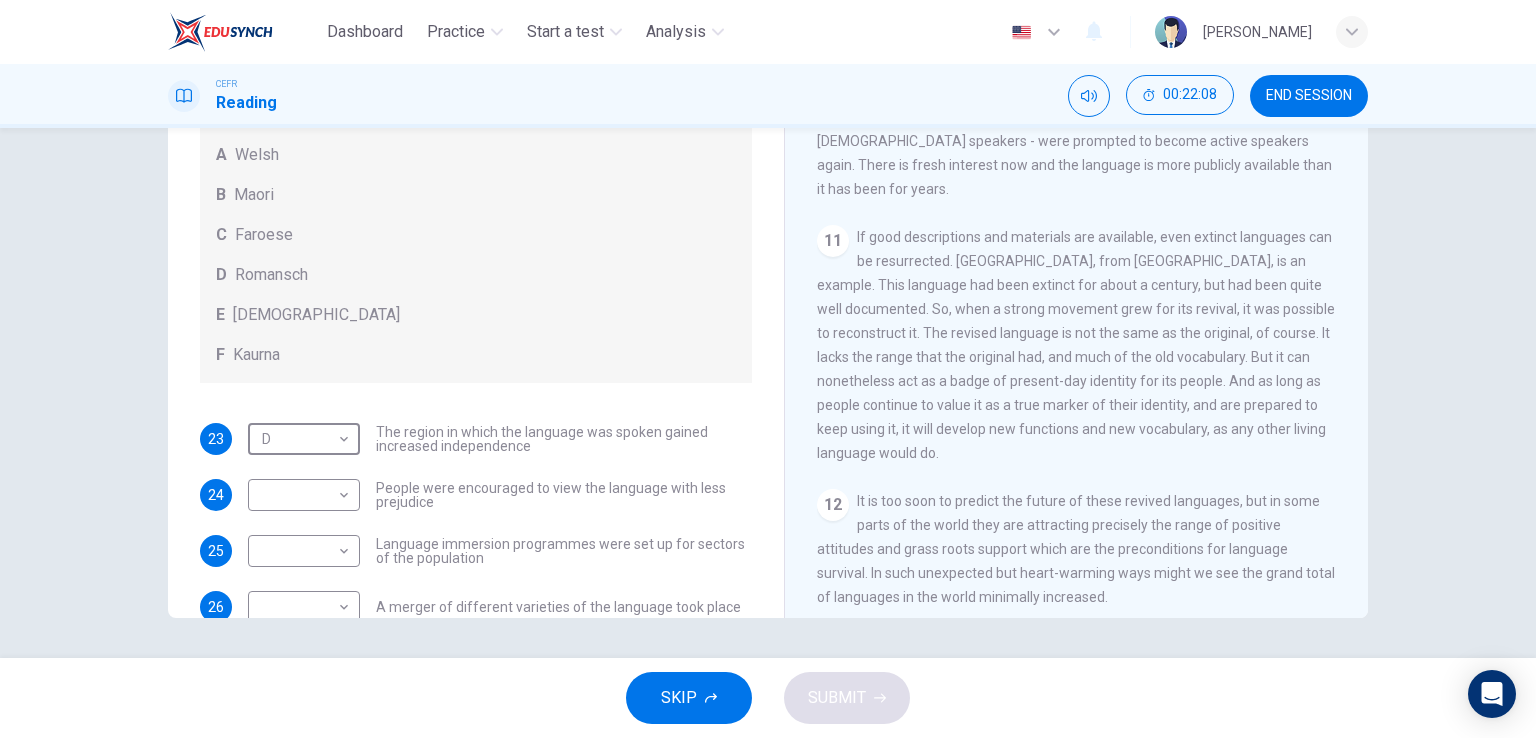 scroll, scrollTop: 2209, scrollLeft: 0, axis: vertical 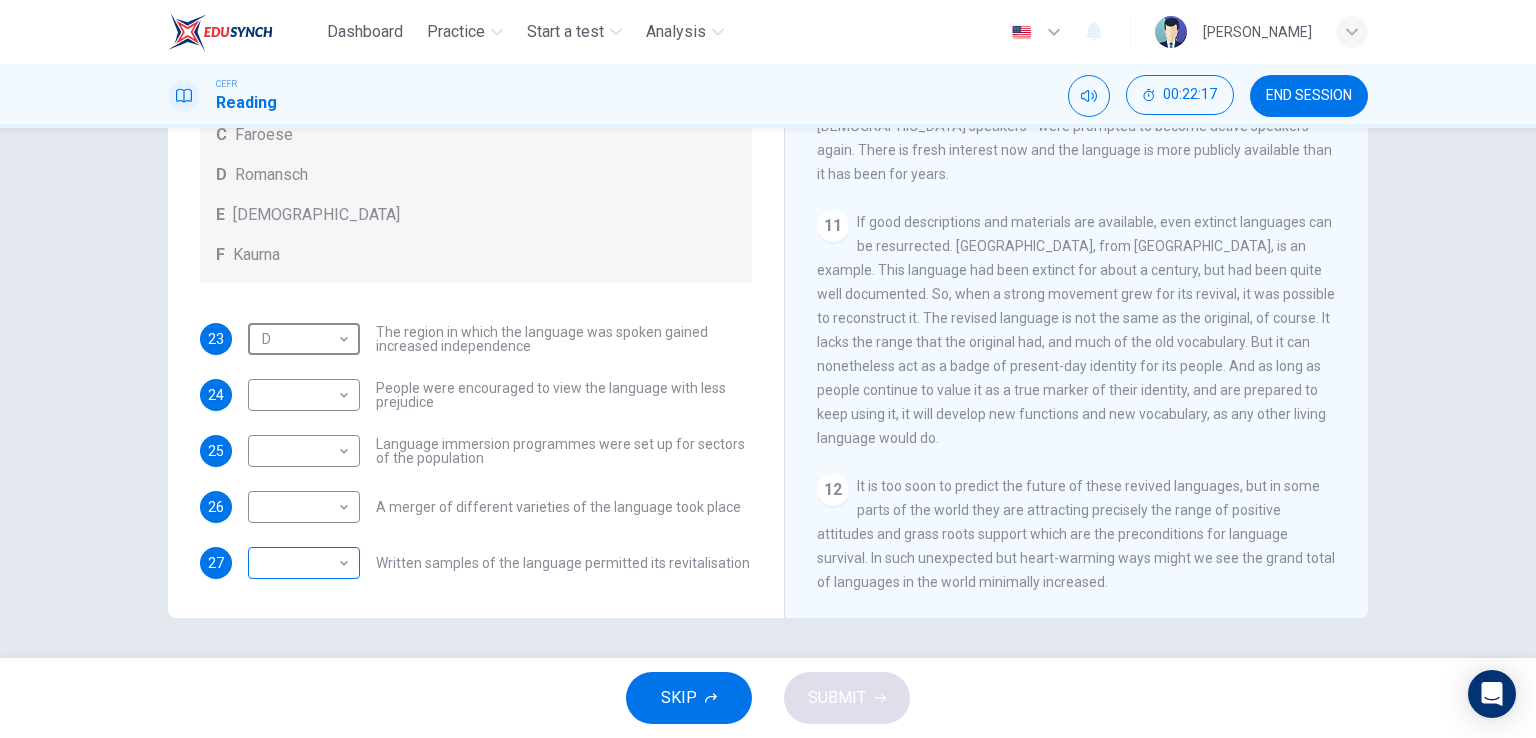 click on "Dashboard Practice Start a test Analysis English en ​ AINNUR ATIRAH BINTI AZHAR CEFR Reading 00:22:17 END SESSION Questions 23 - 27 Match the languages  A-F  with the statements below which describe how a language was saved.
Write your answers in the boxes below. A Welsh B Maori C Faroese D Romansch E Ainu F Kaurna 23 D D ​ The region in which the language was spoken gained increased independence 24 ​ ​ People were encouraged to view the language with less prejudice 25 ​ ​ Language immersion programmes were set up for sectors of the population 26 ​ ​ A merger of different varieties of the language took place 27 ​ ​ Written samples of the language permitted its revitalisation Saving Language CLICK TO ZOOM Click to Zoom 1 For the first time, linguists have put a price on language. To save a language from extinction isn’t cheap - but more and more people are arguing that the alternative is the death of communities. 2 3 4 5 6 7 8 9 10 11 12 SKIP SUBMIT
Dashboard Practice Analysis" at bounding box center [768, 369] 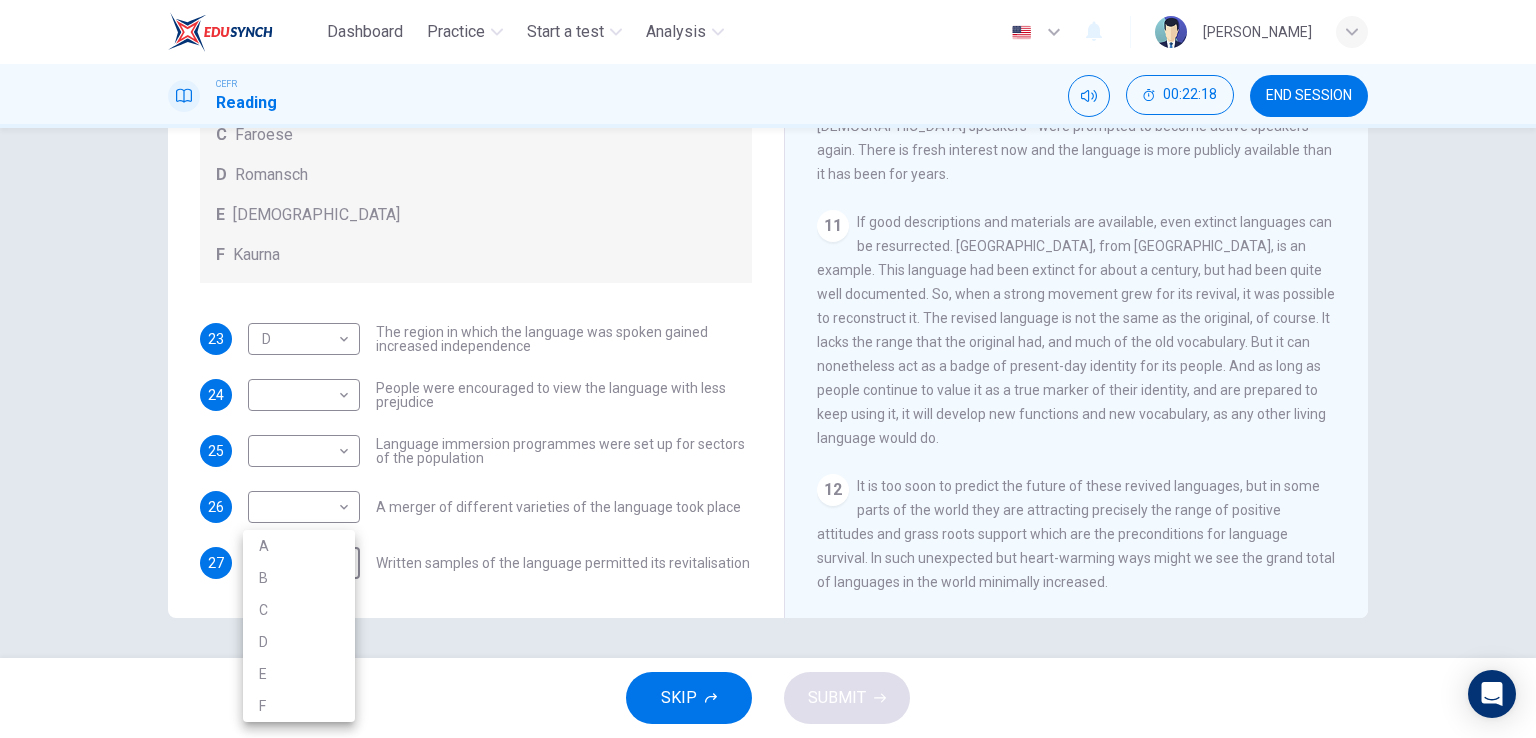 click on "F" at bounding box center [299, 706] 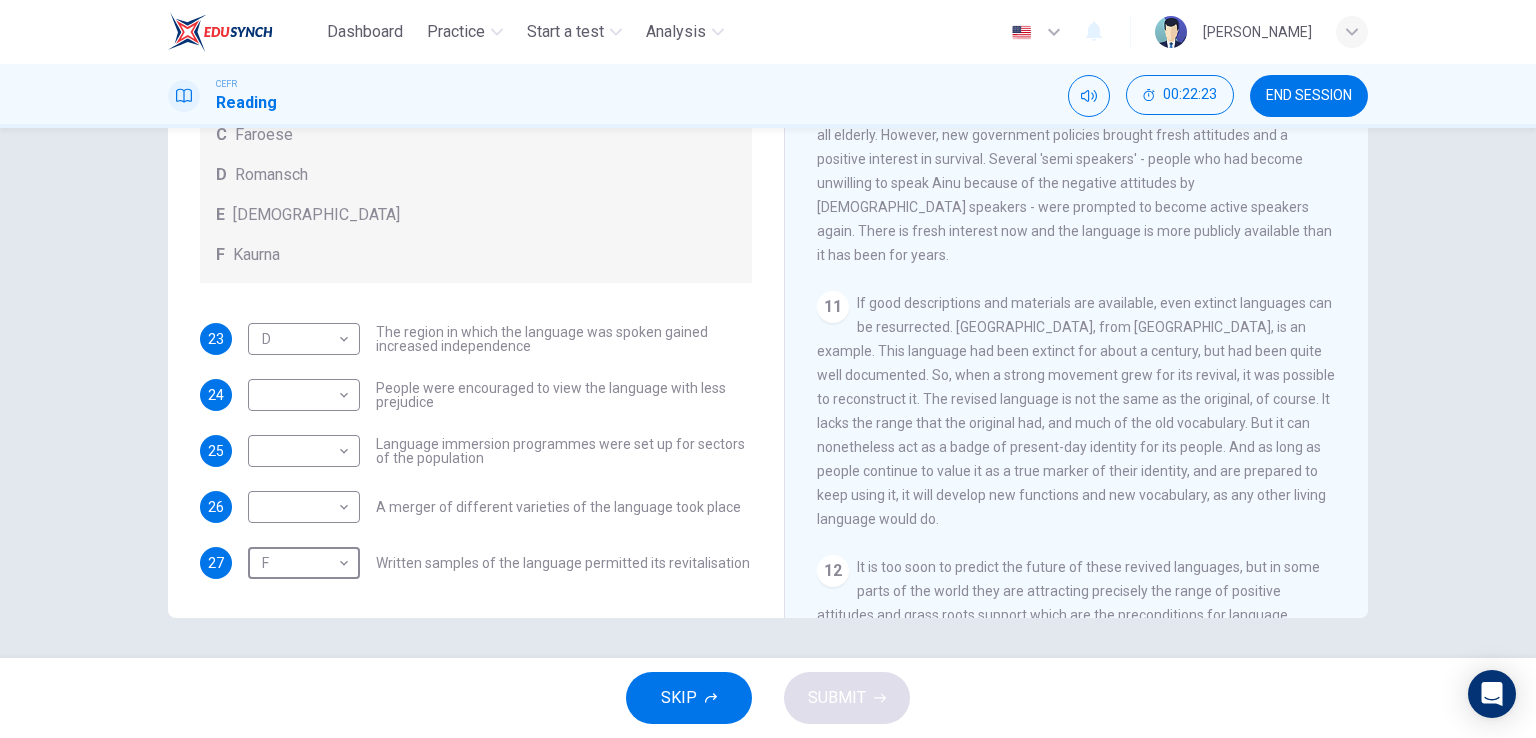 scroll, scrollTop: 2009, scrollLeft: 0, axis: vertical 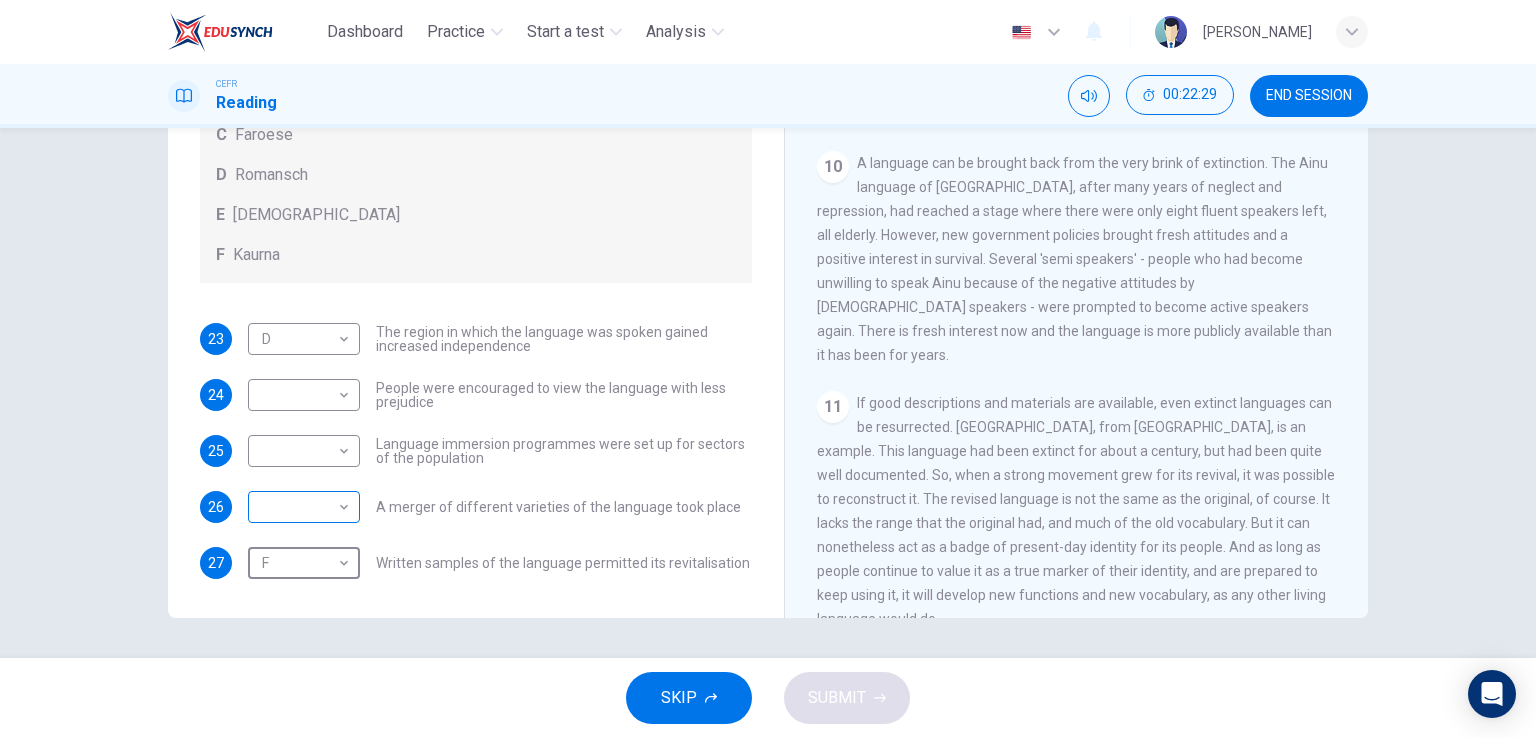 click on "Dashboard Practice Start a test Analysis English en ​ AINNUR ATIRAH BINTI AZHAR CEFR Reading 00:22:29 END SESSION Questions 23 - 27 Match the languages  A-F  with the statements below which describe how a language was saved.
Write your answers in the boxes below. A Welsh B Maori C Faroese D Romansch E Ainu F Kaurna 23 D D ​ The region in which the language was spoken gained increased independence 24 ​ ​ People were encouraged to view the language with less prejudice 25 ​ ​ Language immersion programmes were set up for sectors of the population 26 ​ ​ A merger of different varieties of the language took place 27 F F ​ Written samples of the language permitted its revitalisation Saving Language CLICK TO ZOOM Click to Zoom 1 For the first time, linguists have put a price on language. To save a language from extinction isn’t cheap - but more and more people are arguing that the alternative is the death of communities. 2 3 4 5 6 7 8 9 10 11 12 SKIP SUBMIT
Dashboard Practice Analysis" at bounding box center [768, 369] 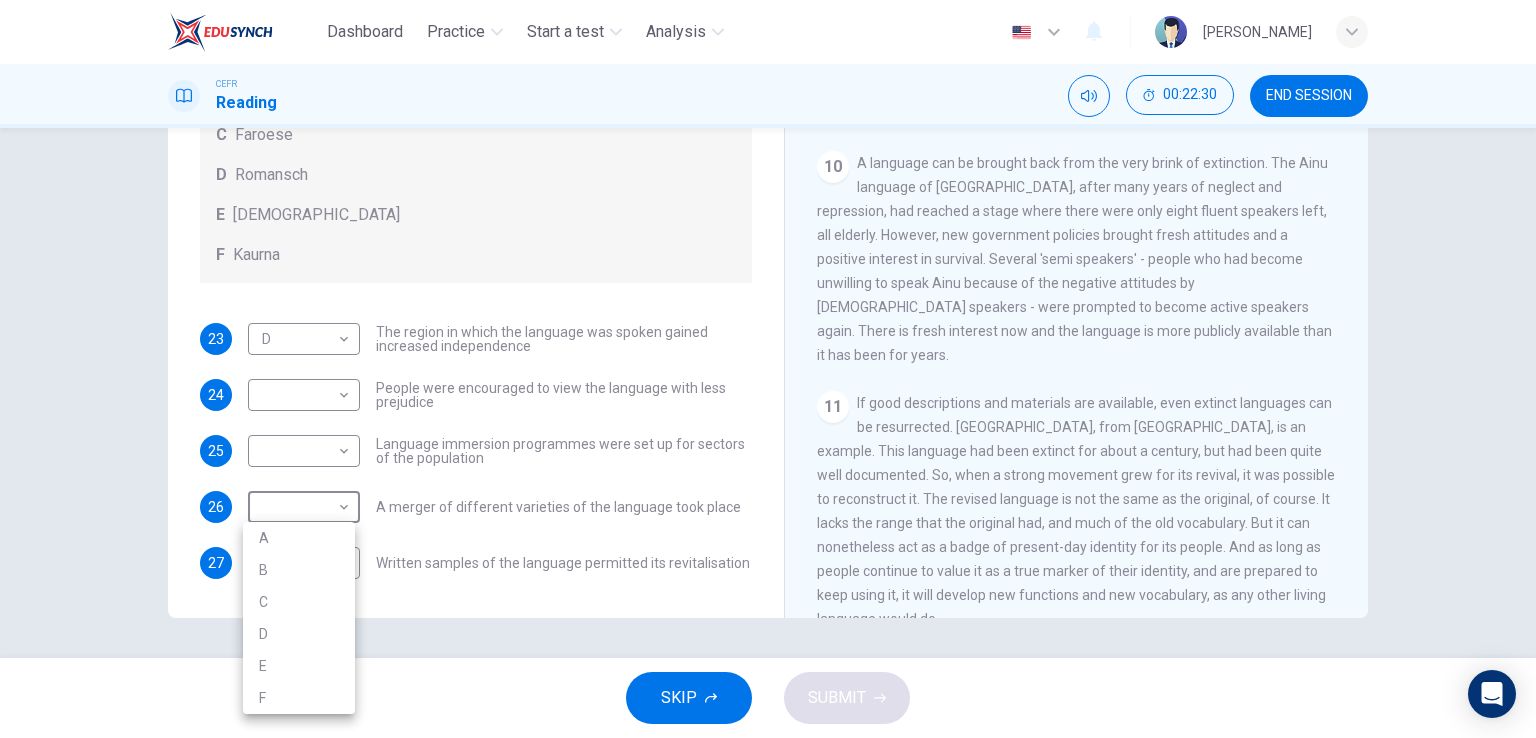 click on "E" at bounding box center [299, 666] 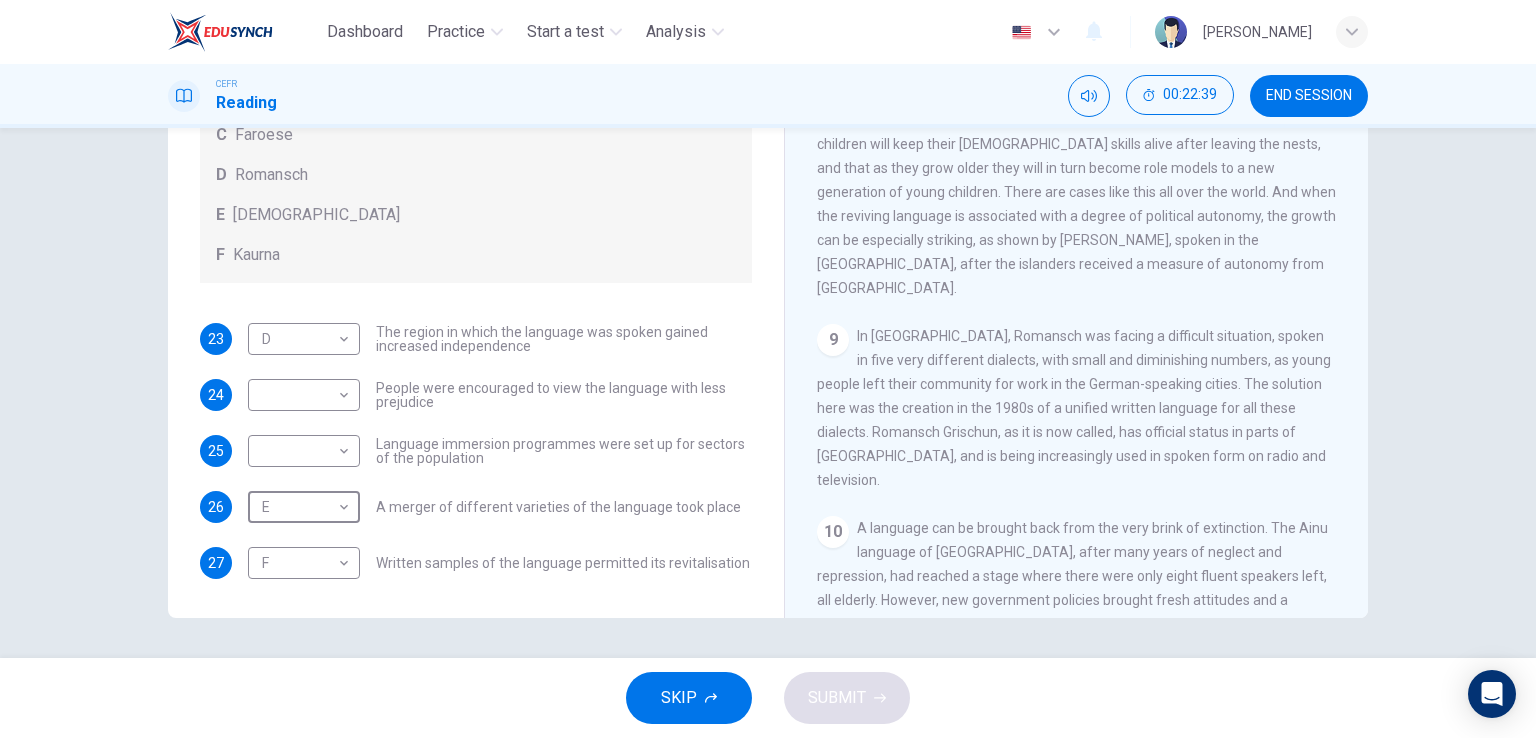 scroll, scrollTop: 1609, scrollLeft: 0, axis: vertical 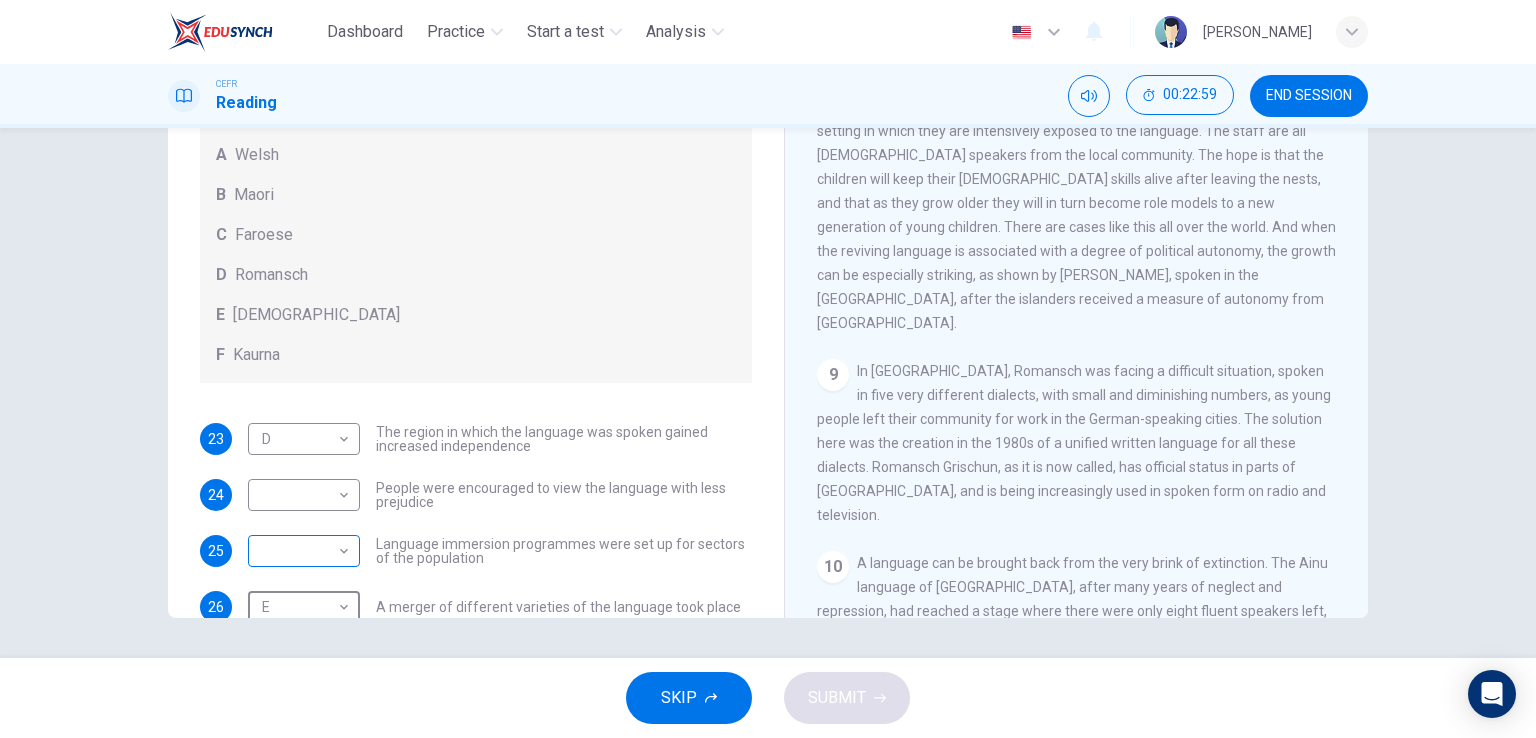 click on "​ ​" at bounding box center (304, 551) 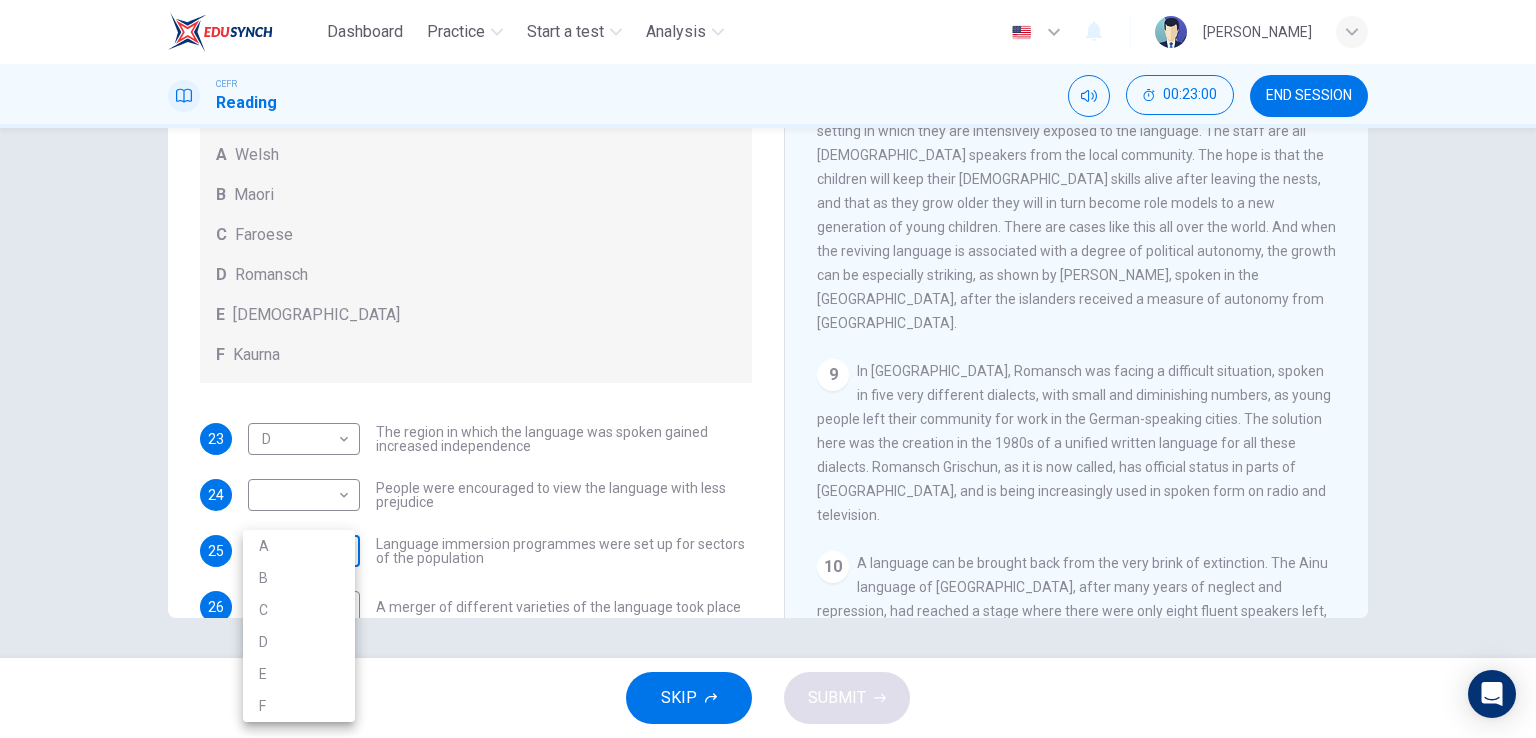 click on "Dashboard Practice Start a test Analysis English en ​ AINNUR ATIRAH BINTI AZHAR CEFR Reading 00:23:00 END SESSION Questions 23 - 27 Match the languages  A-F  with the statements below which describe how a language was saved.
Write your answers in the boxes below. A Welsh B Maori C Faroese D Romansch E Ainu F Kaurna 23 D D ​ The region in which the language was spoken gained increased independence 24 ​ ​ People were encouraged to view the language with less prejudice 25 ​ ​ Language immersion programmes were set up for sectors of the population 26 E E ​ A merger of different varieties of the language took place 27 F F ​ Written samples of the language permitted its revitalisation Saving Language CLICK TO ZOOM Click to Zoom 1 For the first time, linguists have put a price on language. To save a language from extinction isn’t cheap - but more and more people are arguing that the alternative is the death of communities. 2 3 4 5 6 7 8 9 10 11 12 SKIP SUBMIT
Dashboard Practice Analysis A" at bounding box center (768, 369) 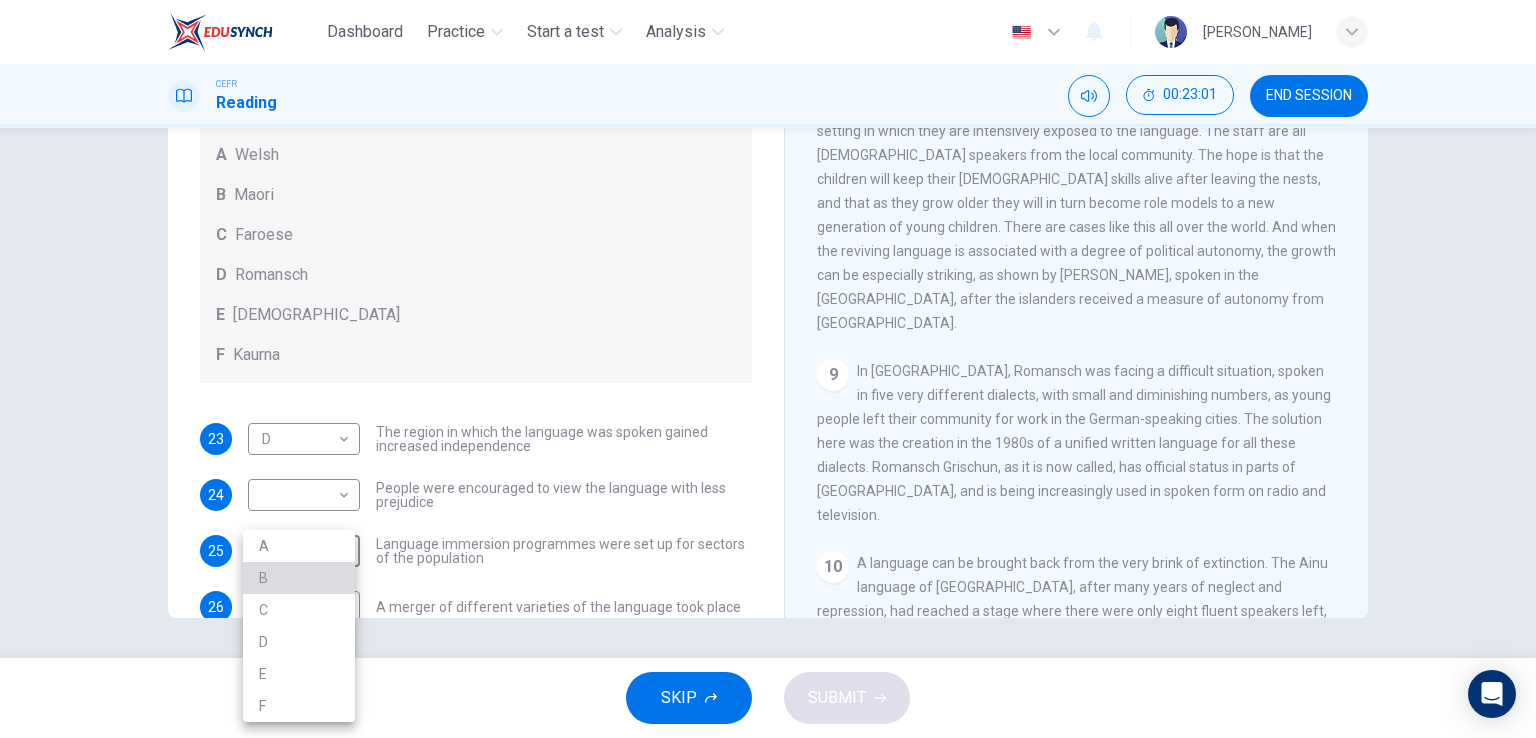 click on "B" at bounding box center [299, 578] 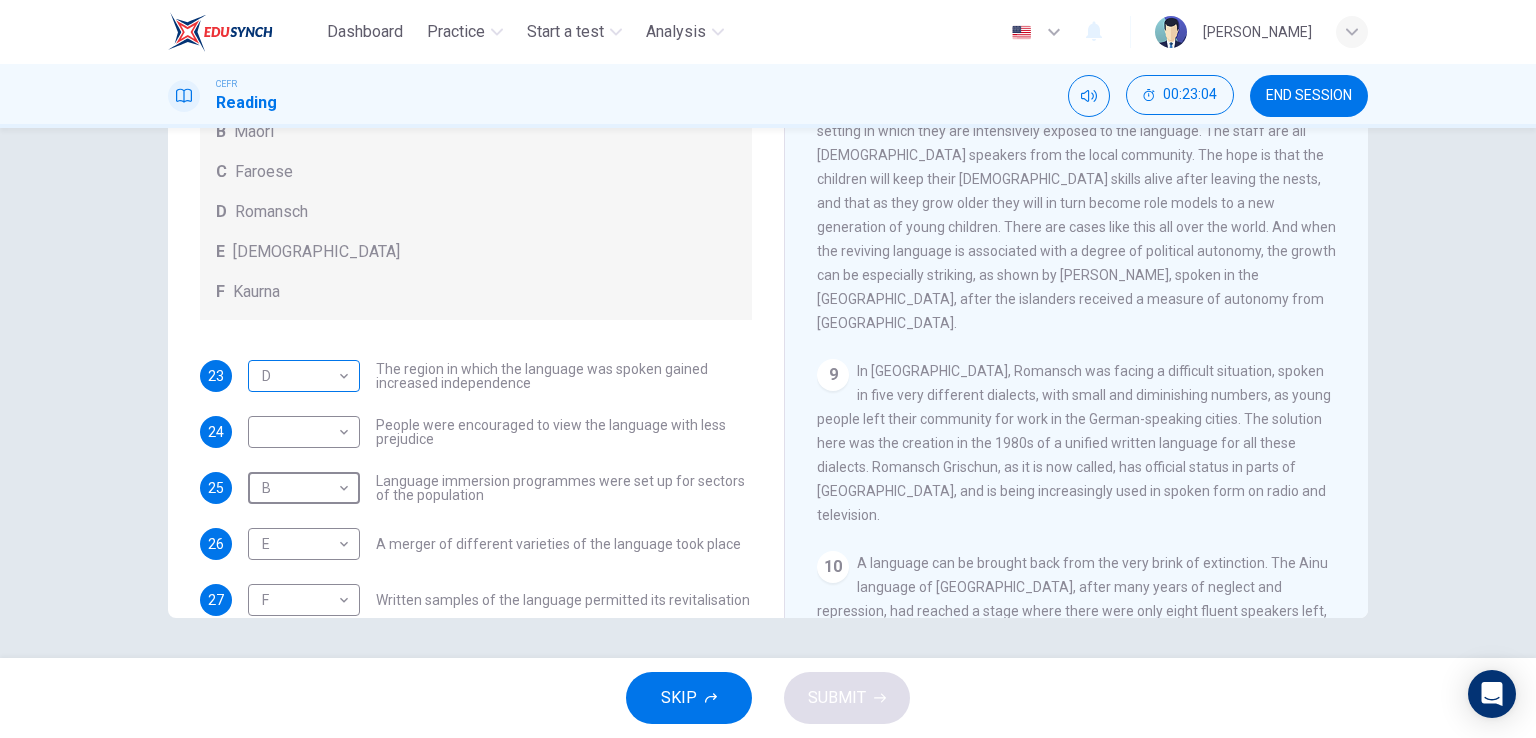 scroll, scrollTop: 144, scrollLeft: 0, axis: vertical 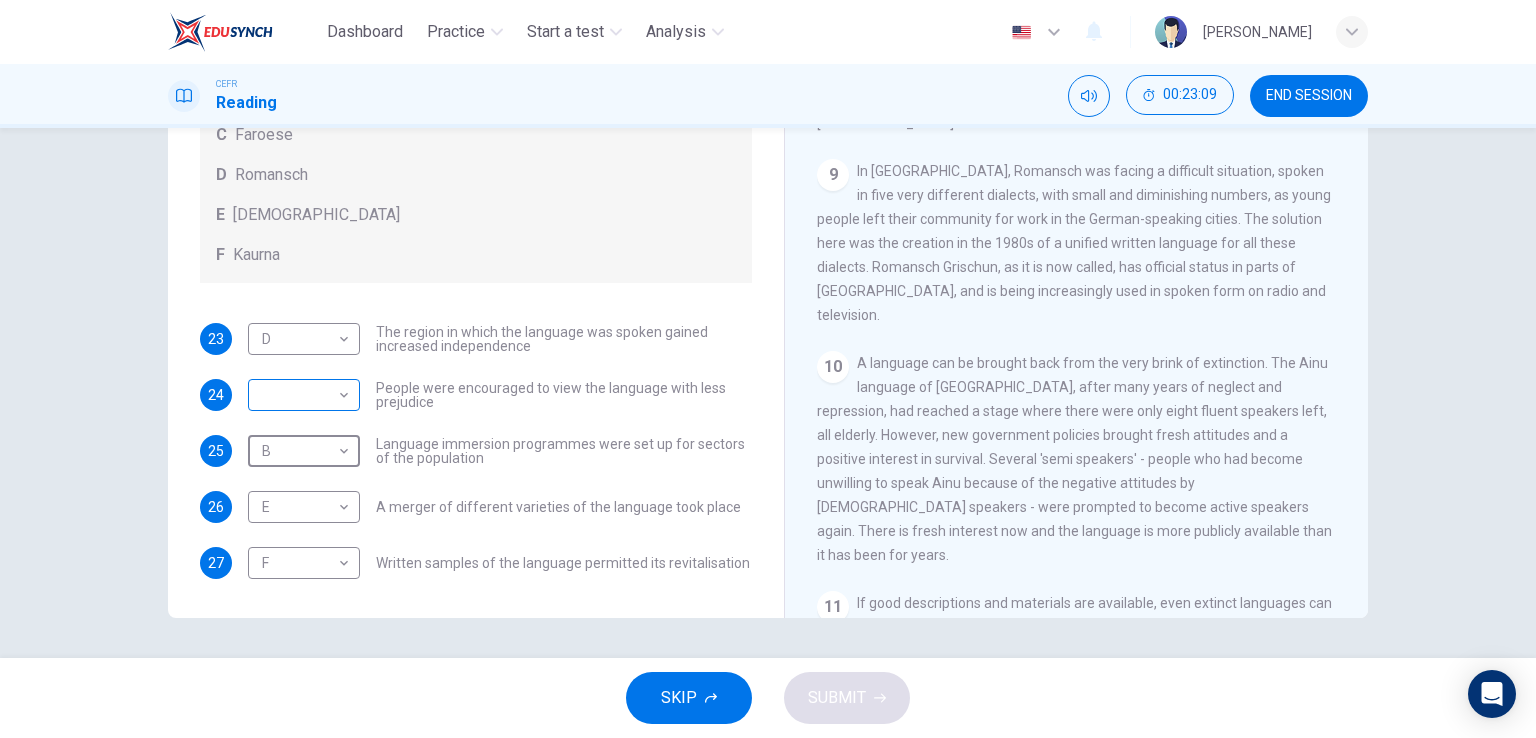 click on "Dashboard Practice Start a test Analysis English en ​ AINNUR ATIRAH BINTI AZHAR CEFR Reading 00:23:09 END SESSION Questions 23 - 27 Match the languages  A-F  with the statements below which describe how a language was saved.
Write your answers in the boxes below. A Welsh B Maori C Faroese D Romansch E Ainu F Kaurna 23 D D ​ The region in which the language was spoken gained increased independence 24 ​ ​ People were encouraged to view the language with less prejudice 25 B B ​ Language immersion programmes were set up for sectors of the population 26 E E ​ A merger of different varieties of the language took place 27 F F ​ Written samples of the language permitted its revitalisation Saving Language CLICK TO ZOOM Click to Zoom 1 For the first time, linguists have put a price on language. To save a language from extinction isn’t cheap - but more and more people are arguing that the alternative is the death of communities. 2 3 4 5 6 7 8 9 10 11 12 SKIP SUBMIT
Dashboard Practice Analysis" at bounding box center (768, 369) 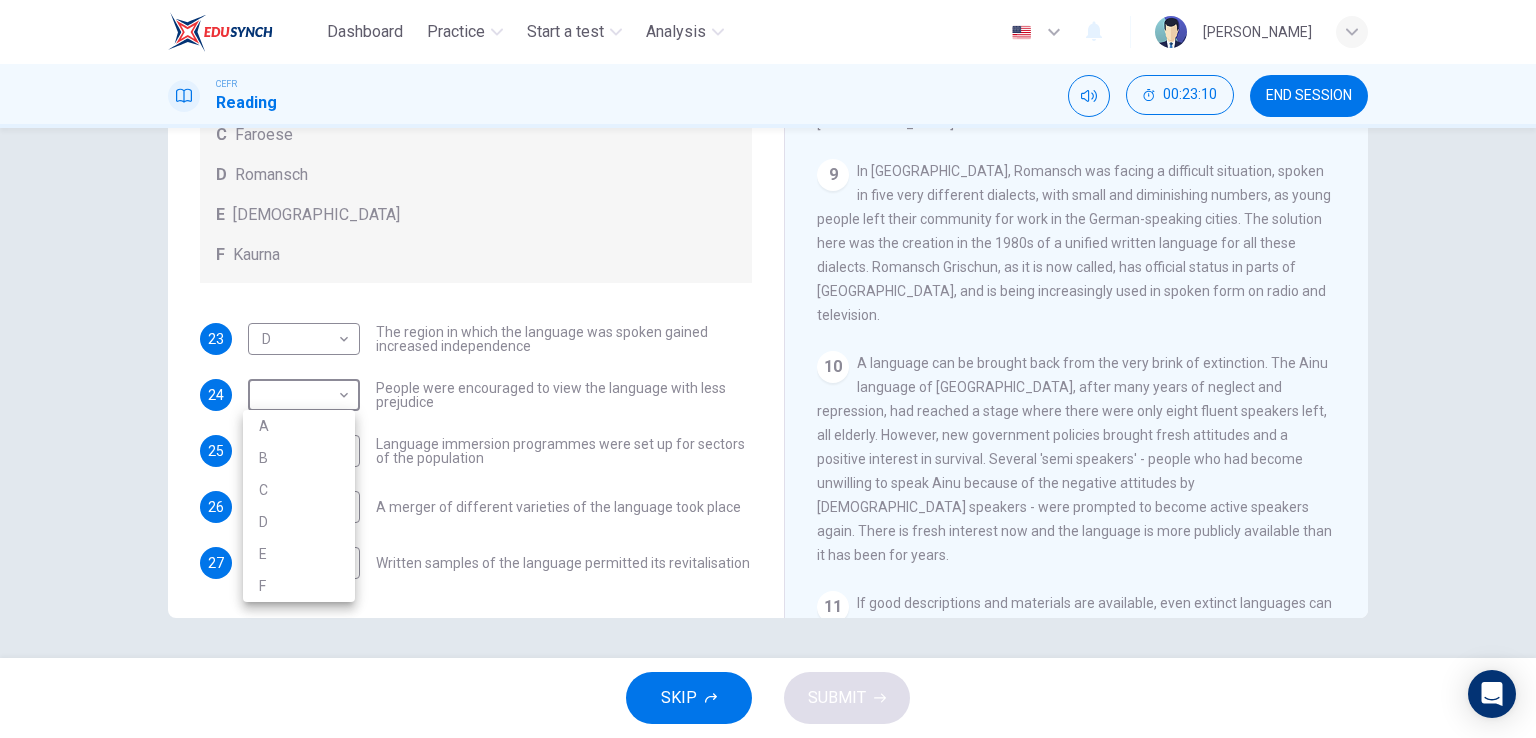click on "E" at bounding box center (299, 554) 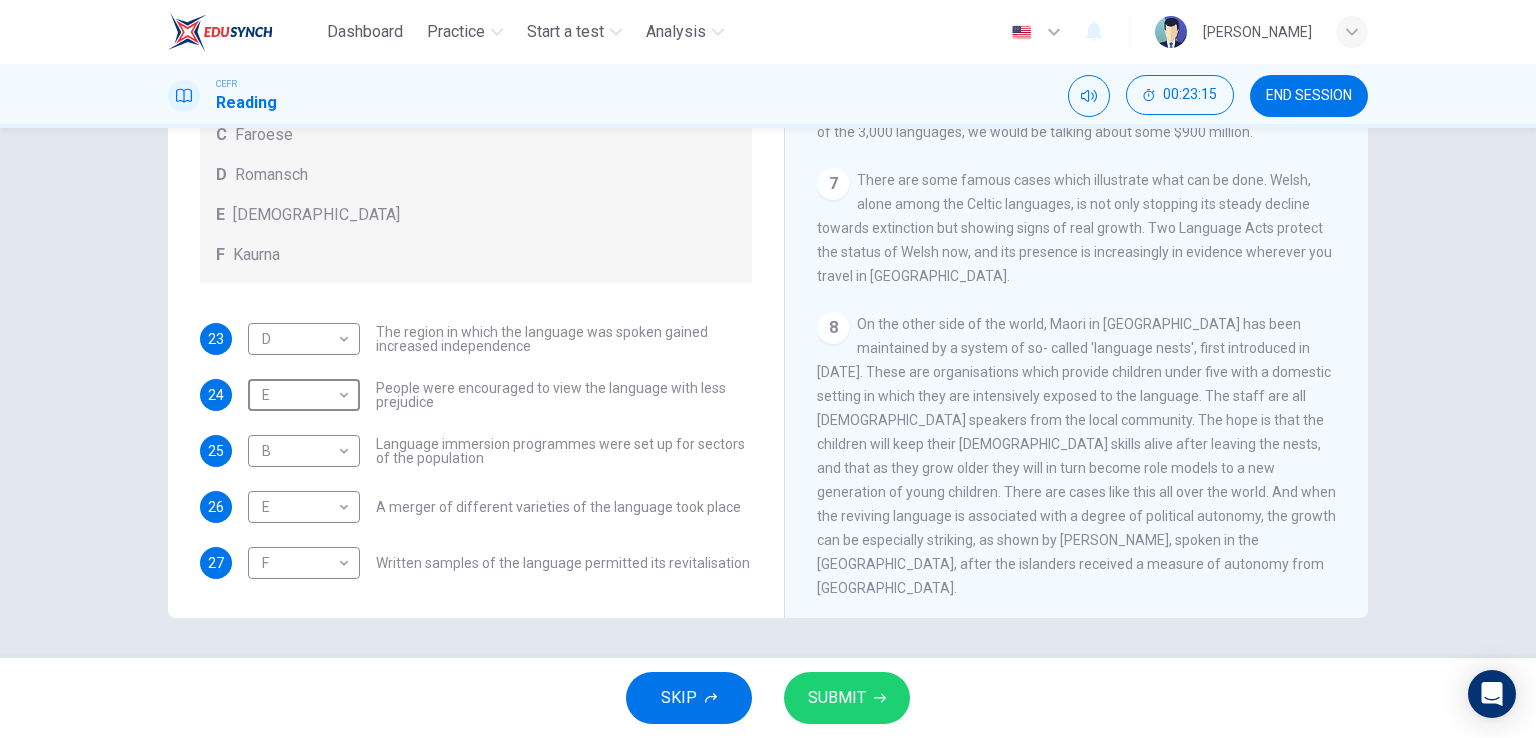 scroll, scrollTop: 1309, scrollLeft: 0, axis: vertical 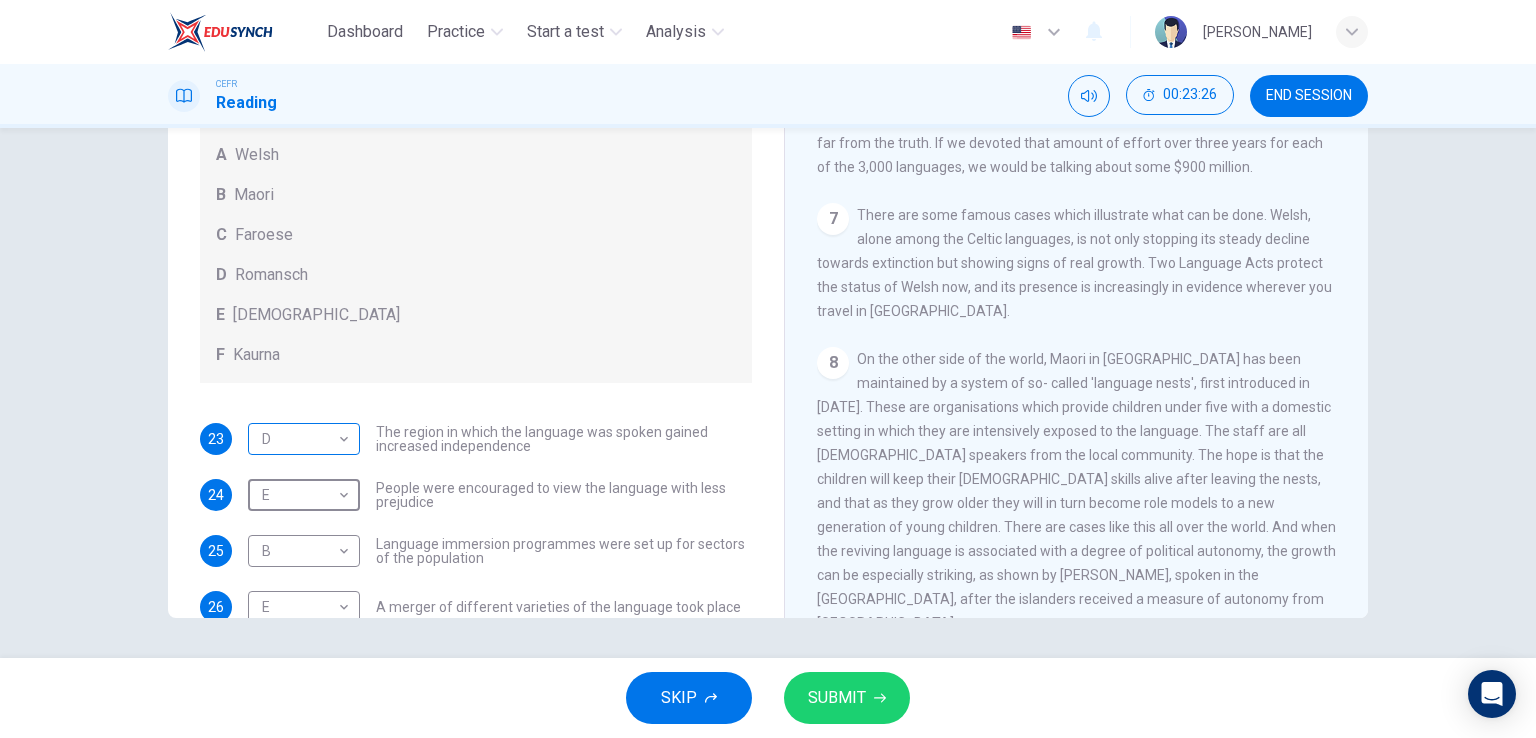 click on "Dashboard Practice Start a test Analysis English en ​ AINNUR ATIRAH BINTI AZHAR CEFR Reading 00:23:26 END SESSION Questions 23 - 27 Match the languages  A-F  with the statements below which describe how a language was saved.
Write your answers in the boxes below. A Welsh B Maori C Faroese D Romansch E Ainu F Kaurna 23 D D ​ The region in which the language was spoken gained increased independence 24 E E ​ People were encouraged to view the language with less prejudice 25 B B ​ Language immersion programmes were set up for sectors of the population 26 E E ​ A merger of different varieties of the language took place 27 F F ​ Written samples of the language permitted its revitalisation Saving Language CLICK TO ZOOM Click to Zoom 1 For the first time, linguists have put a price on language. To save a language from extinction isn’t cheap - but more and more people are arguing that the alternative is the death of communities. 2 3 4 5 6 7 8 9 10 11 12 SKIP SUBMIT
Dashboard Practice Analysis" at bounding box center [768, 369] 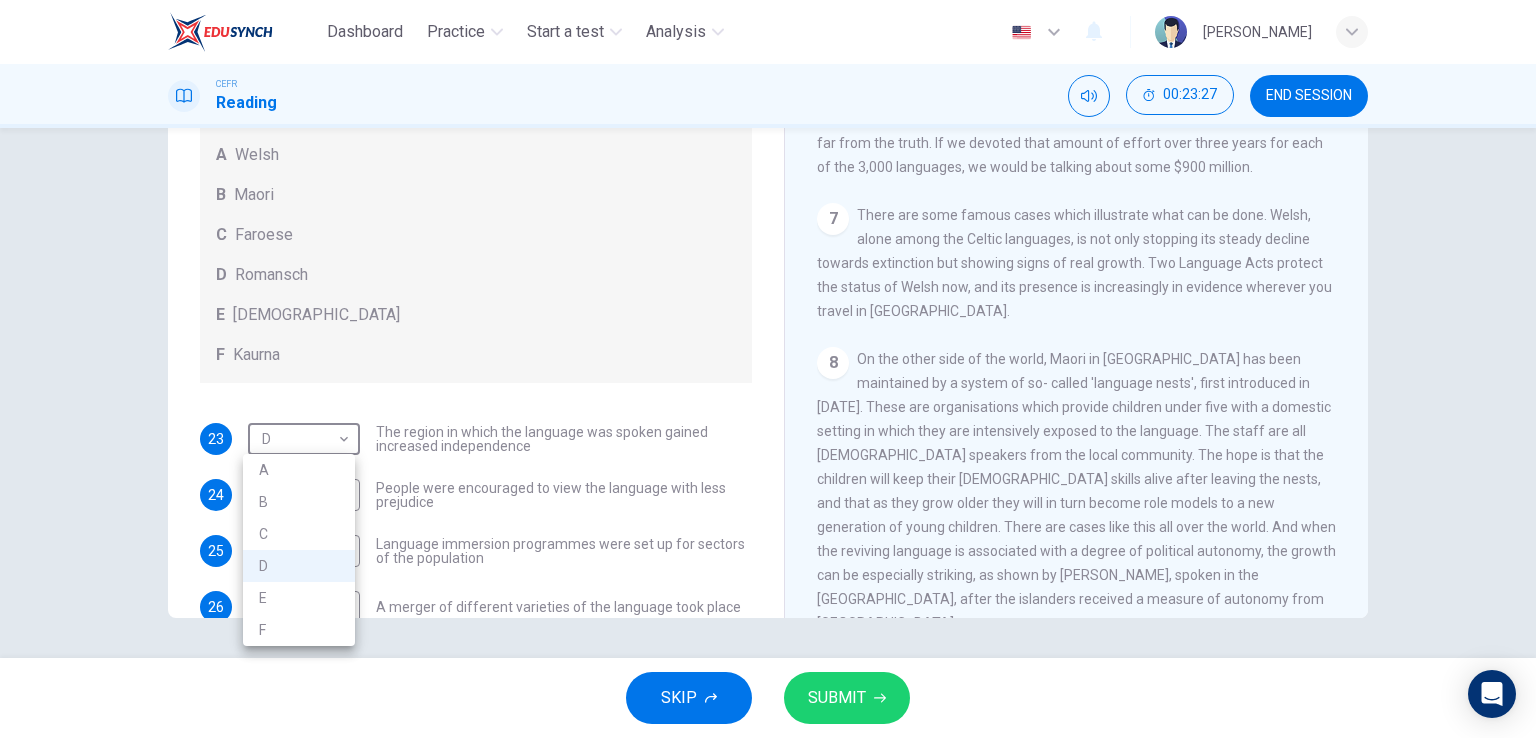 click on "A" at bounding box center (299, 470) 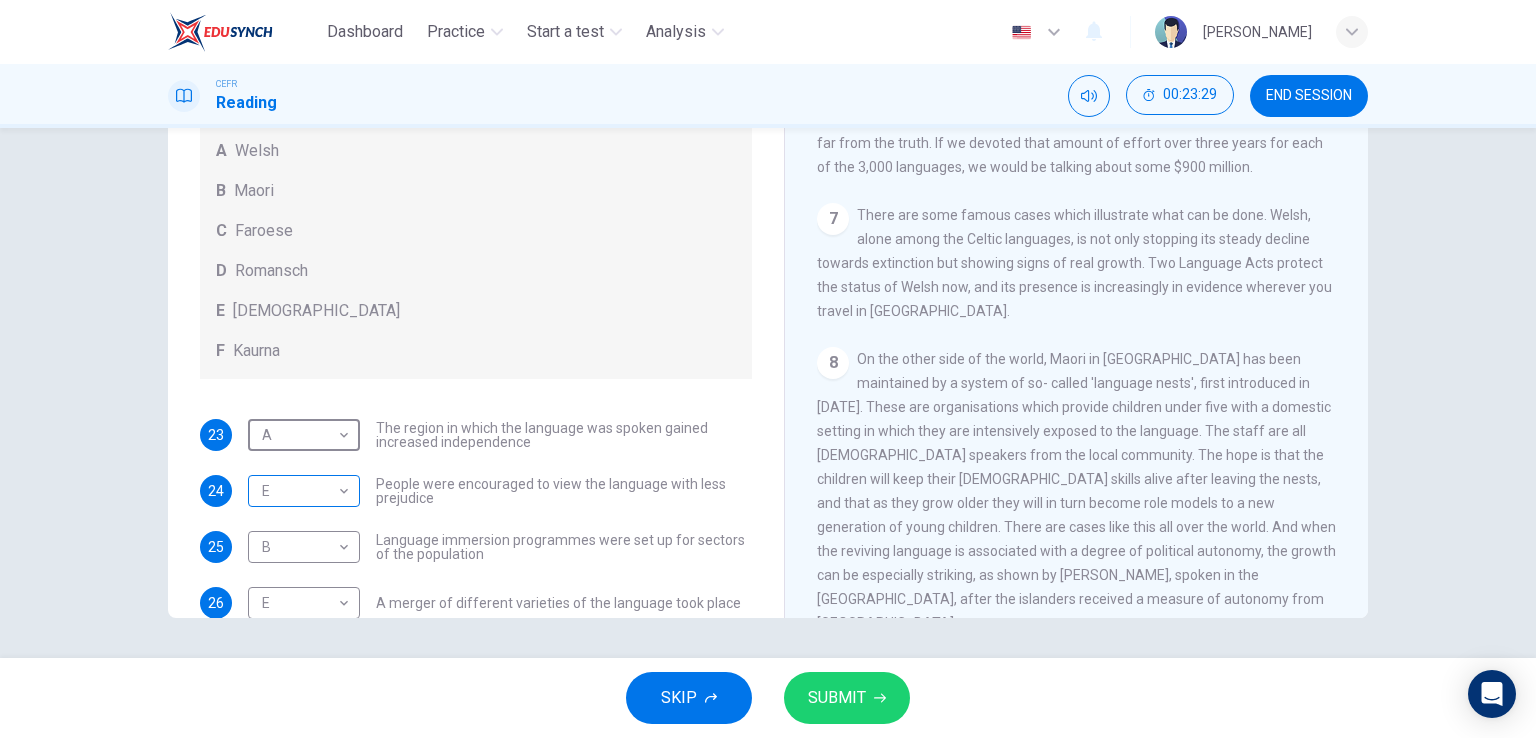 scroll, scrollTop: 0, scrollLeft: 0, axis: both 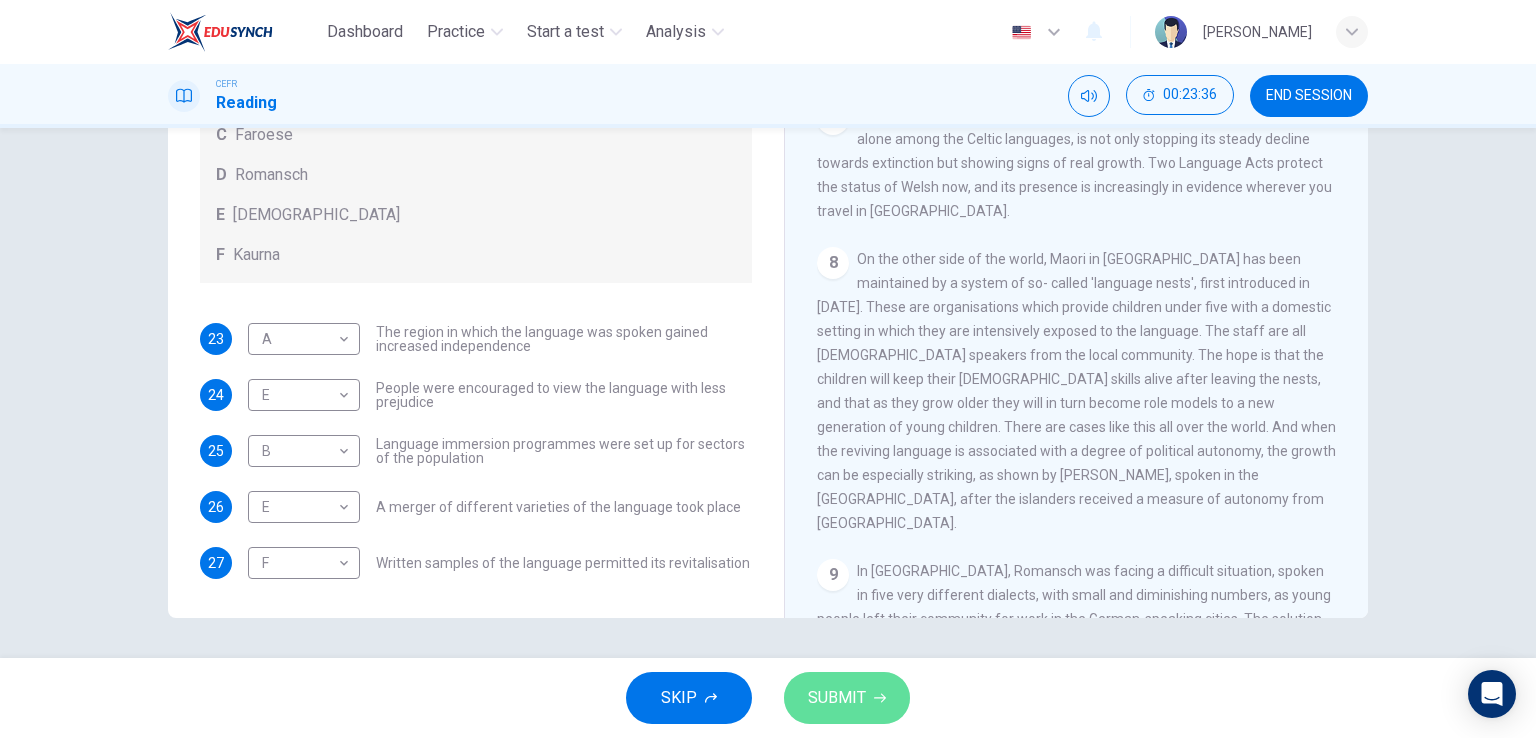 click on "SUBMIT" at bounding box center [837, 698] 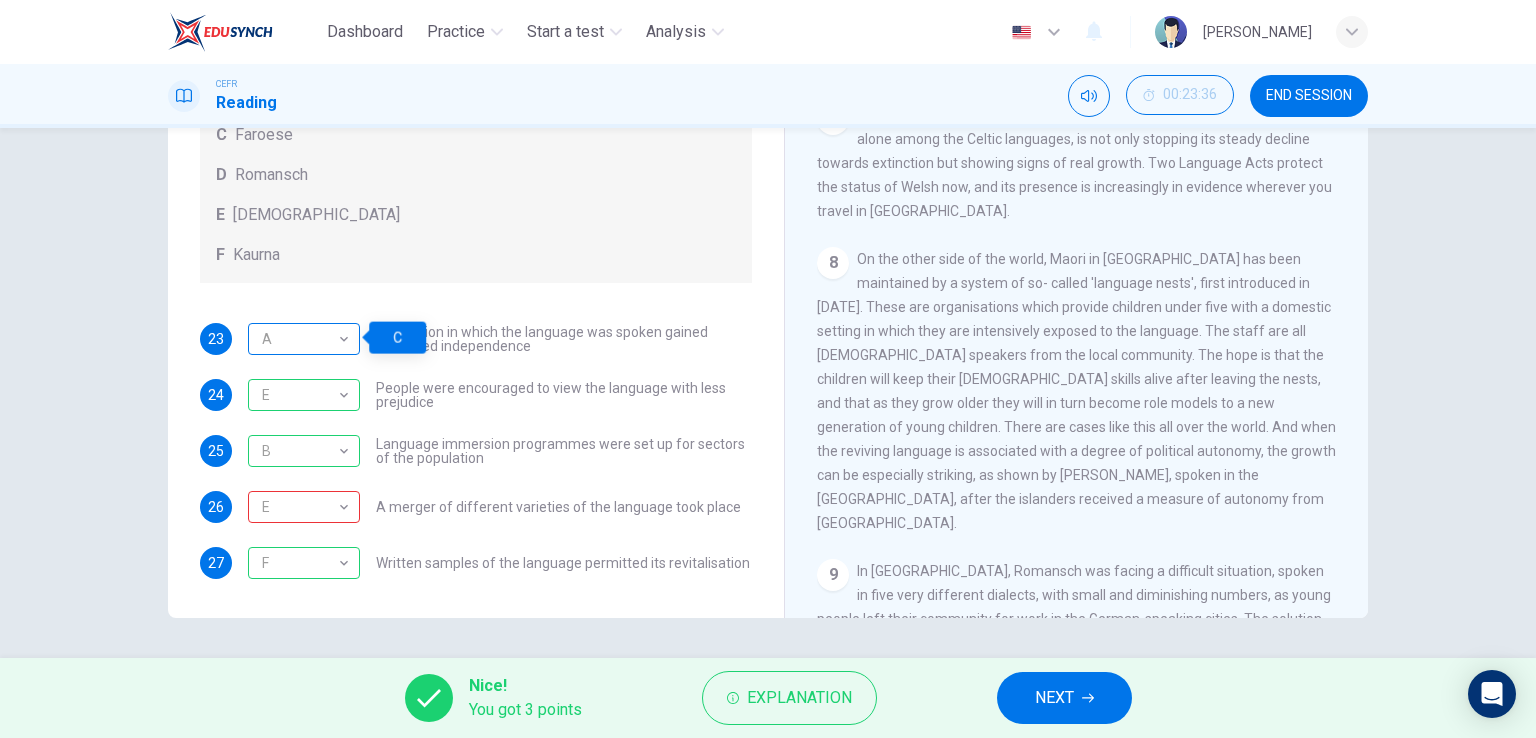 click on "A" at bounding box center (300, 339) 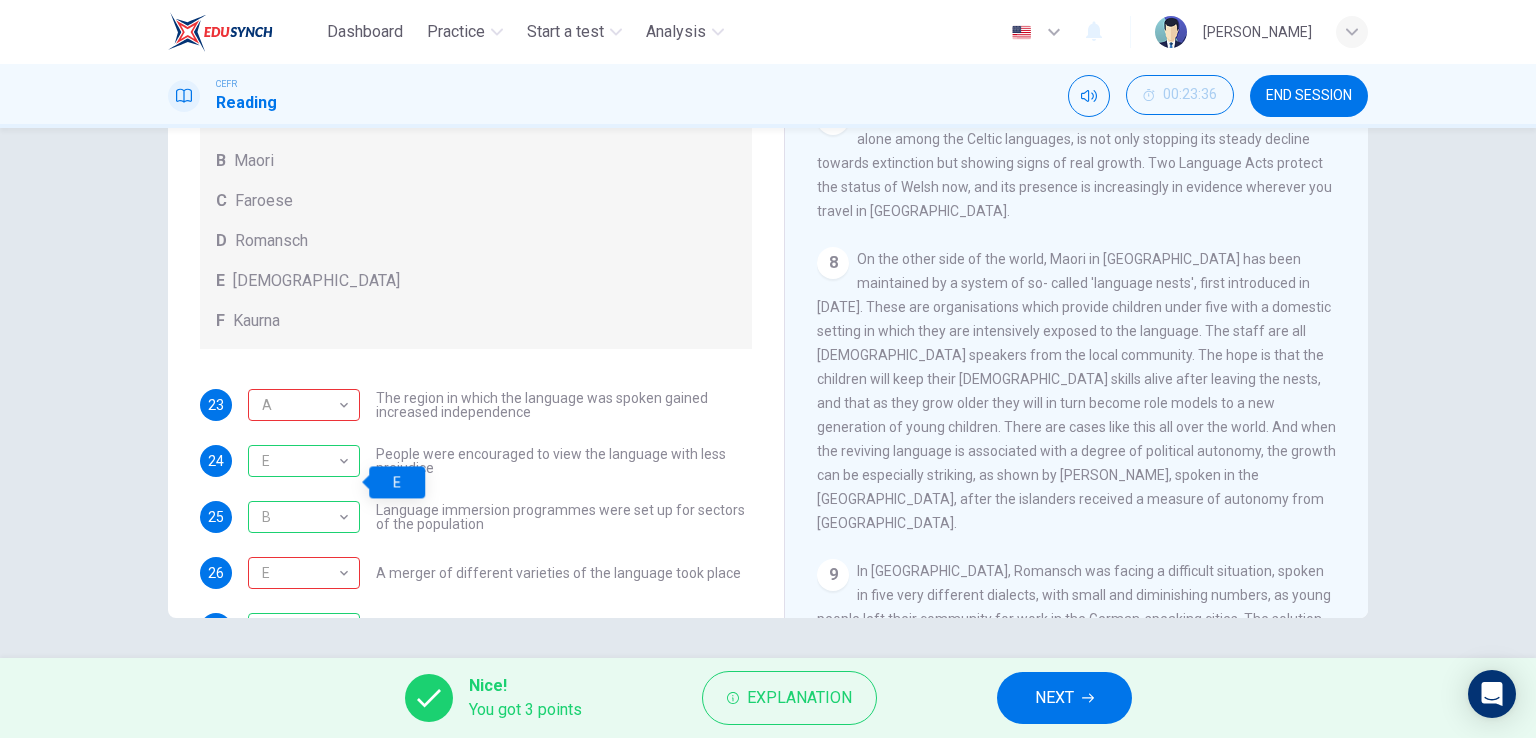 scroll, scrollTop: 44, scrollLeft: 0, axis: vertical 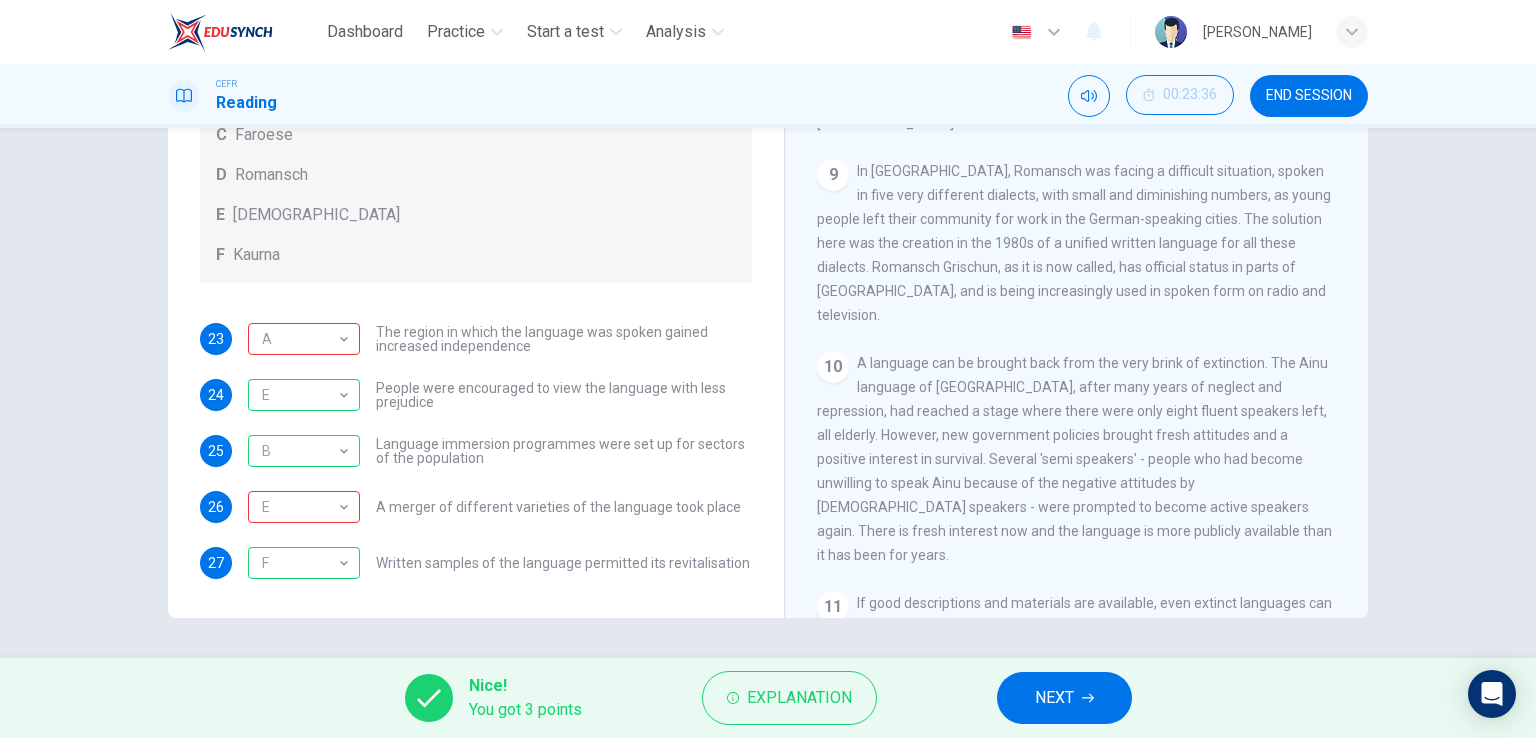 click 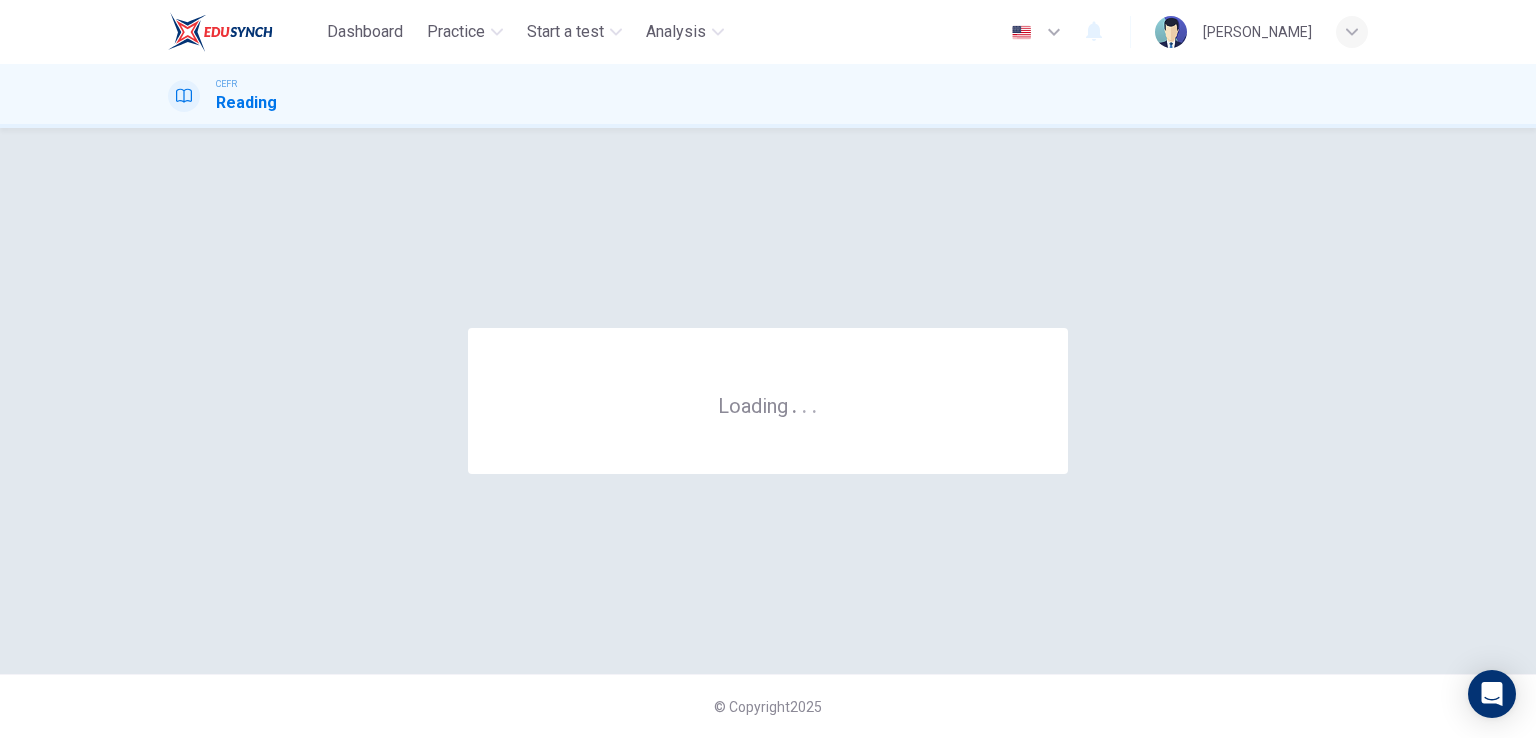 scroll, scrollTop: 0, scrollLeft: 0, axis: both 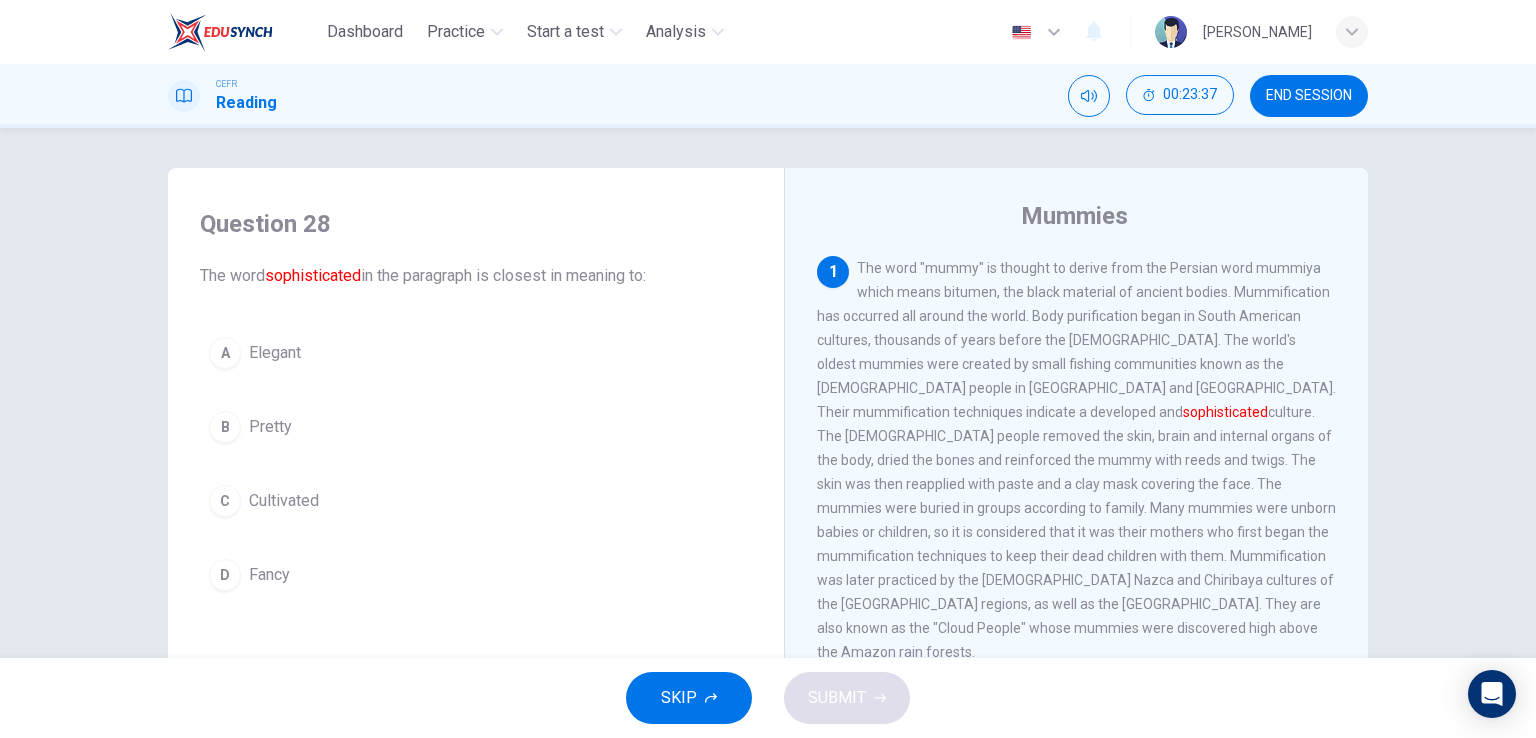 click on "END SESSION" at bounding box center (1309, 96) 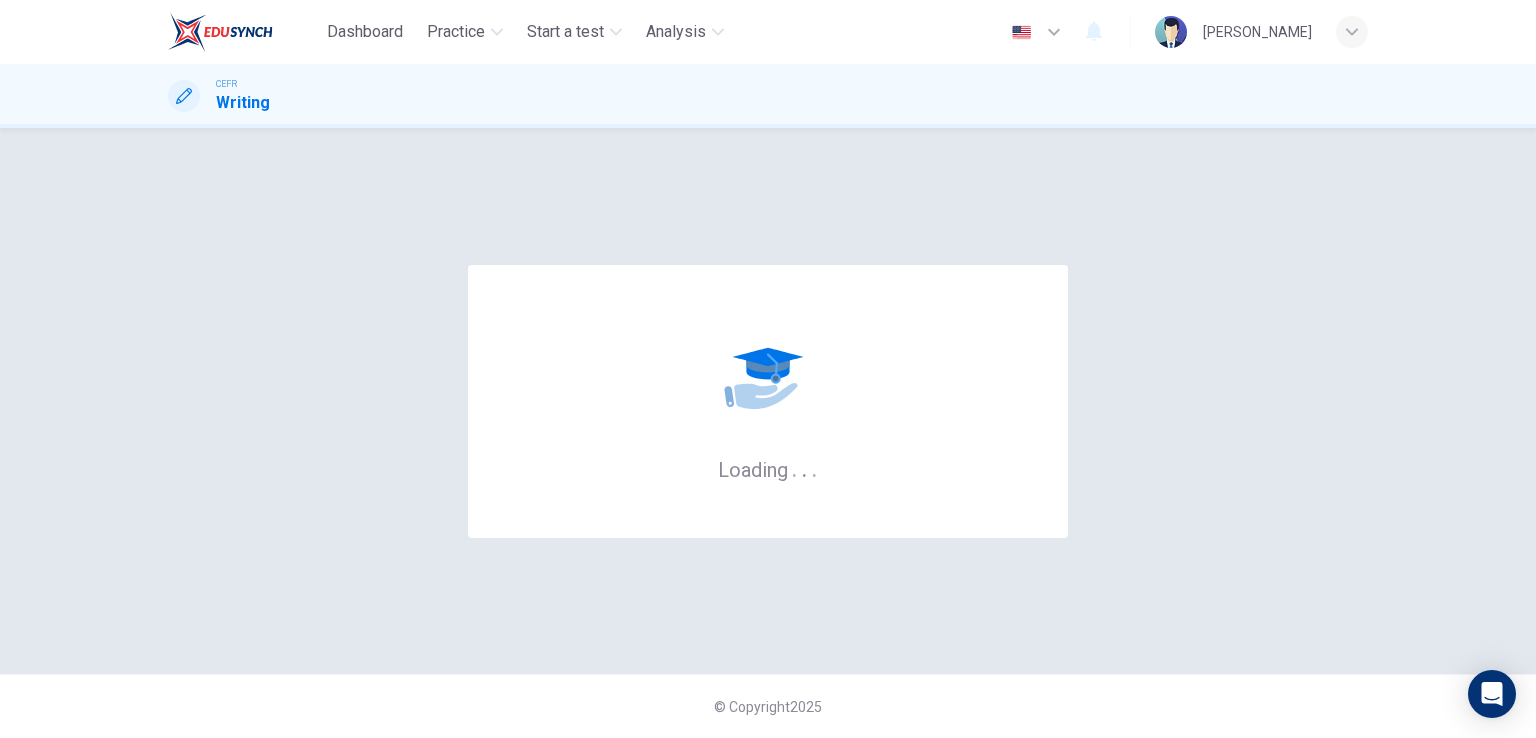 scroll, scrollTop: 0, scrollLeft: 0, axis: both 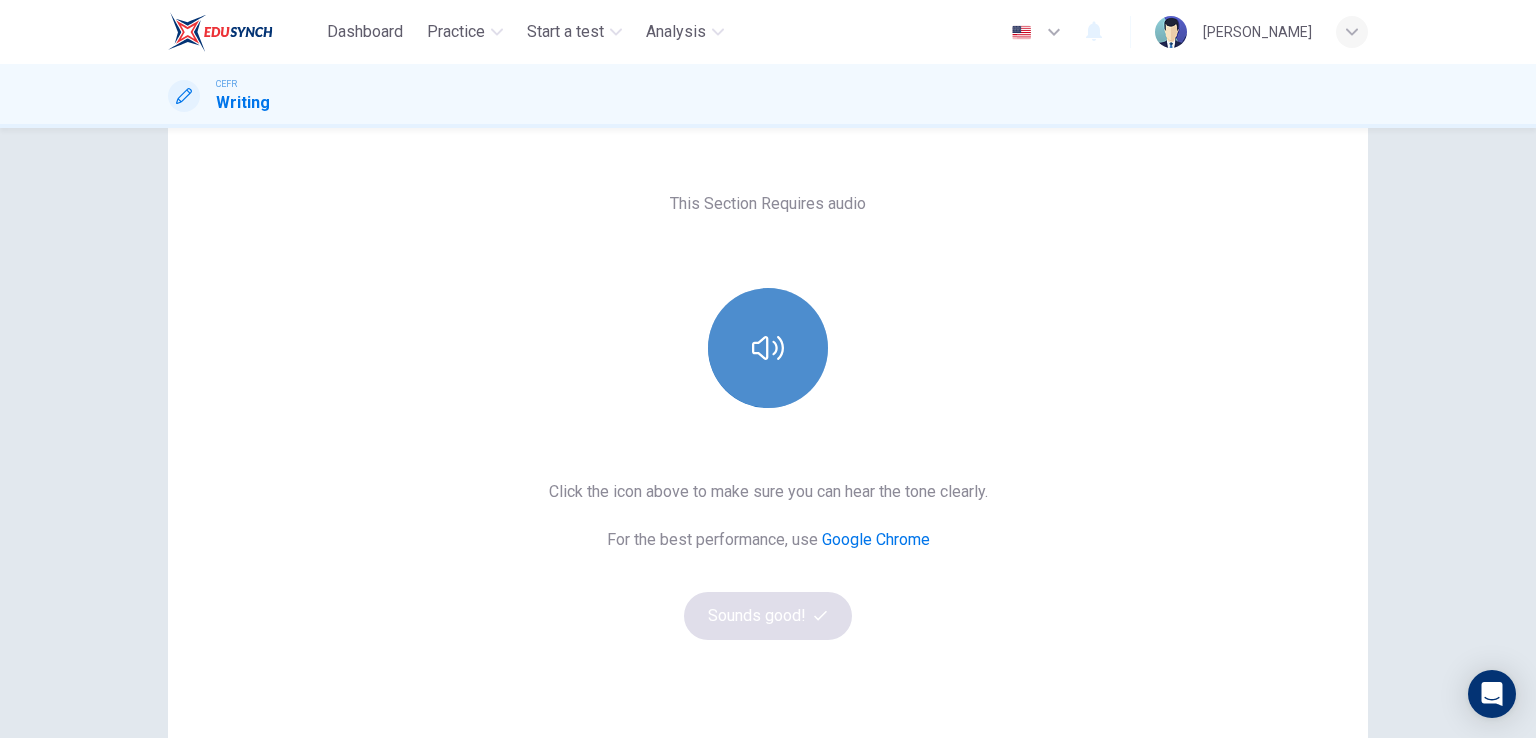 click at bounding box center [768, 348] 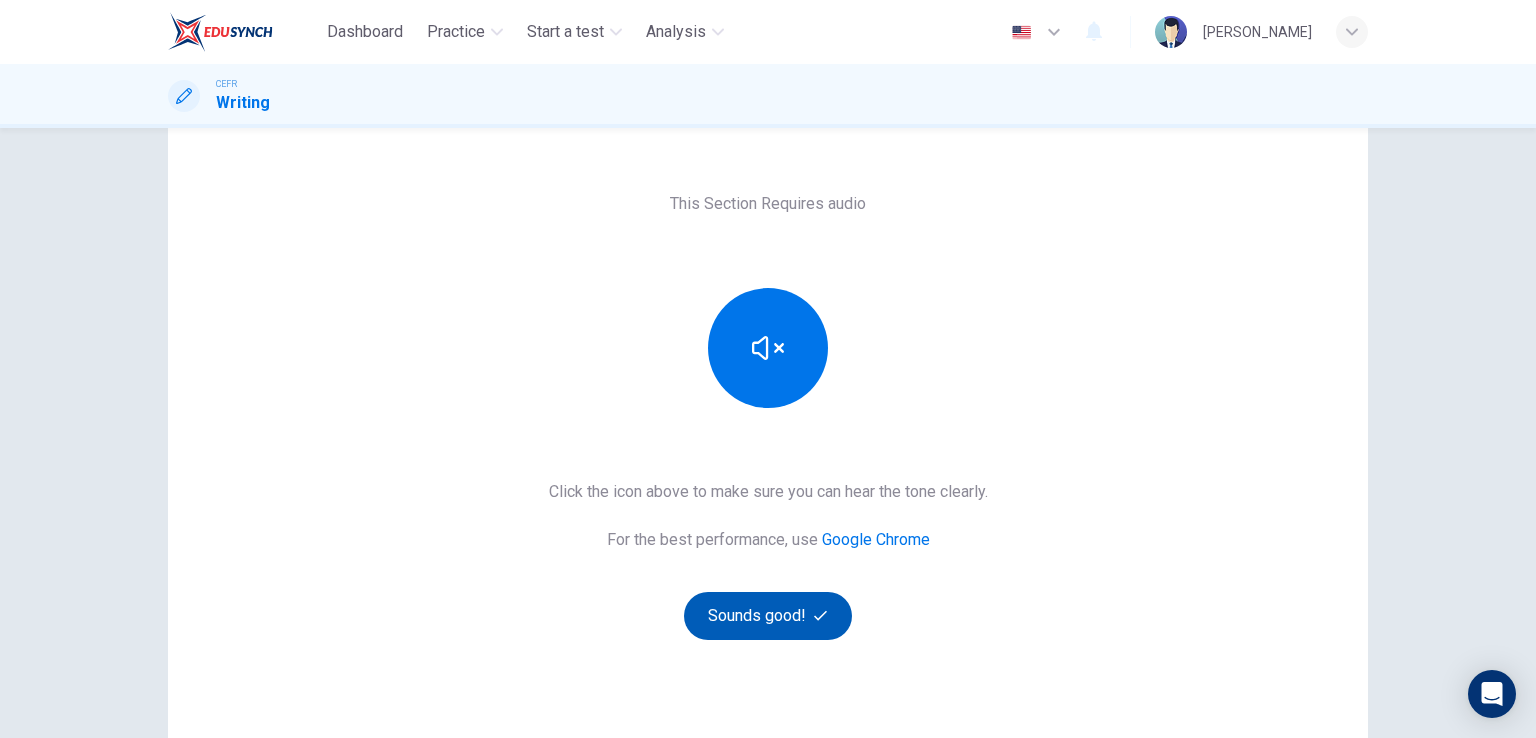 click at bounding box center (823, 615) 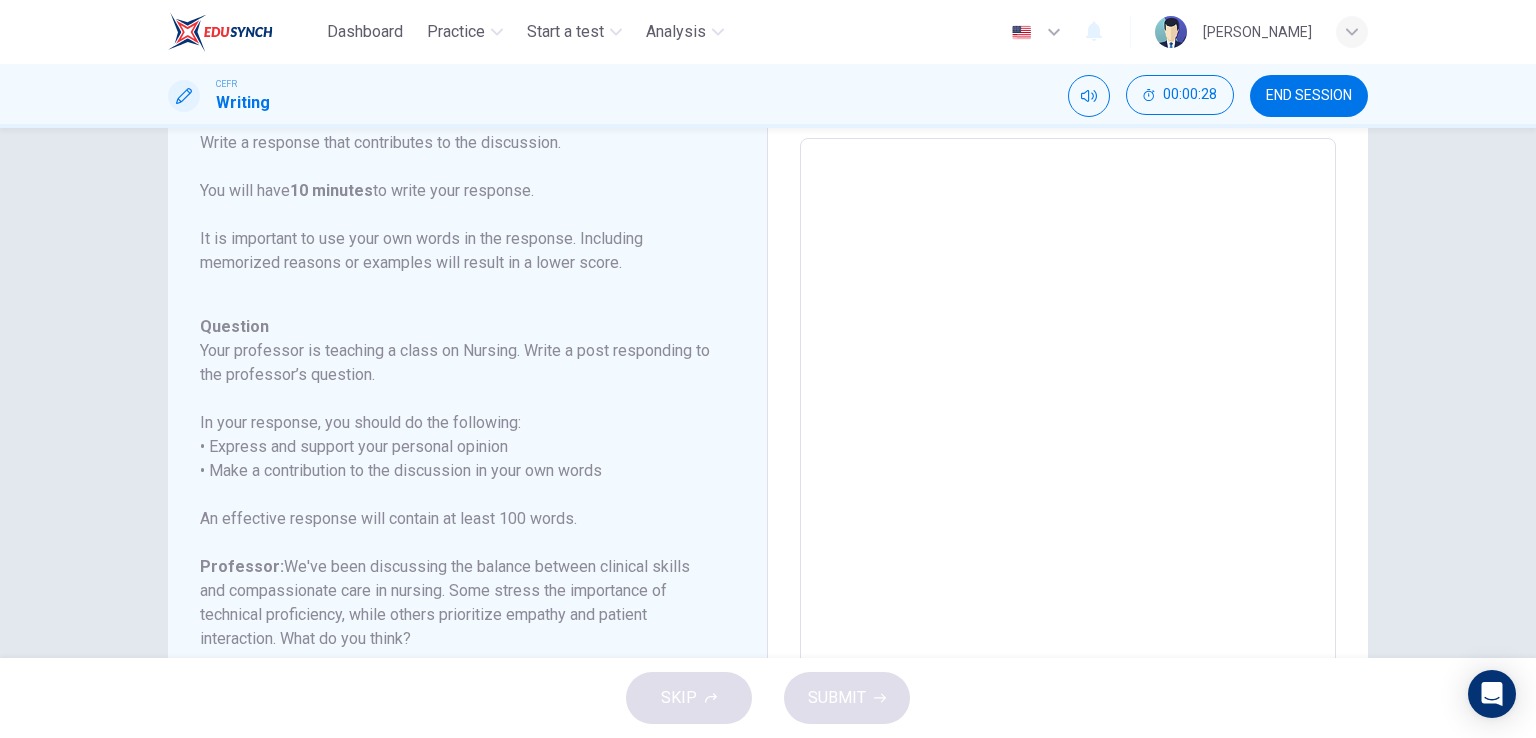 scroll, scrollTop: 221, scrollLeft: 0, axis: vertical 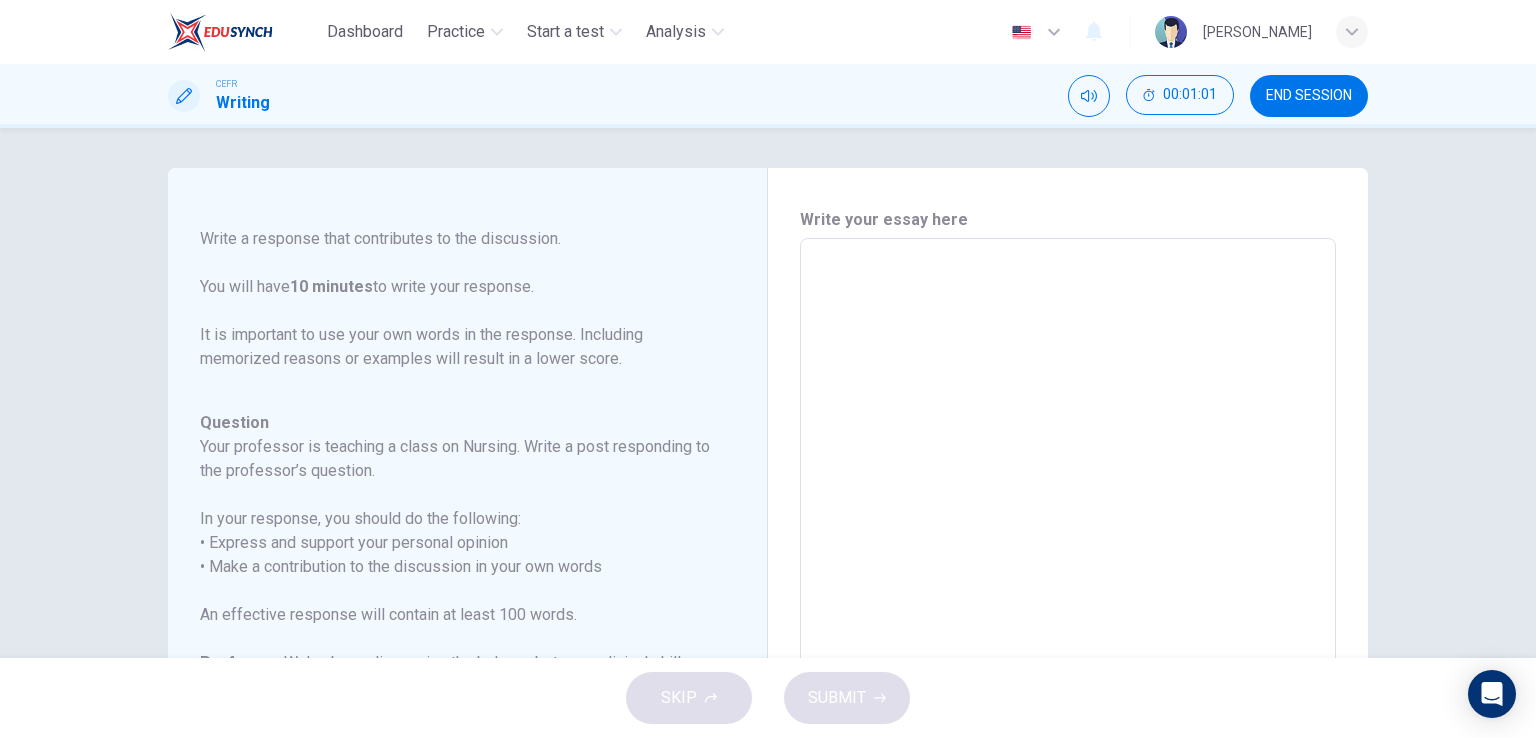 click at bounding box center [1068, 572] 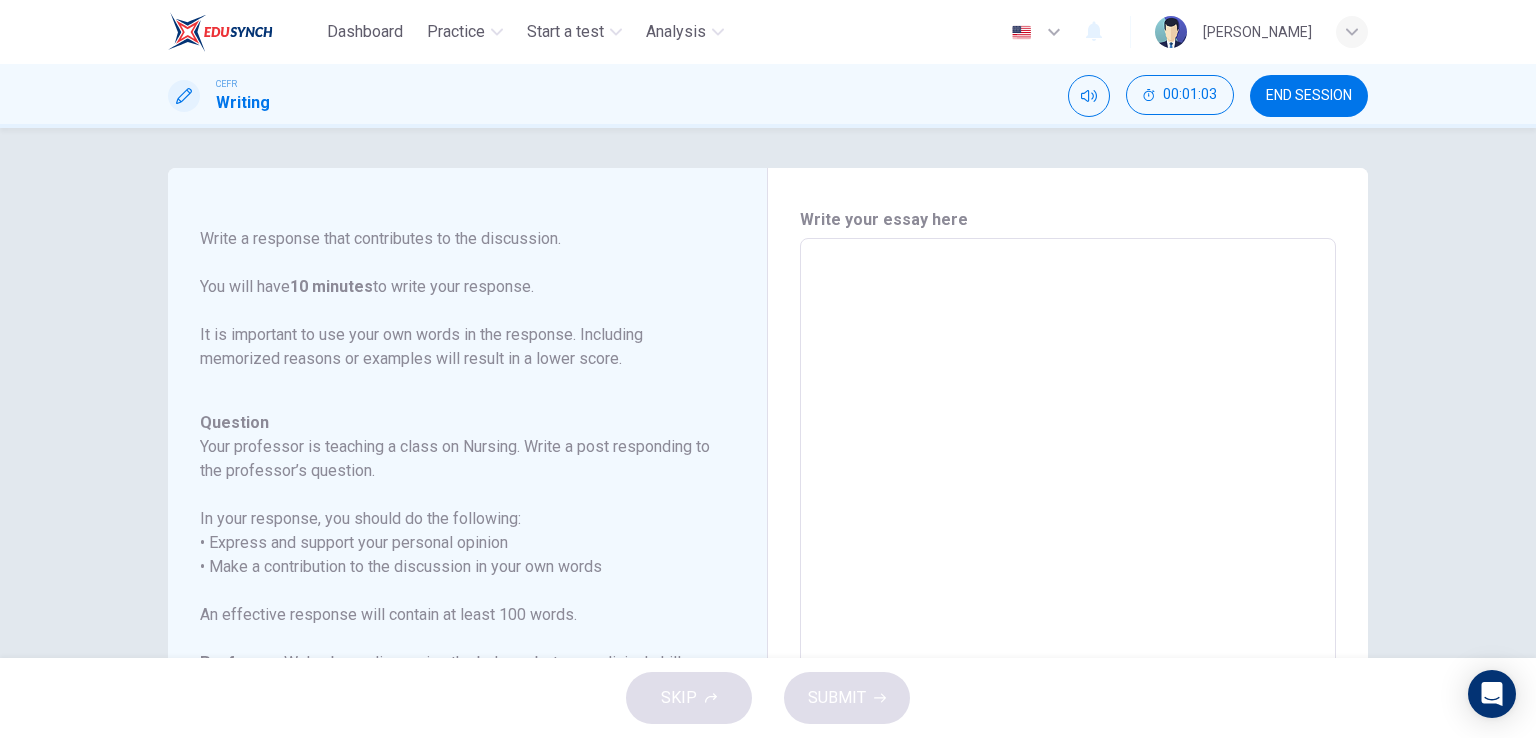 type on "F" 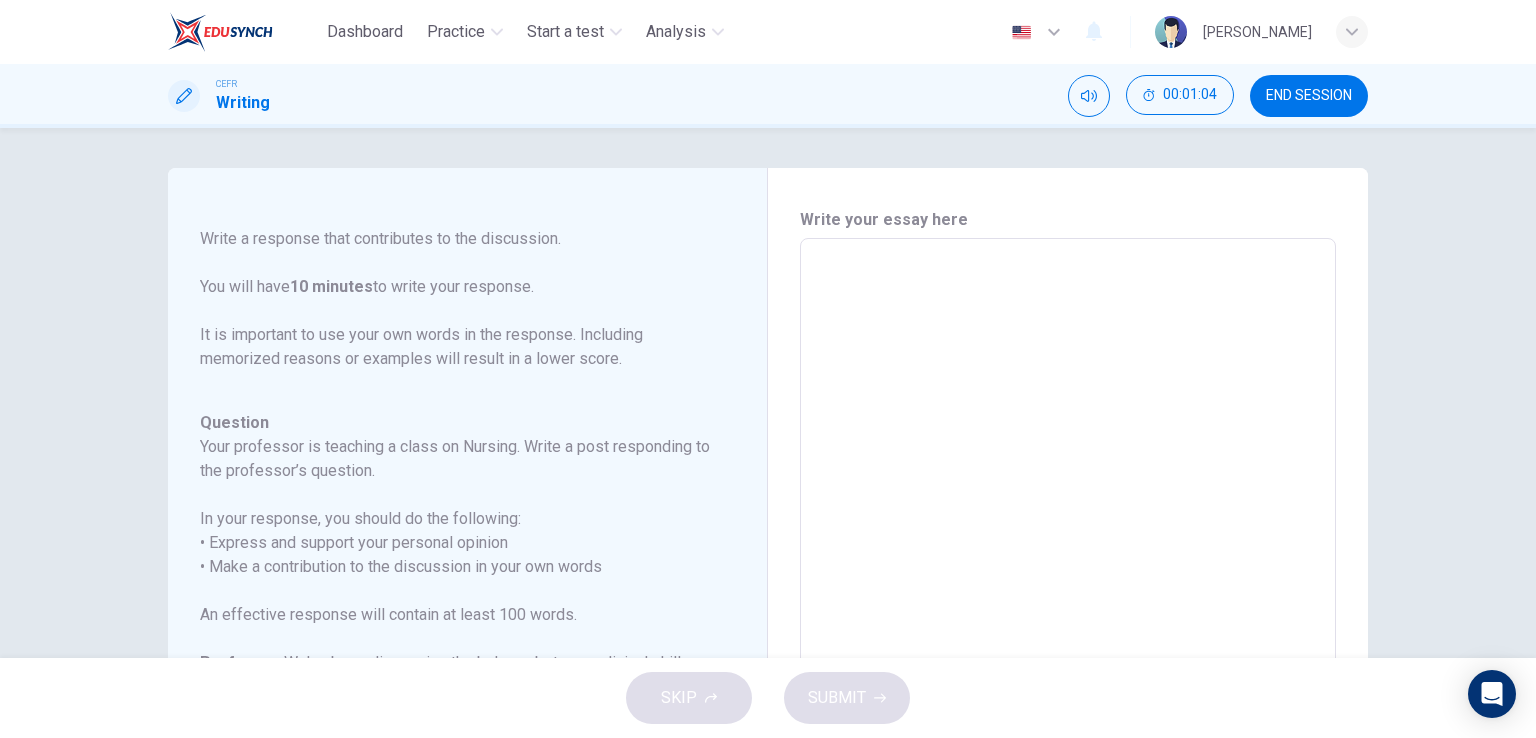 type on "F" 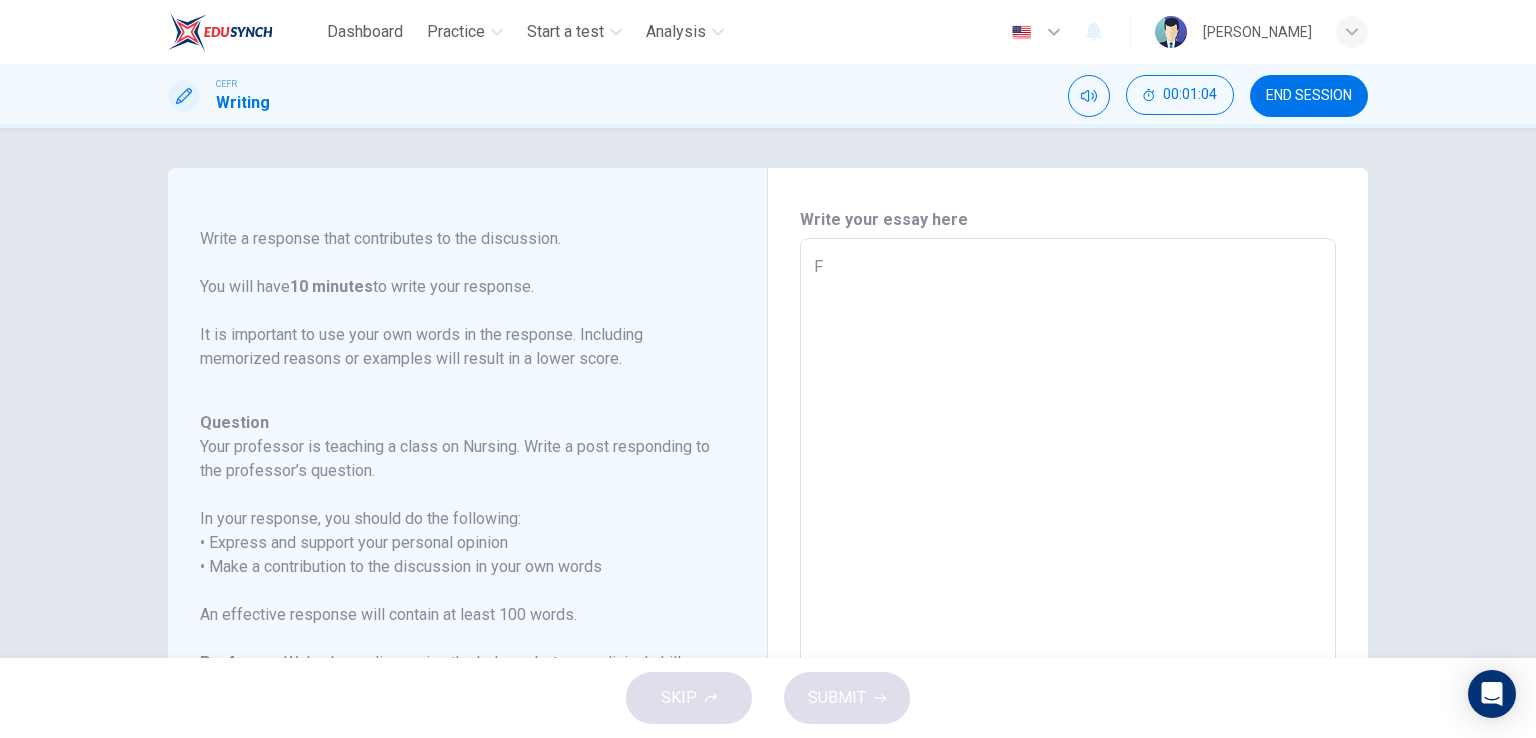 type on "x" 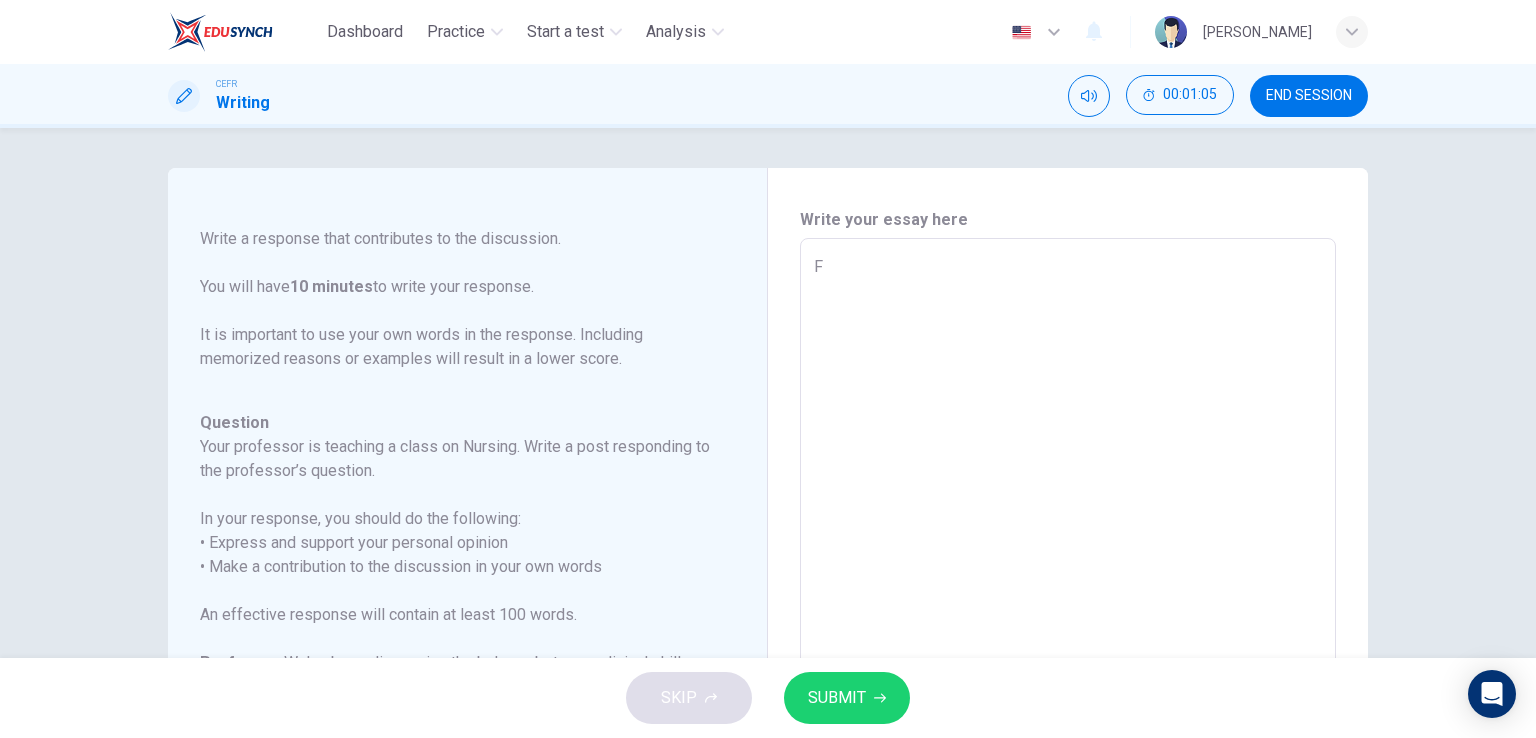 type on "Fr" 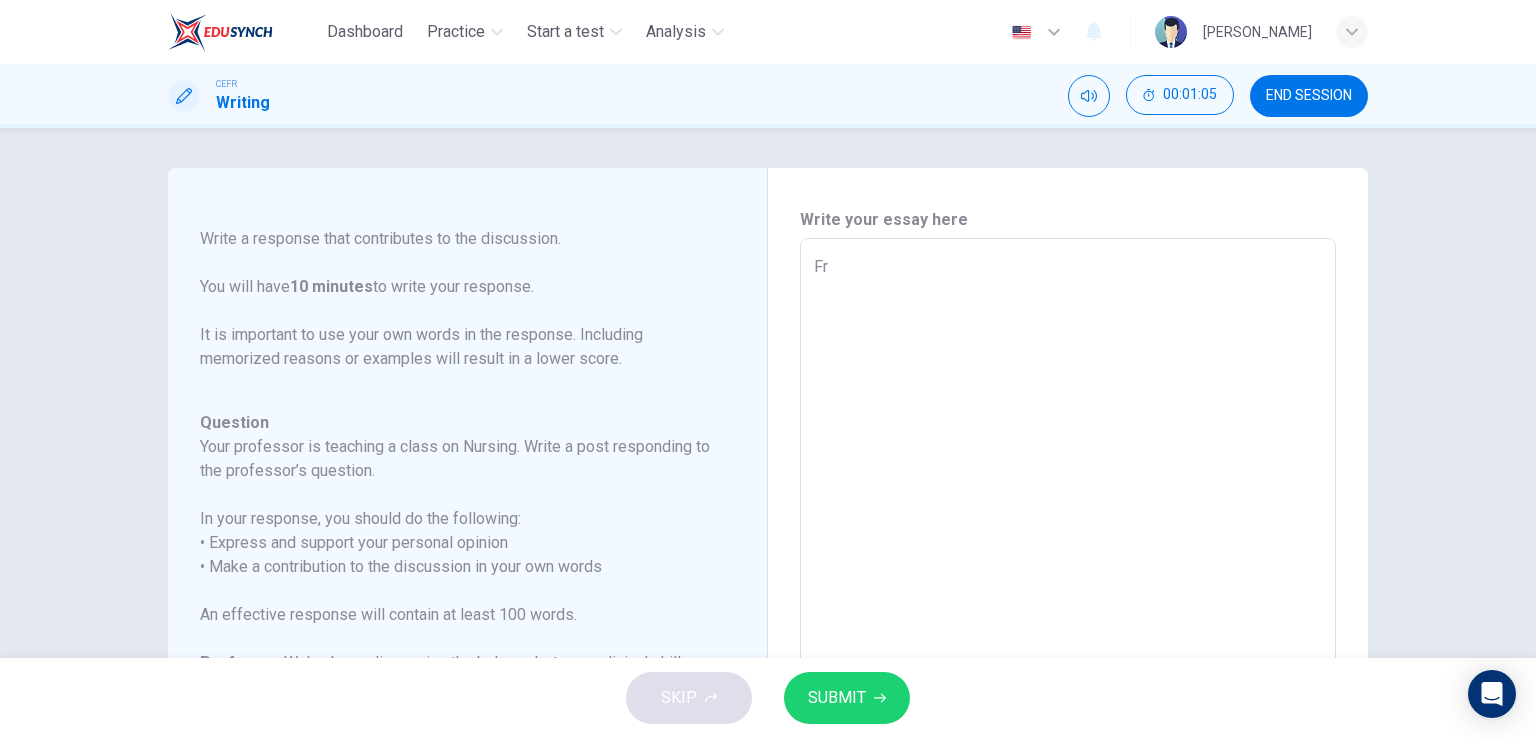type on "Fro" 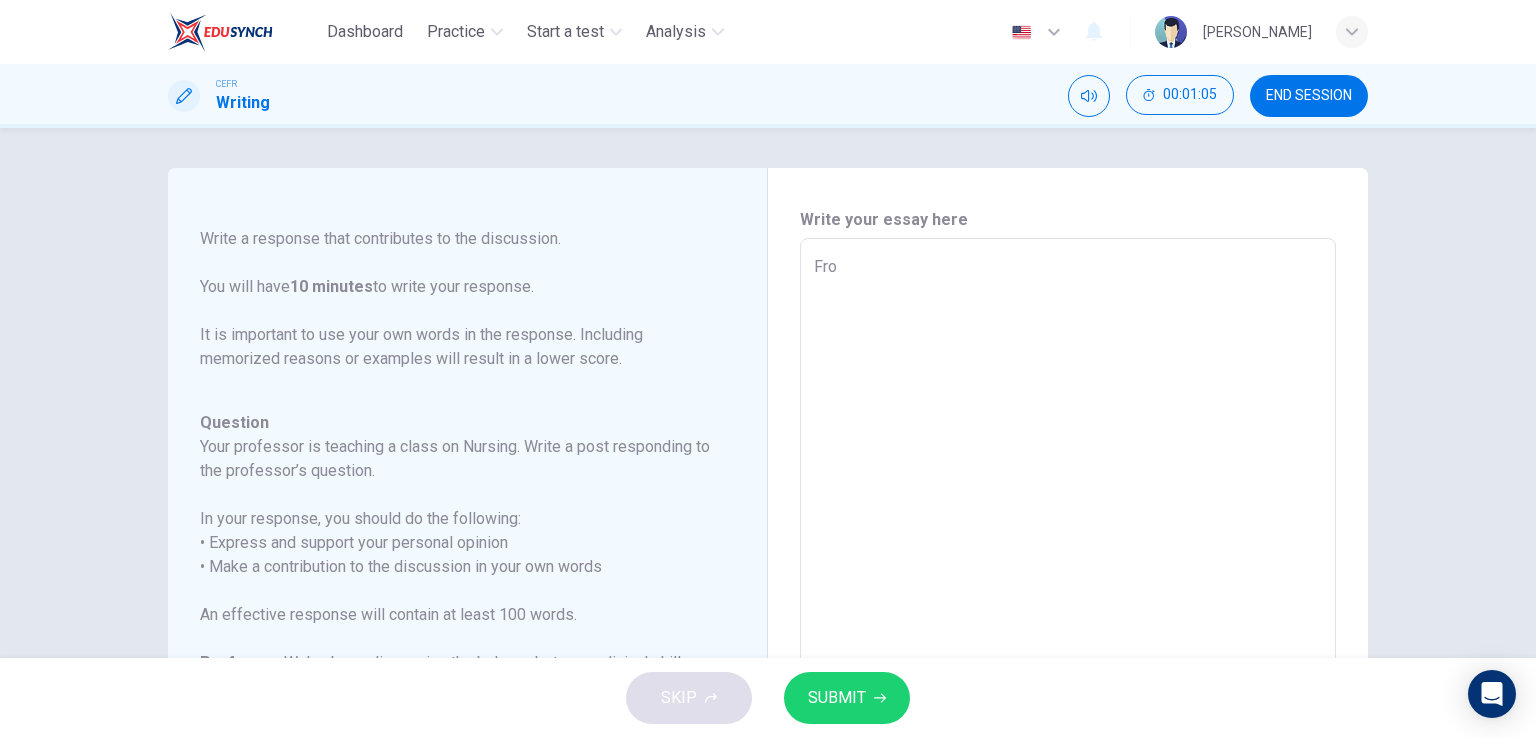 type on "x" 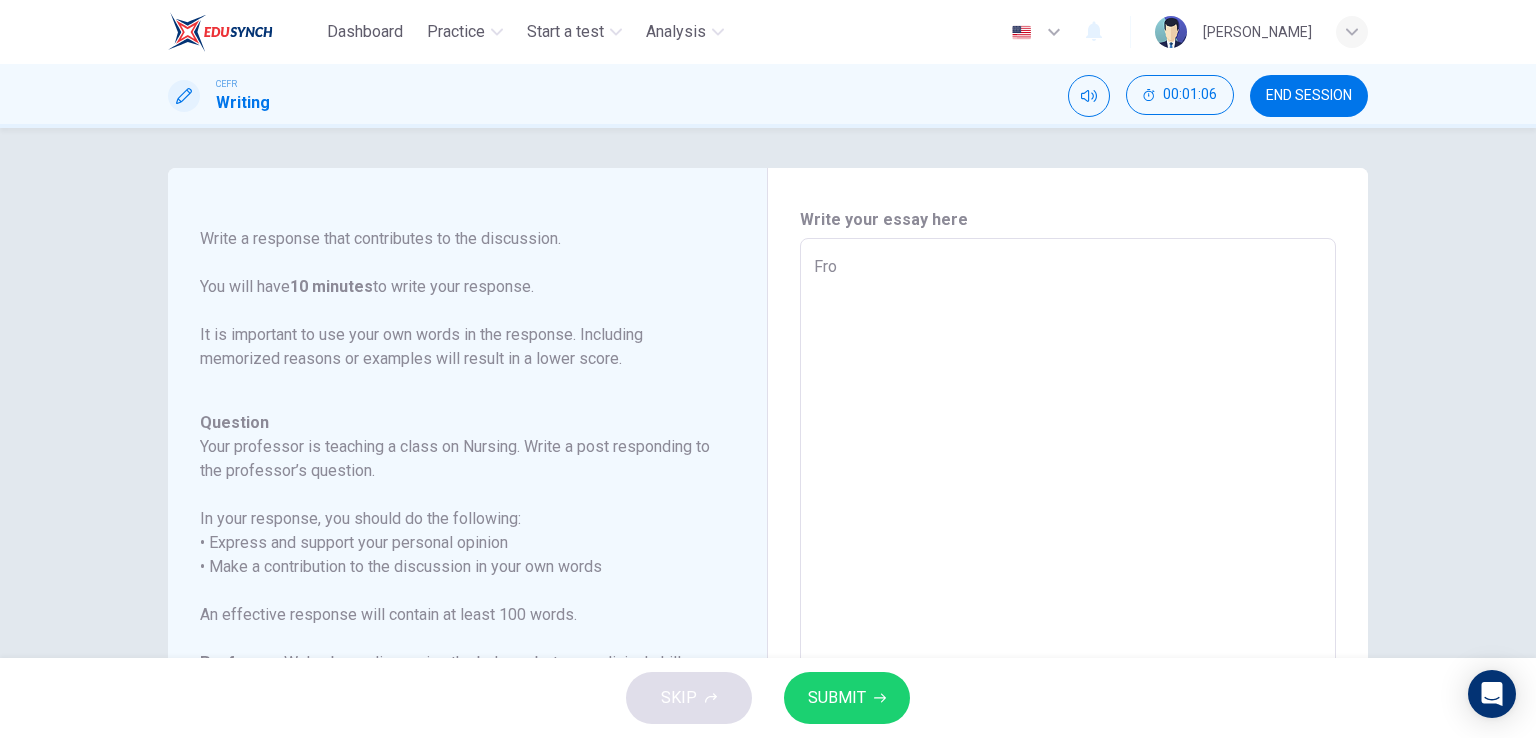 type on "Fr" 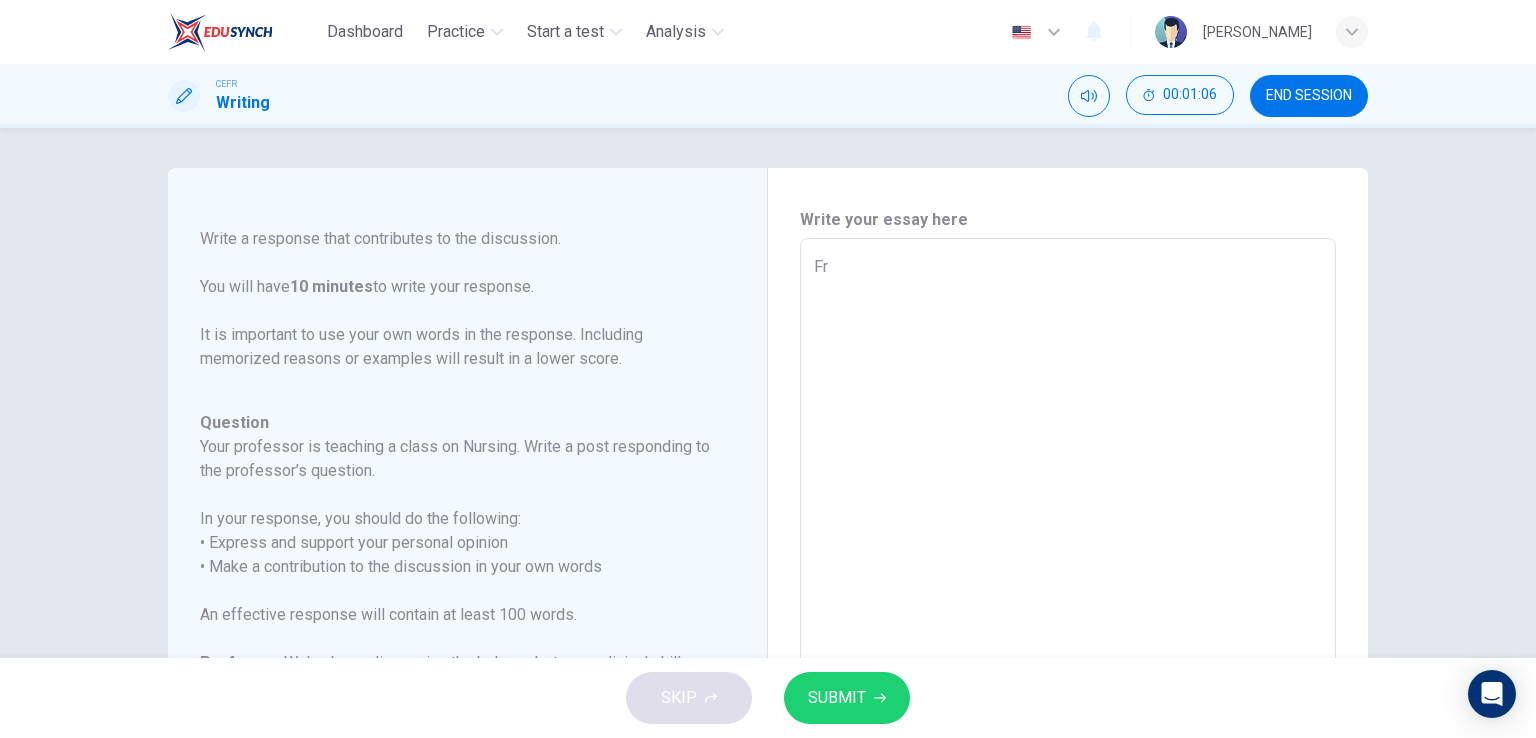 type on "x" 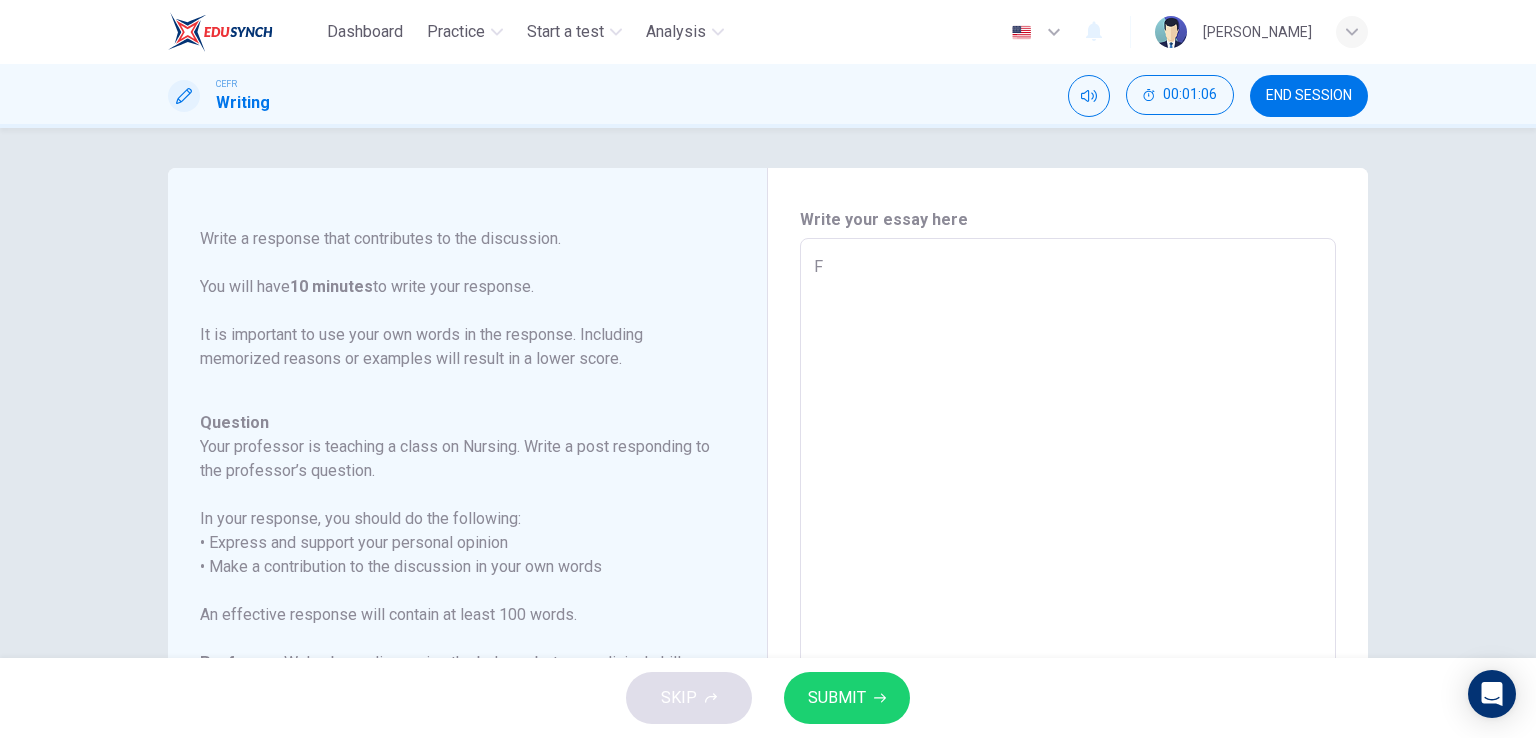type on "x" 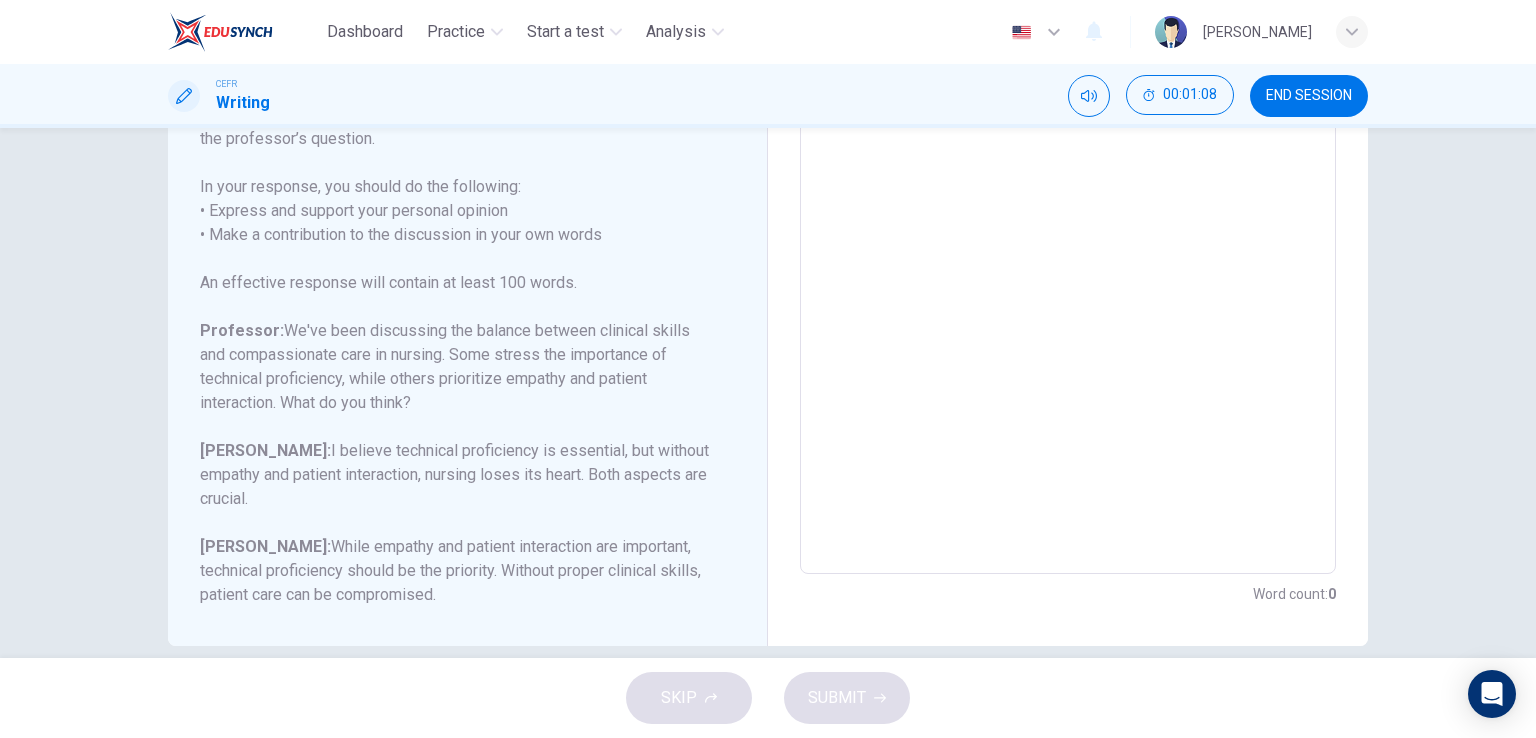 scroll, scrollTop: 360, scrollLeft: 0, axis: vertical 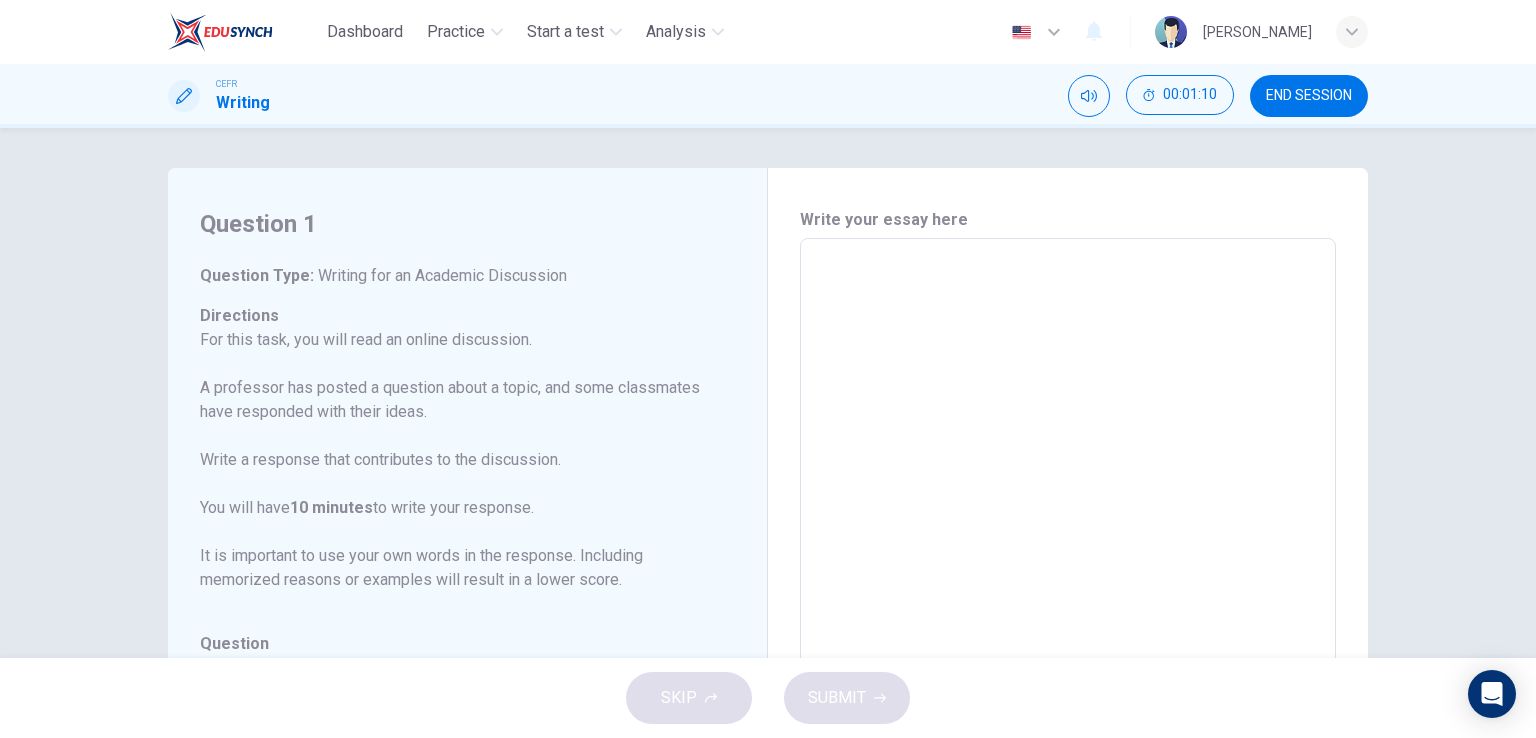 type on "i" 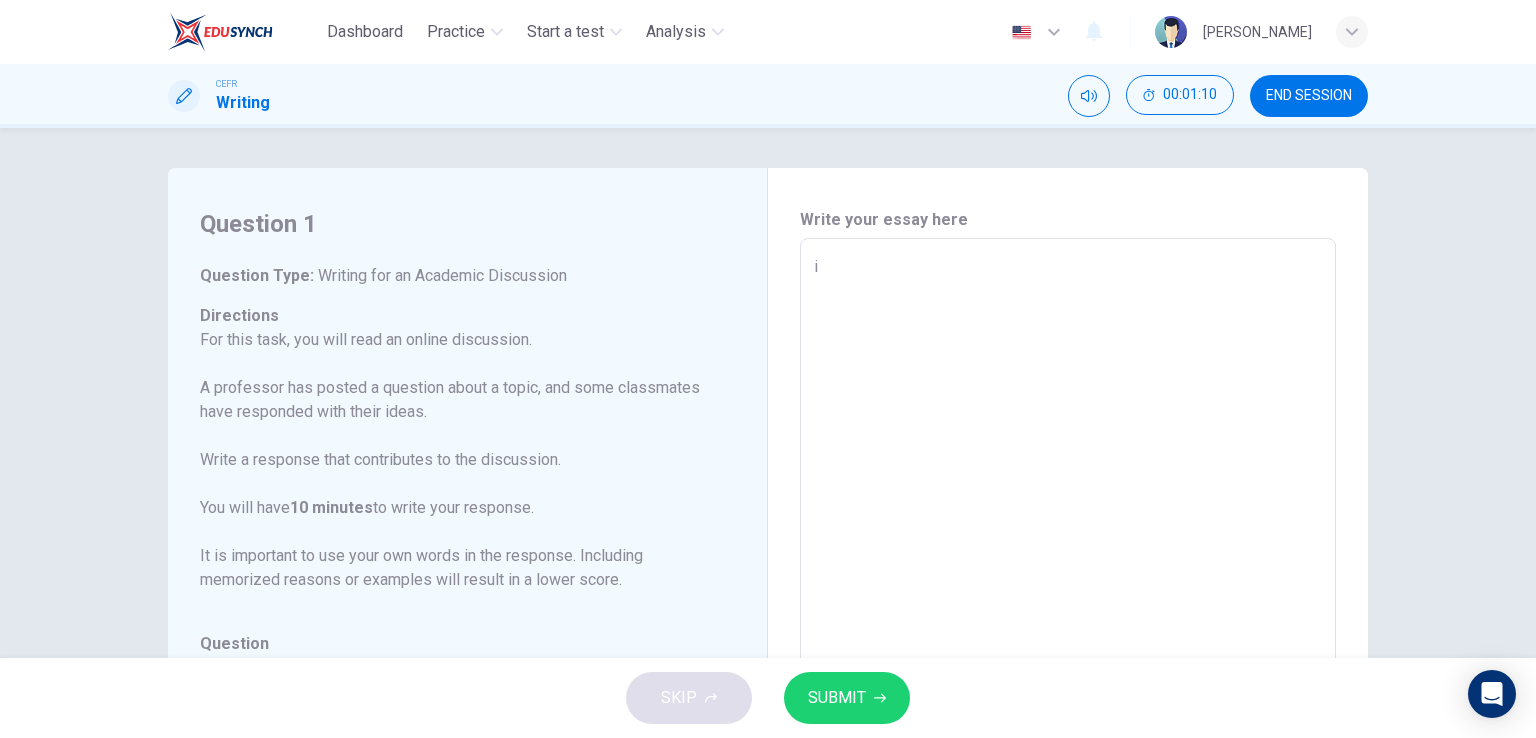 type on "i" 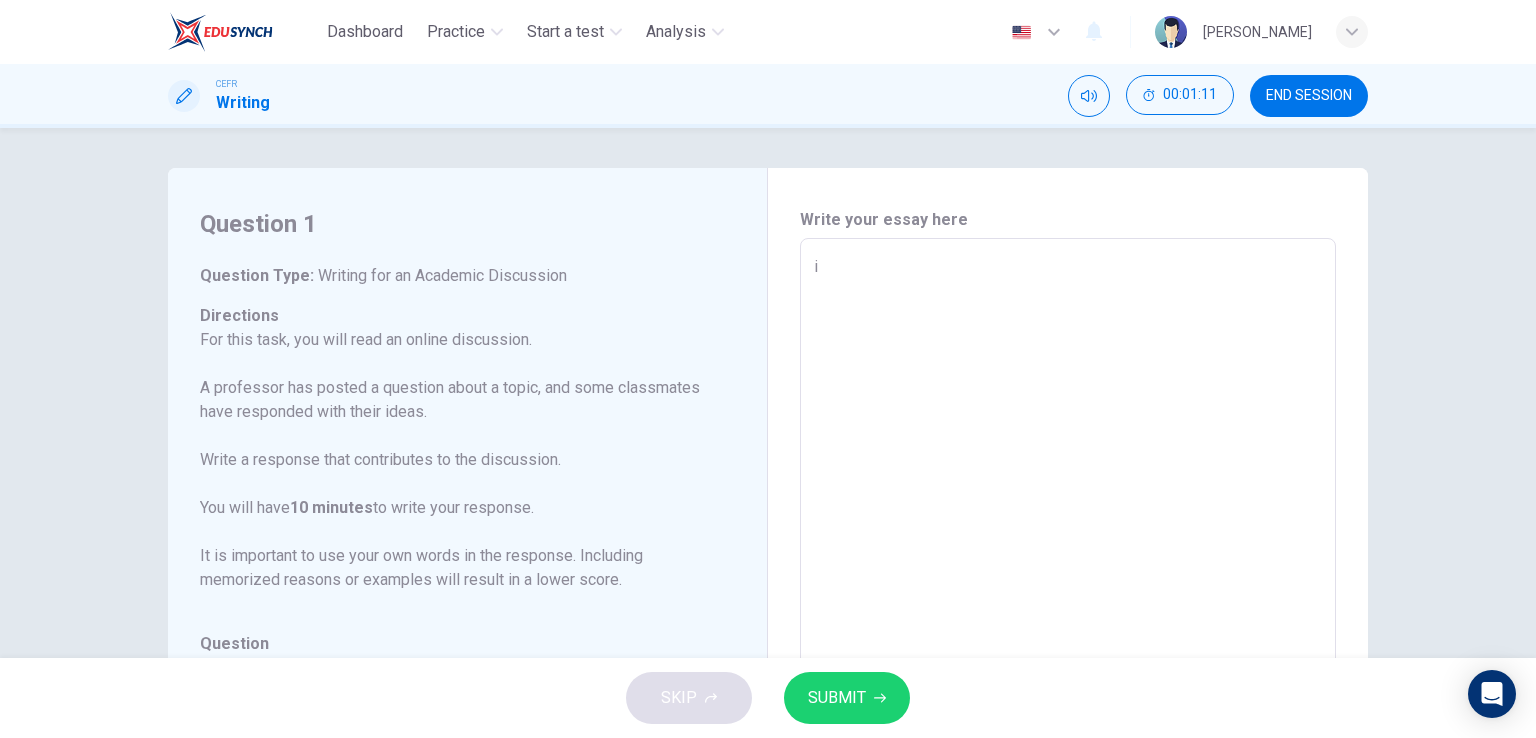 type on "i" 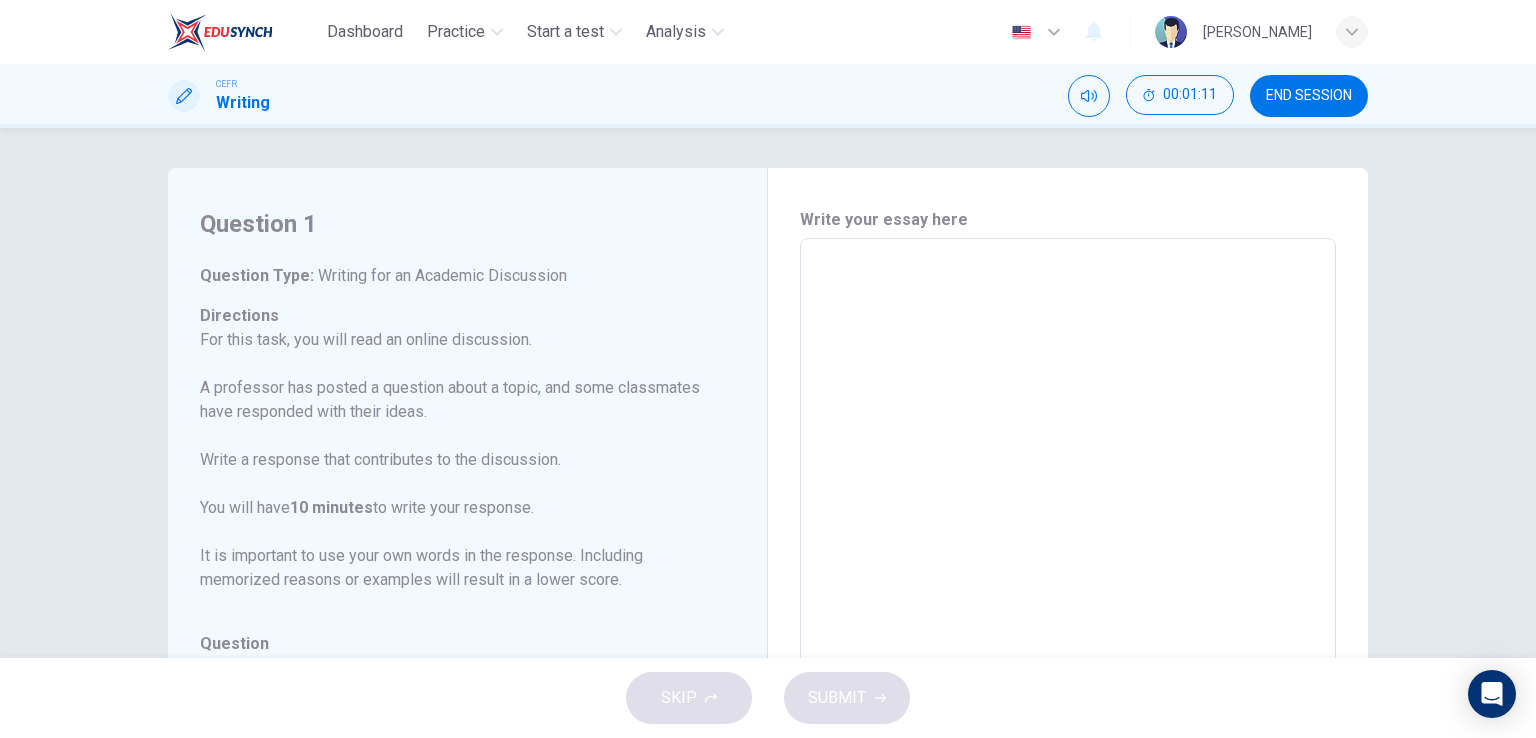 type on "I" 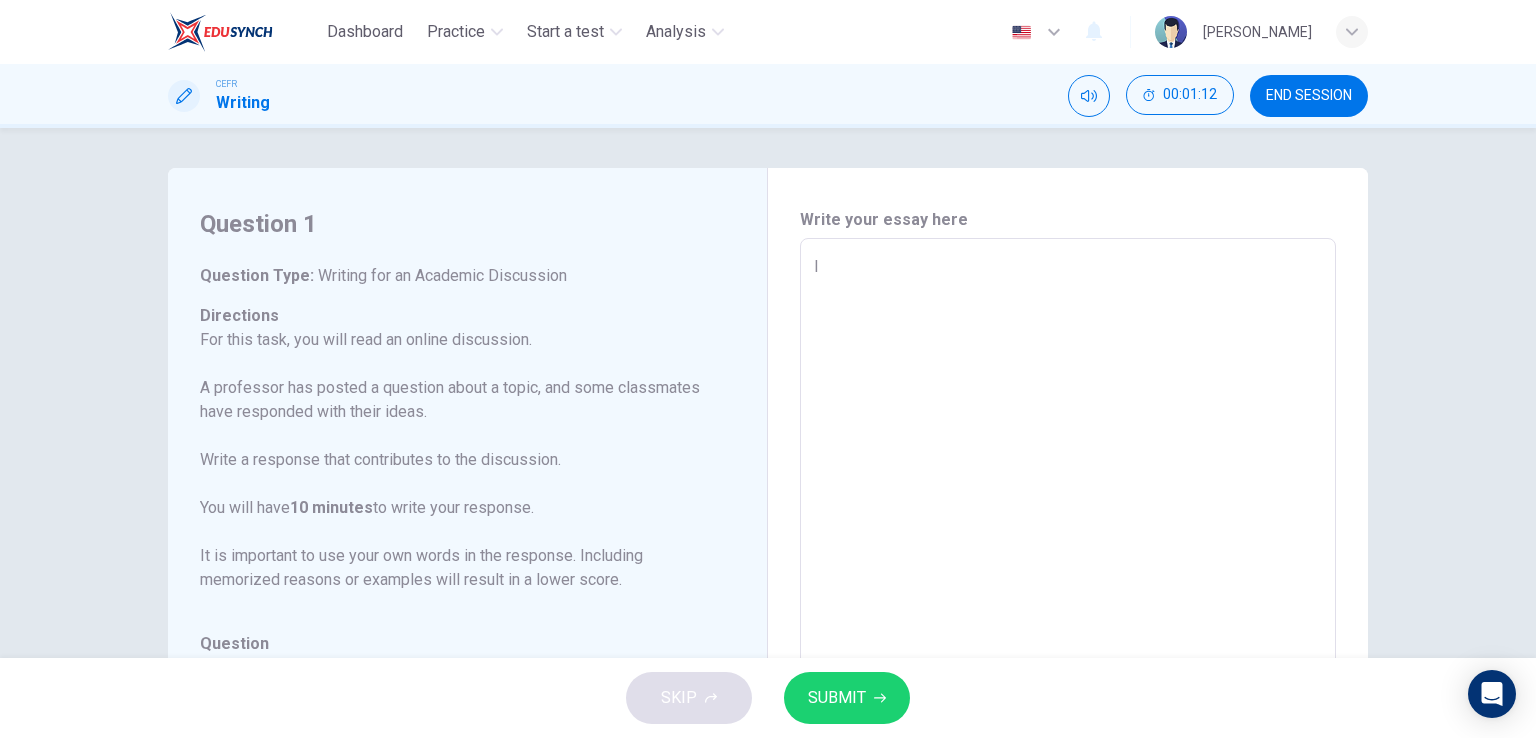 type on "x" 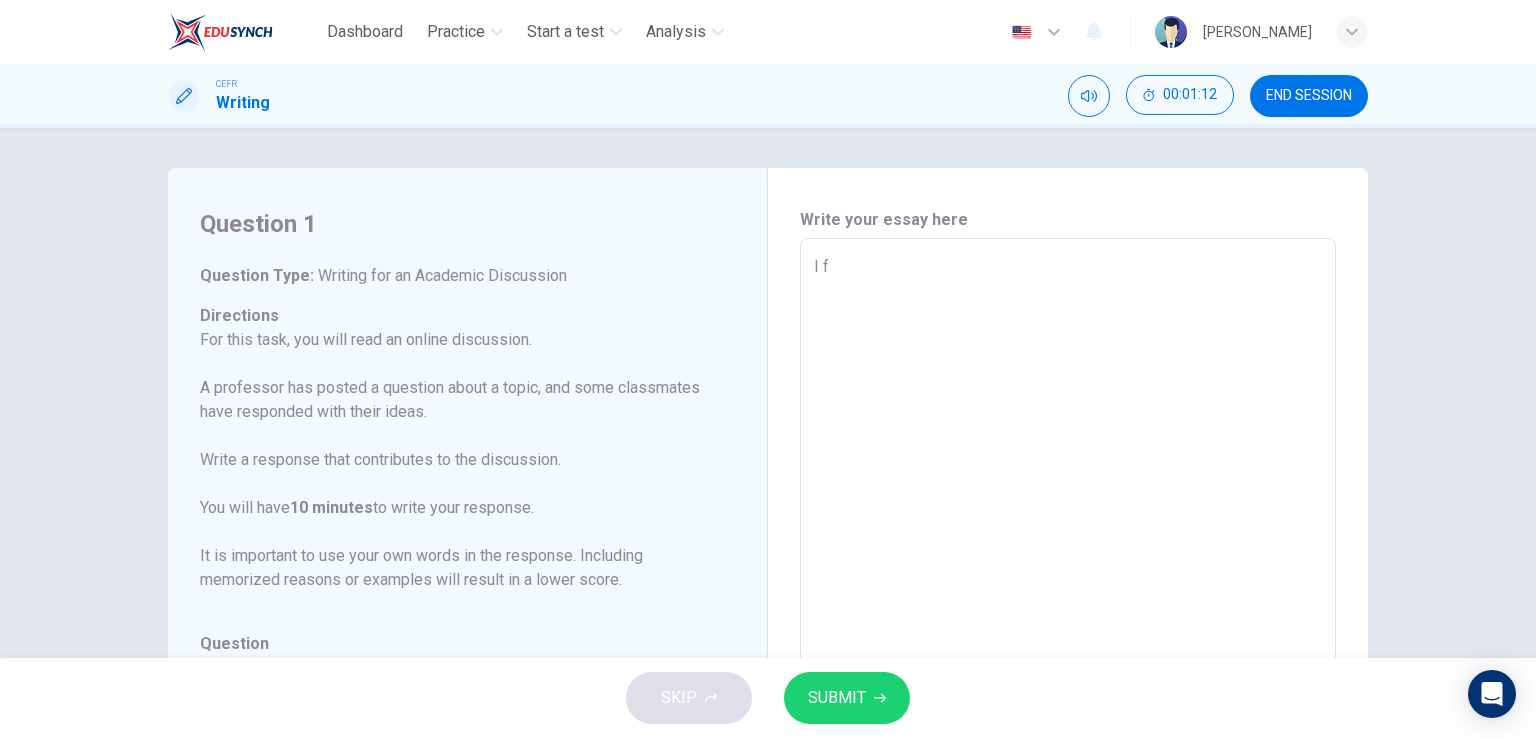type on "x" 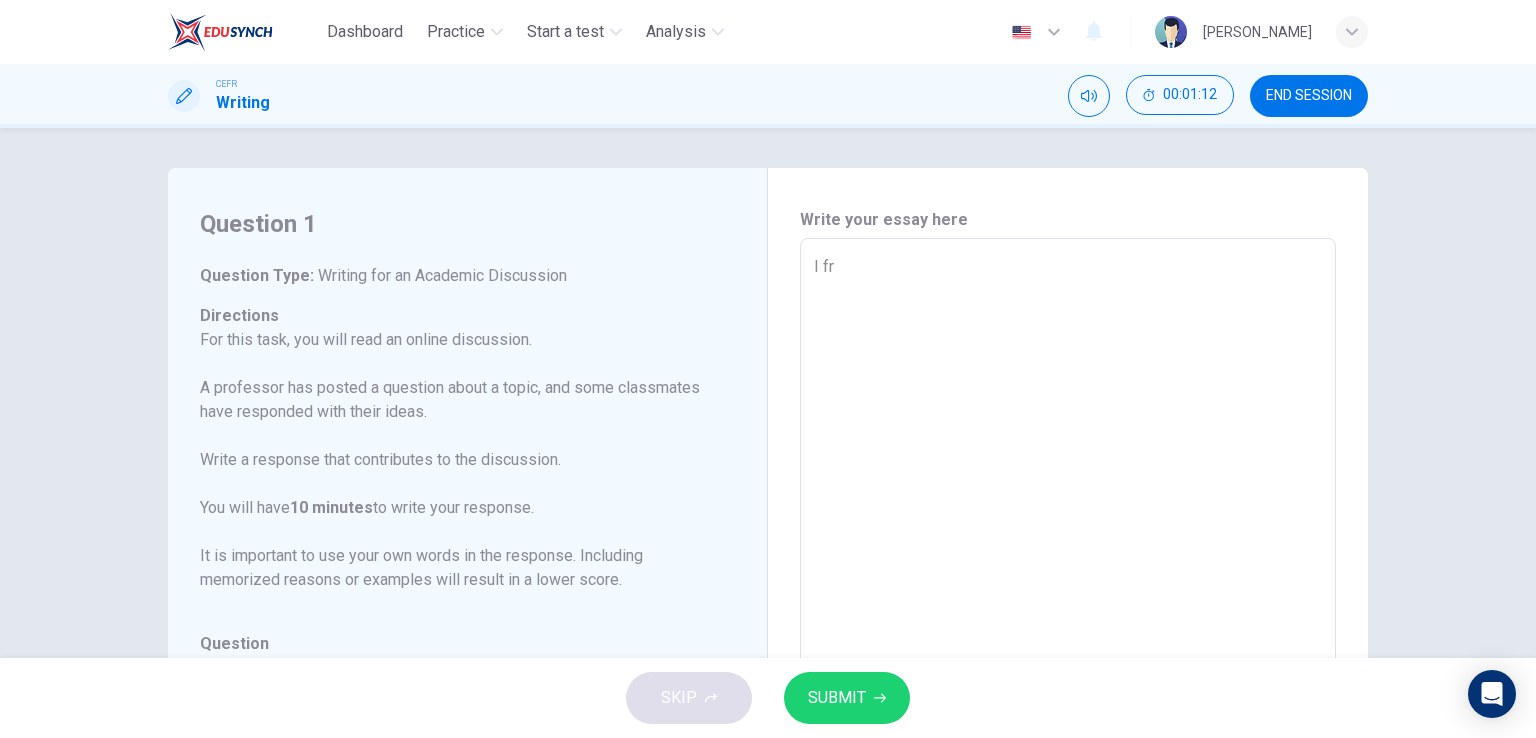 type on "x" 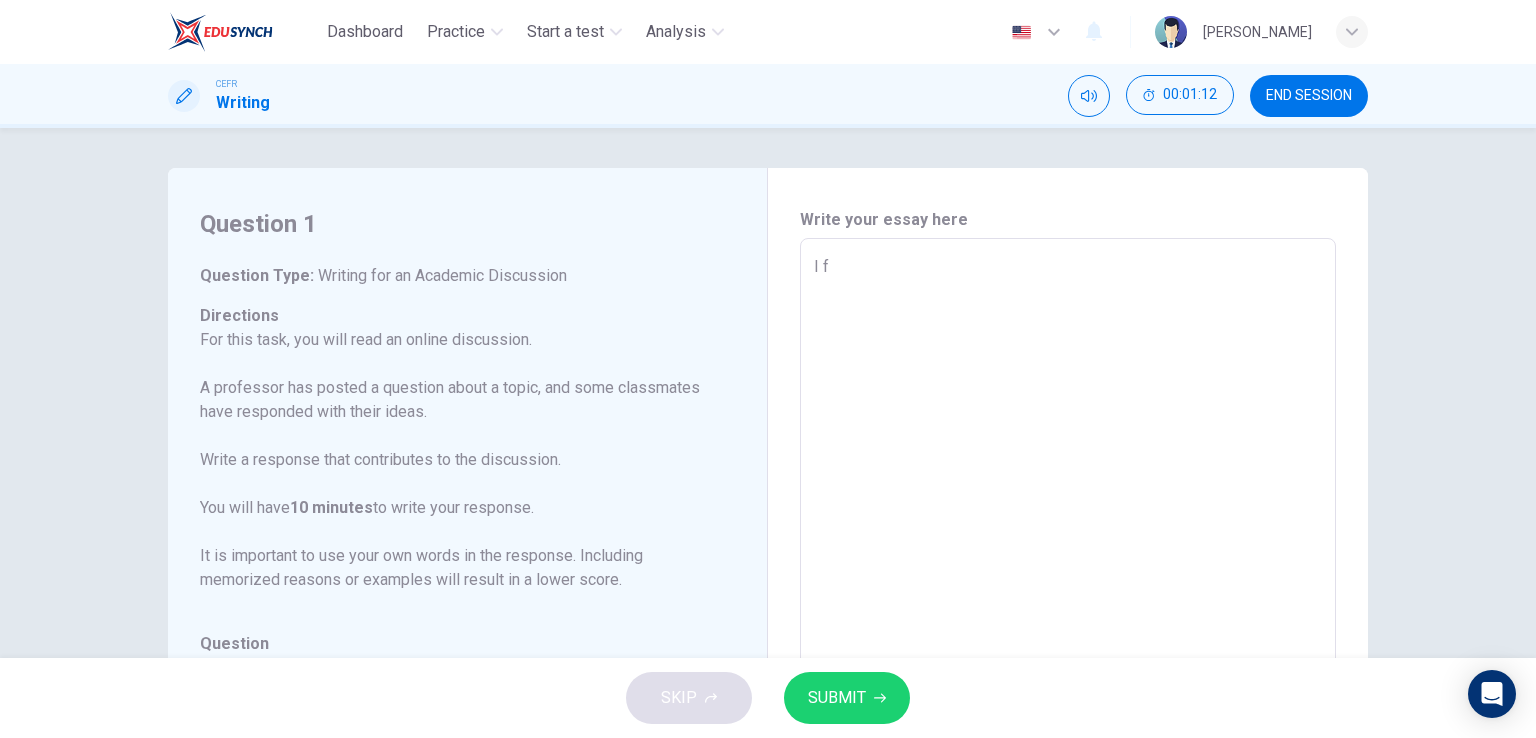 type on "x" 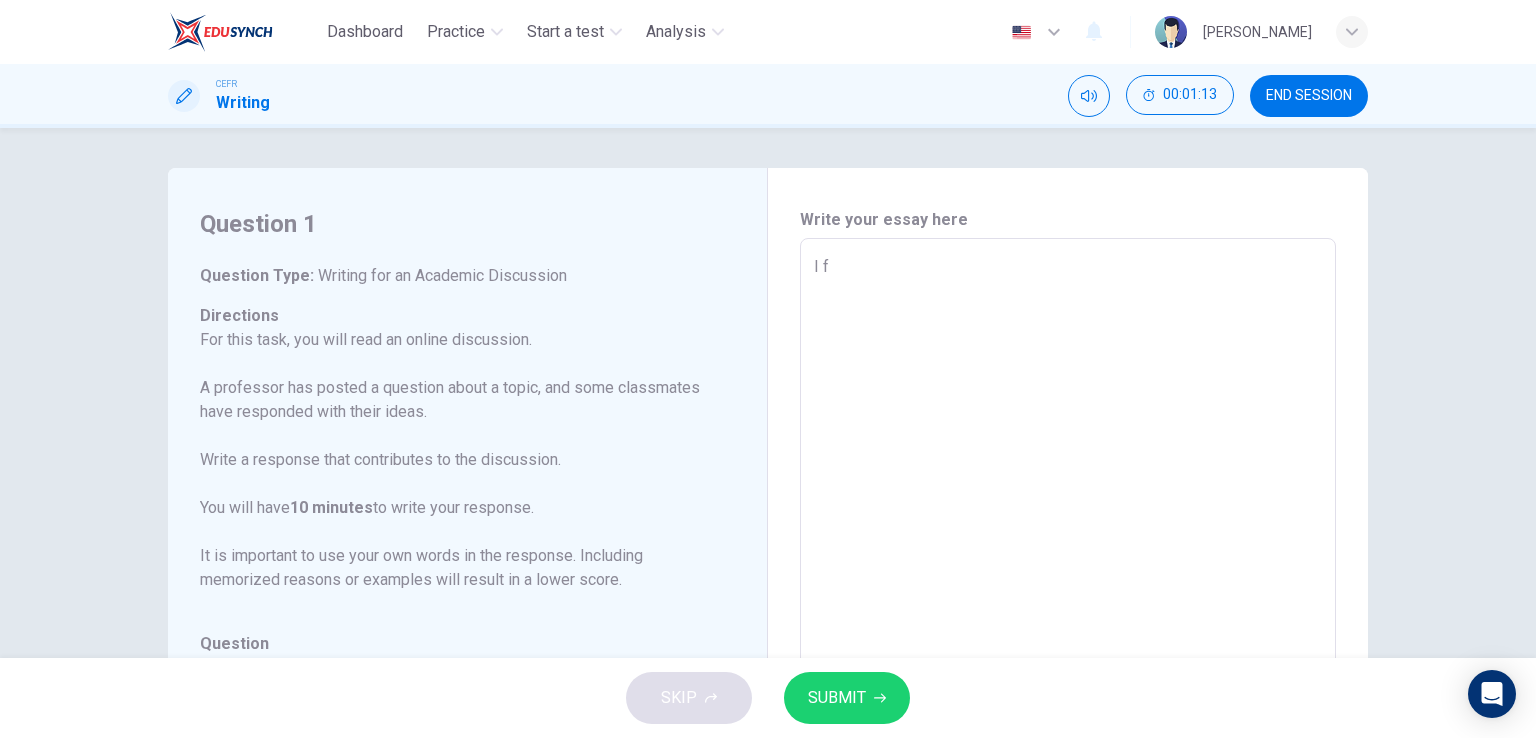 type on "I fi" 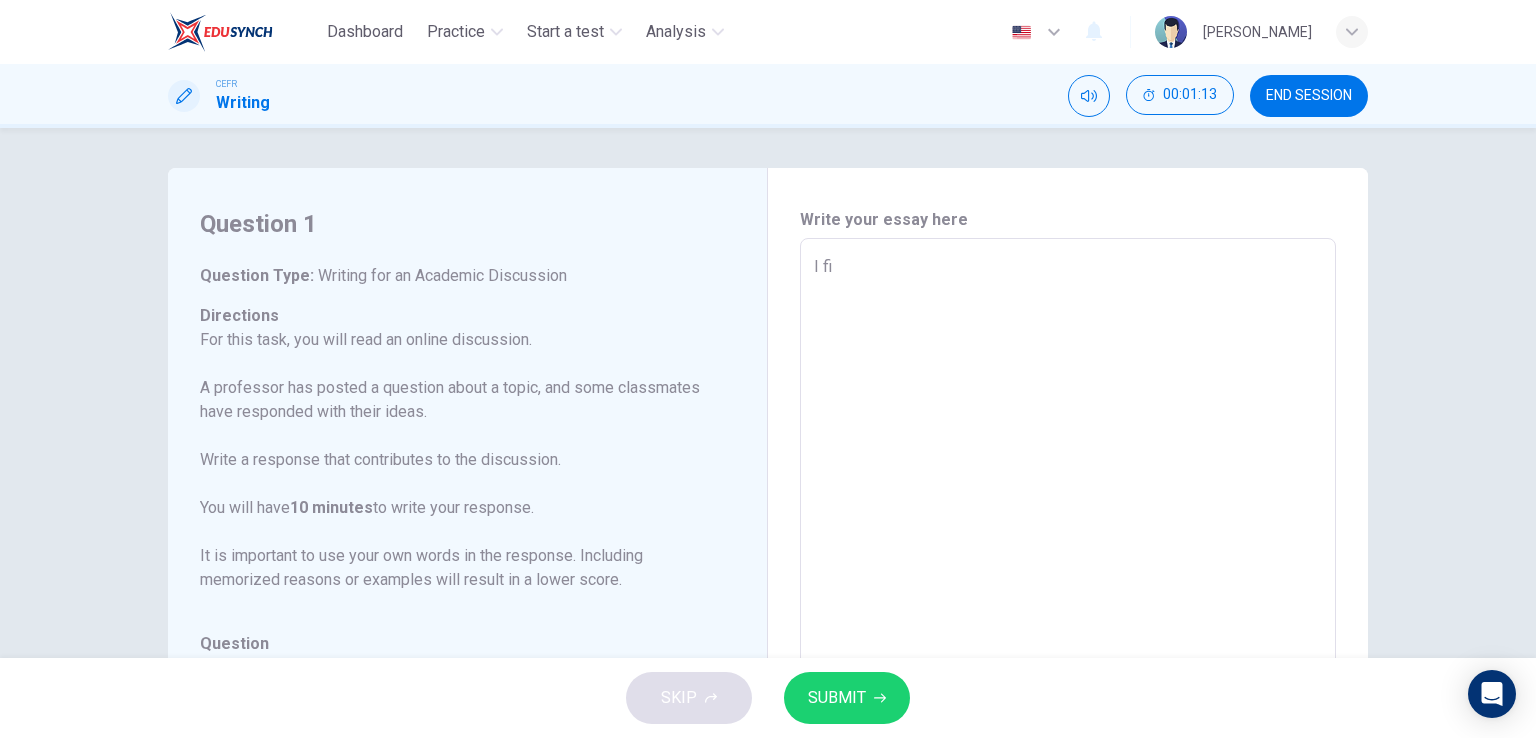 type on "I fir" 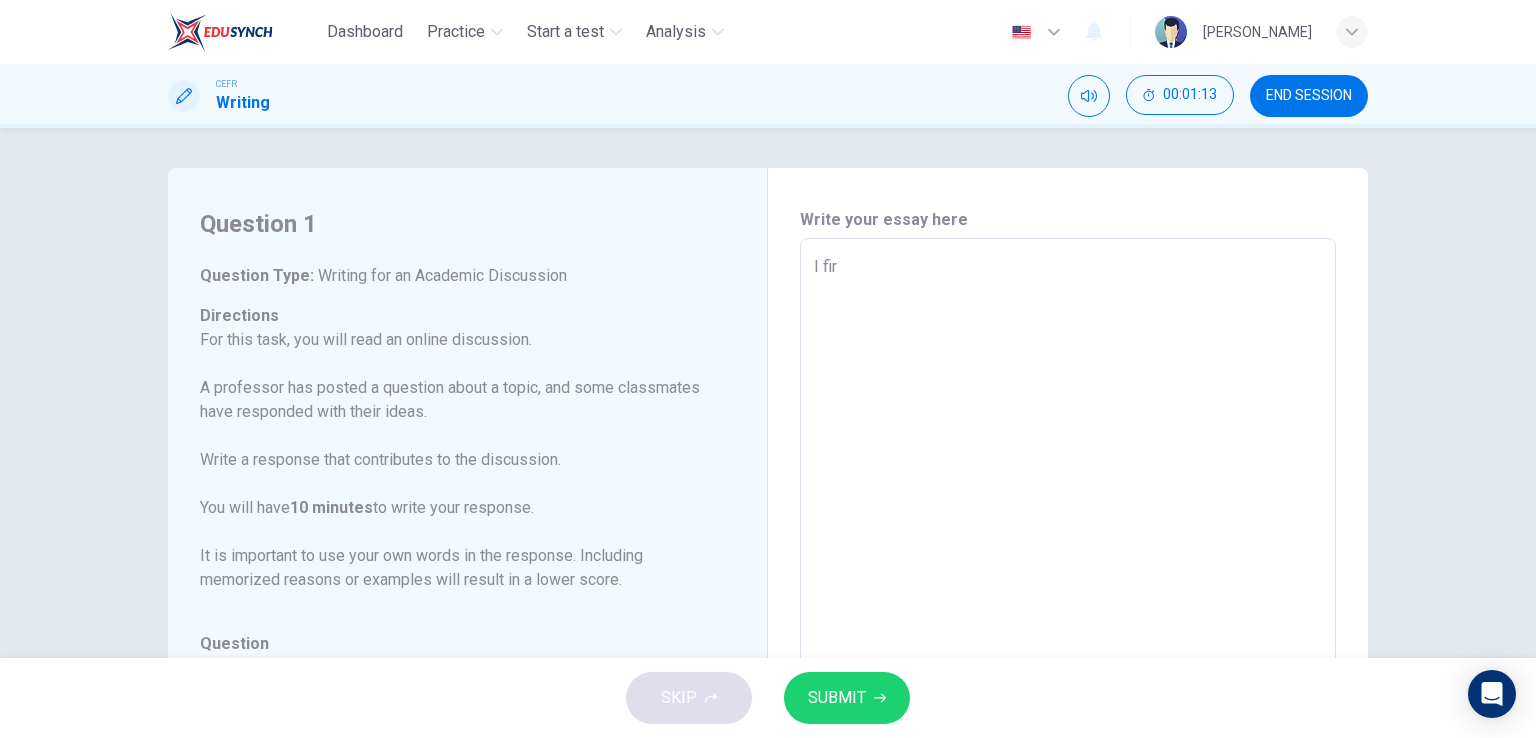 type on "x" 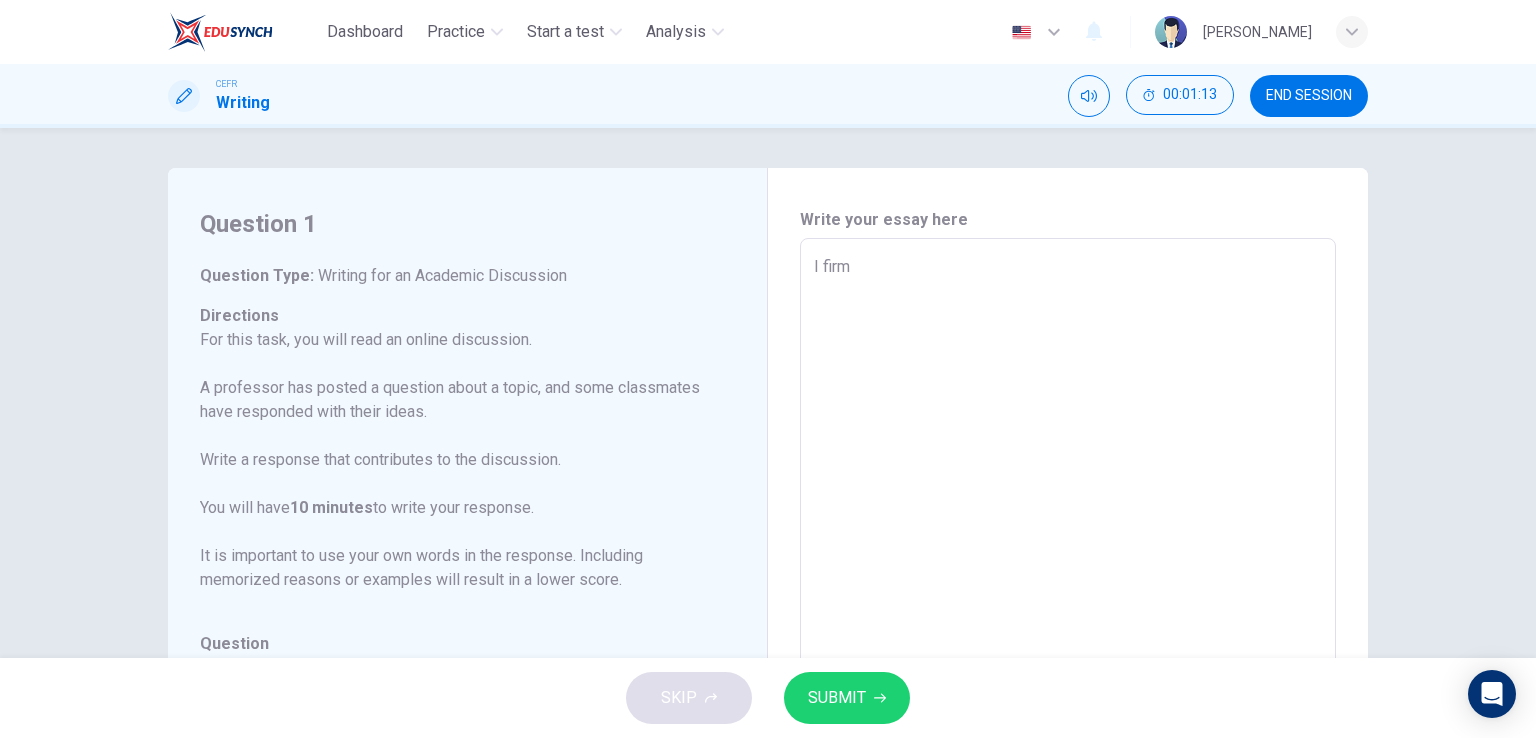 type on "x" 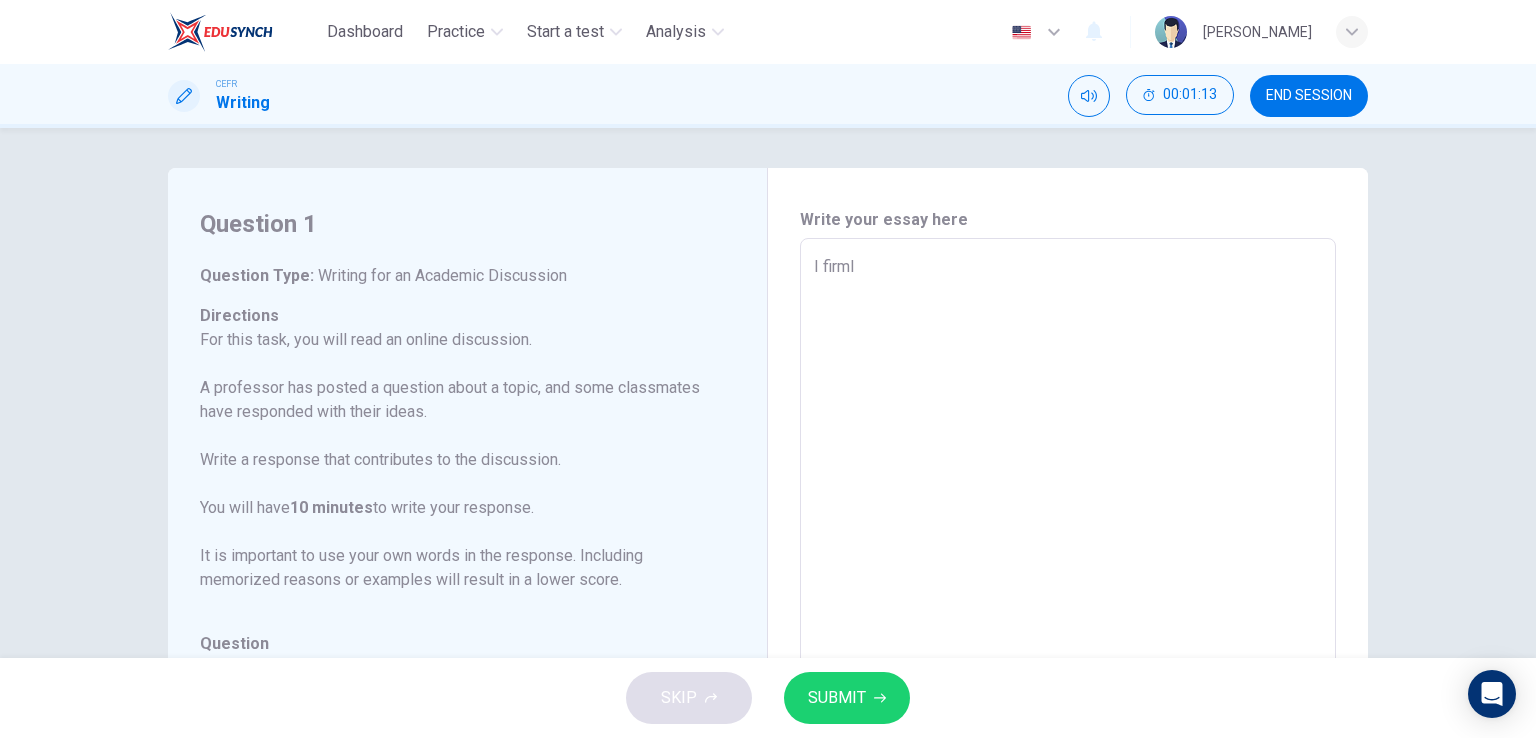 type on "x" 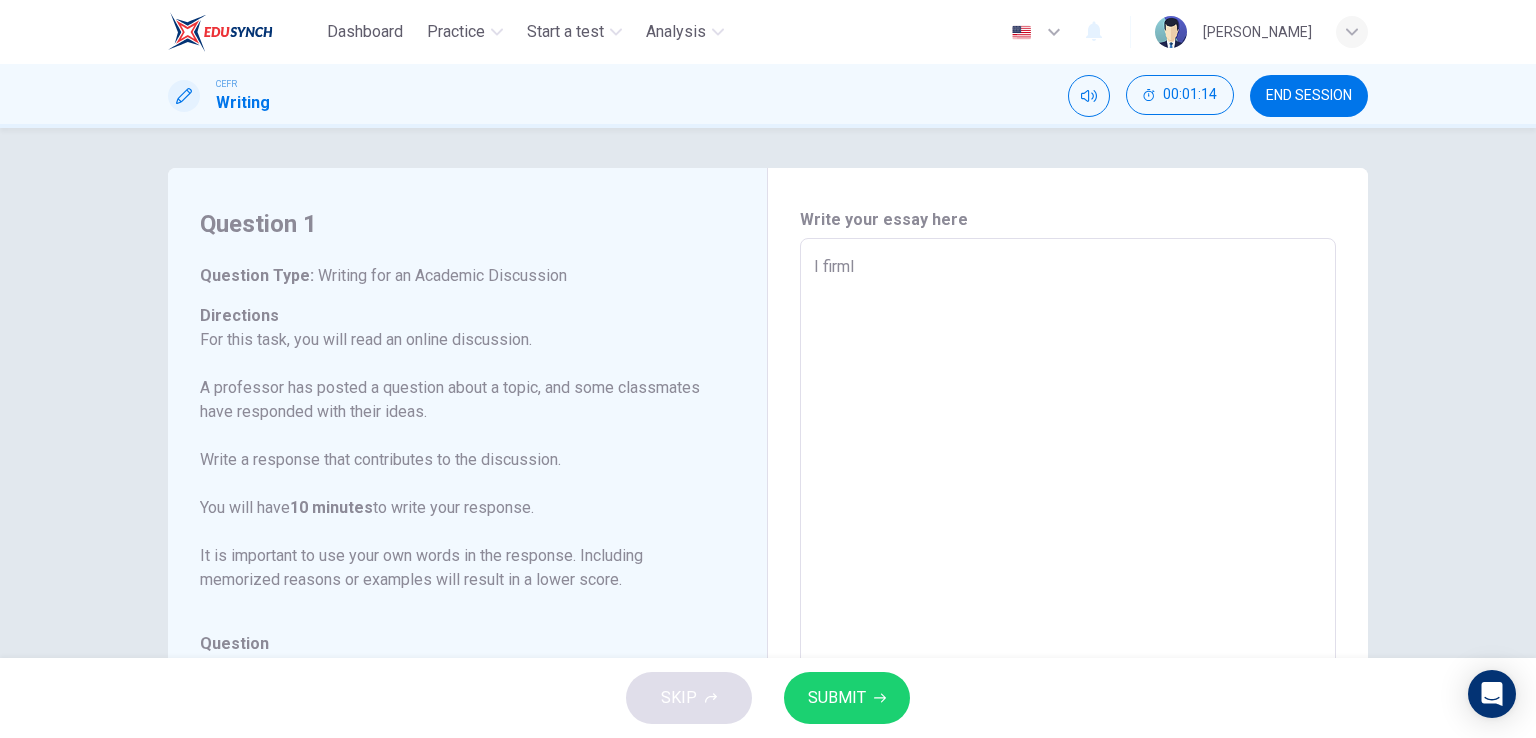 type on "I firmly" 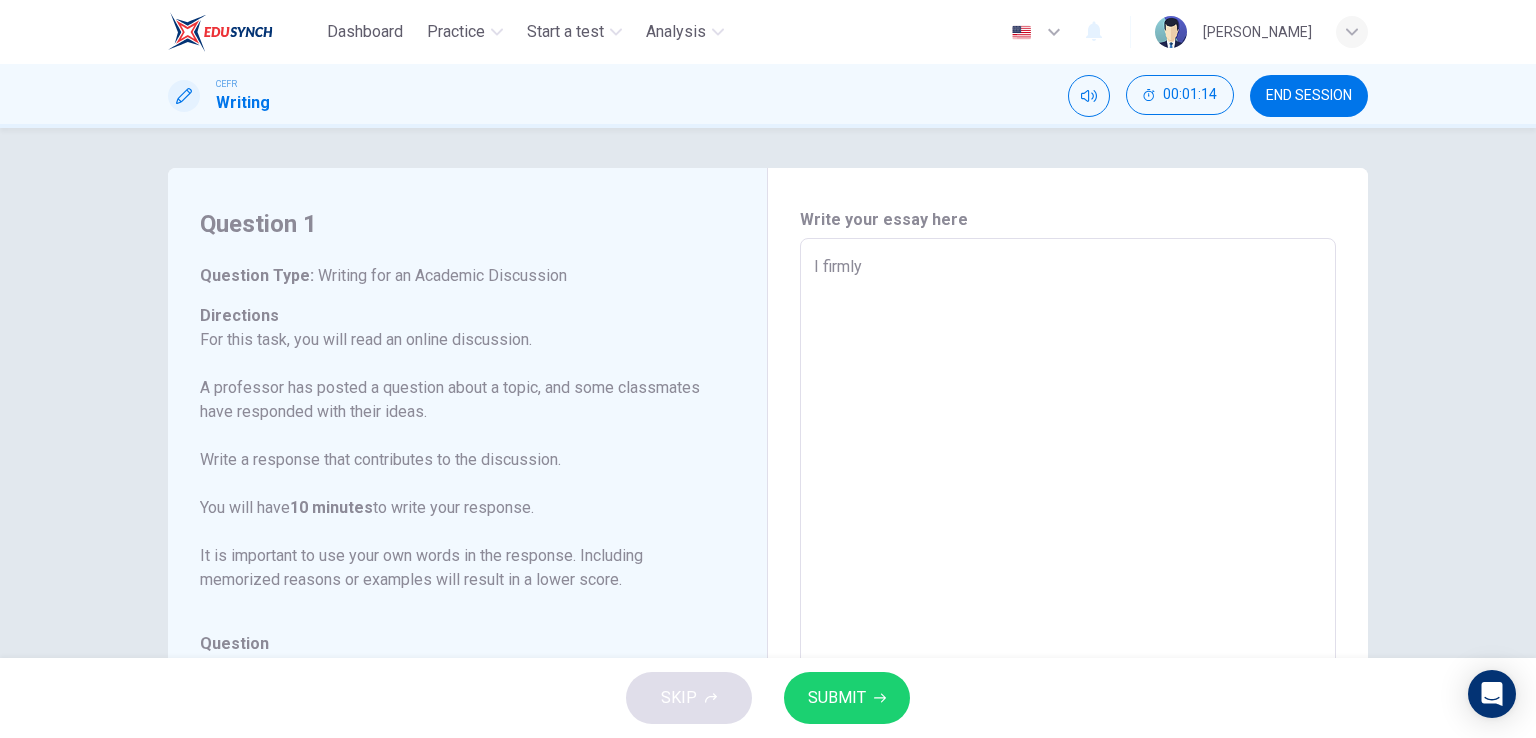 type on "I firmly" 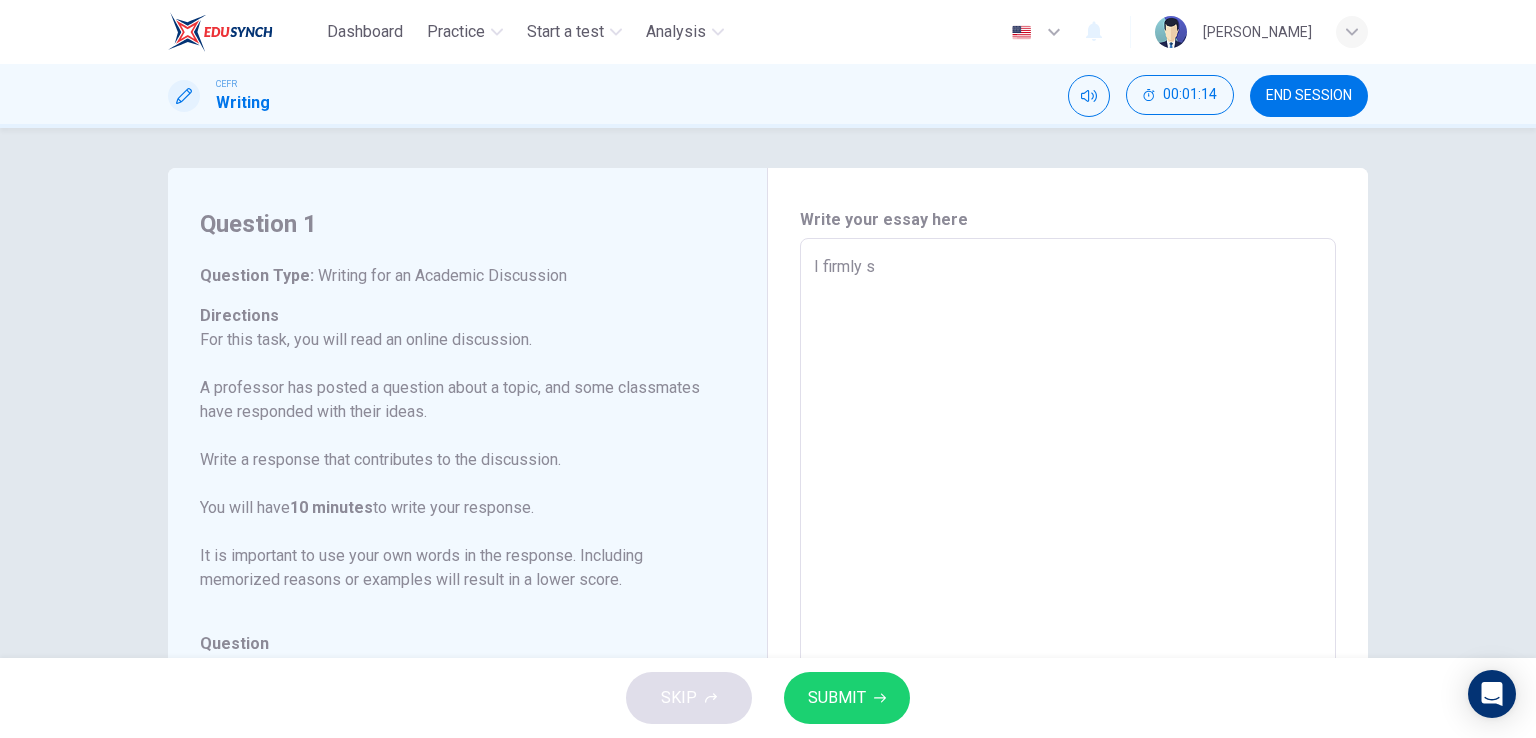 type on "I firmly sa" 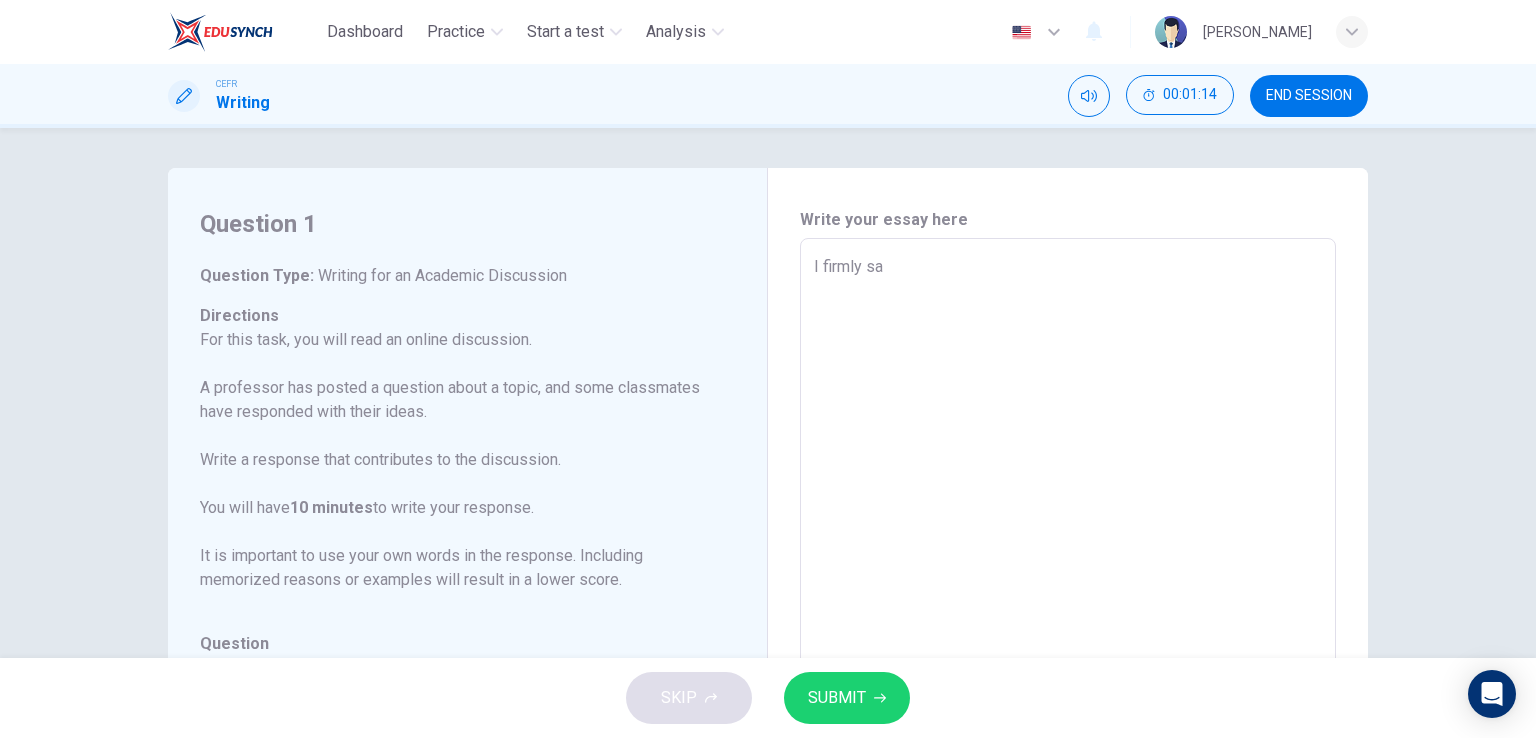type on "x" 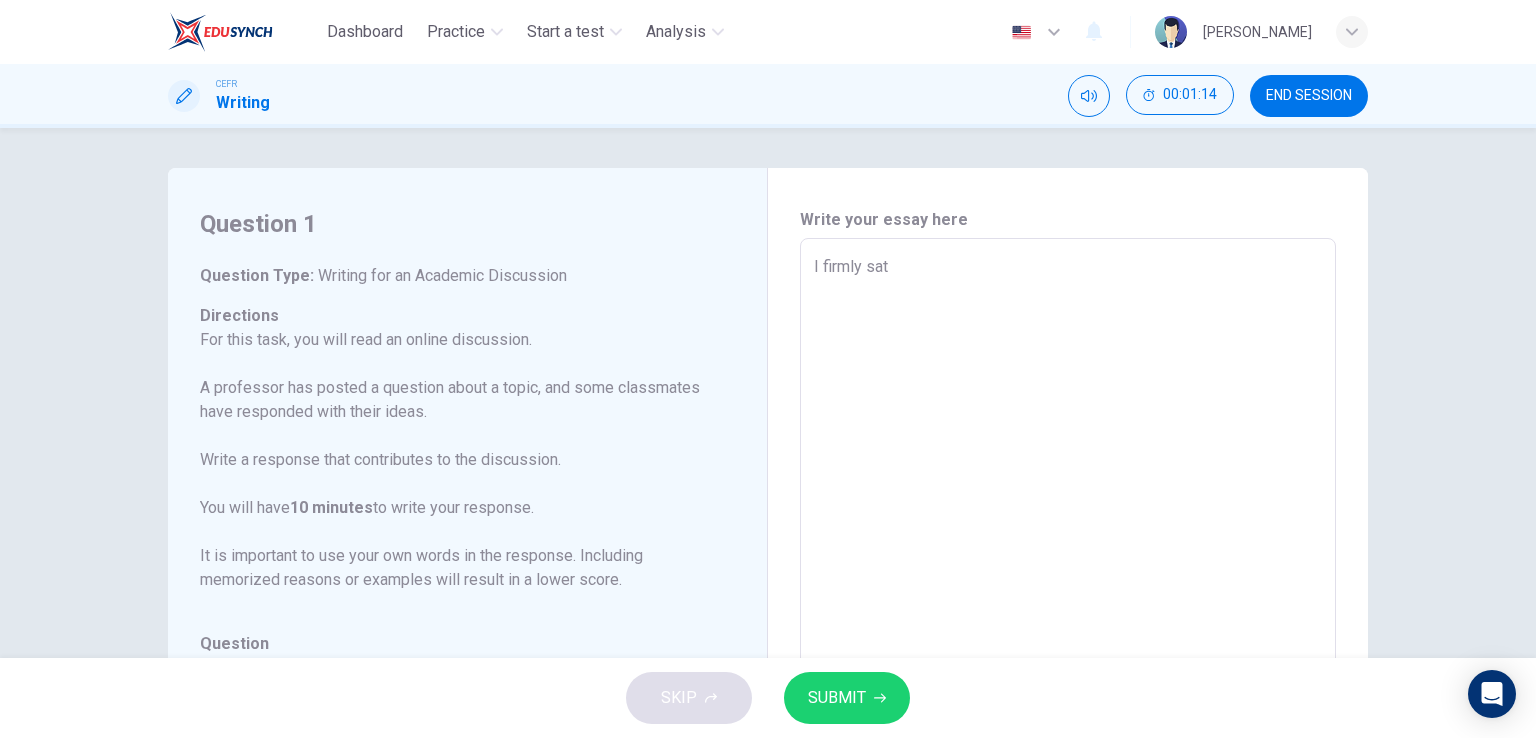 type on "x" 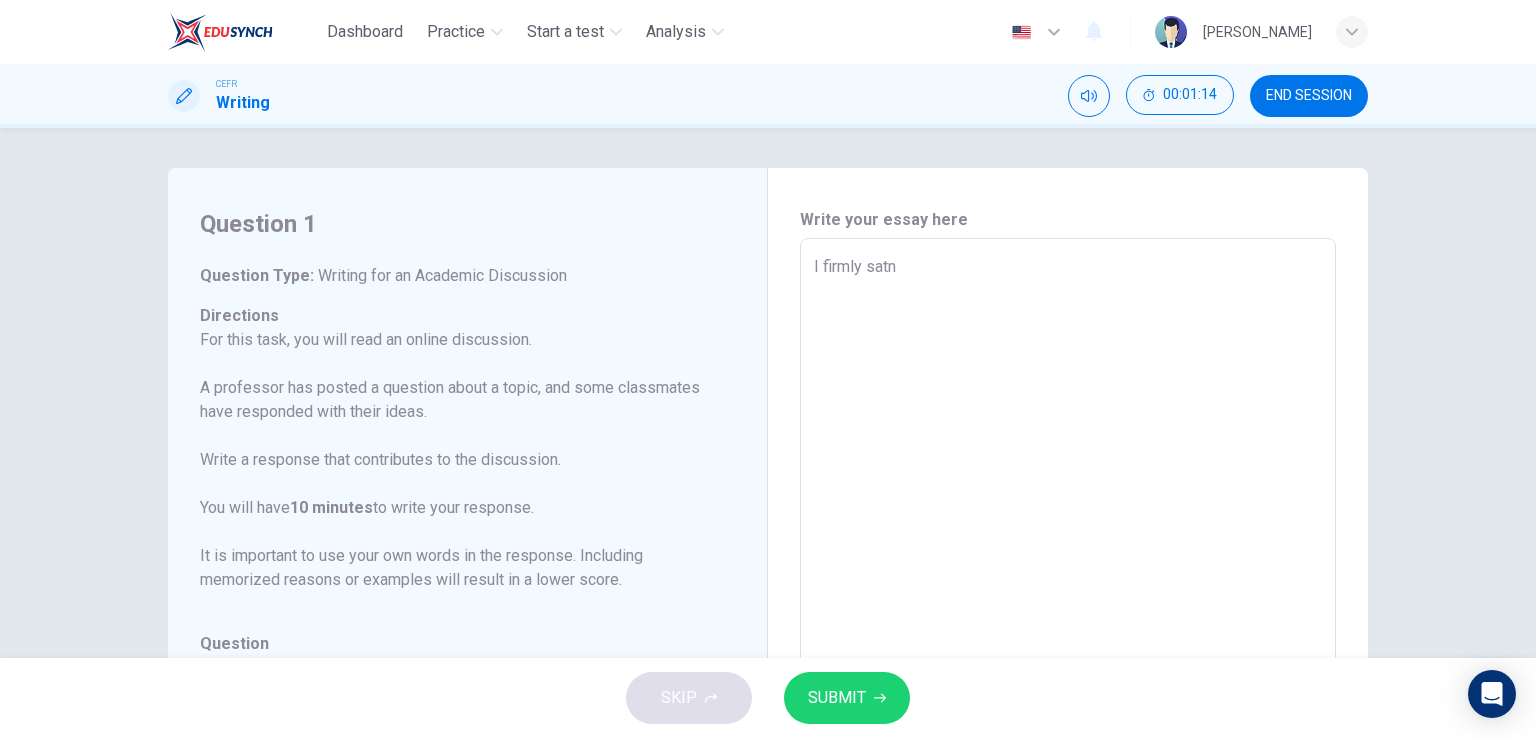 type on "x" 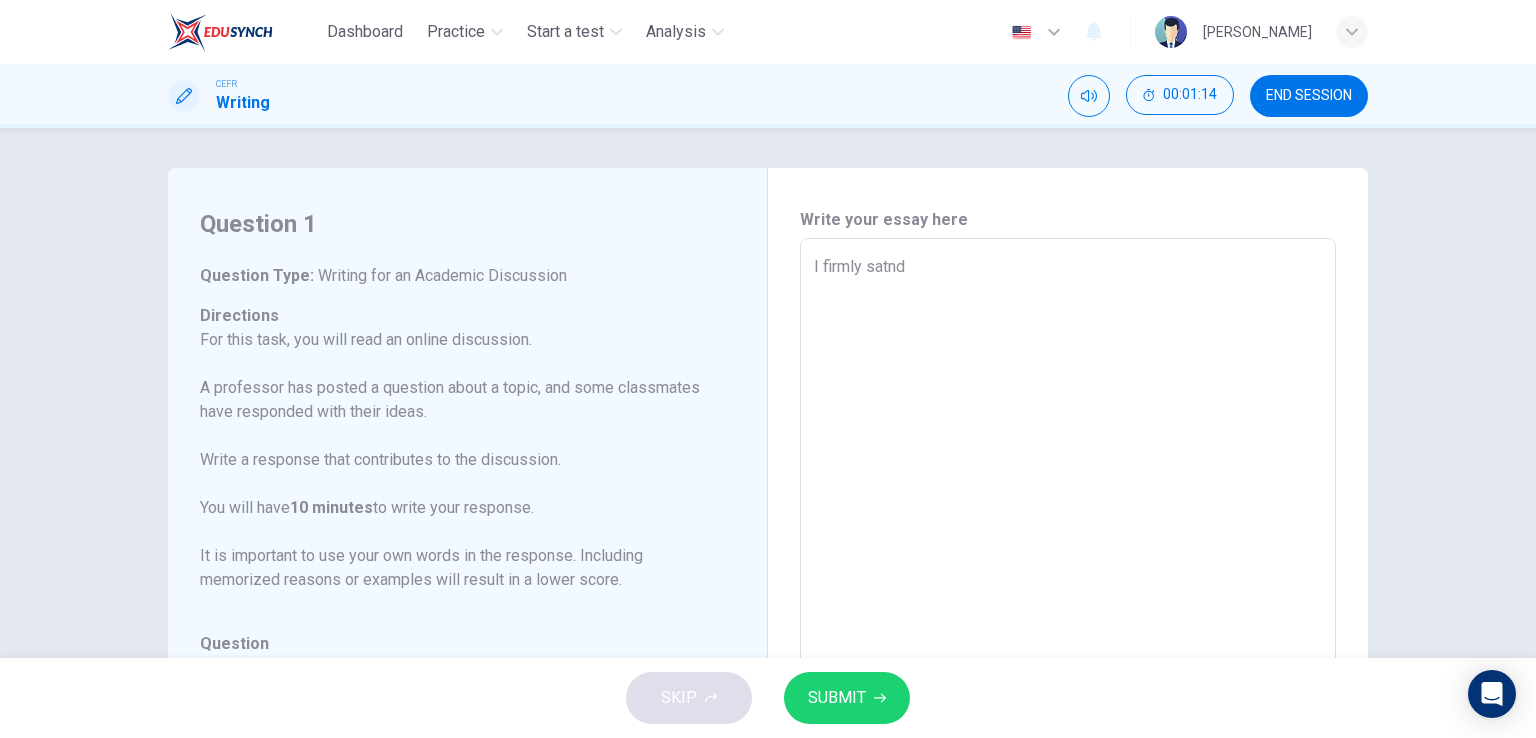 type on "x" 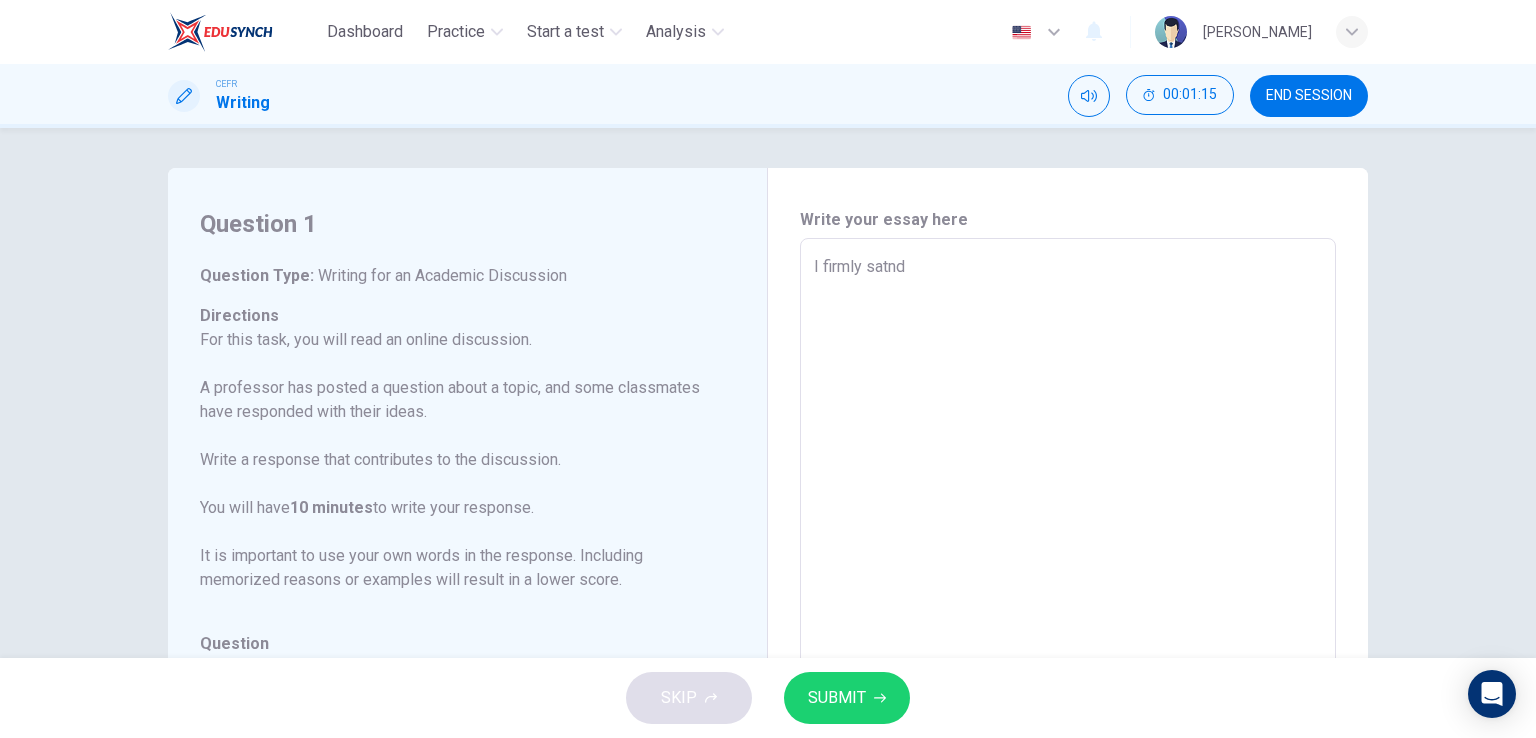 type on "I firmly satnd" 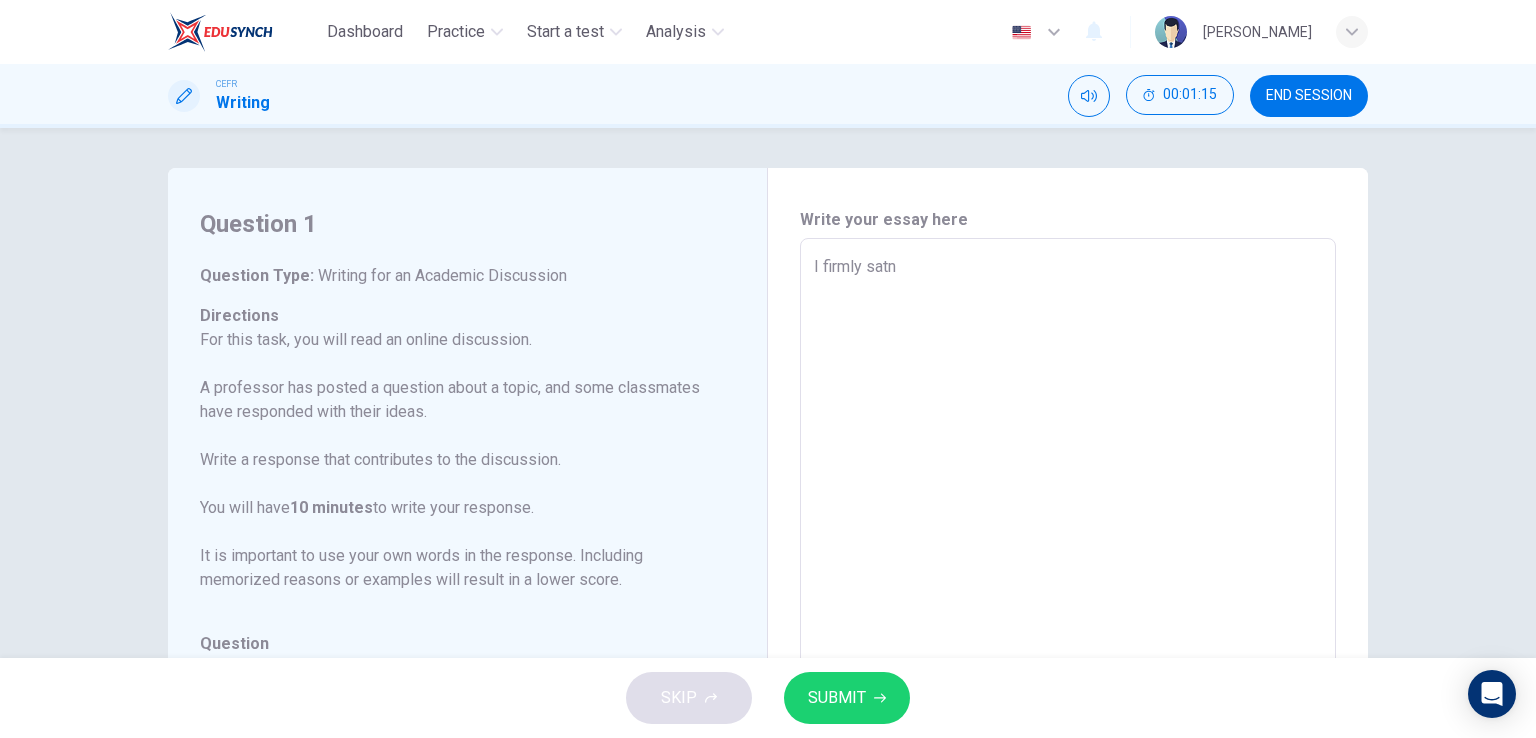 type on "x" 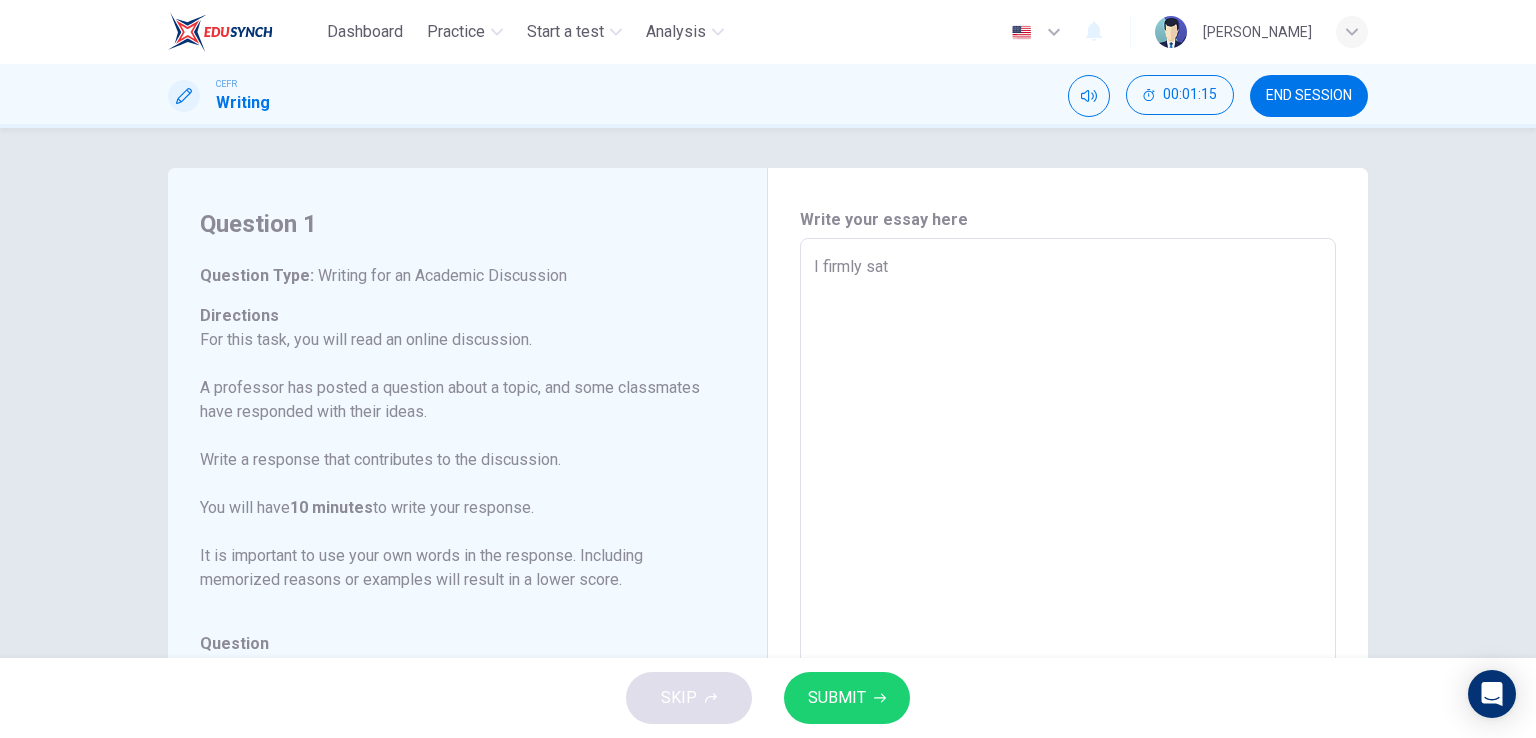 type on "x" 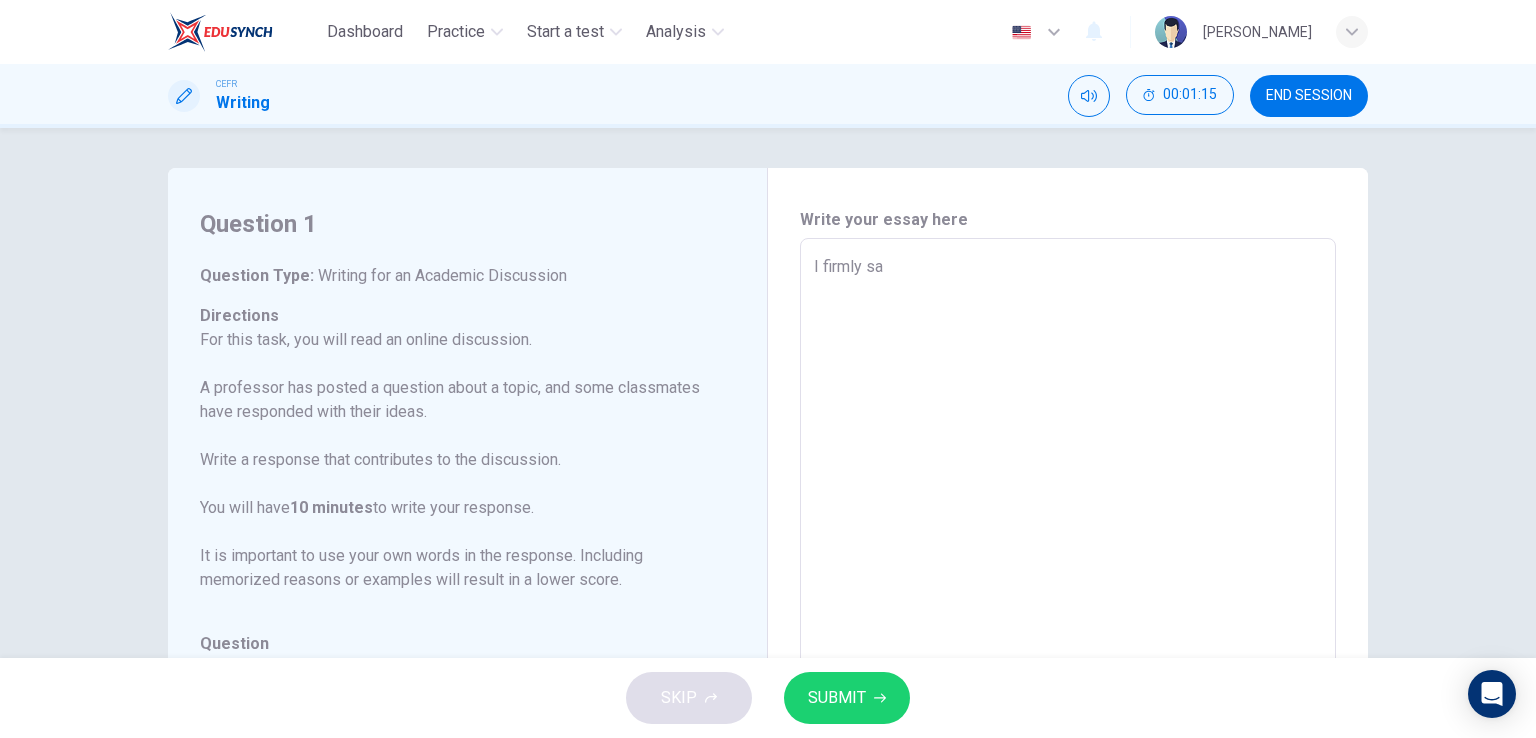 type on "x" 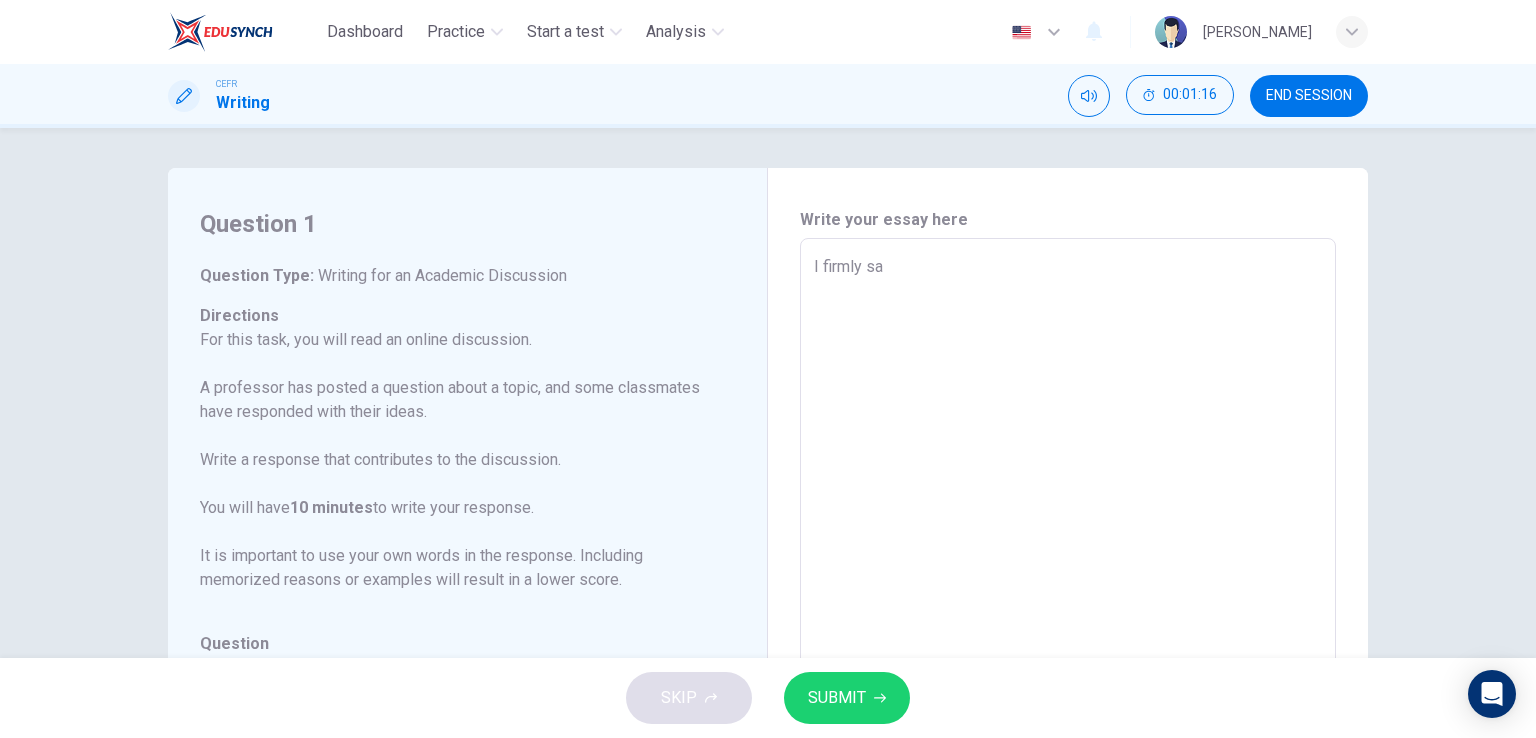 type on "I firmly s" 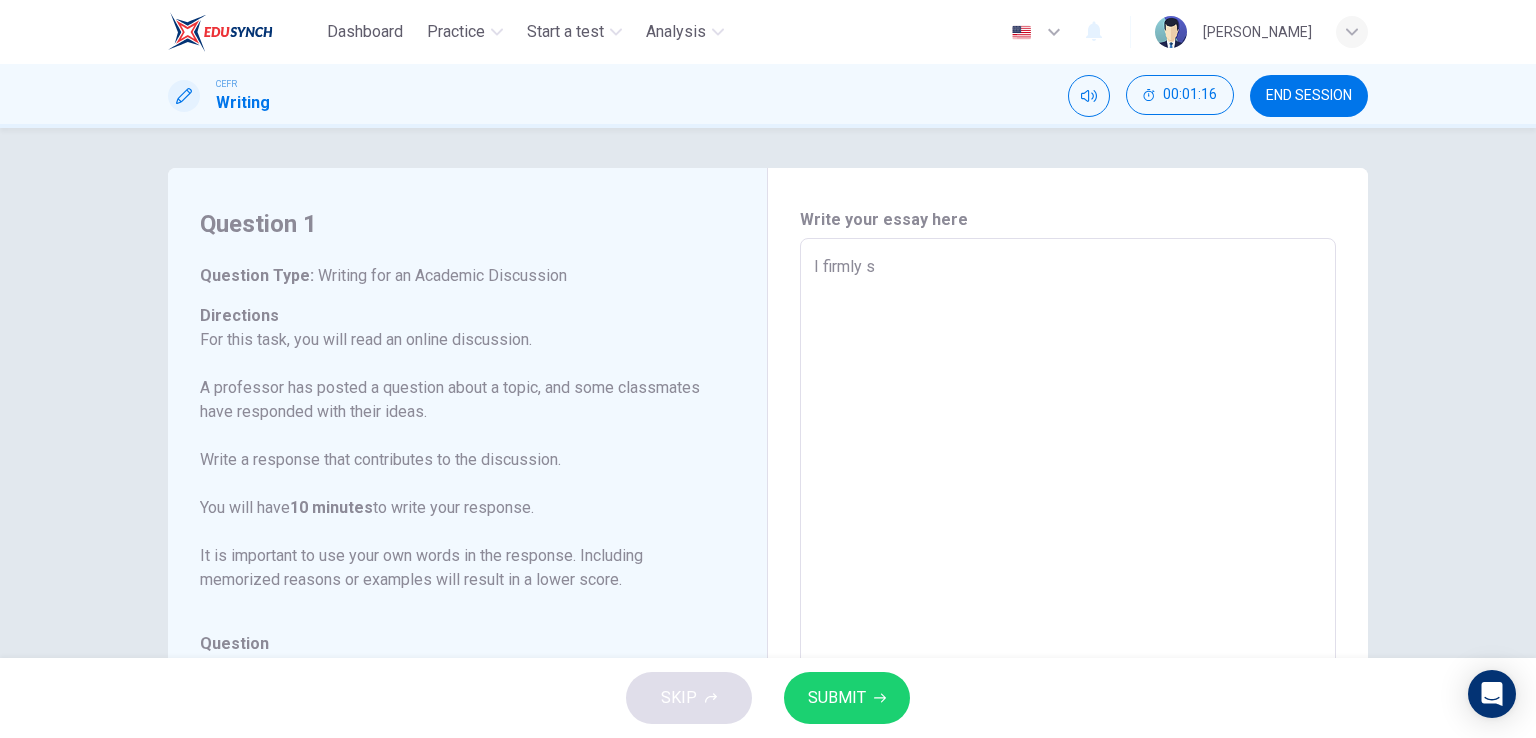 type on "I firmly st" 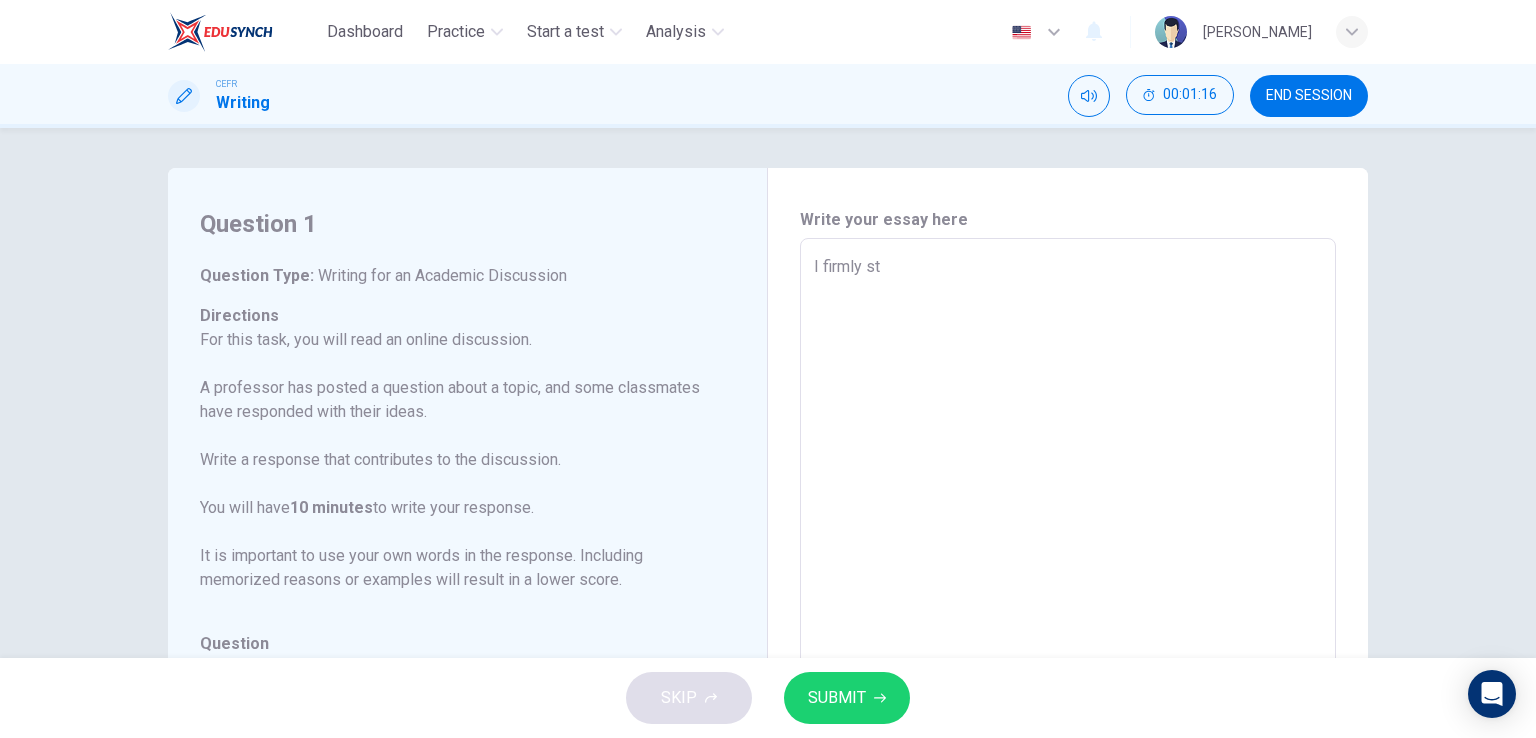 type on "x" 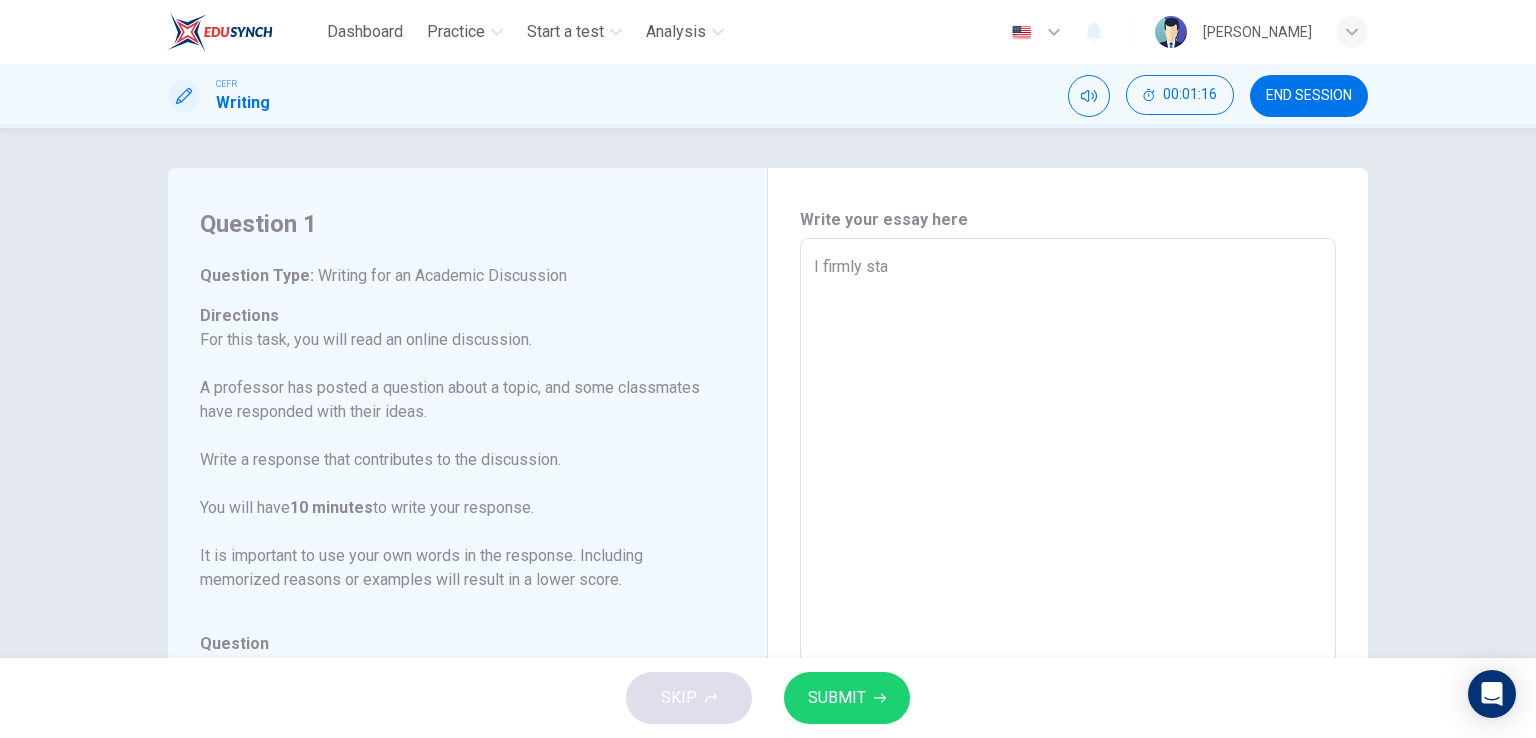 type on "x" 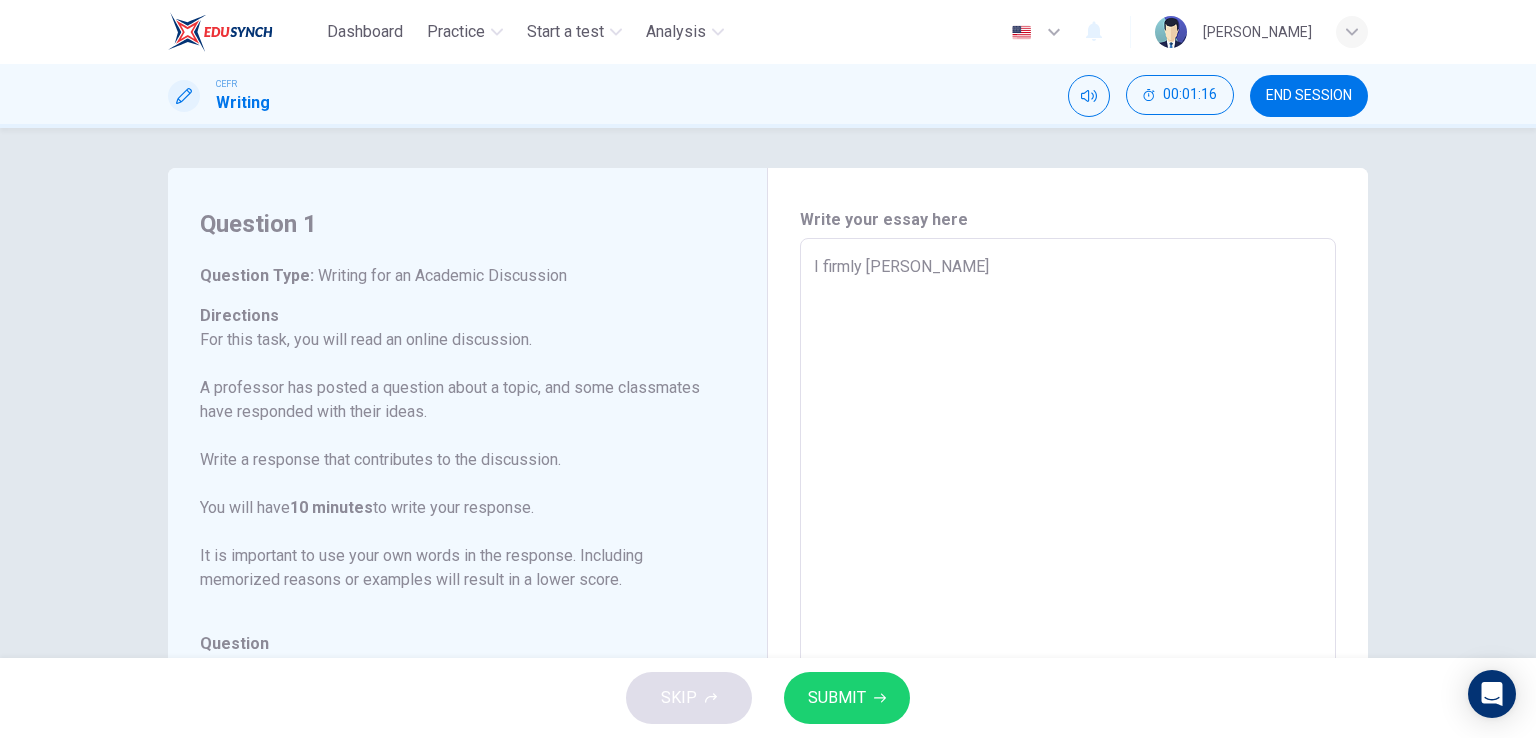 type on "x" 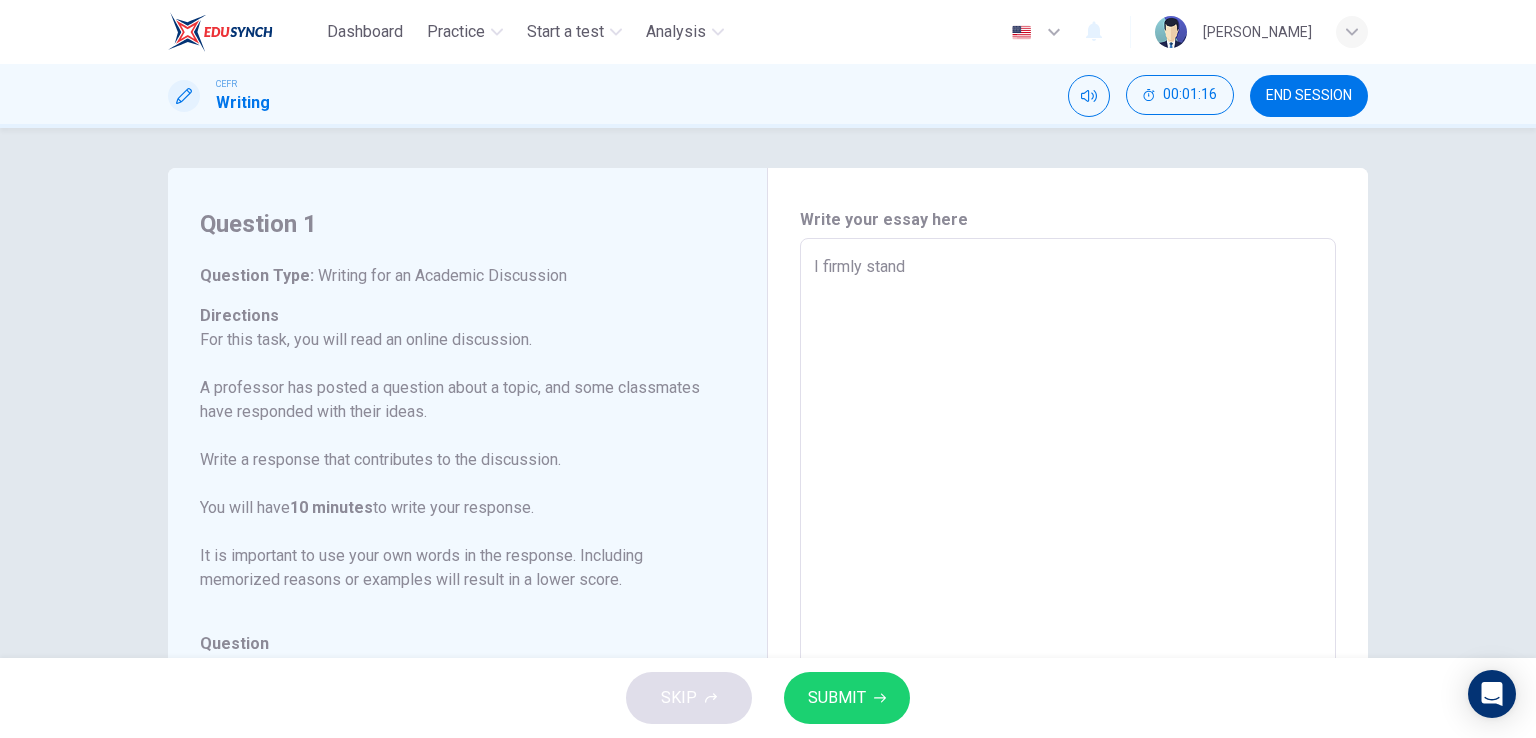 type on "x" 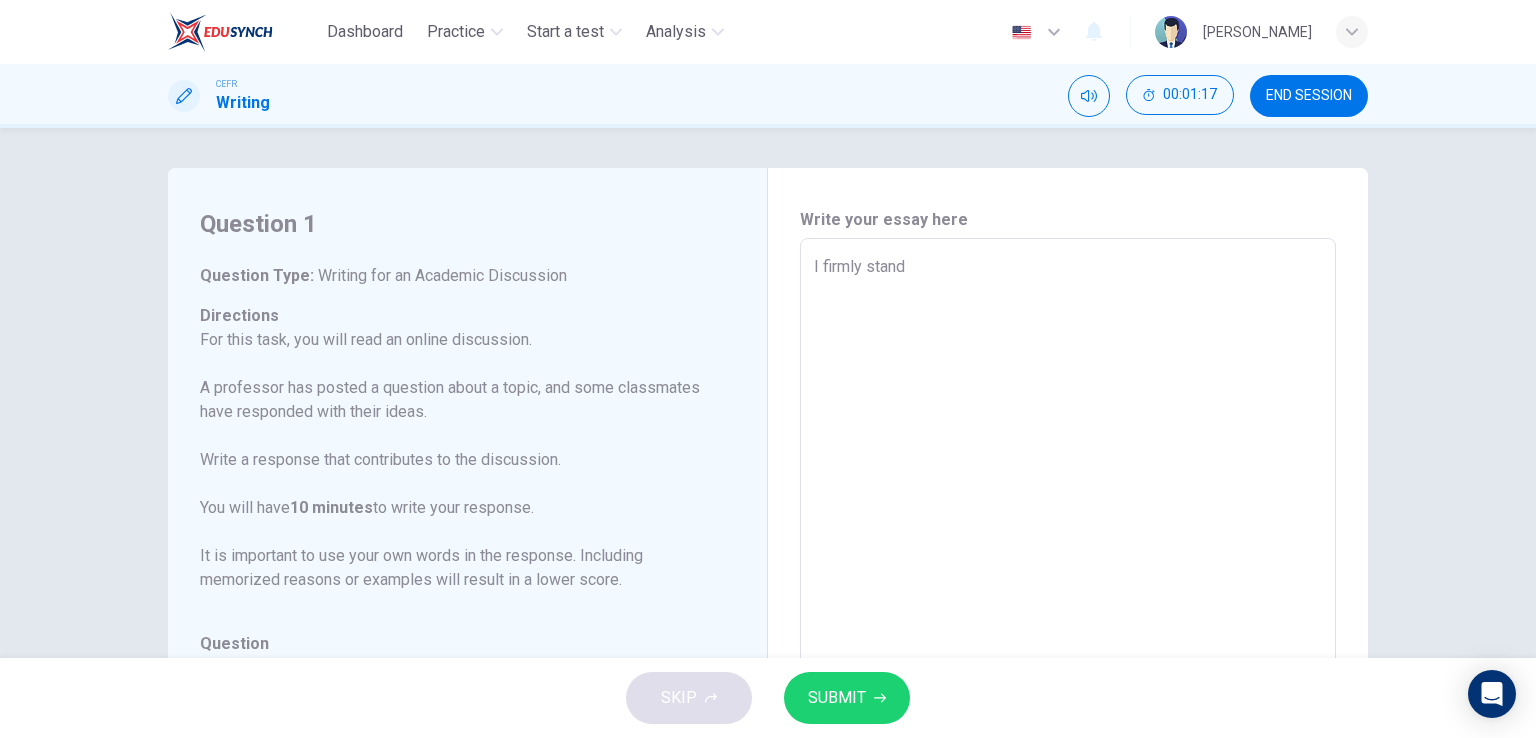 type on "I firmly stand" 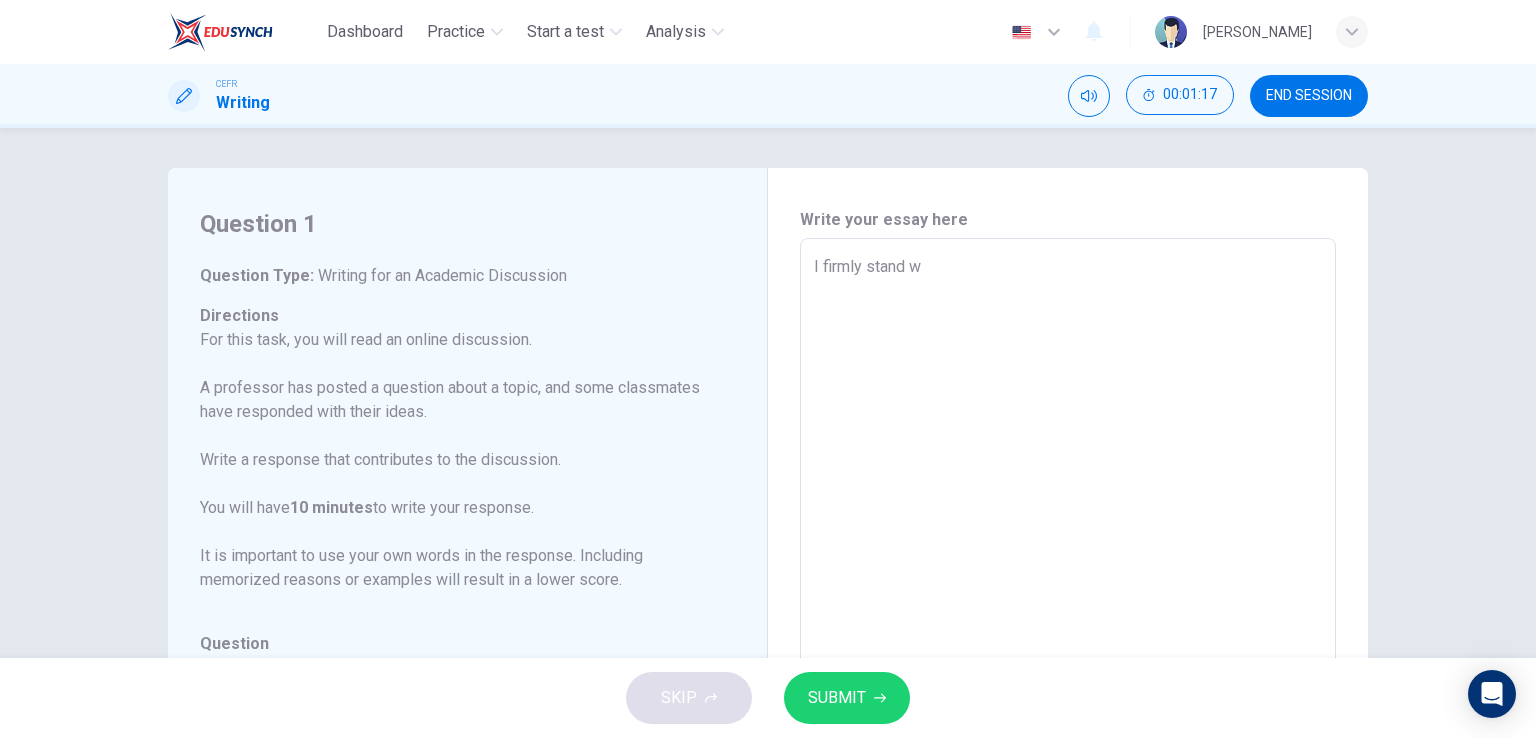 type on "x" 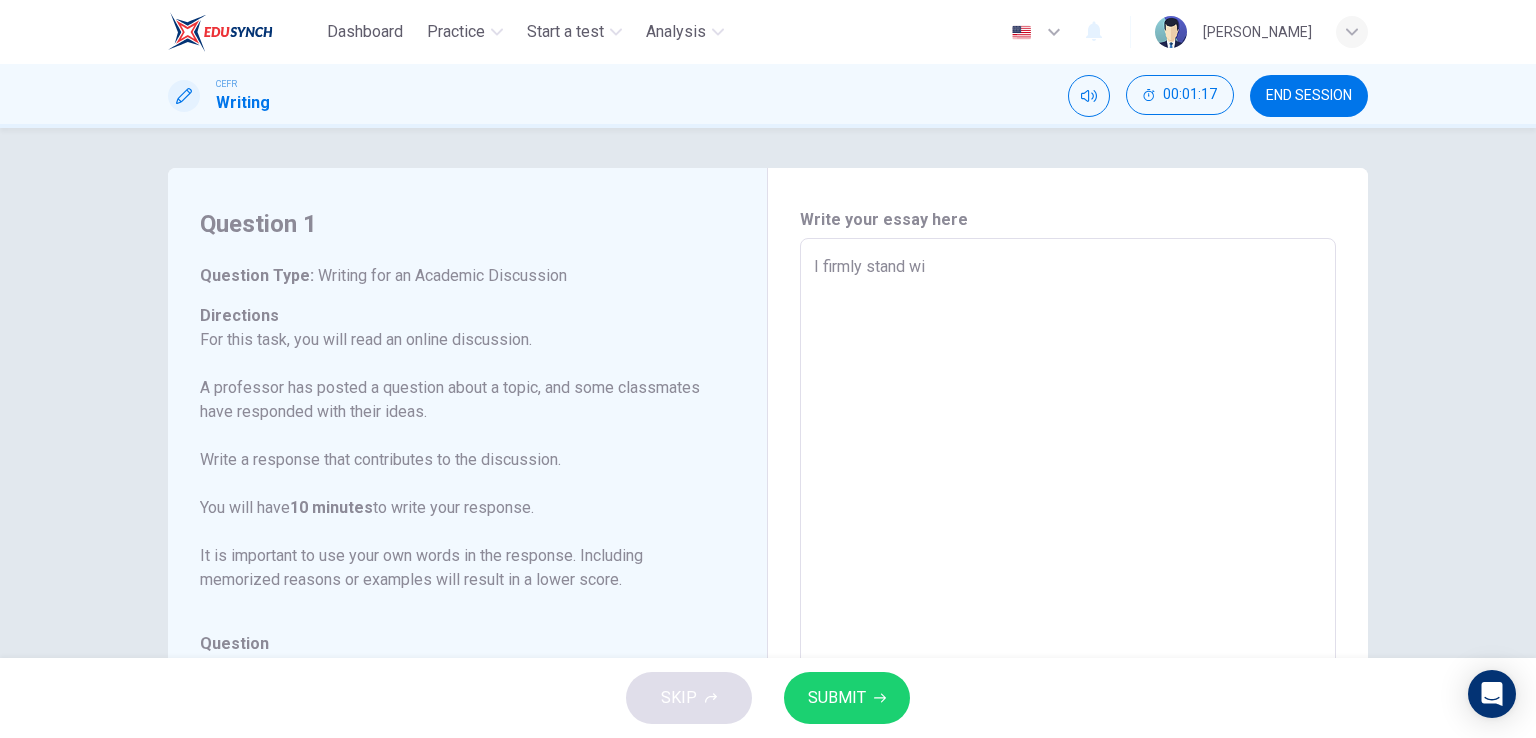 type on "x" 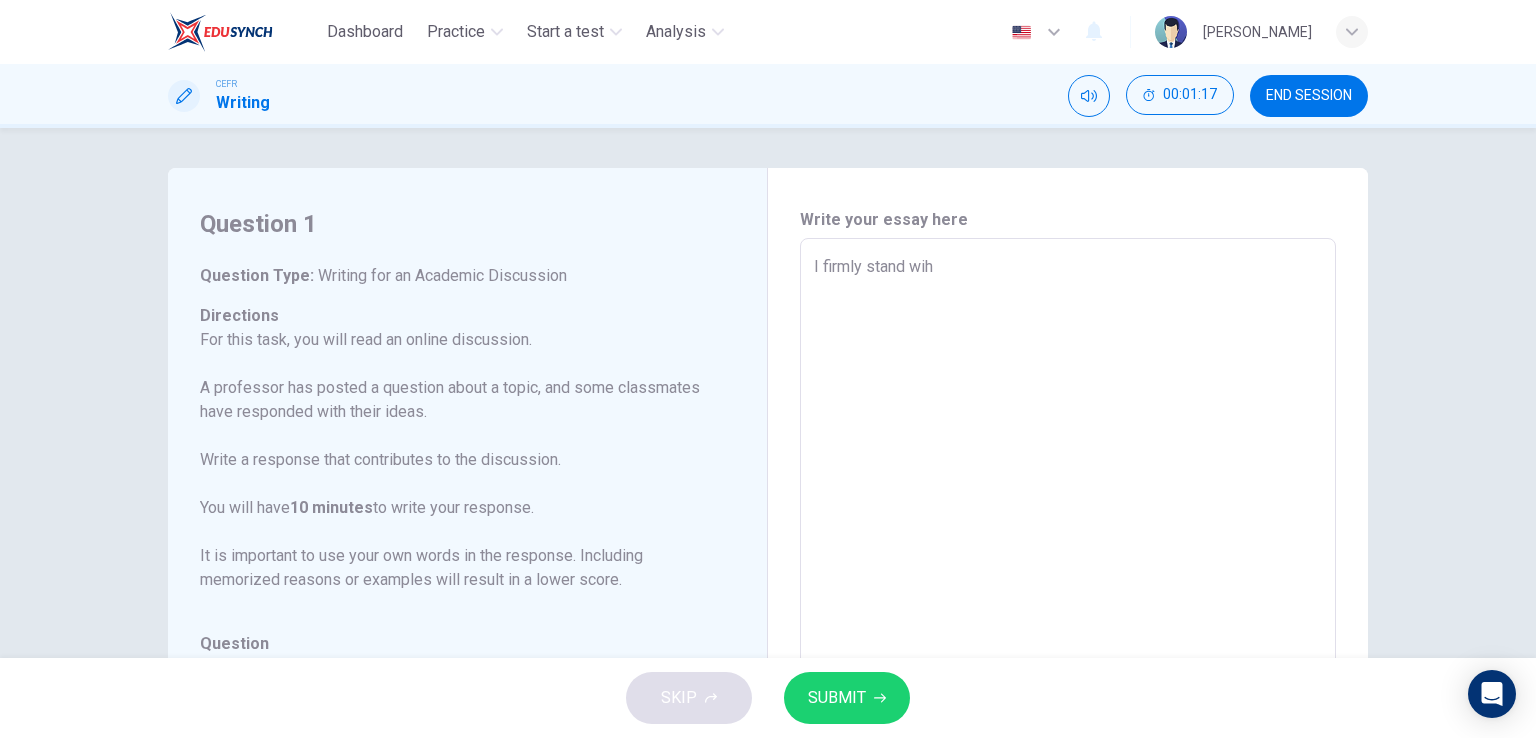 type on "x" 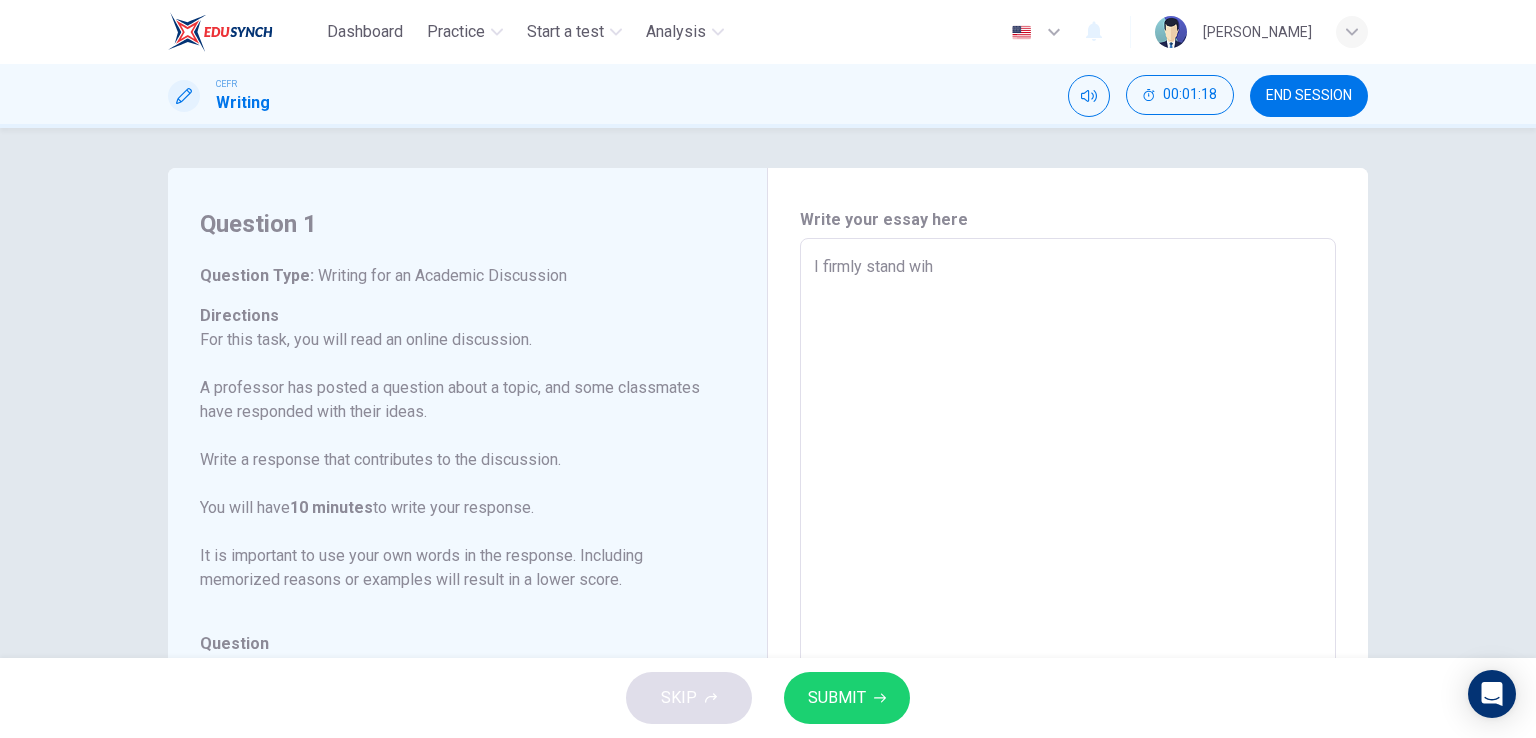 type on "I firmly stand wi" 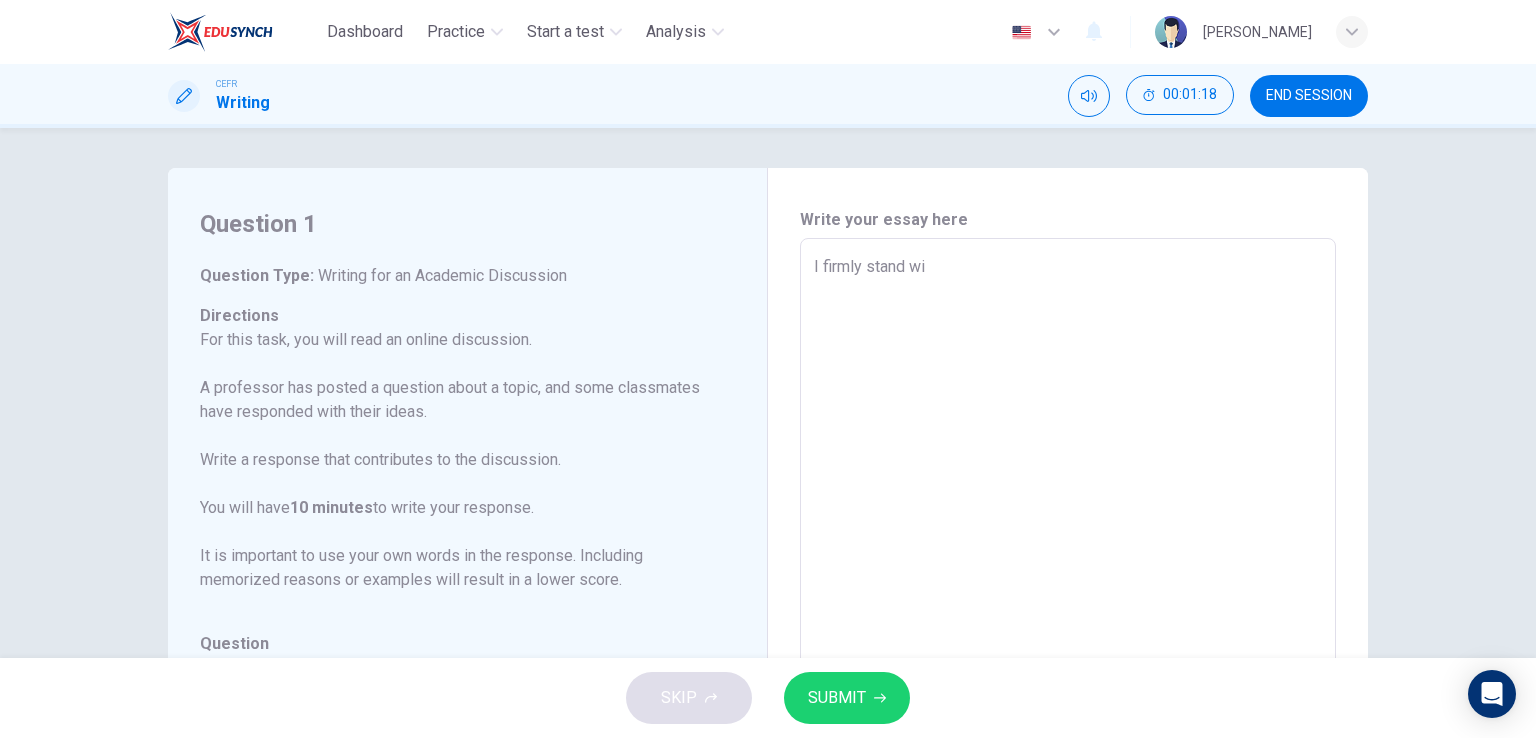type on "I firmly stand wit" 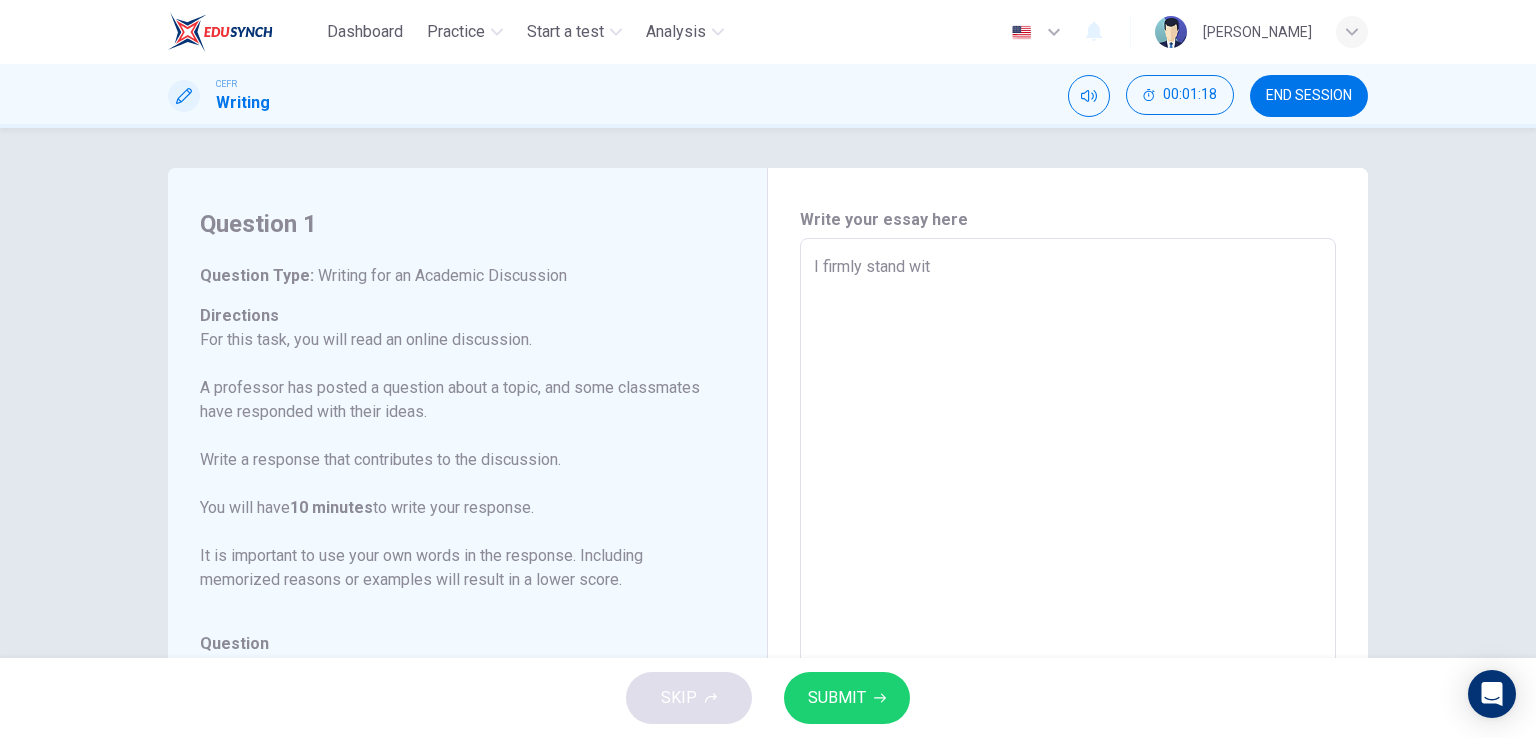 type on "x" 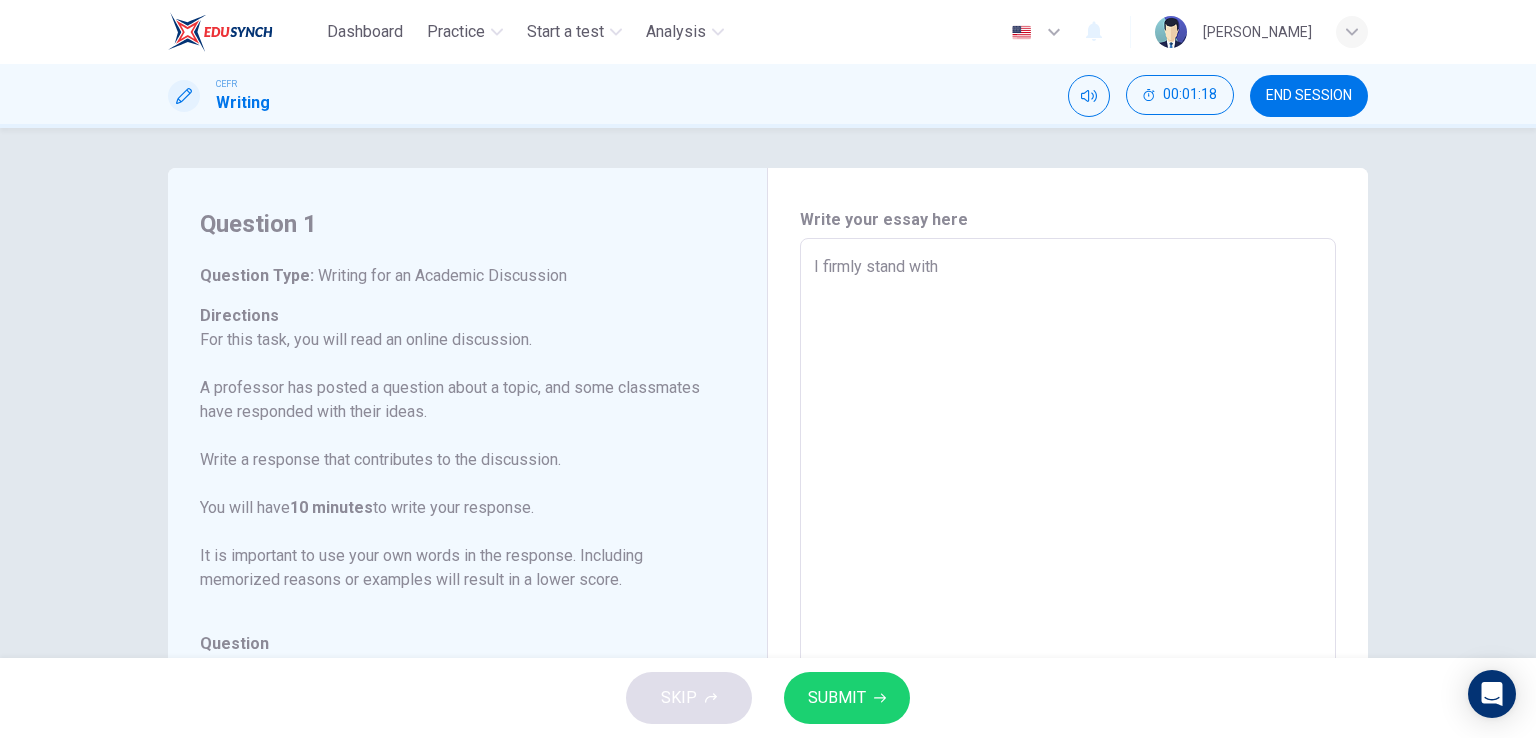 type on "x" 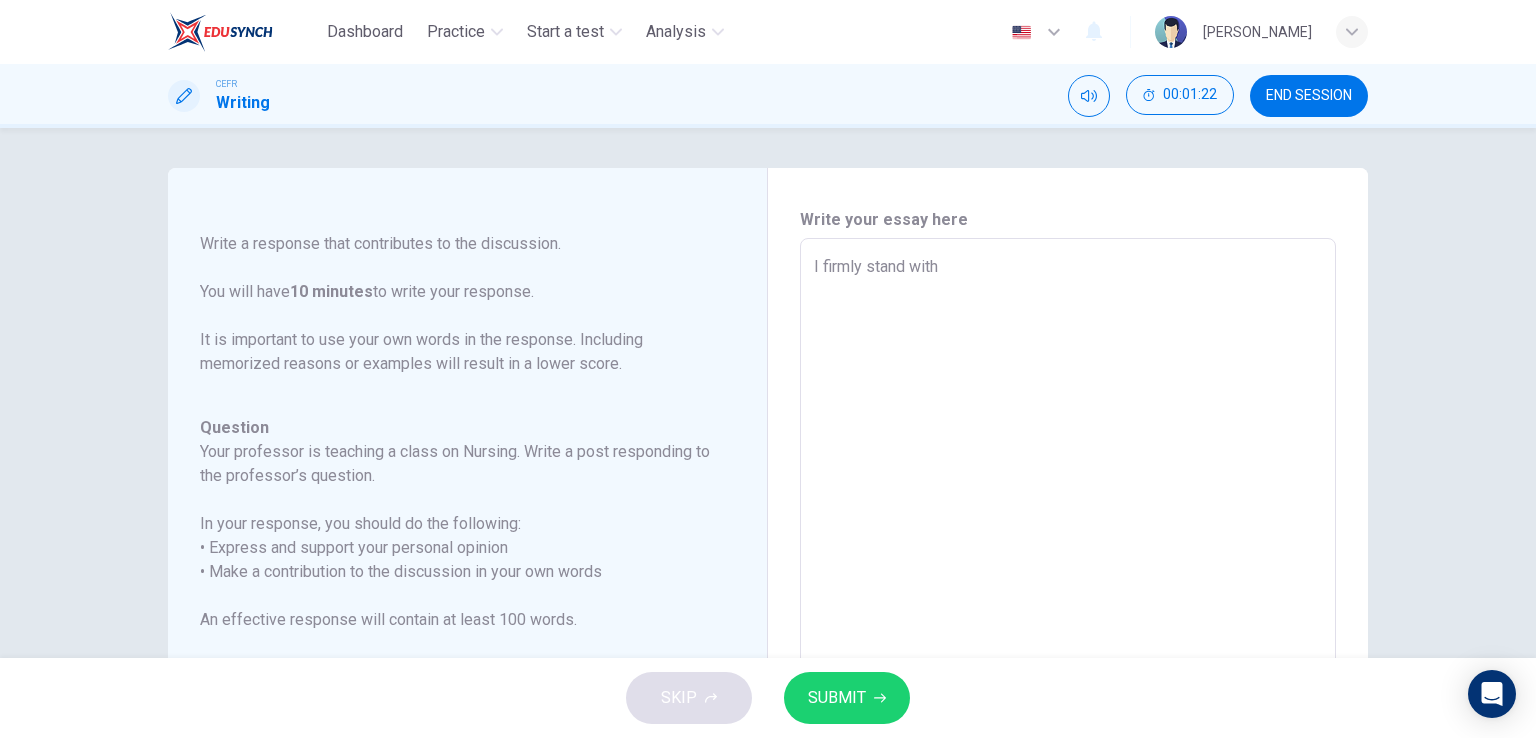 scroll, scrollTop: 221, scrollLeft: 0, axis: vertical 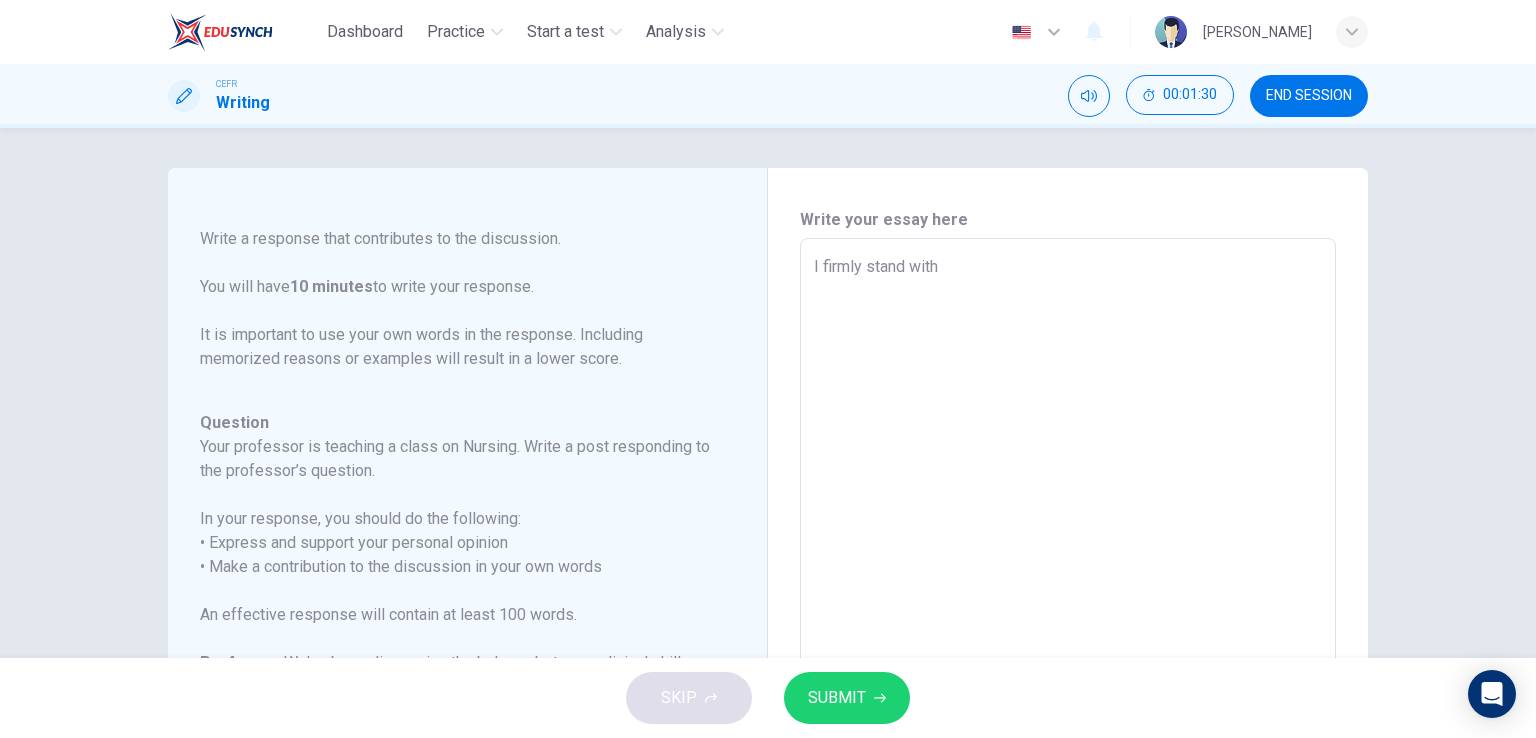 type on "I firmly stand with W" 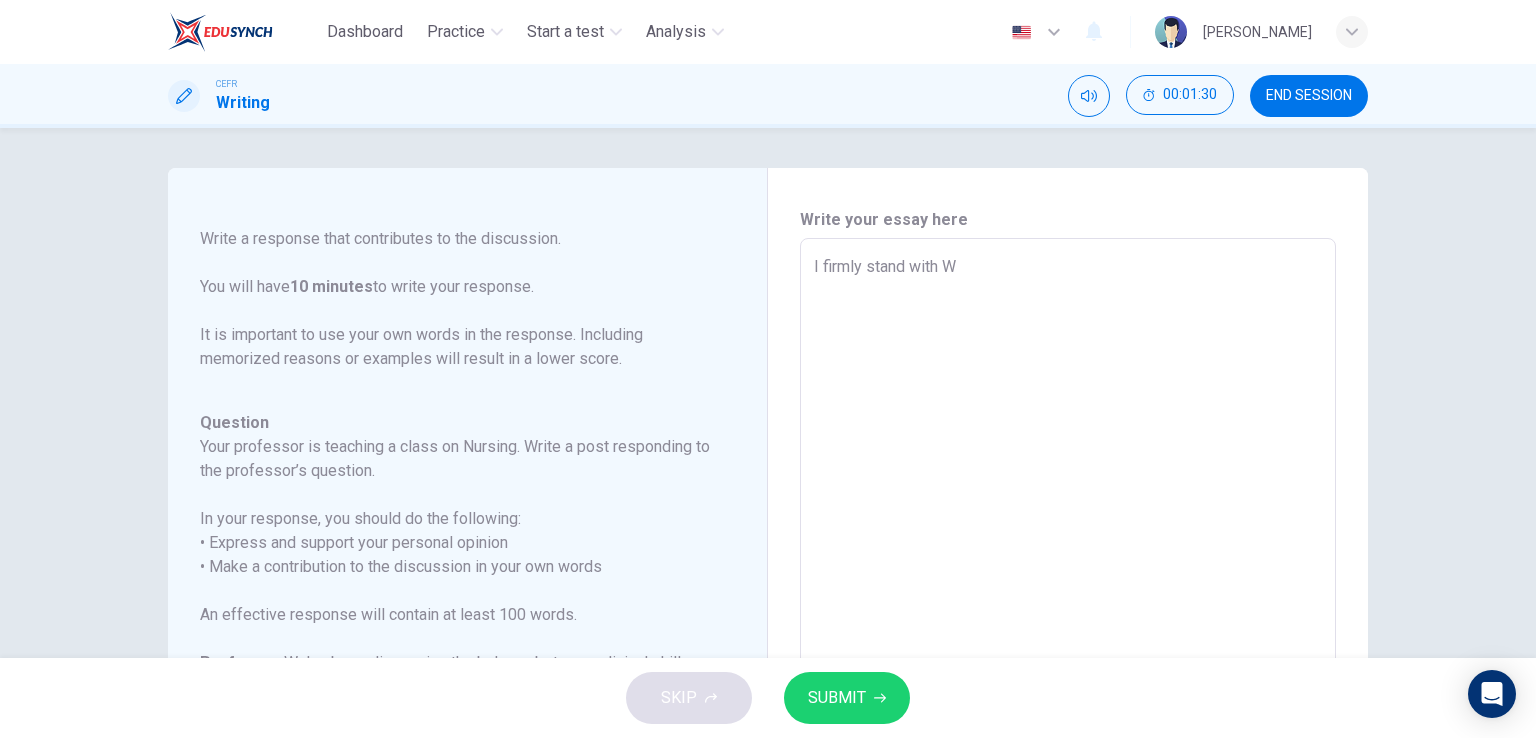 type on "I firmly stand with [PERSON_NAME]" 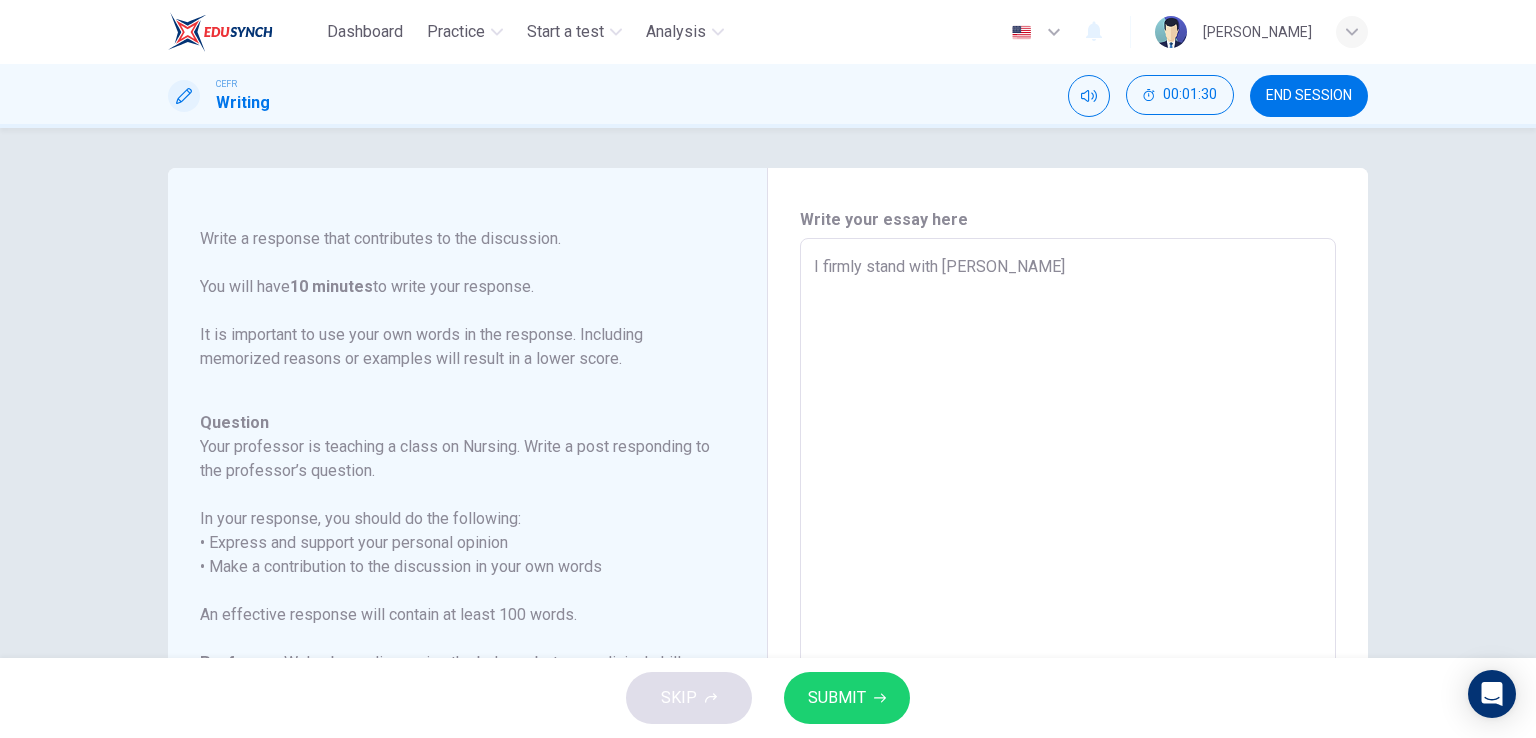 type on "x" 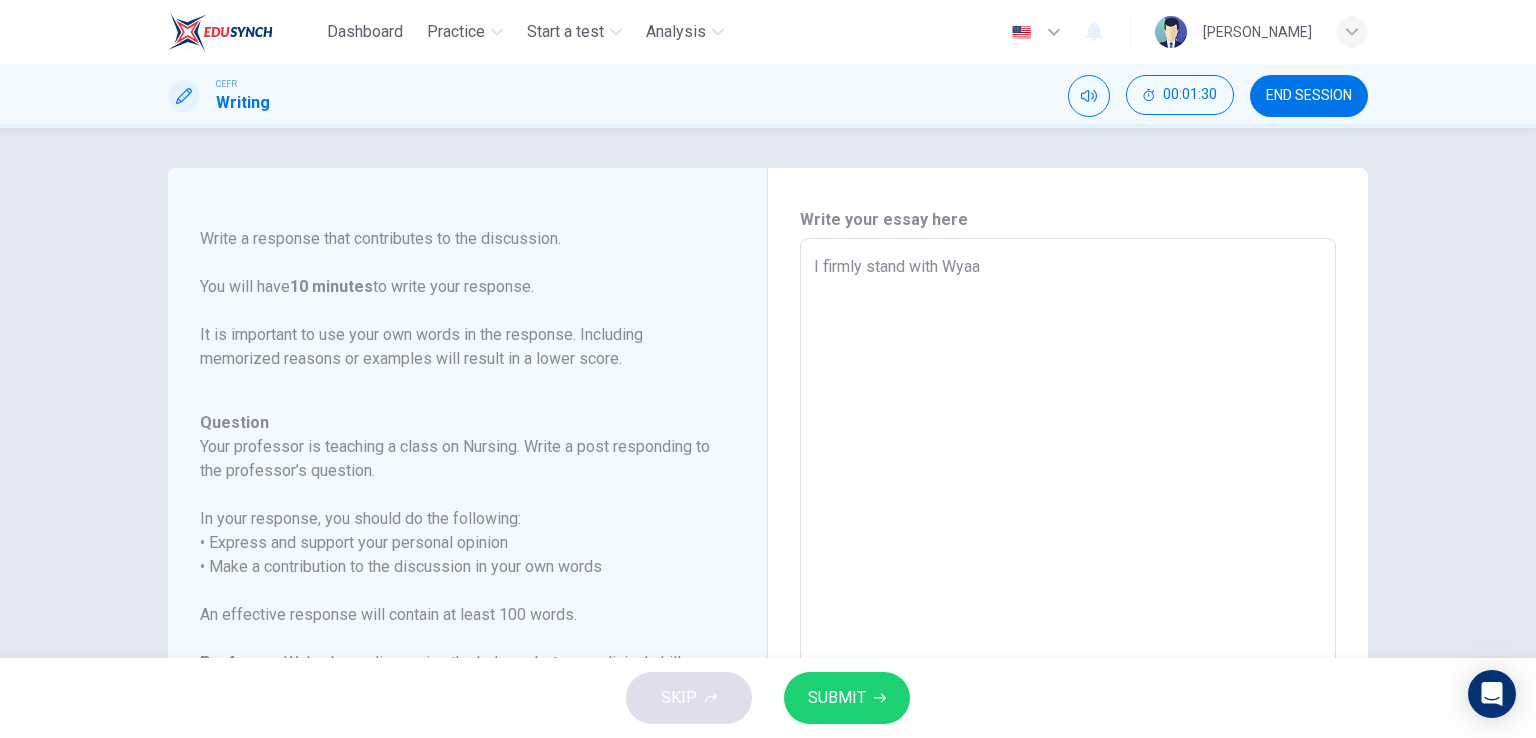 type on "x" 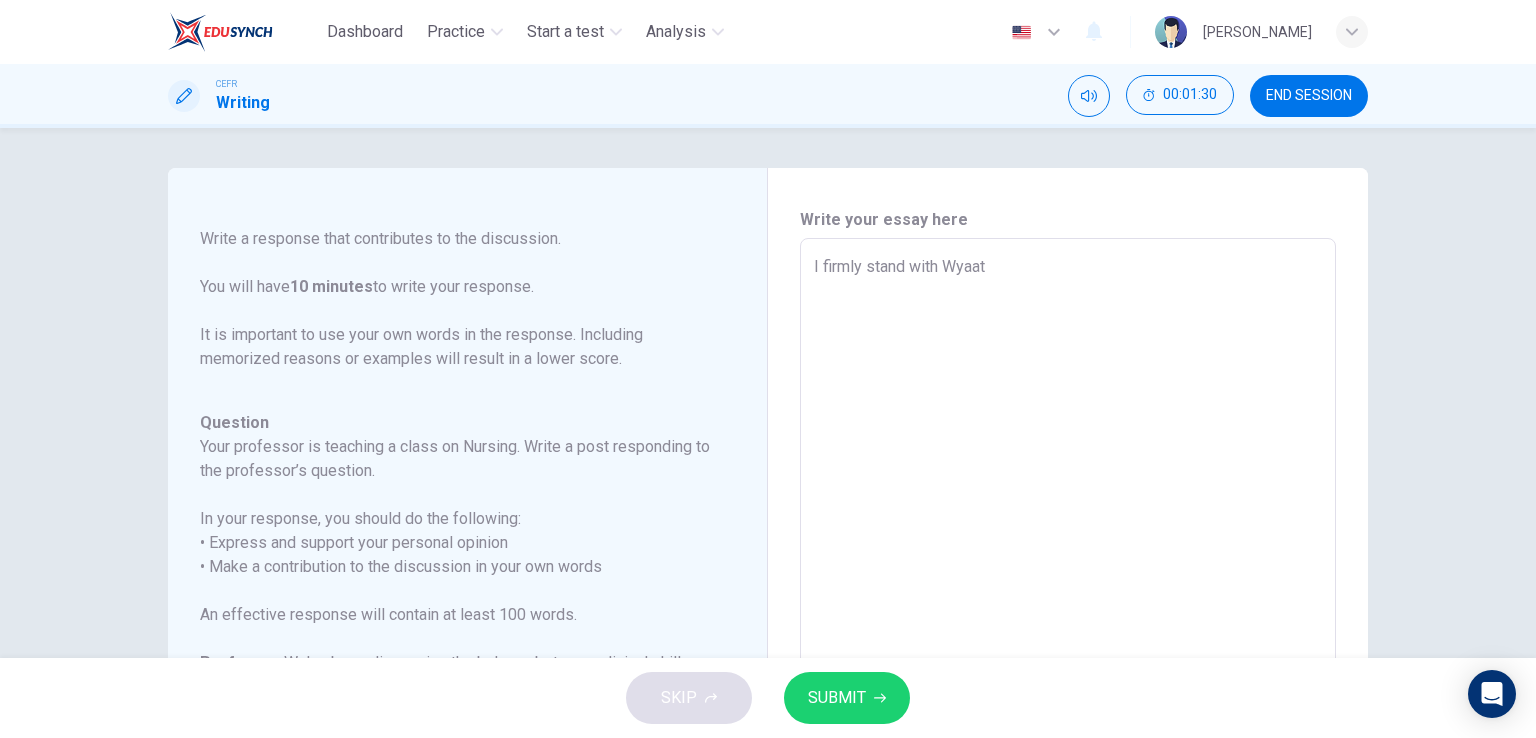 type on "x" 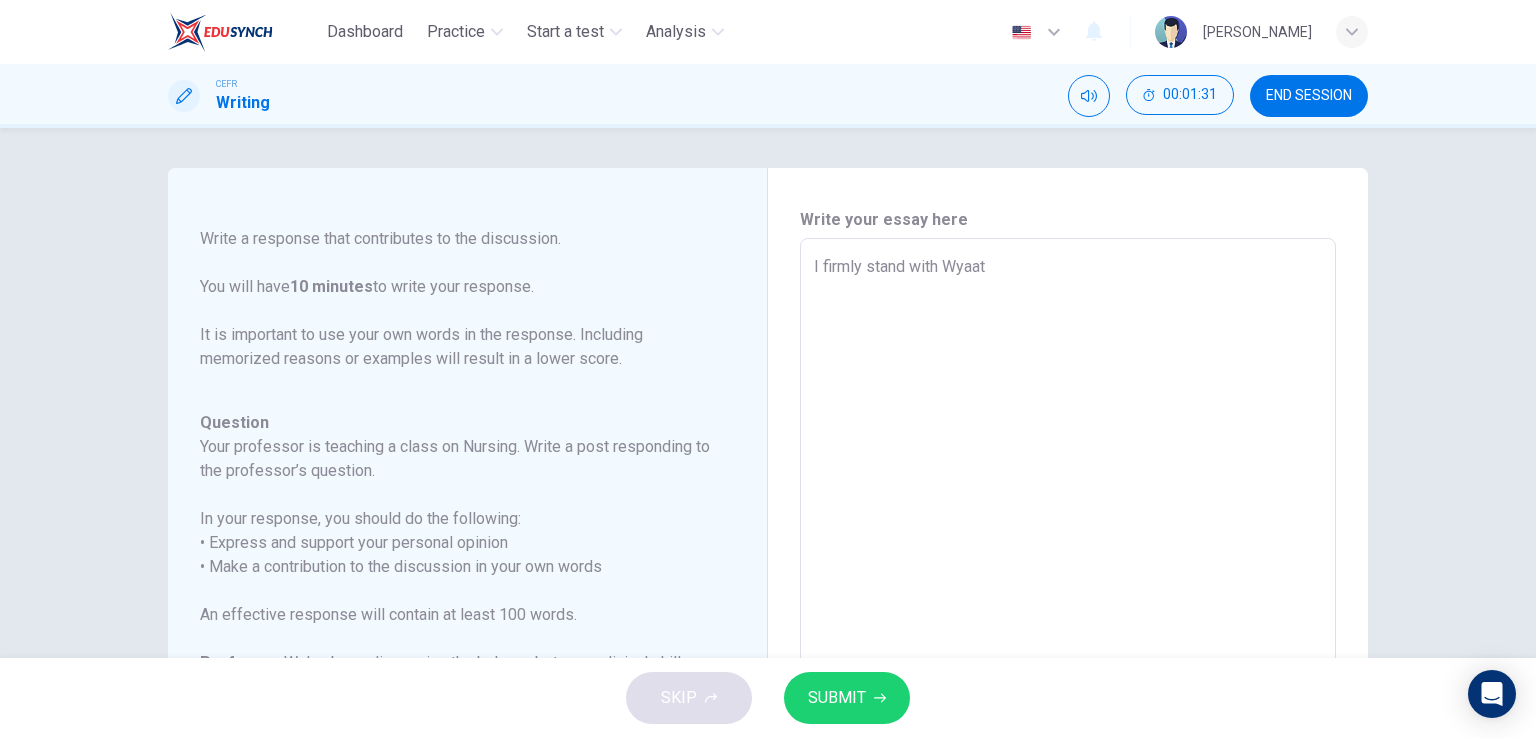 type on "I firmly stand with Wyaat" 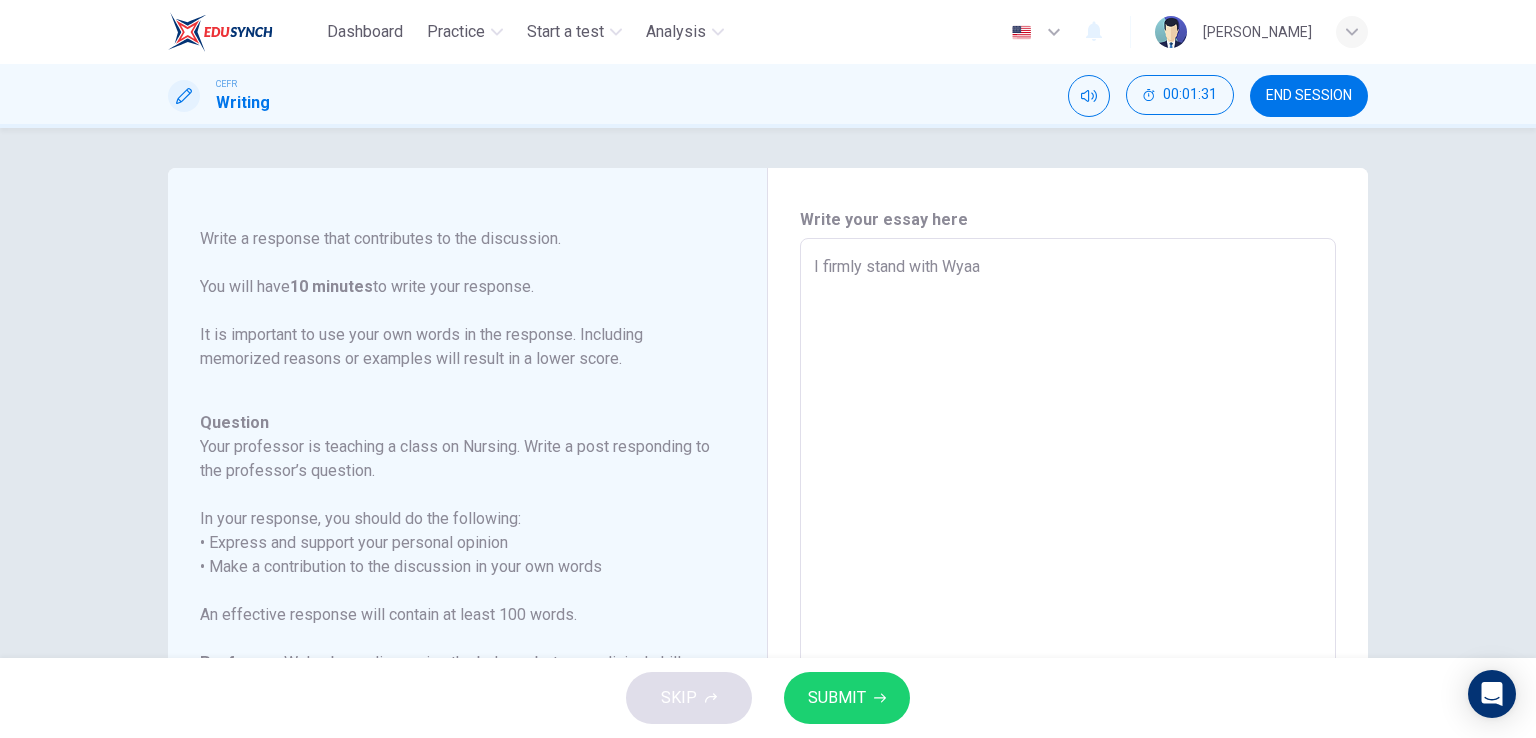 type on "x" 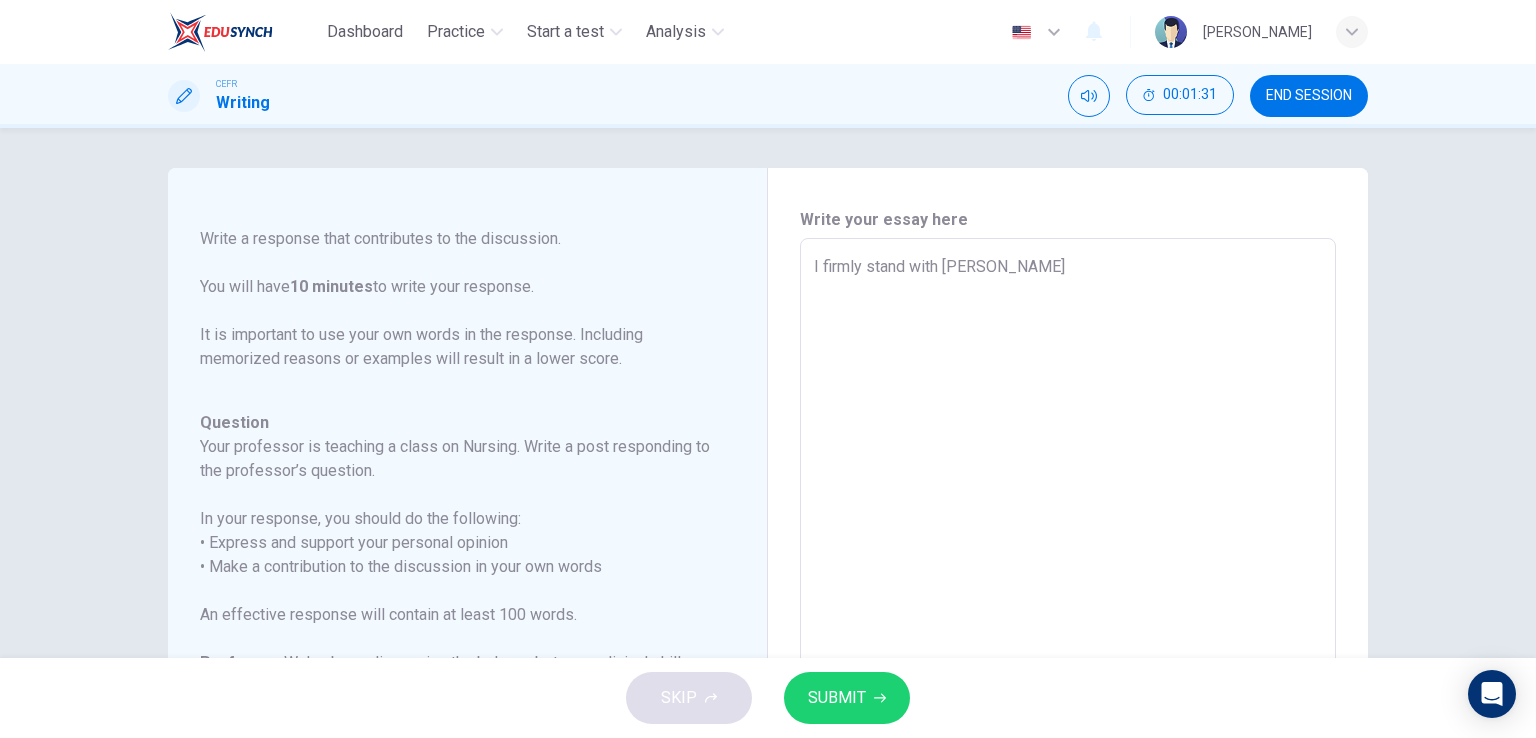 type on "x" 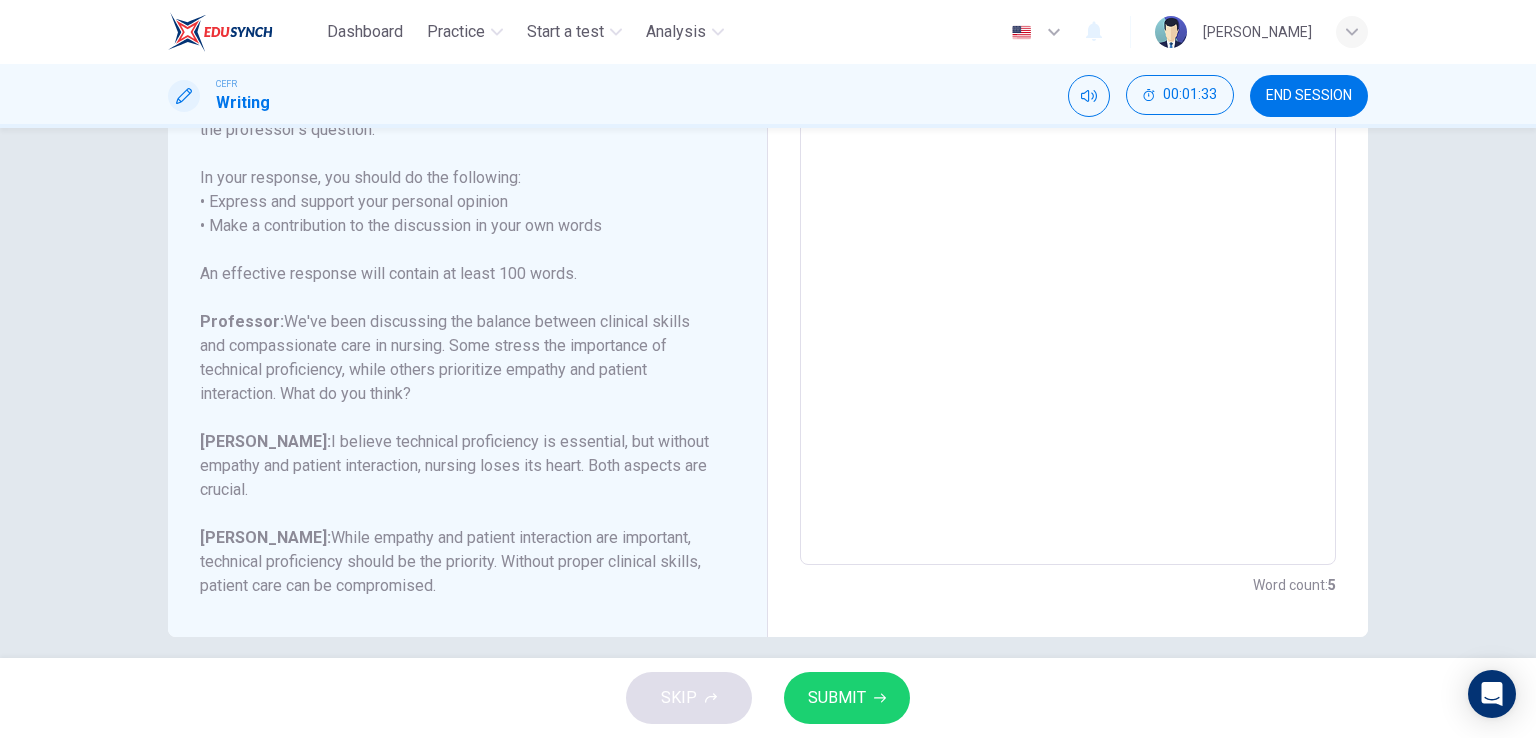 scroll, scrollTop: 360, scrollLeft: 0, axis: vertical 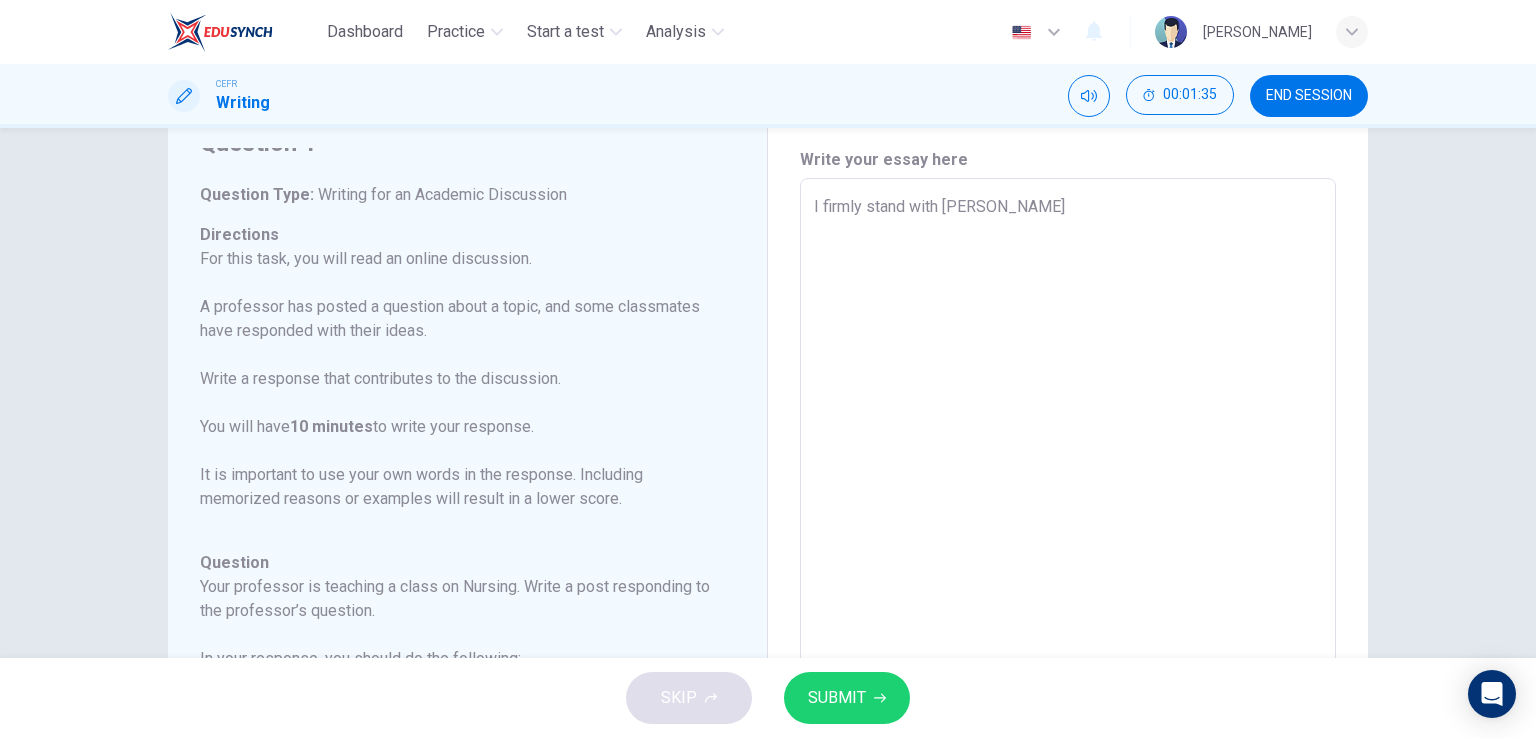 type on "I firmly stand with Wyat" 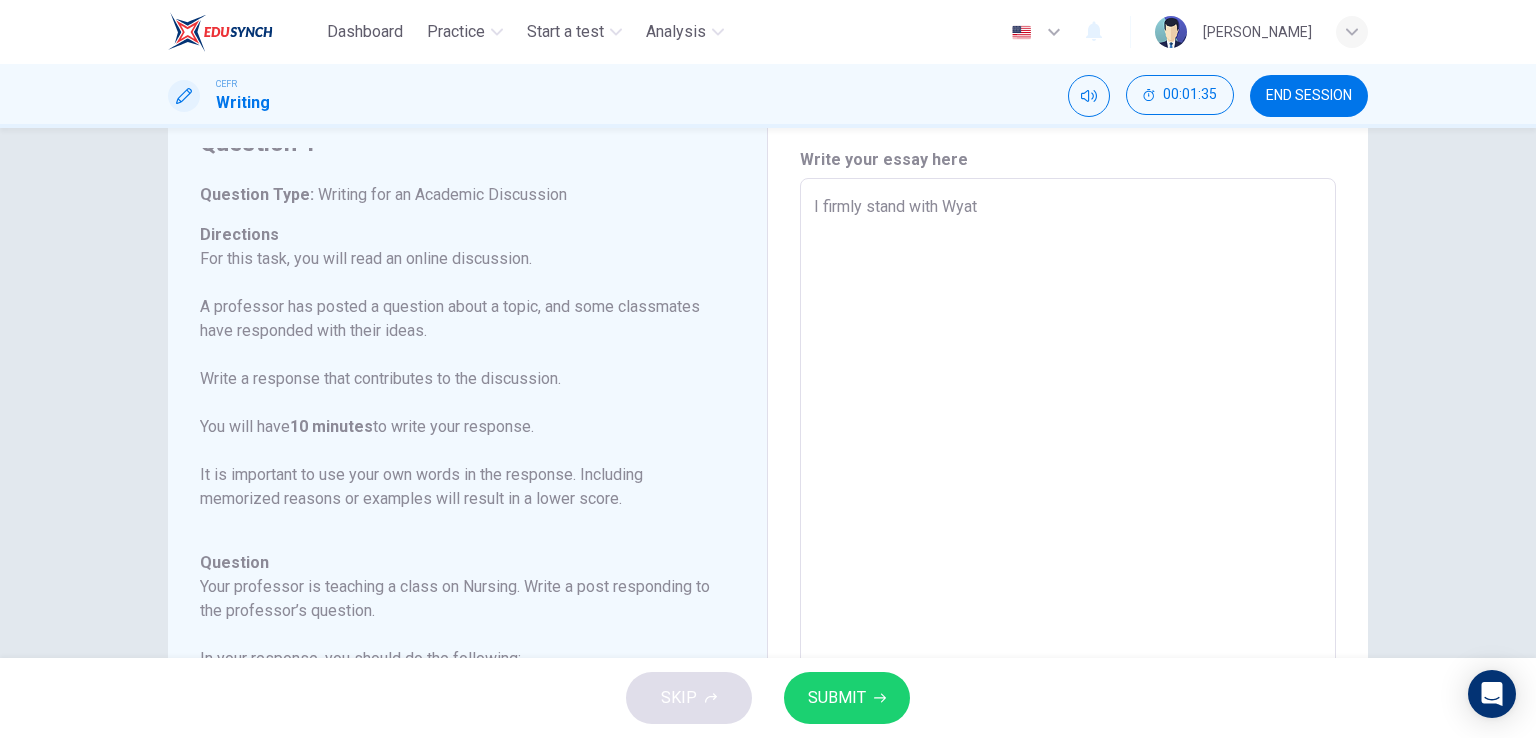 type on "I firmly stand with [PERSON_NAME]" 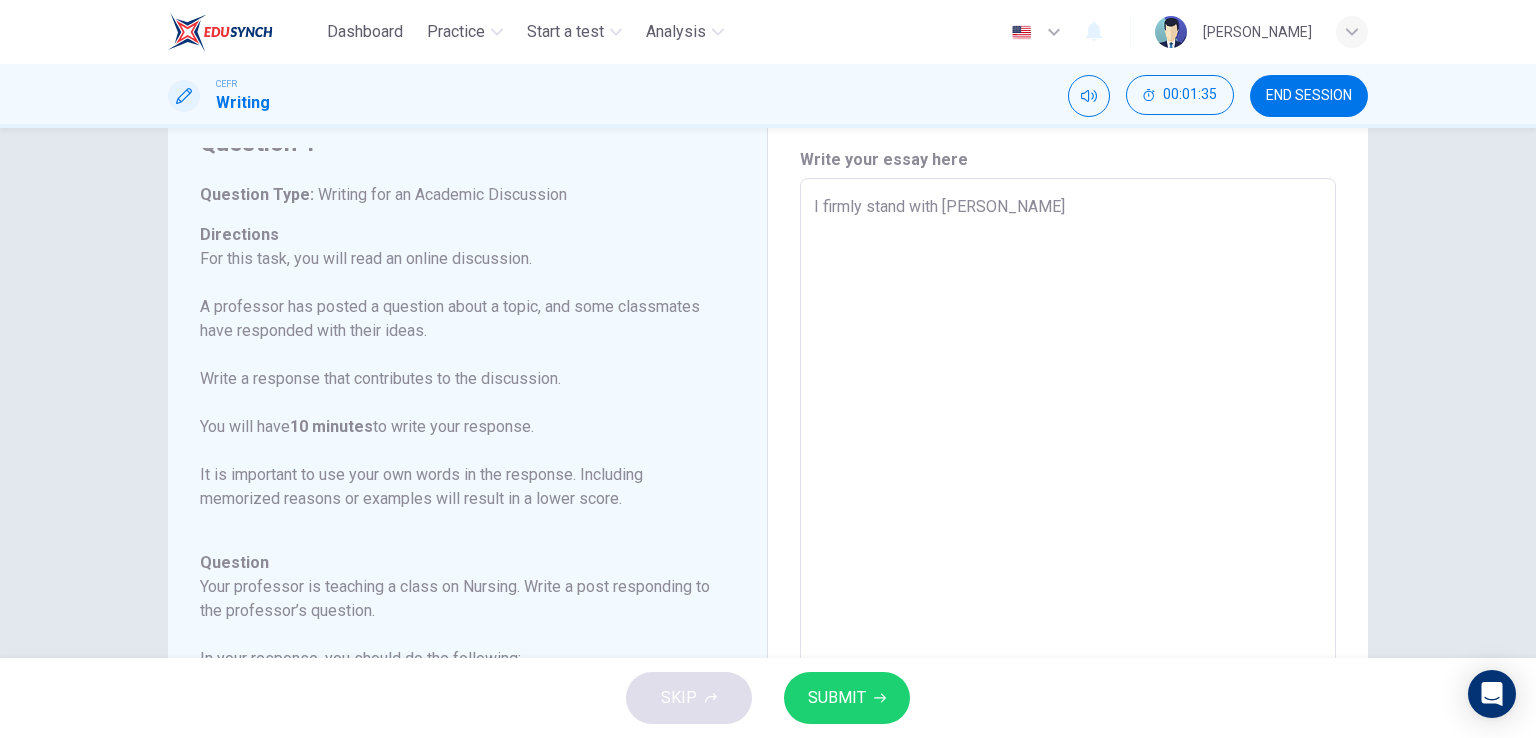 type on "x" 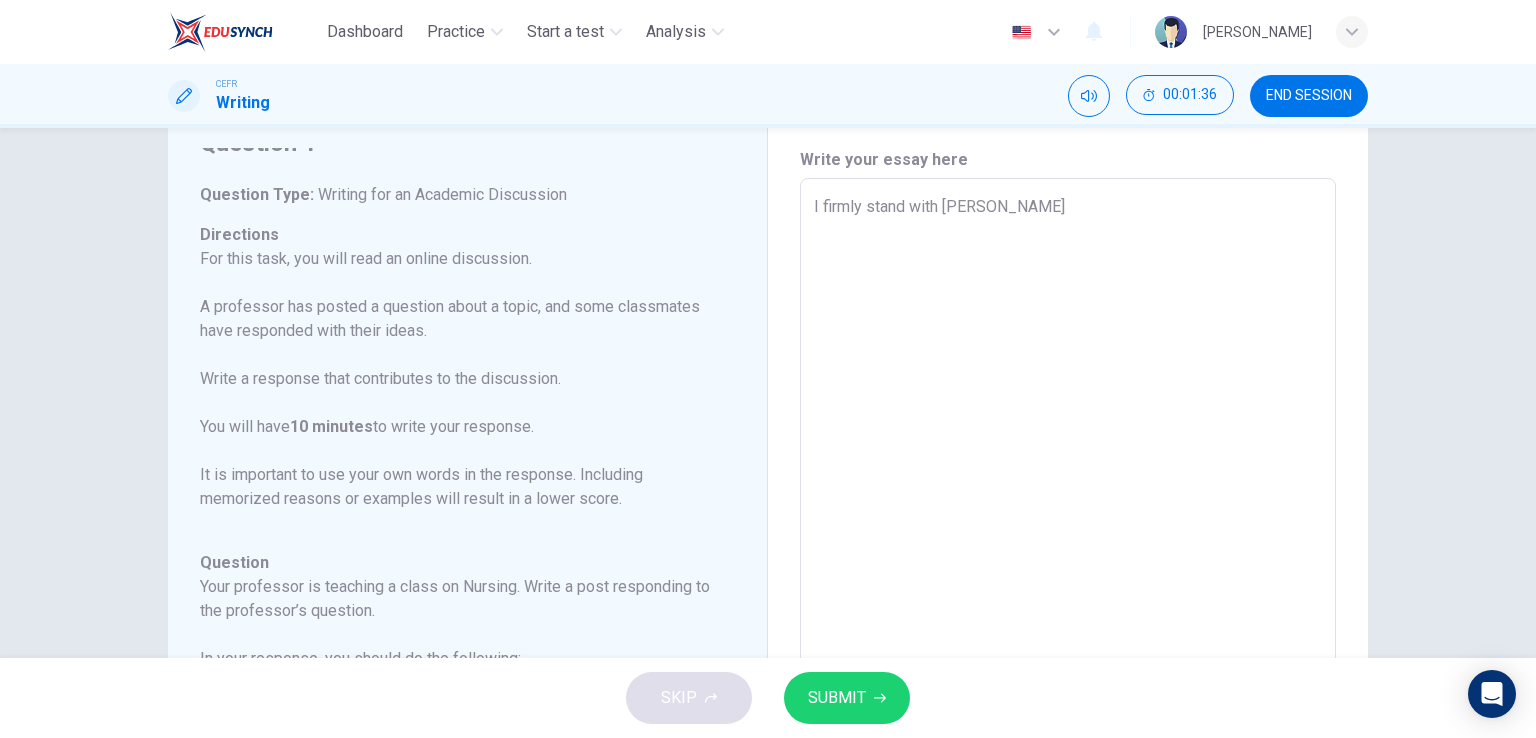 type on "I firmly stand with [PERSON_NAME]" 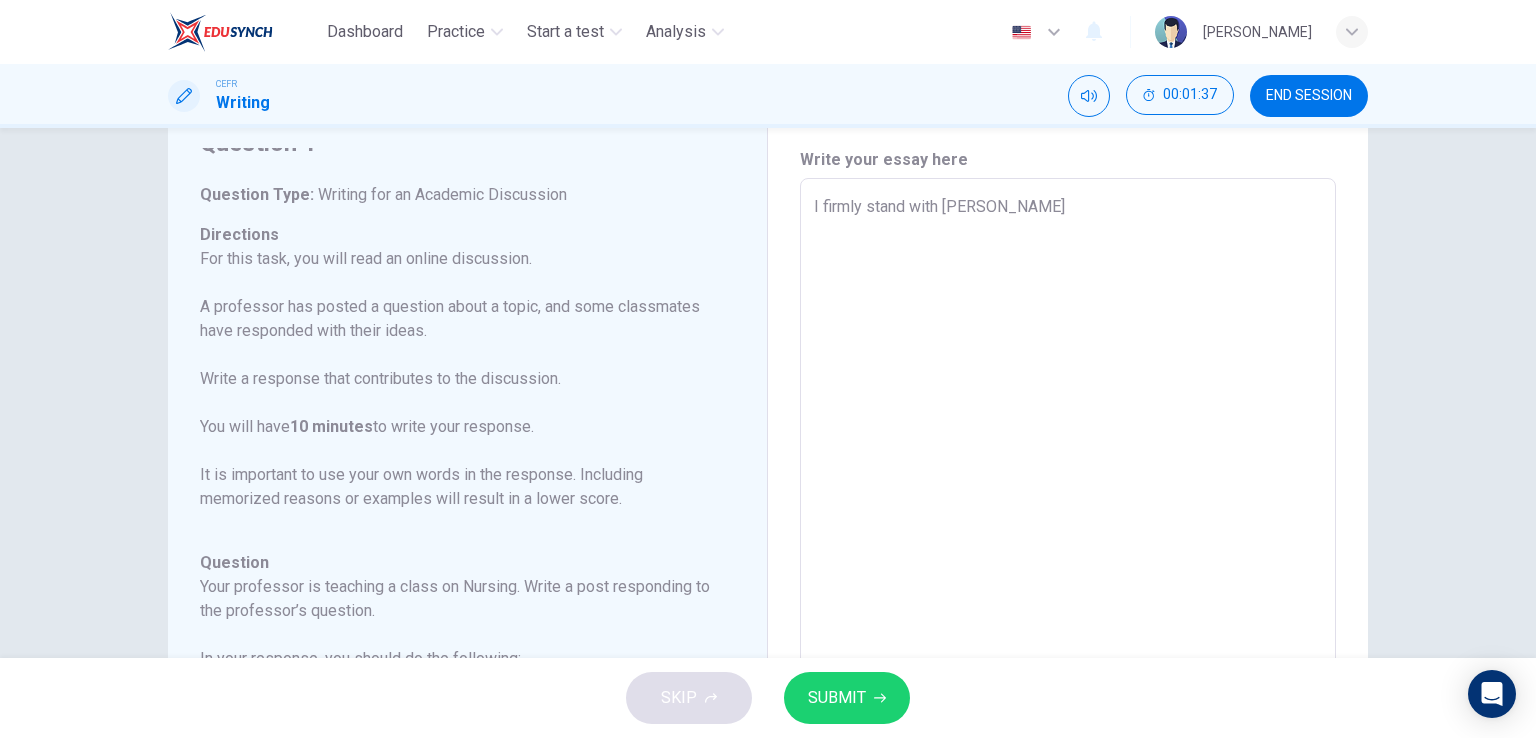 type on "x" 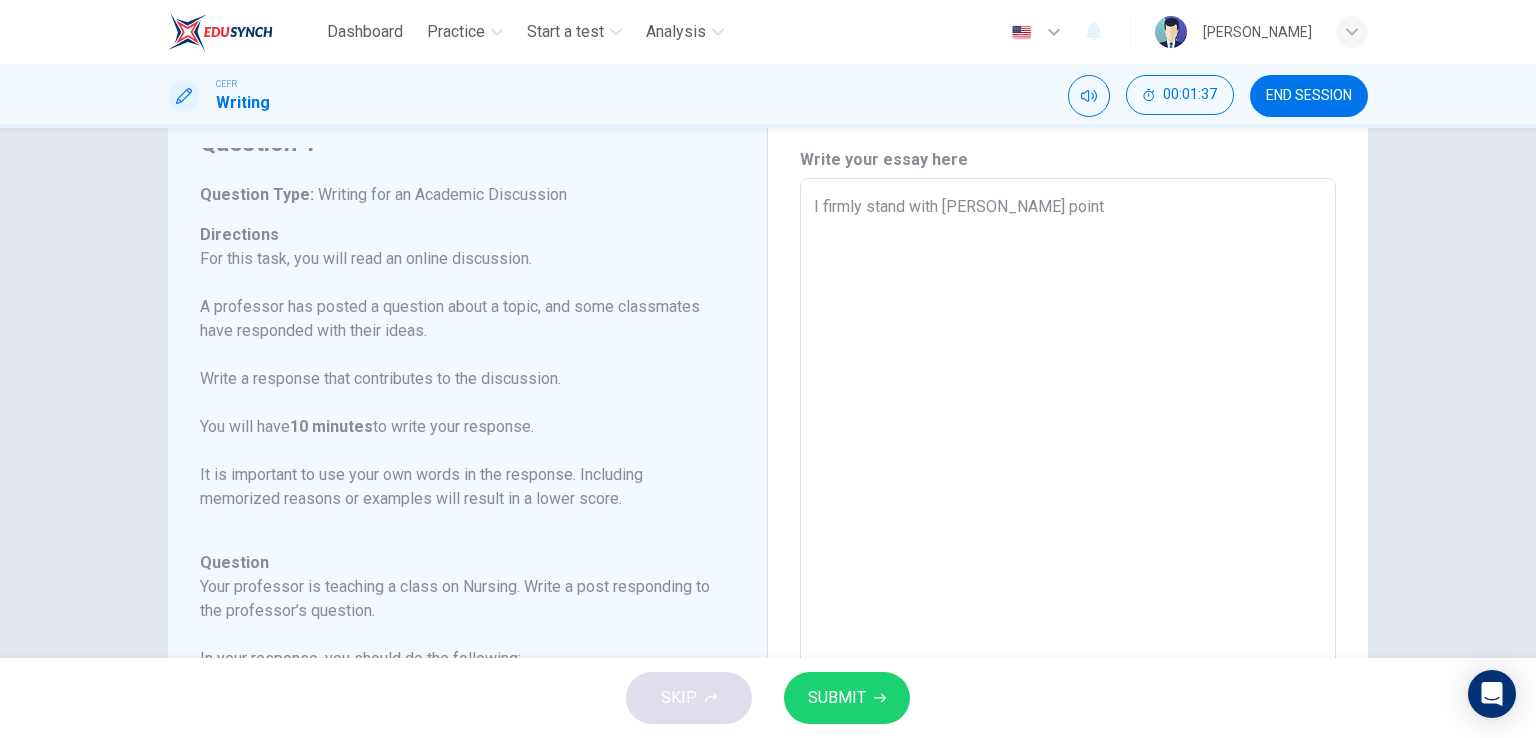 type on "x" 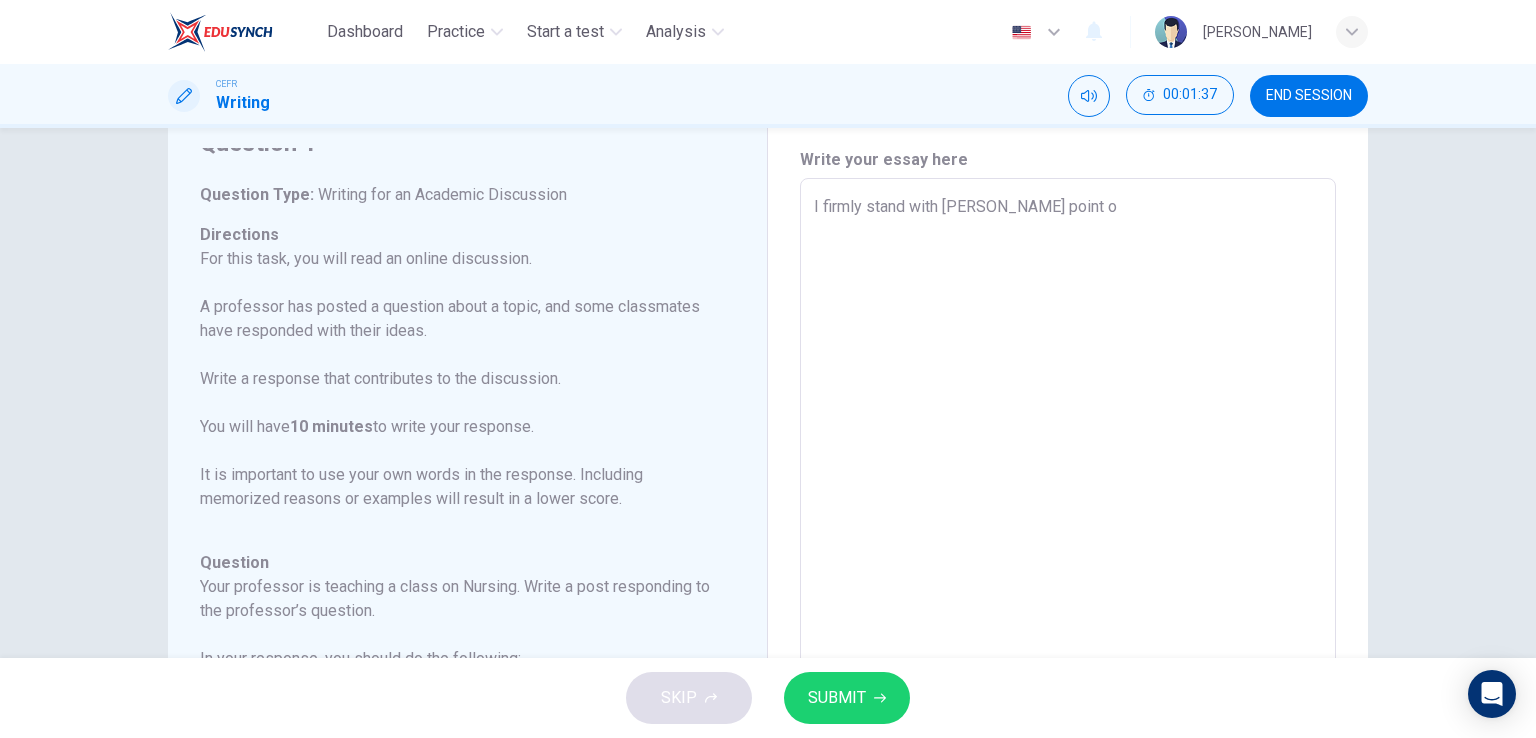 type on "x" 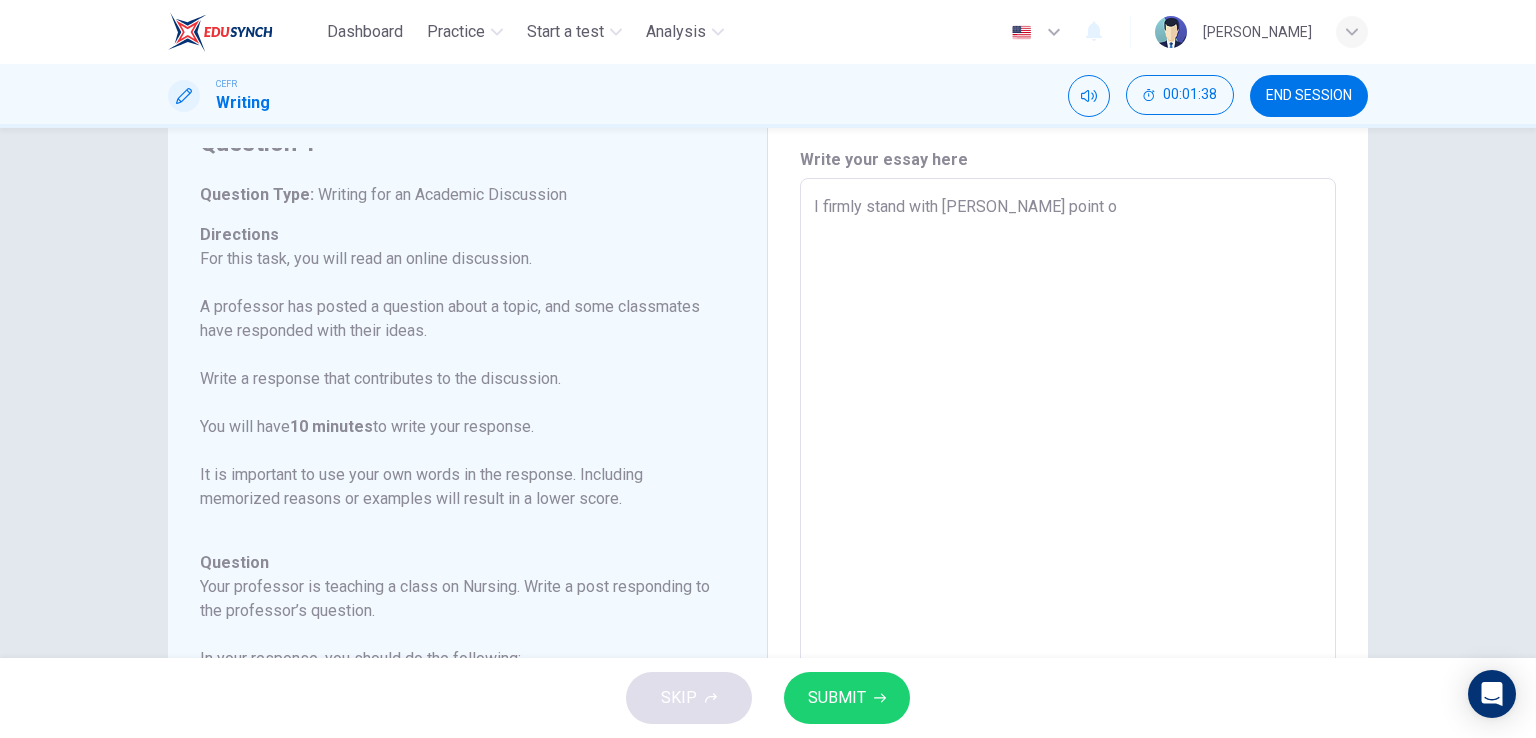 type on "I firmly stand with [PERSON_NAME] point of" 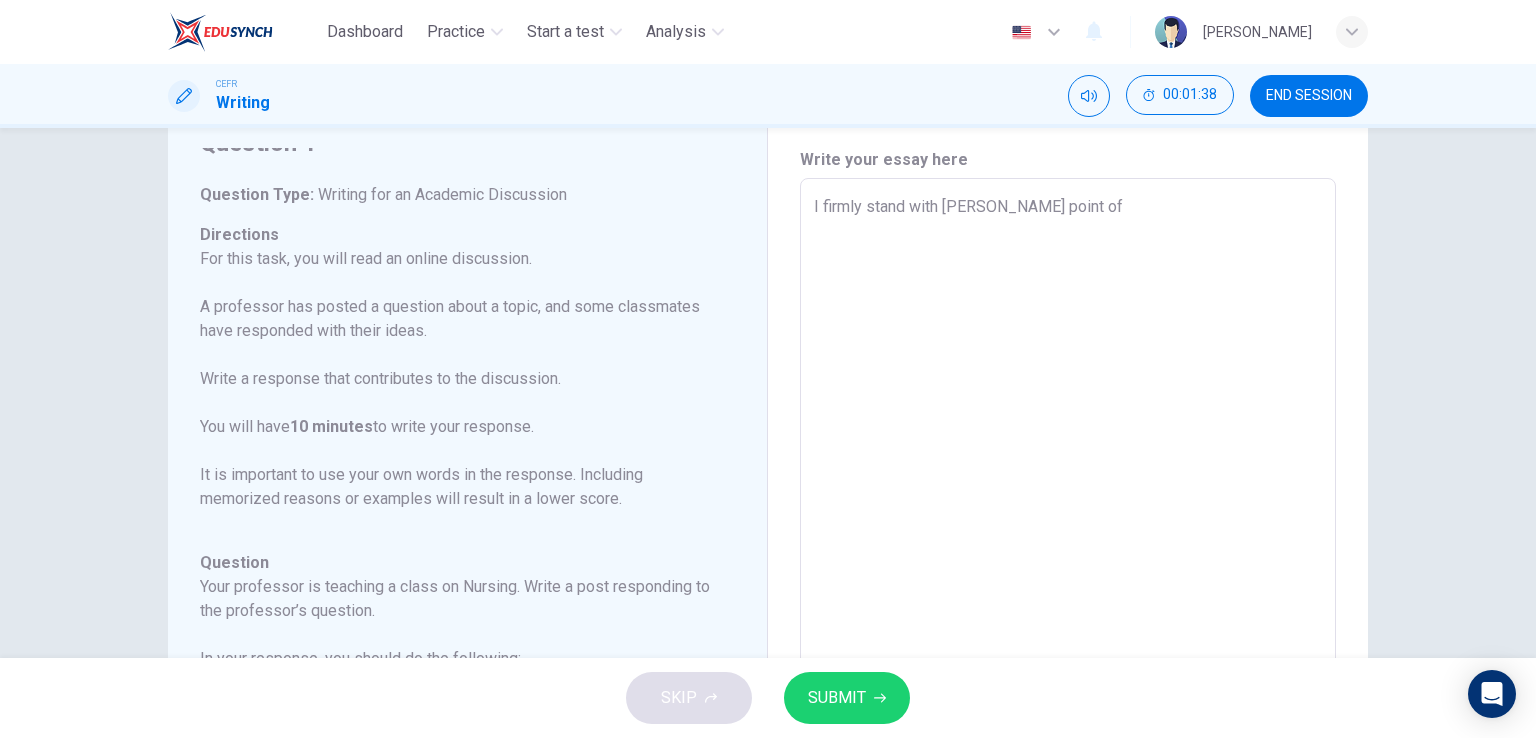 type on "I firmly stand with [PERSON_NAME] point of" 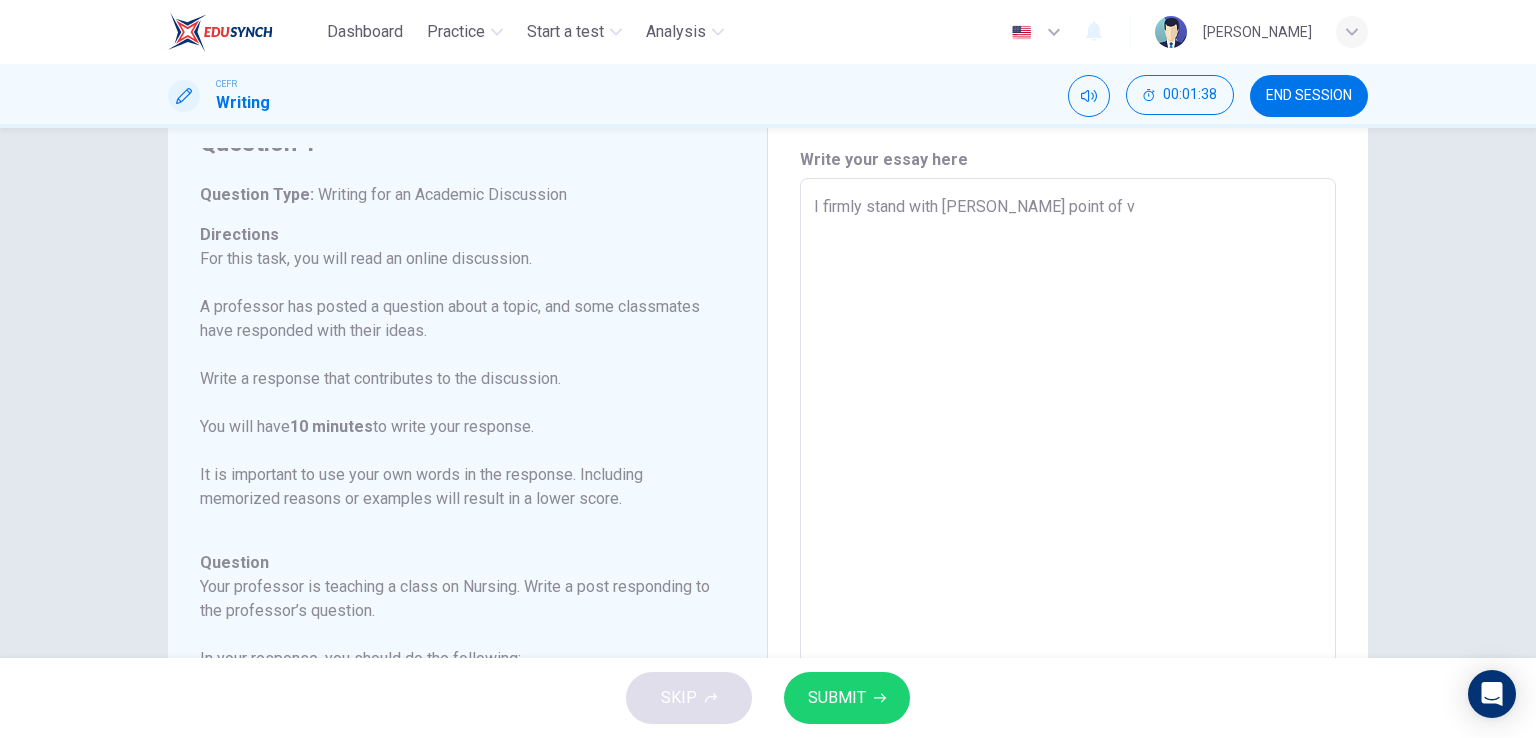 type on "x" 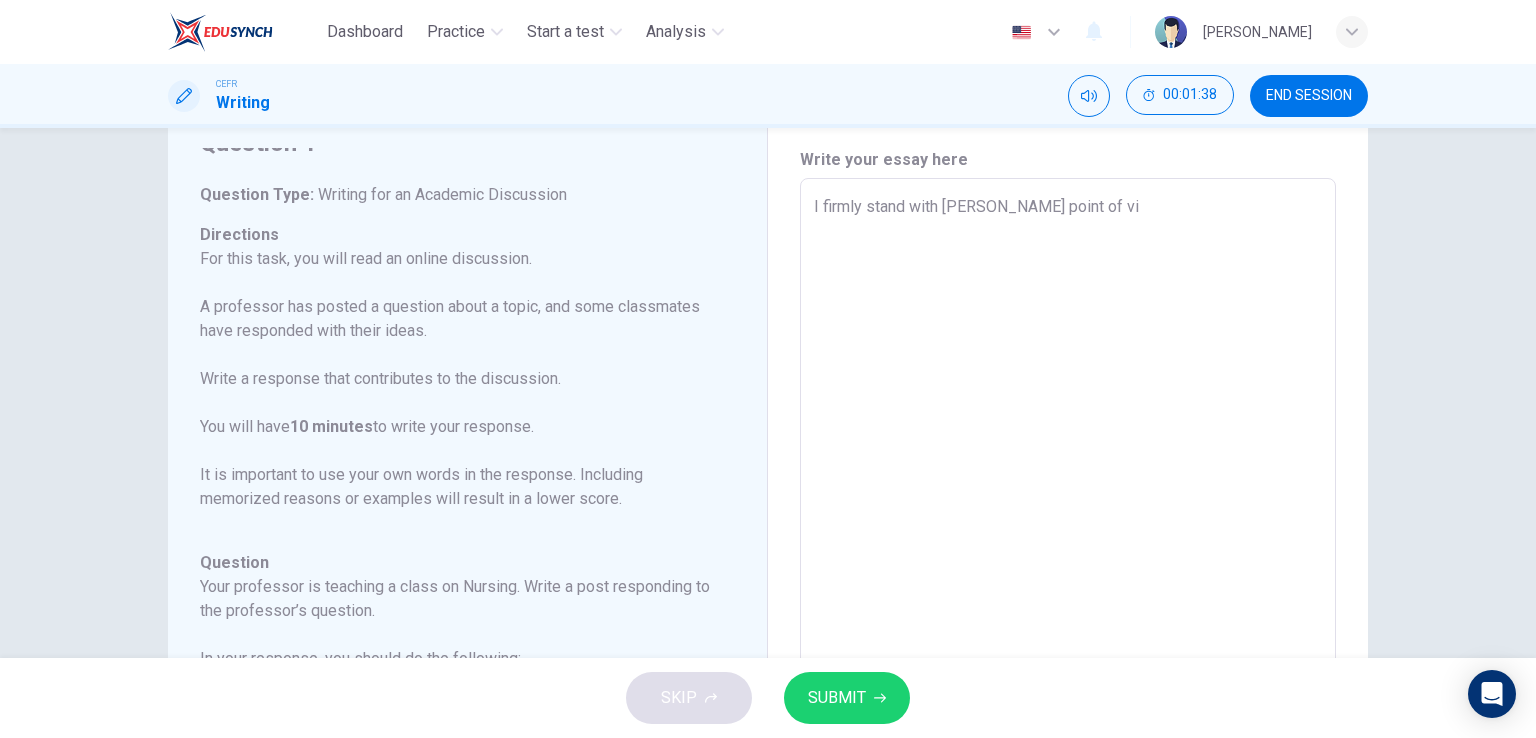 type on "x" 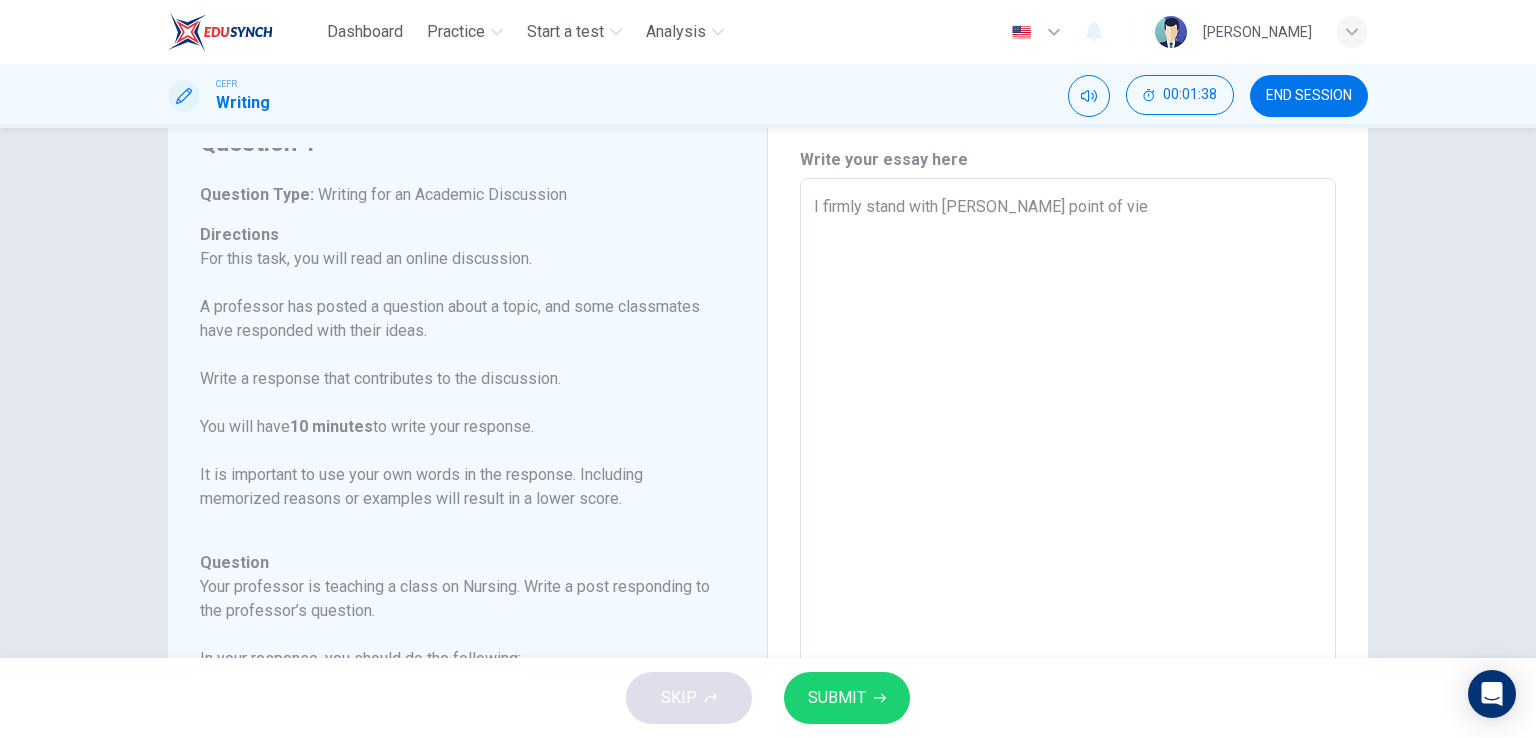 type on "x" 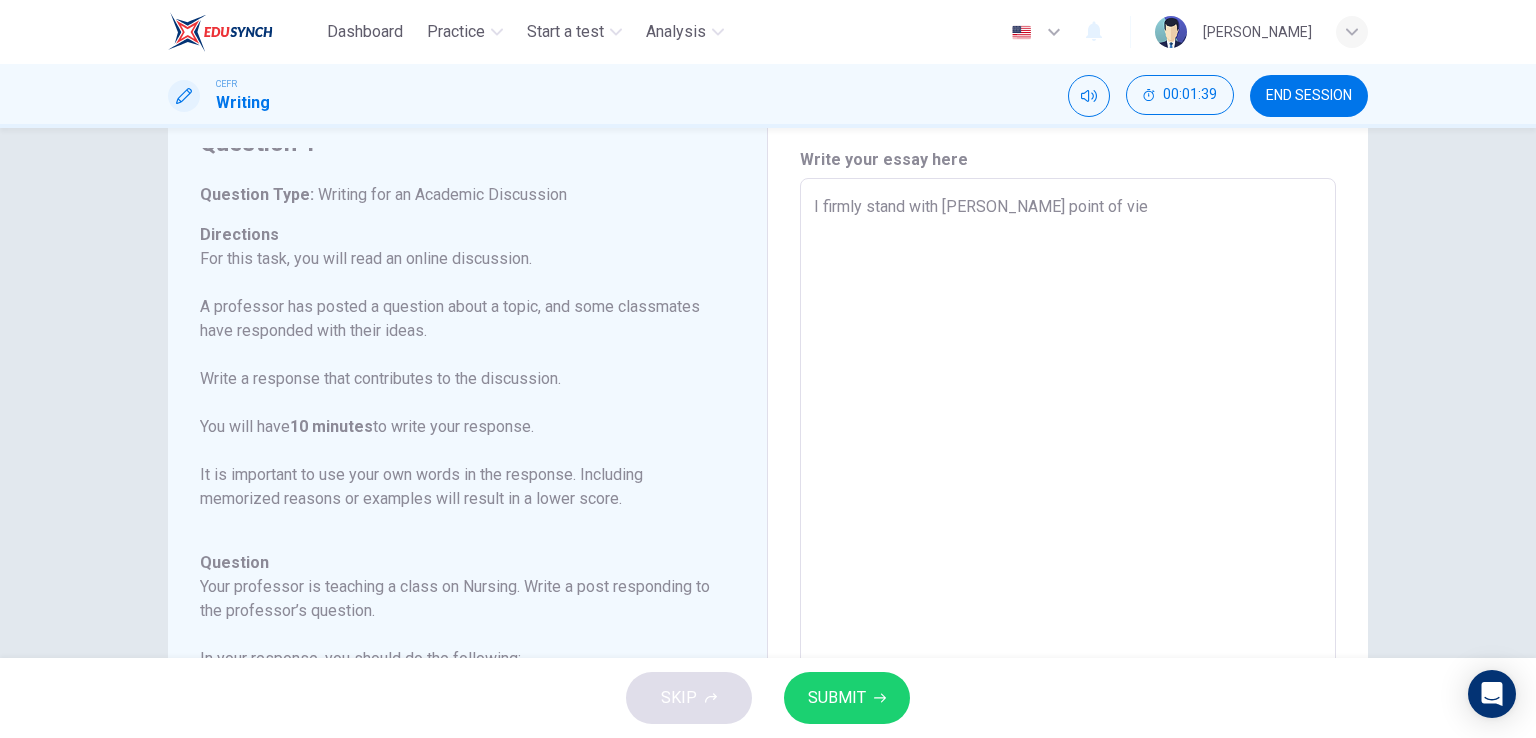 type on "I firmly stand with [PERSON_NAME] point of view" 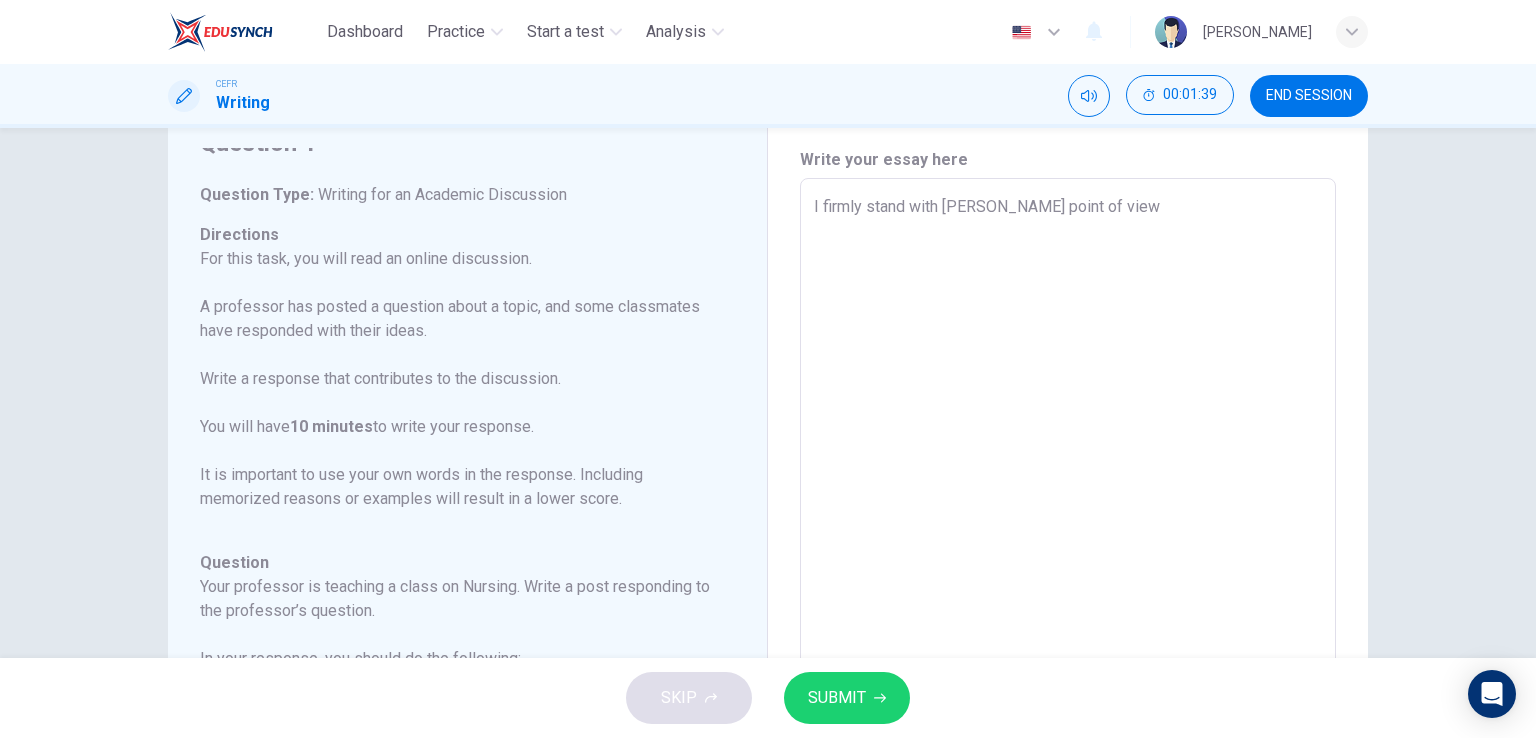 type on "I firmly stand with [PERSON_NAME] point of view," 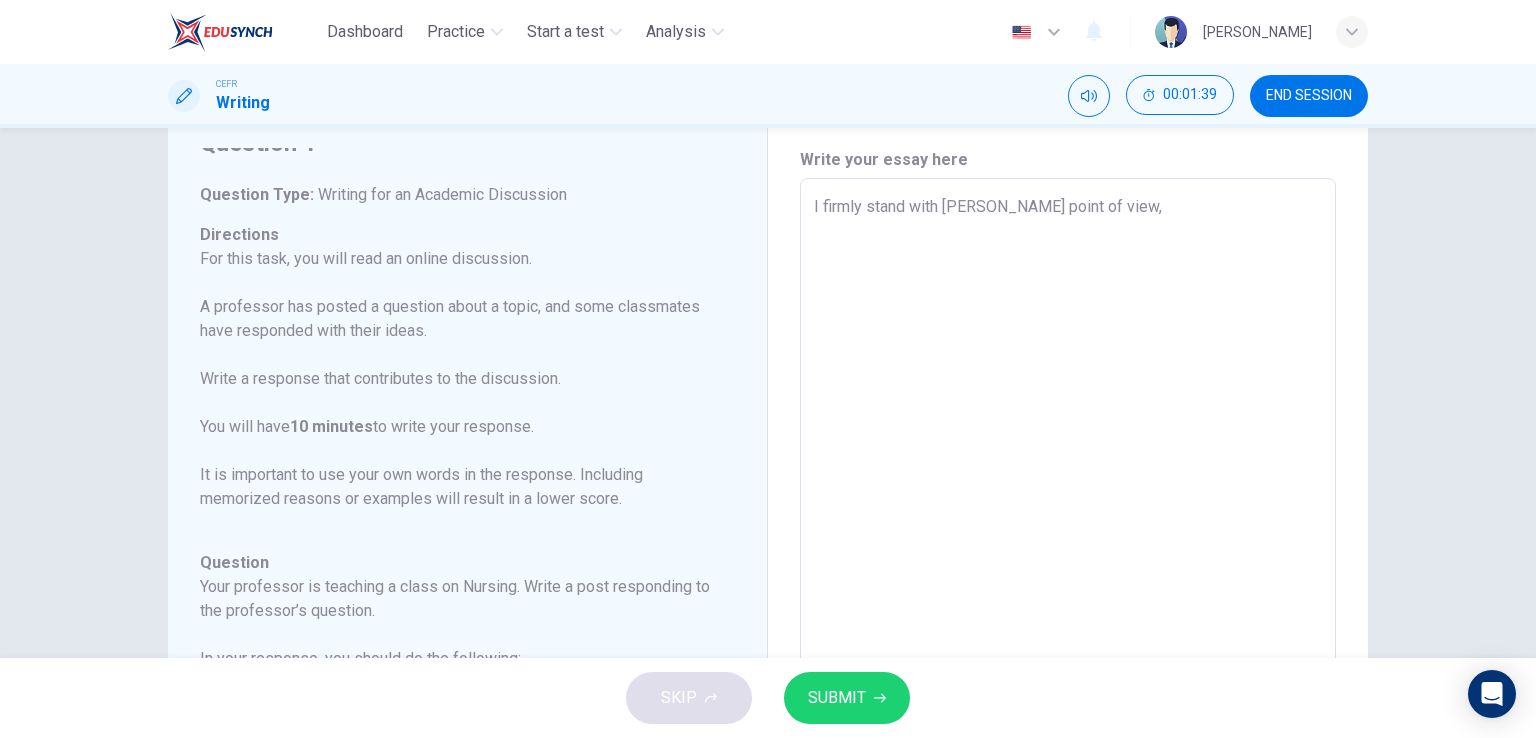 type on "x" 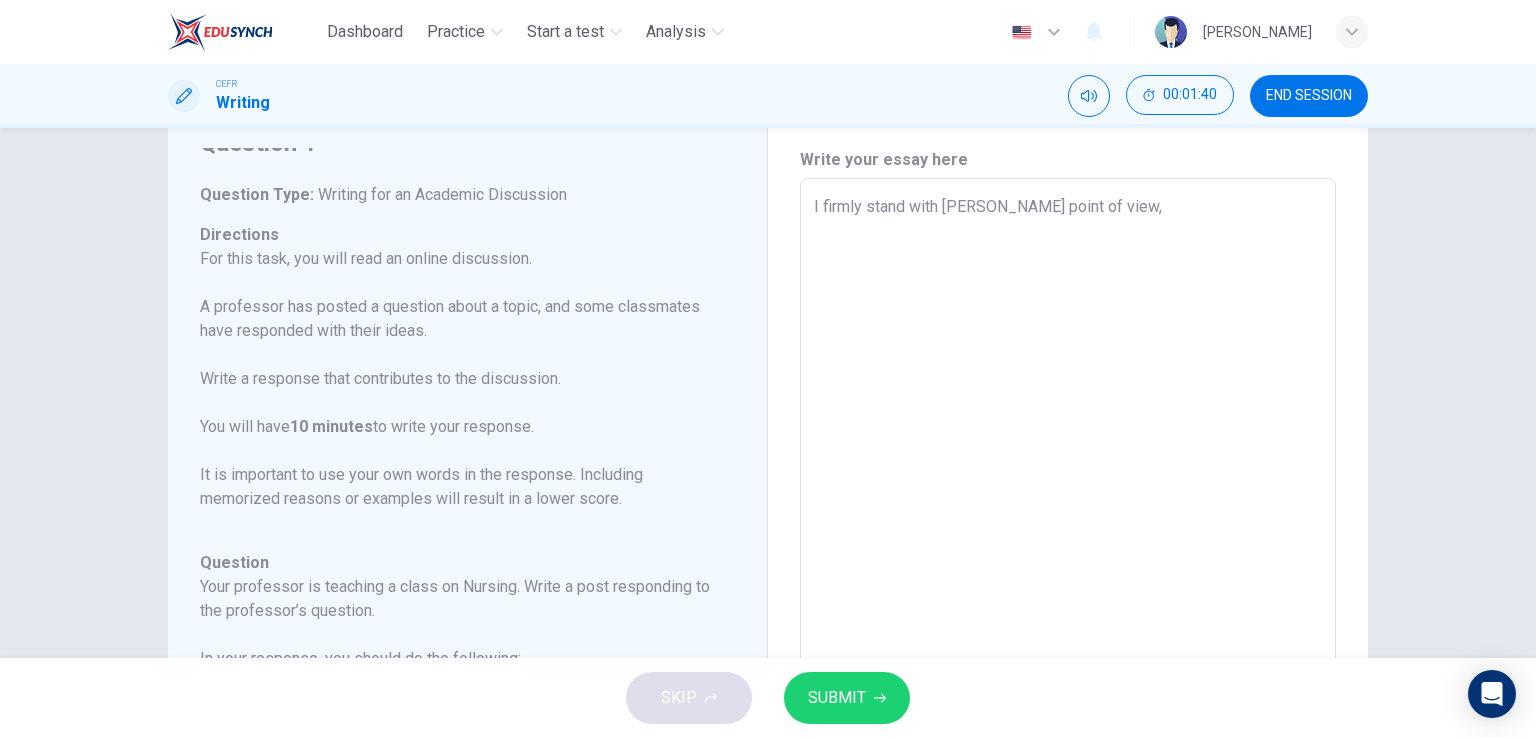 type on "I firmly stand with [PERSON_NAME] point of view," 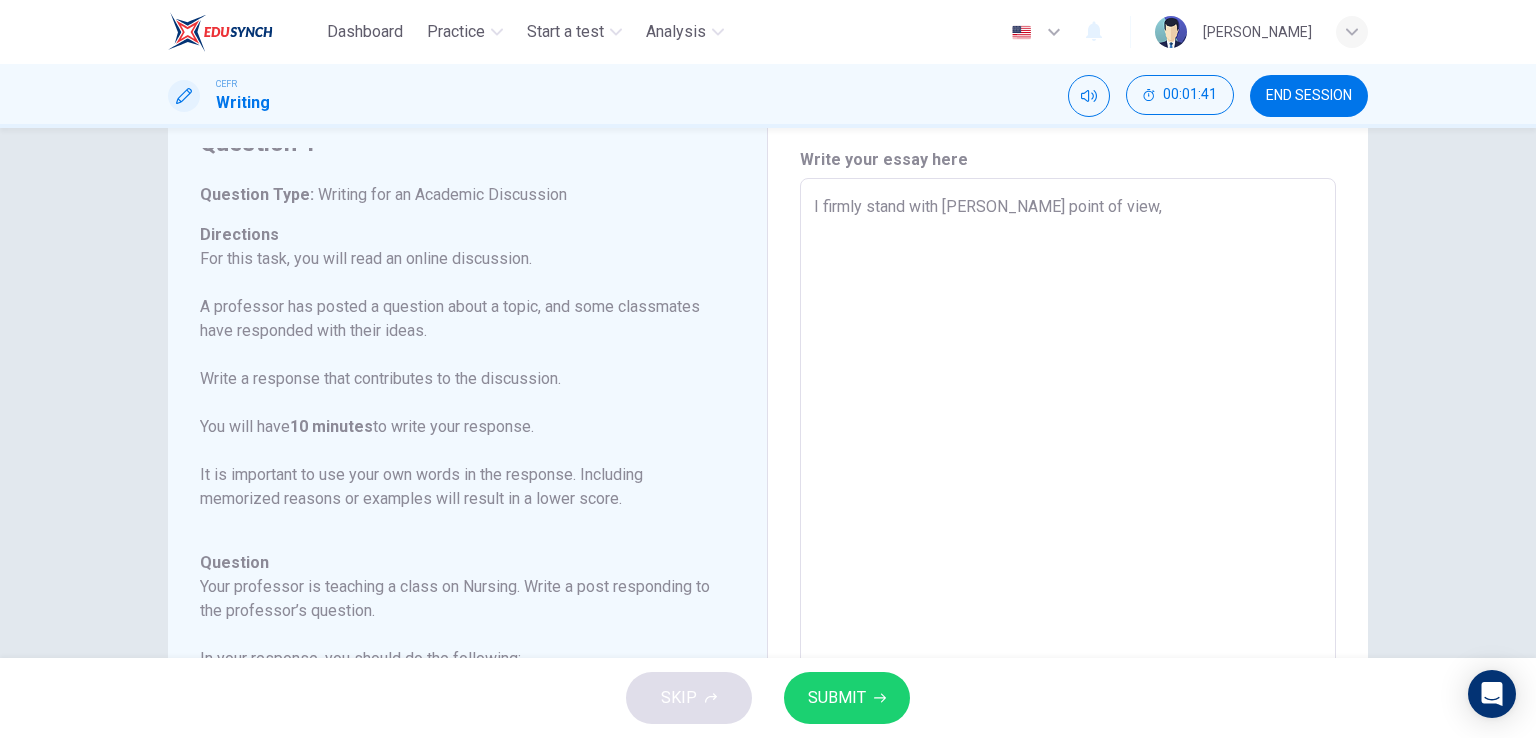 type on "I firmly stand with [PERSON_NAME] point of view," 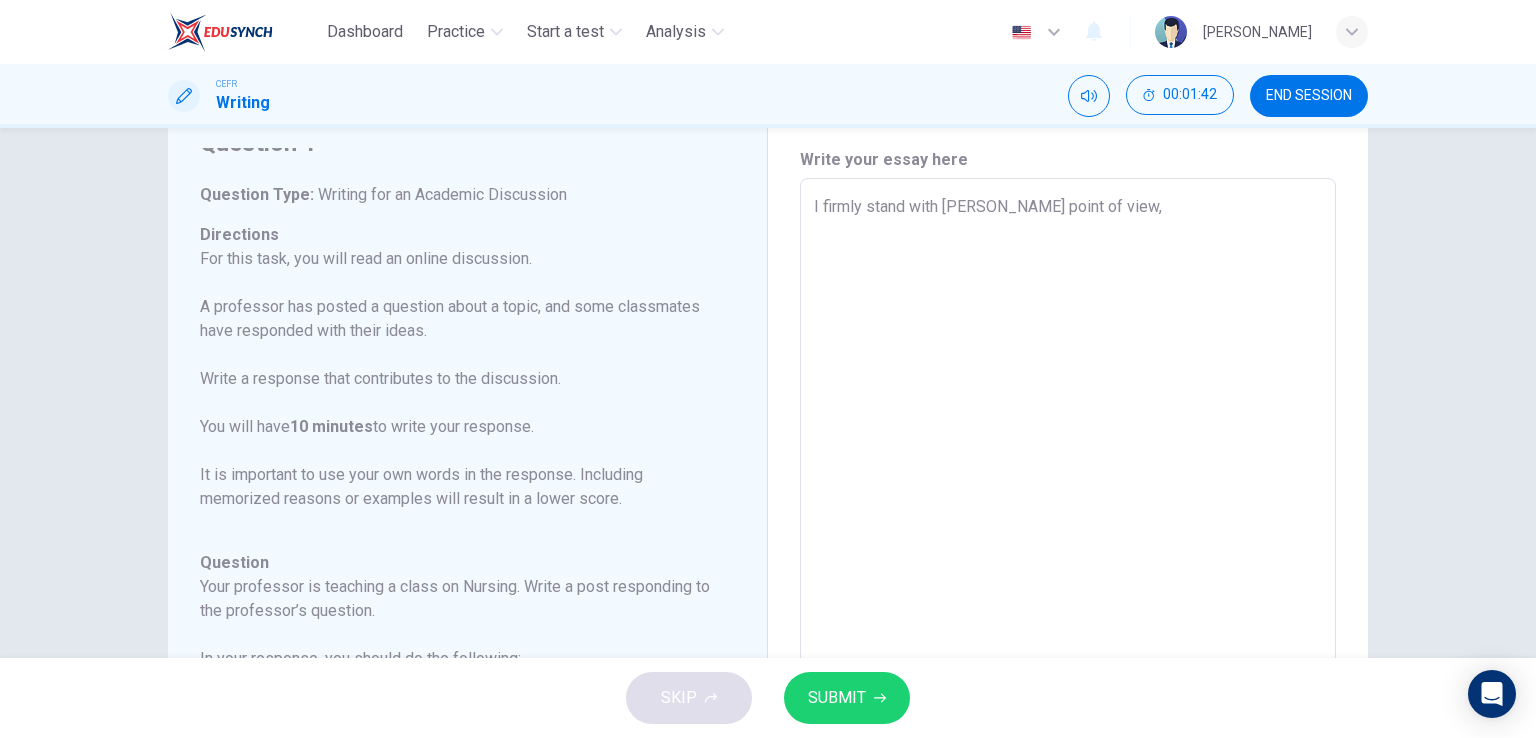 type on "I firmly stand with [PERSON_NAME] point of view," 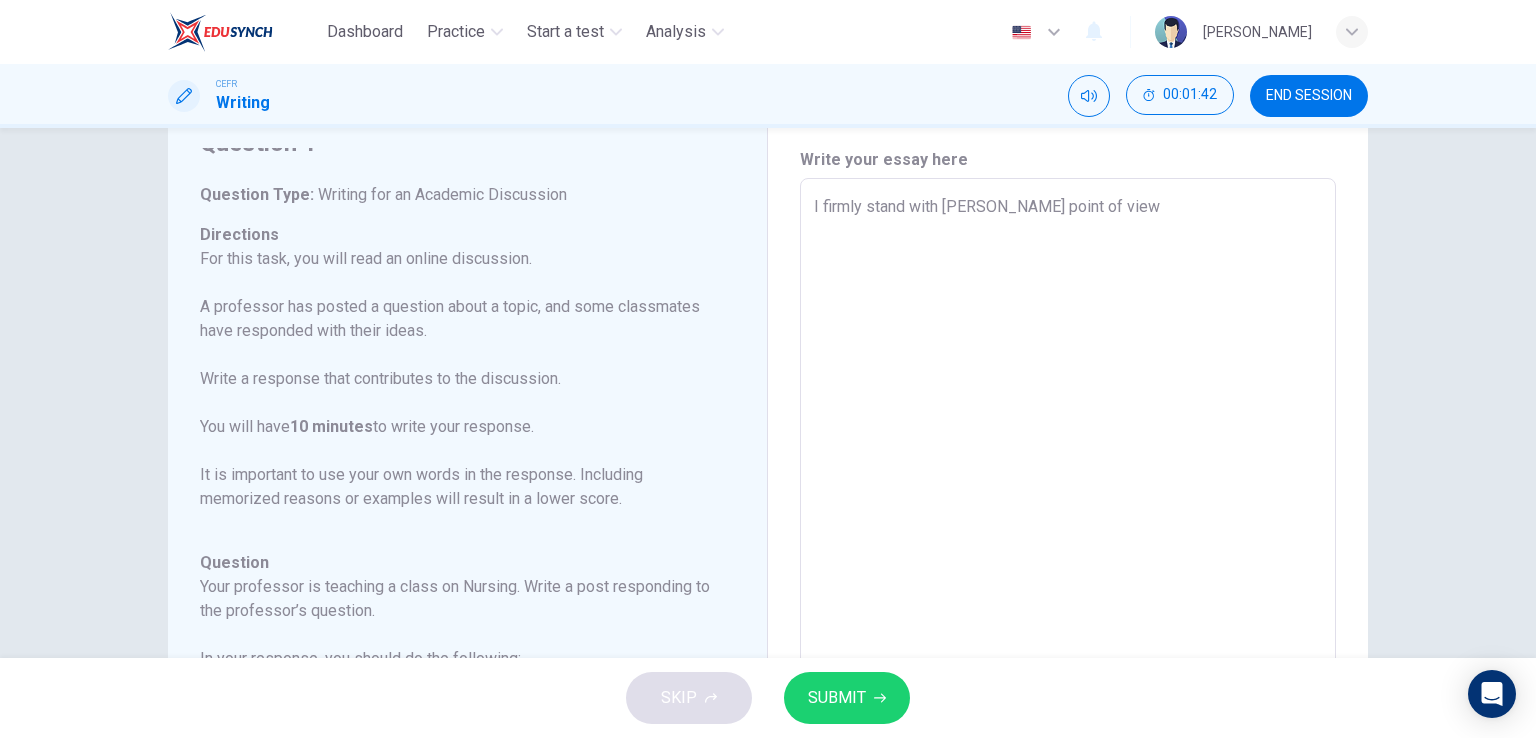type on "x" 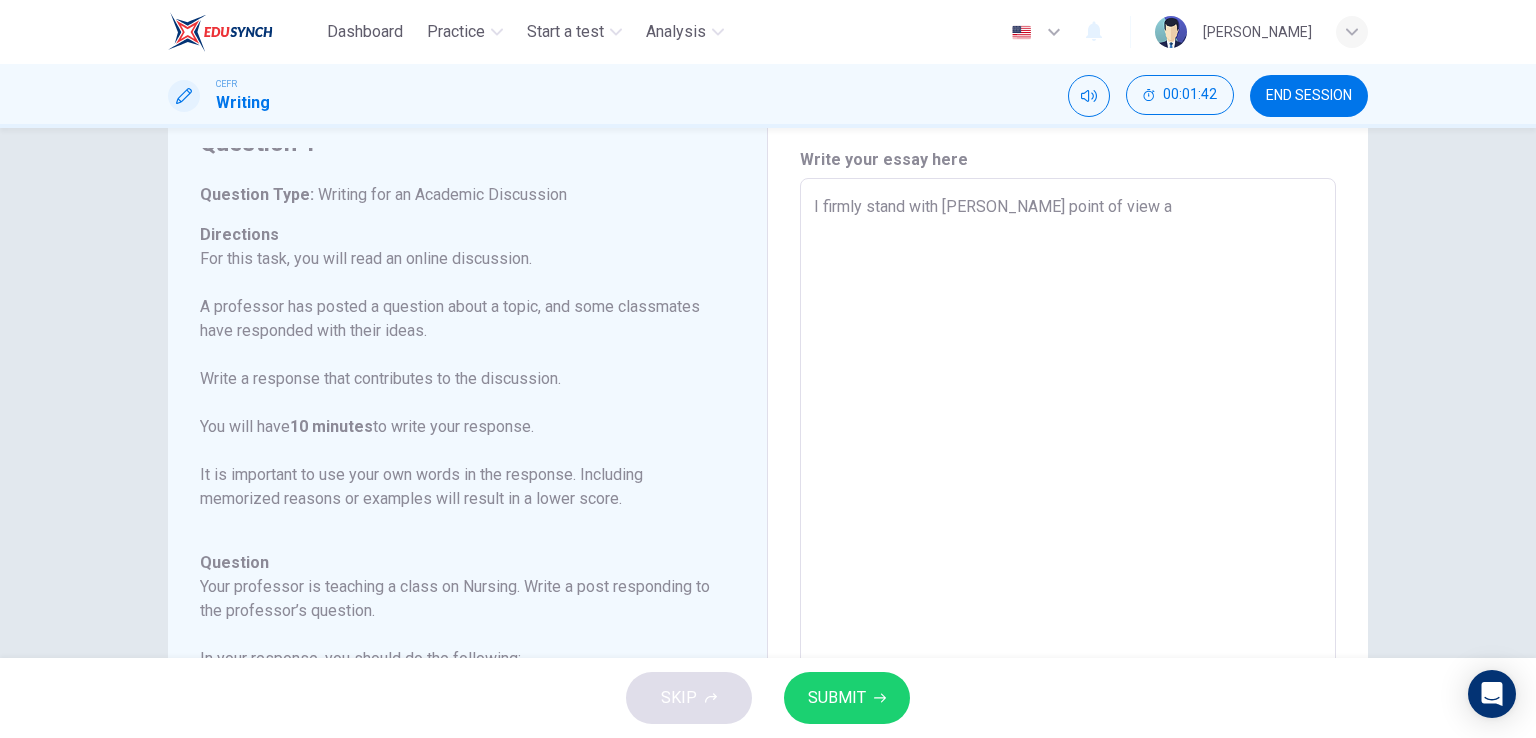 type on "x" 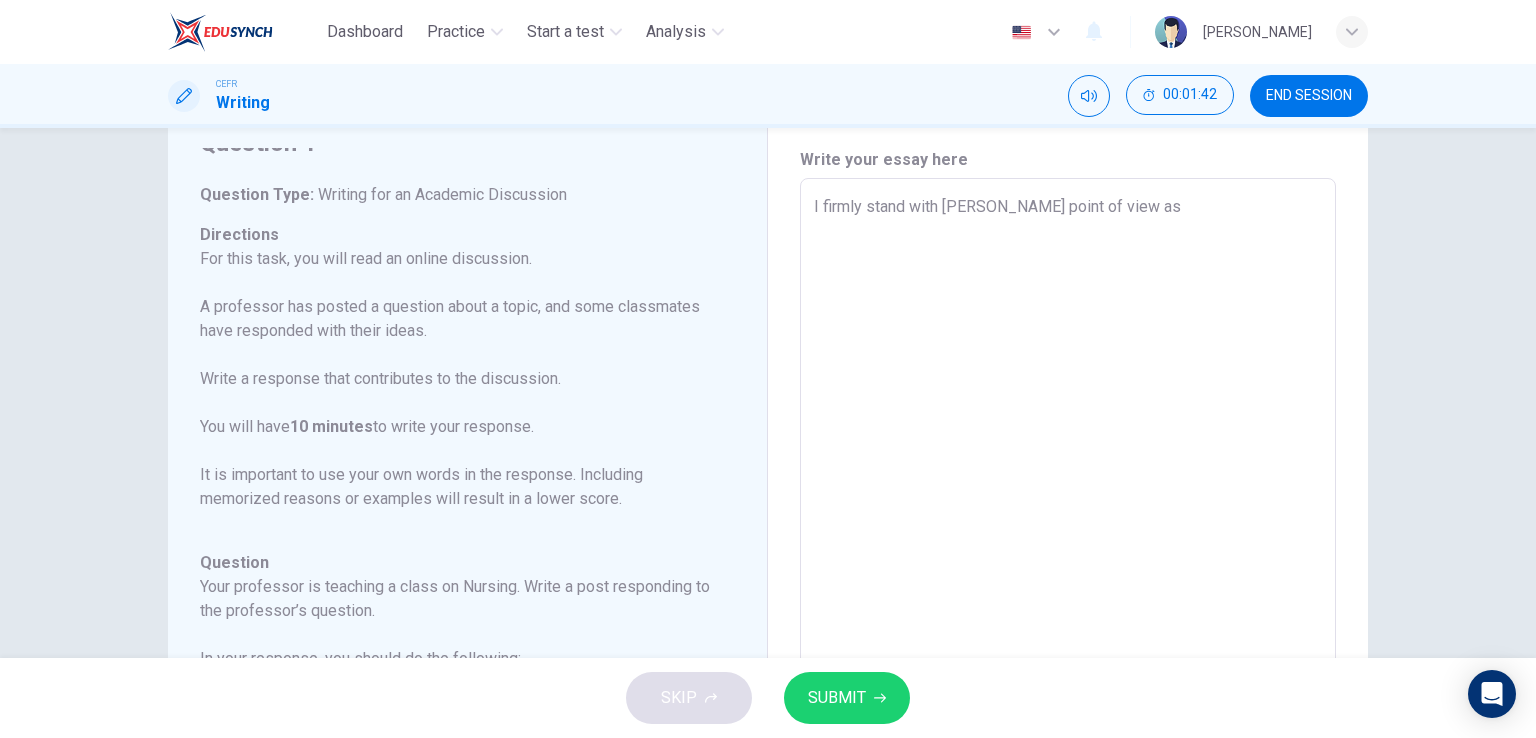 type on "x" 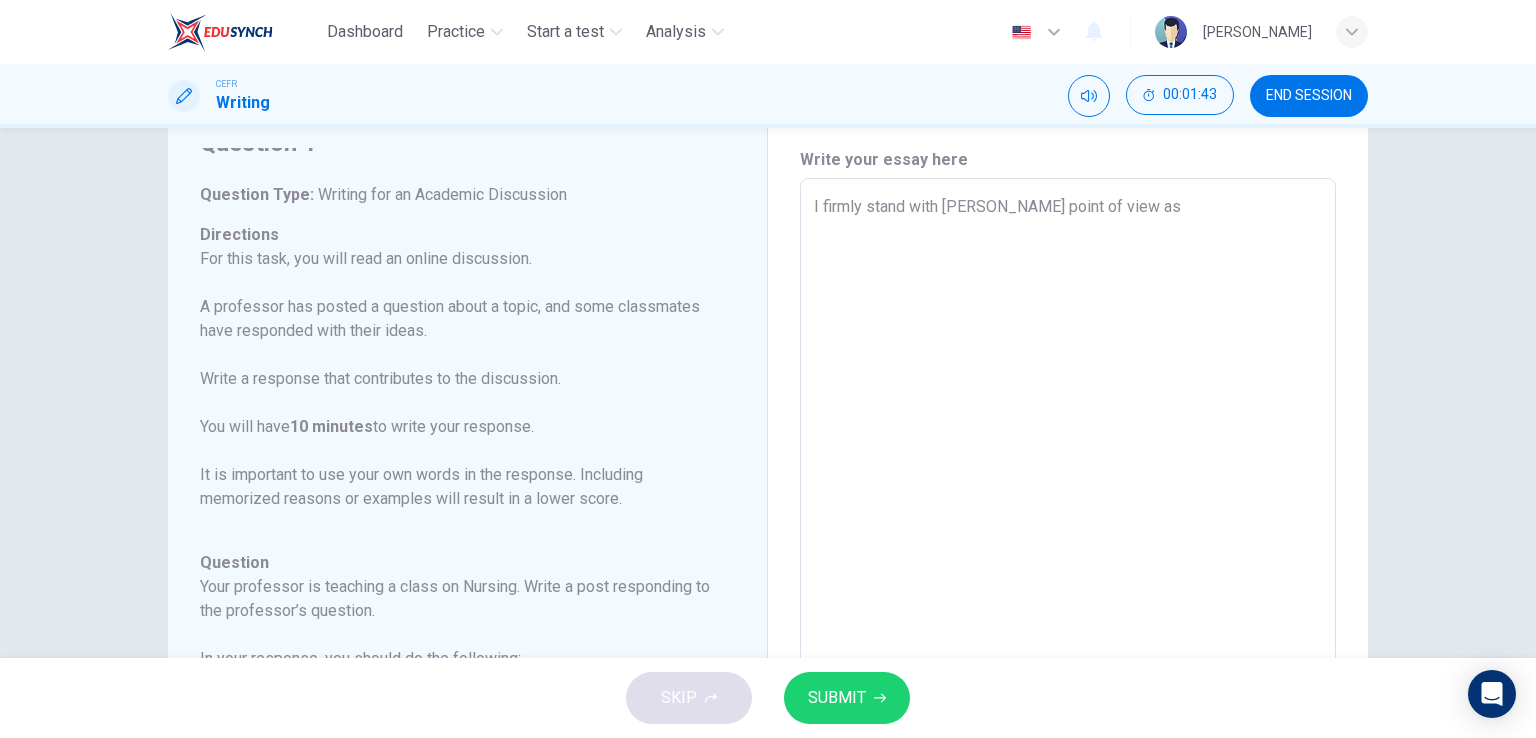 type on "I firmly stand with [PERSON_NAME] point of view as" 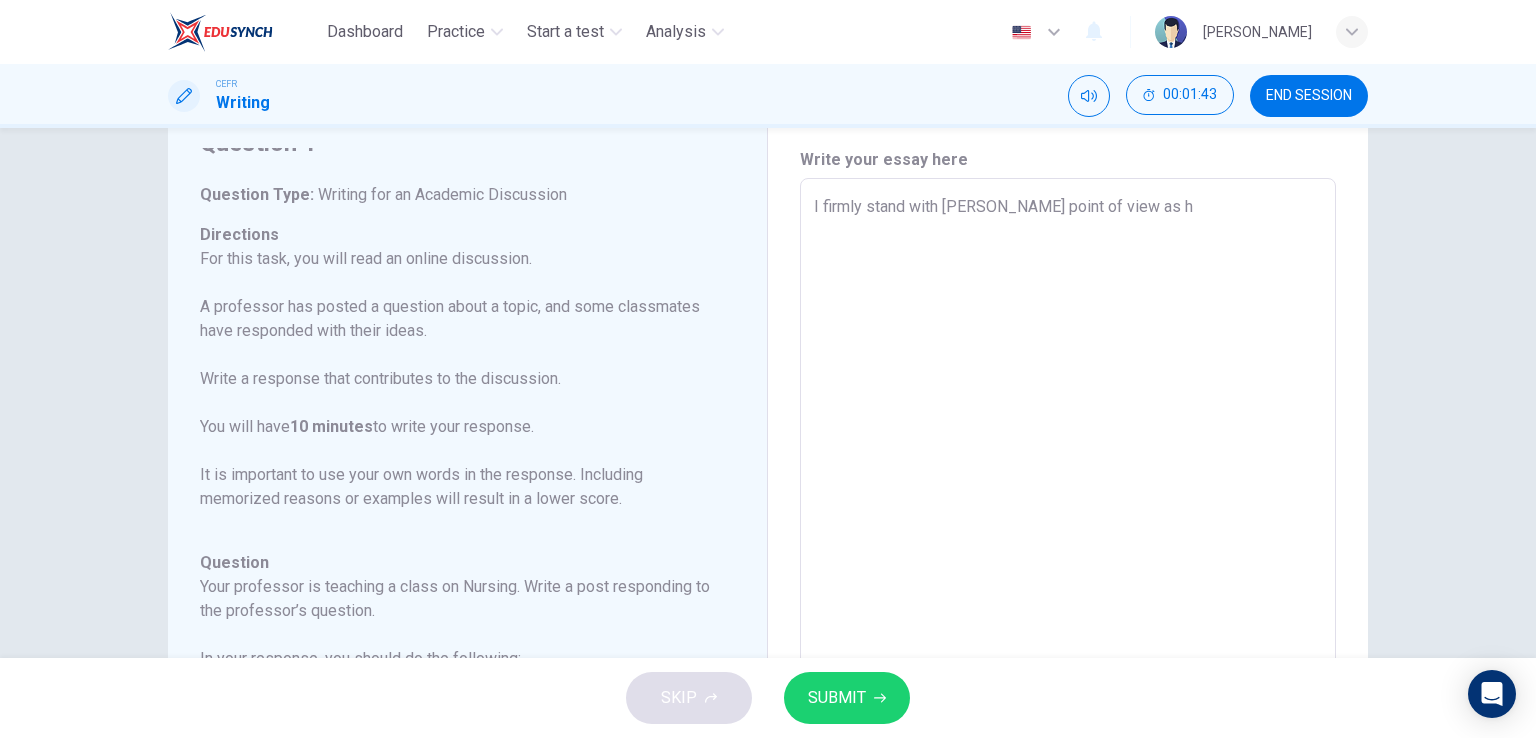 type on "x" 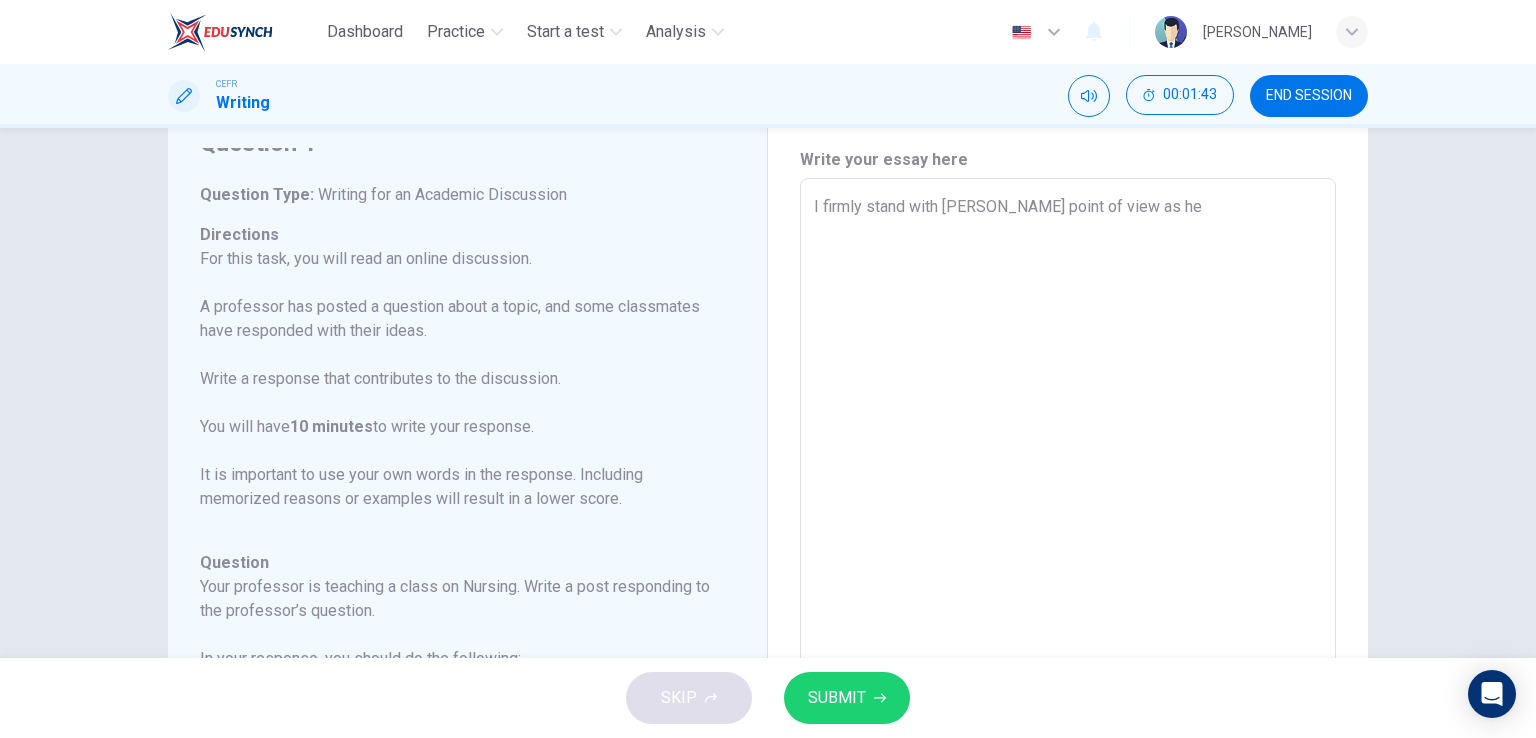type on "x" 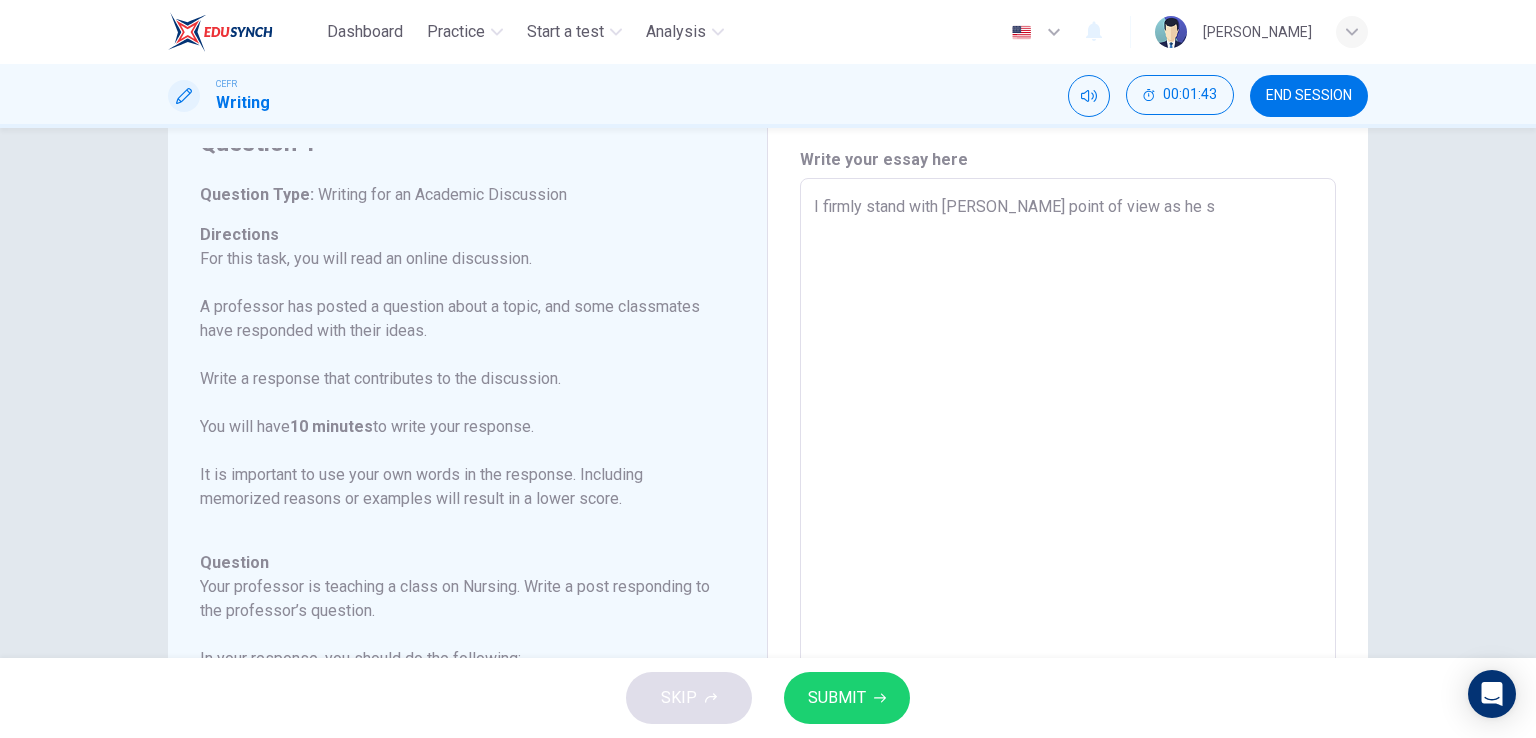 type on "x" 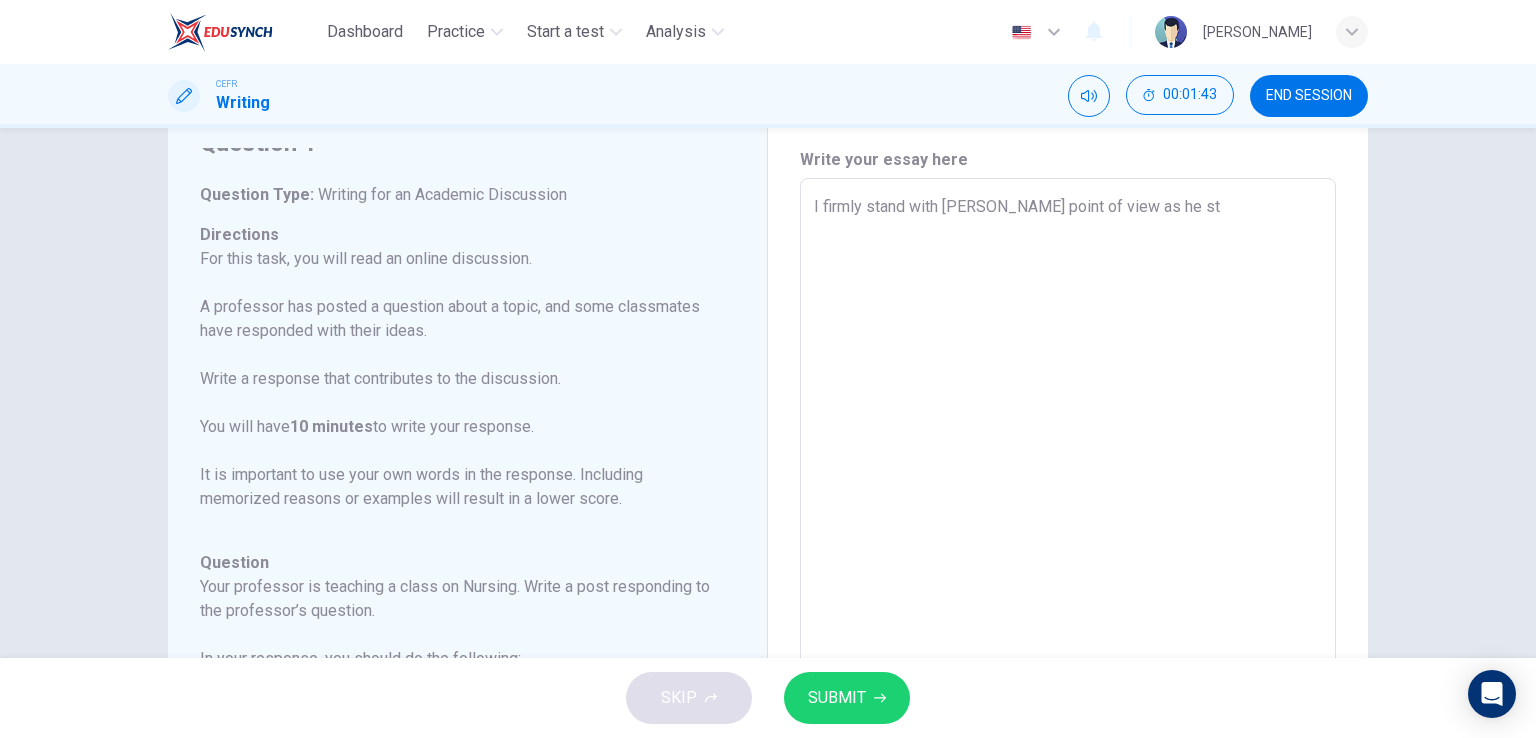 type on "x" 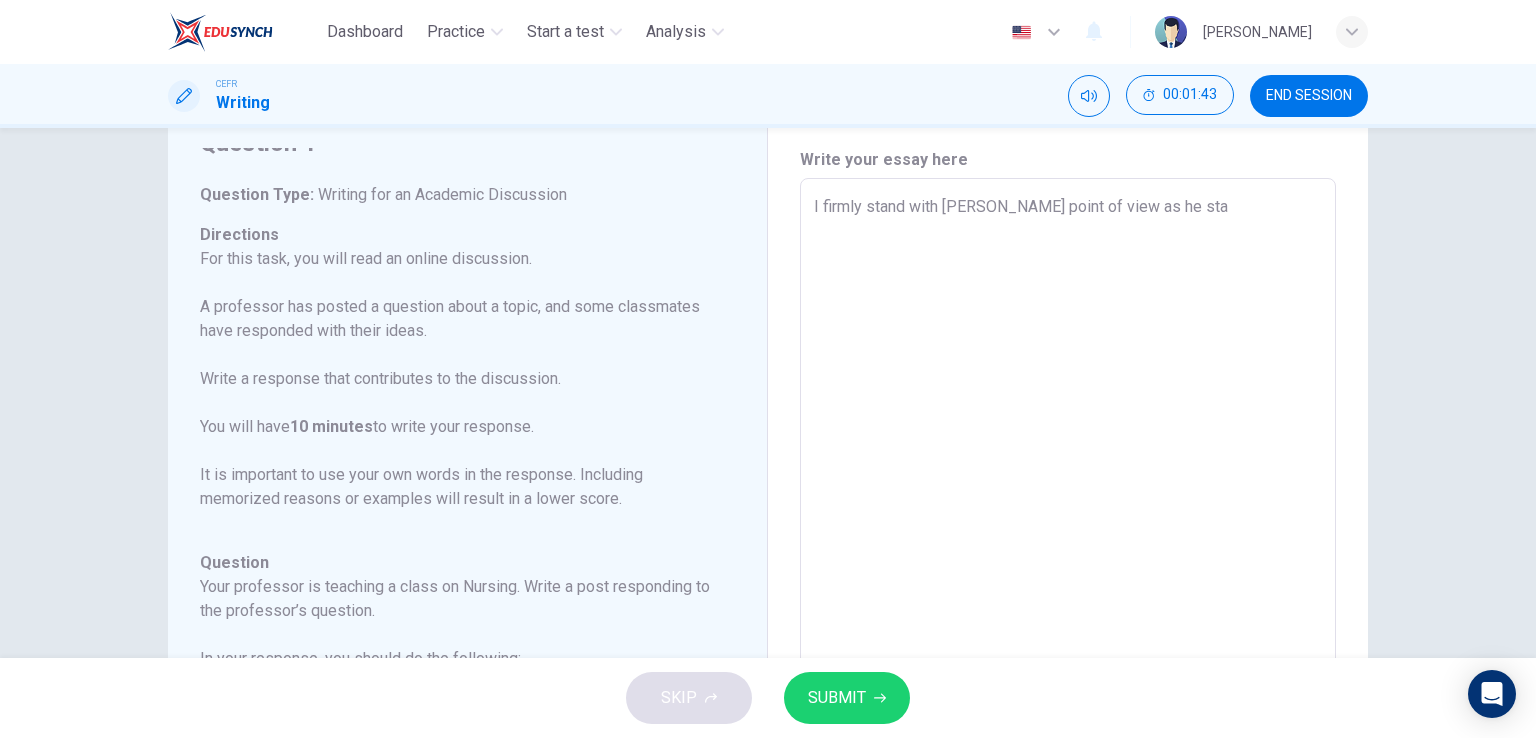 type on "I firmly stand with [PERSON_NAME] point of view as he stat" 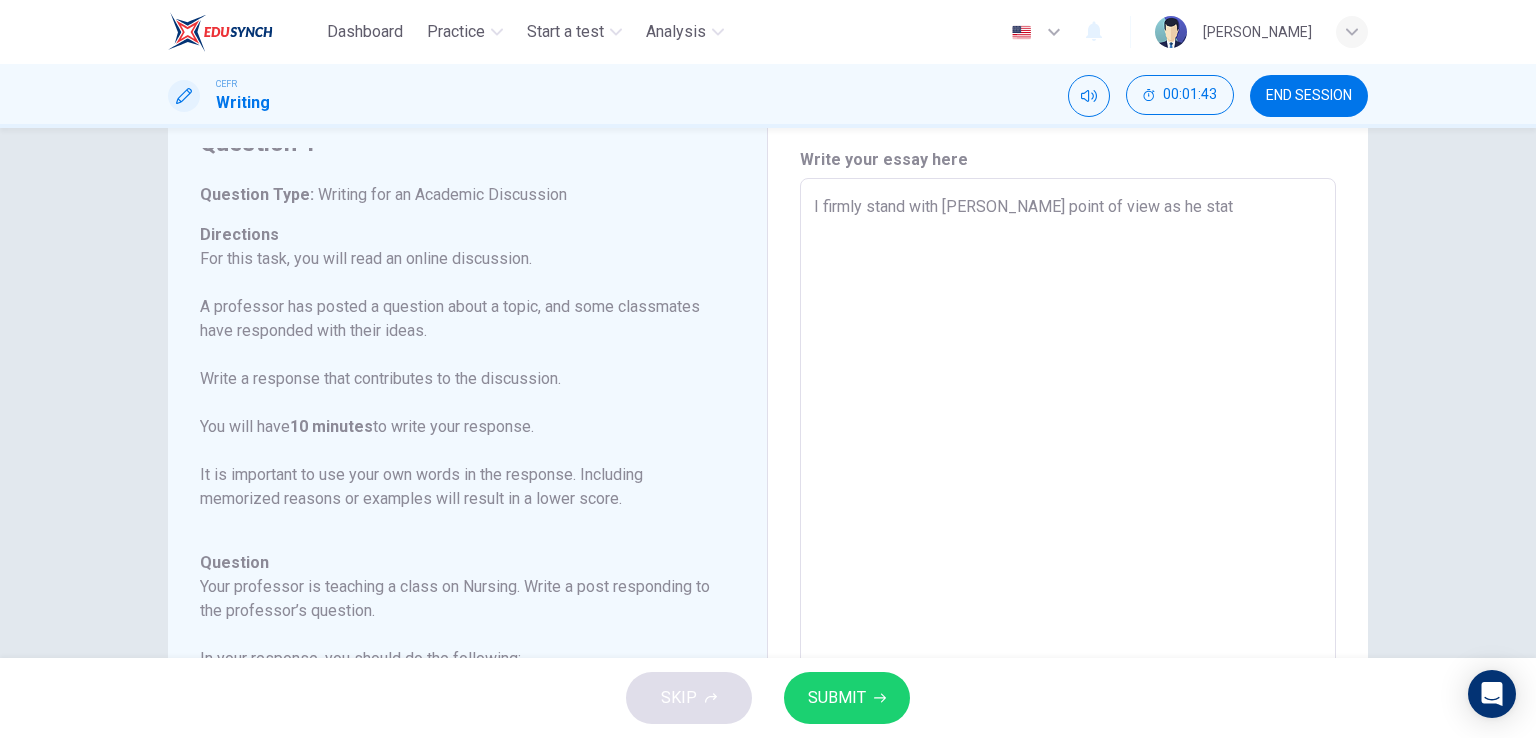 type on "x" 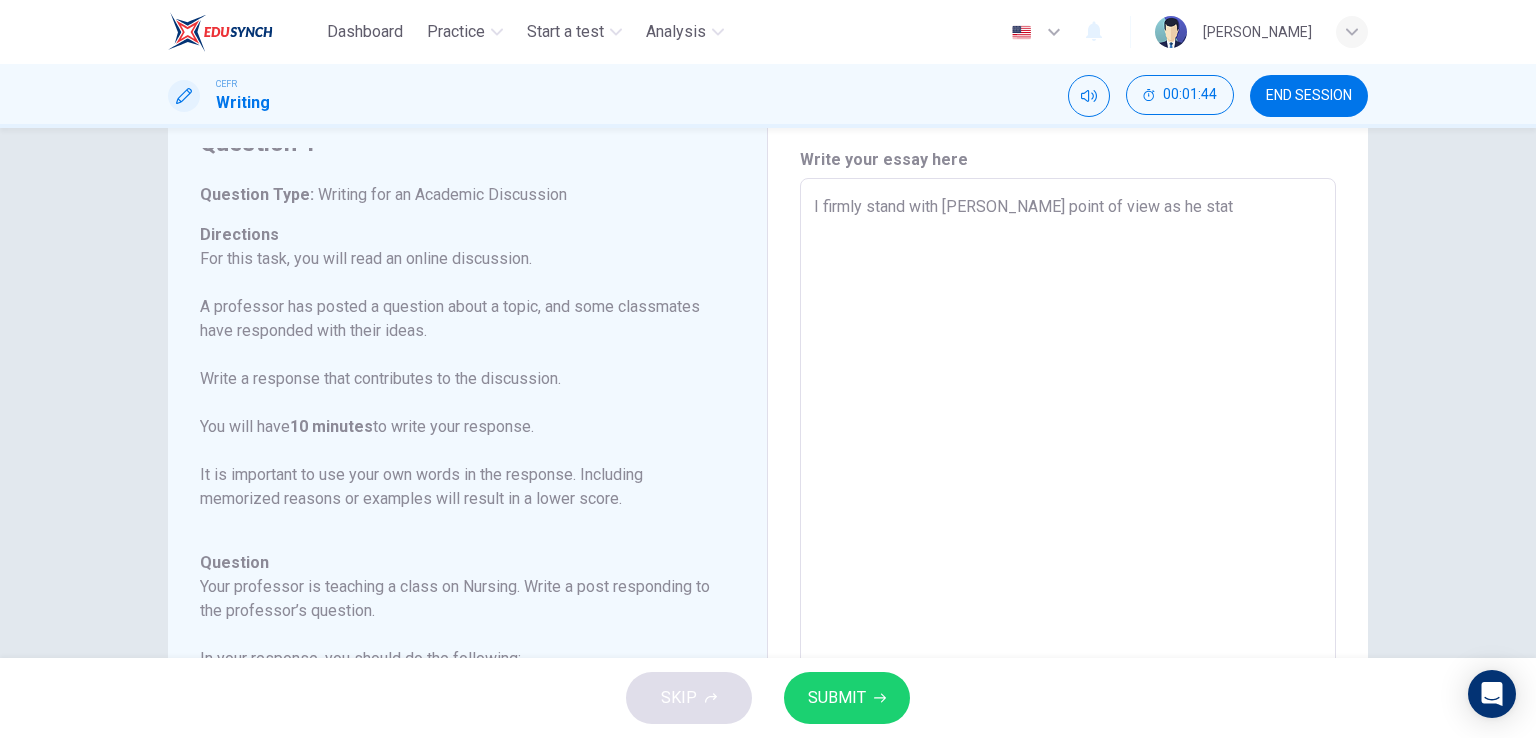 type on "I firmly stand with [PERSON_NAME] point of view as he state" 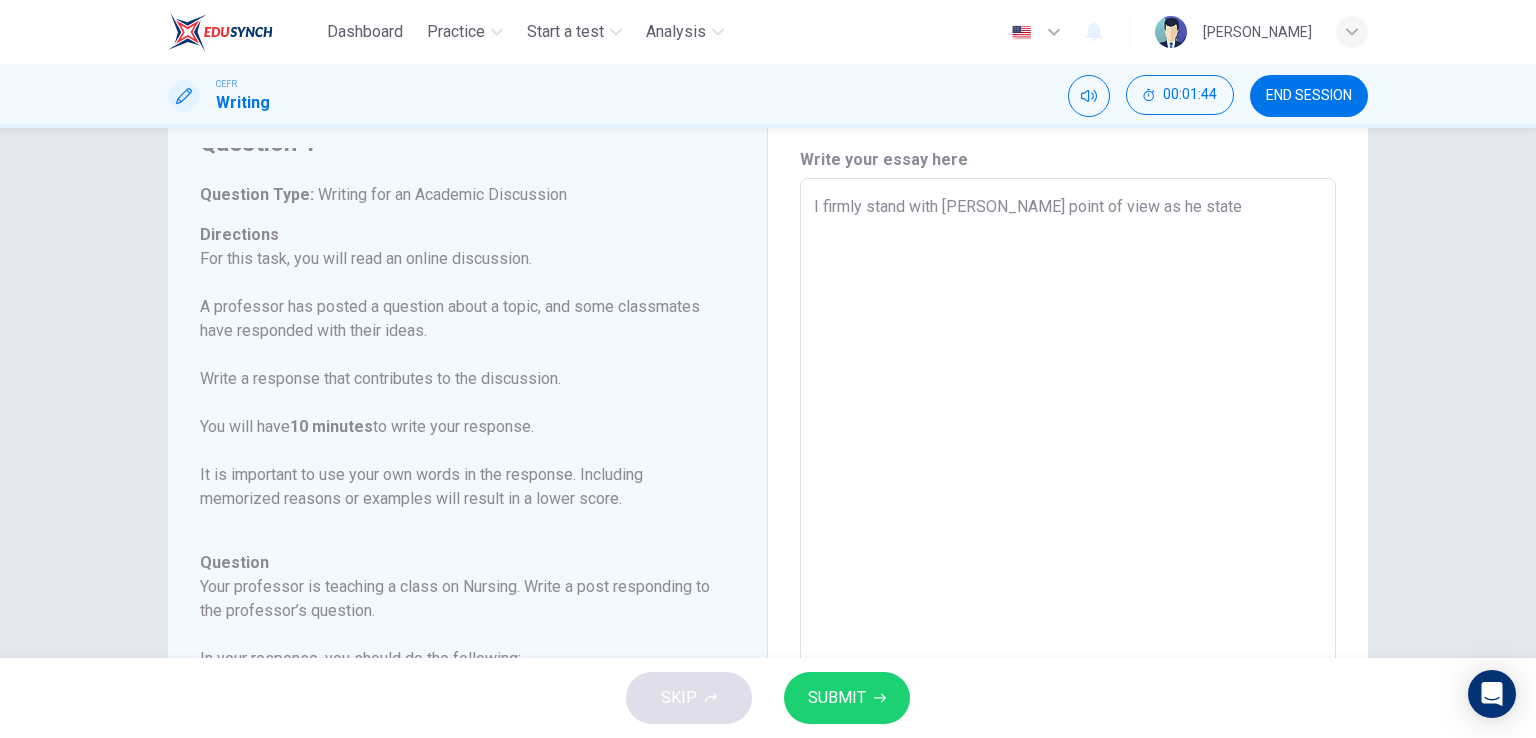 type on "I firmly stand with [PERSON_NAME] point of view as he stated" 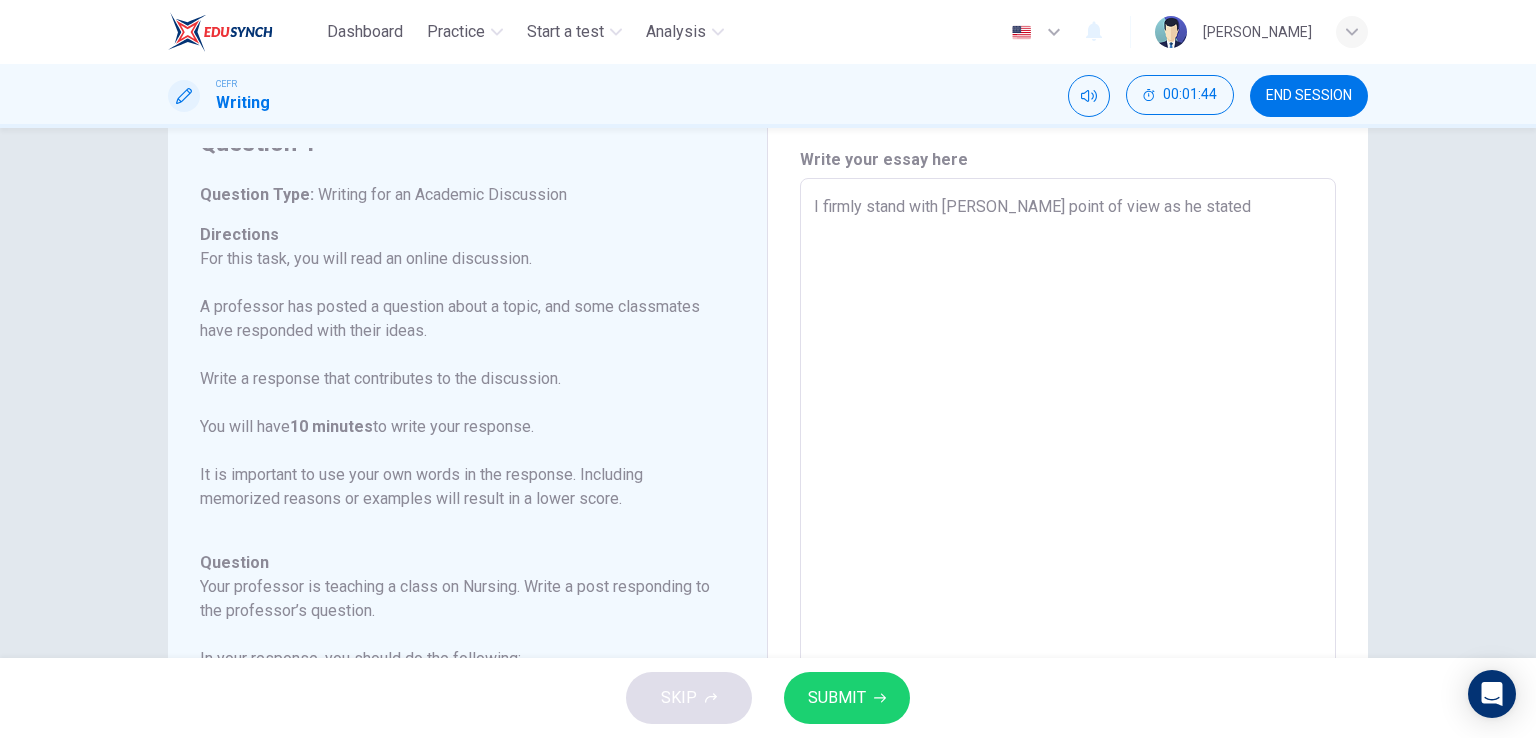 type on "x" 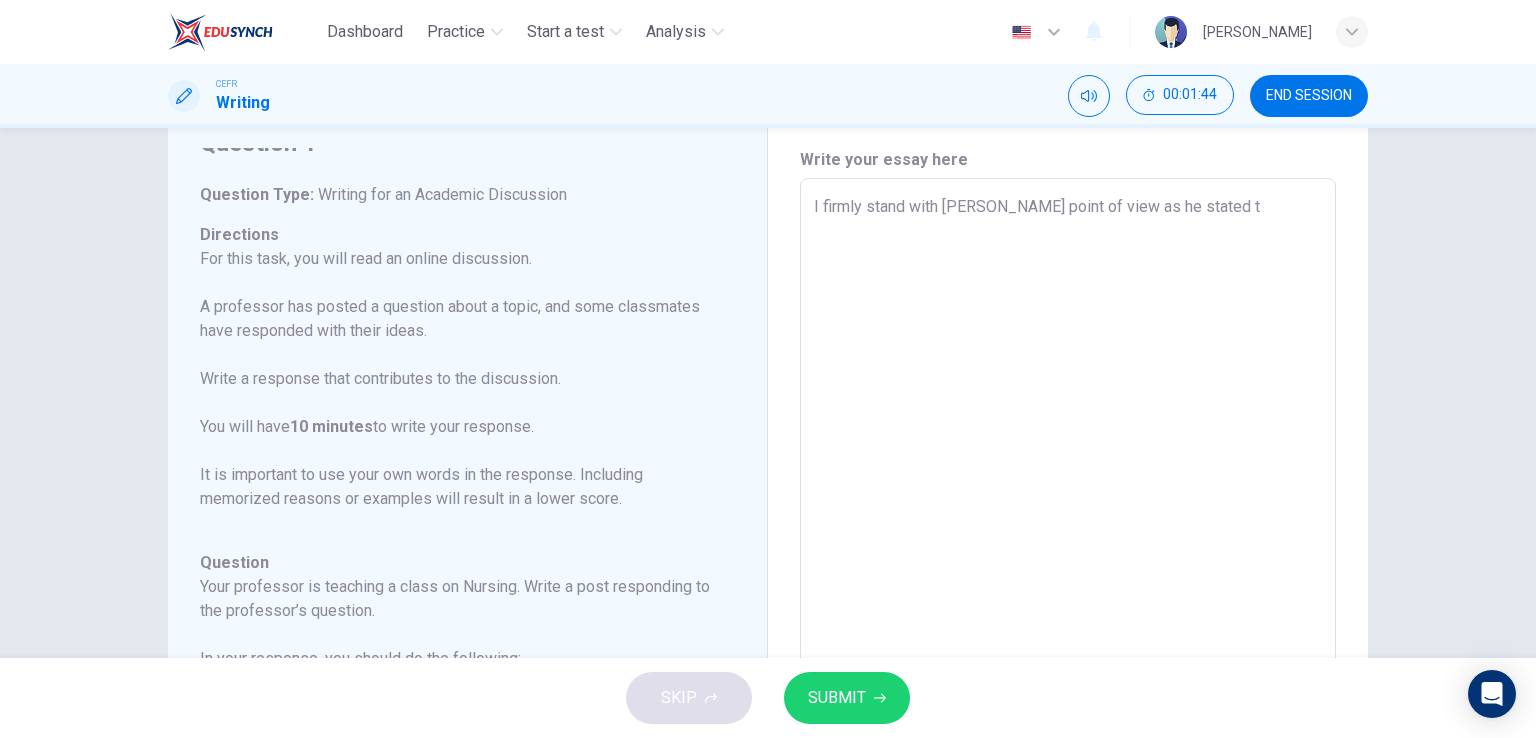 type on "x" 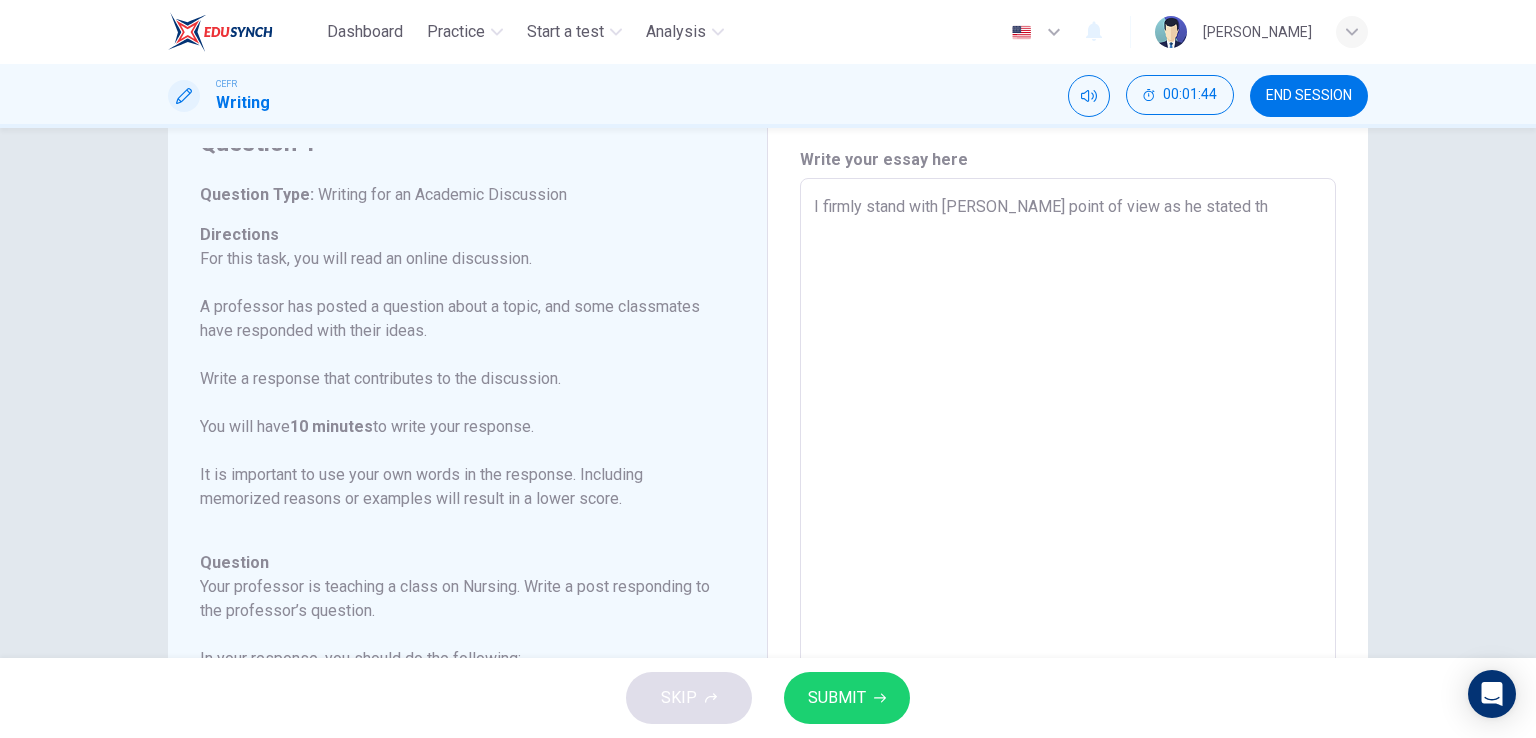 type on "x" 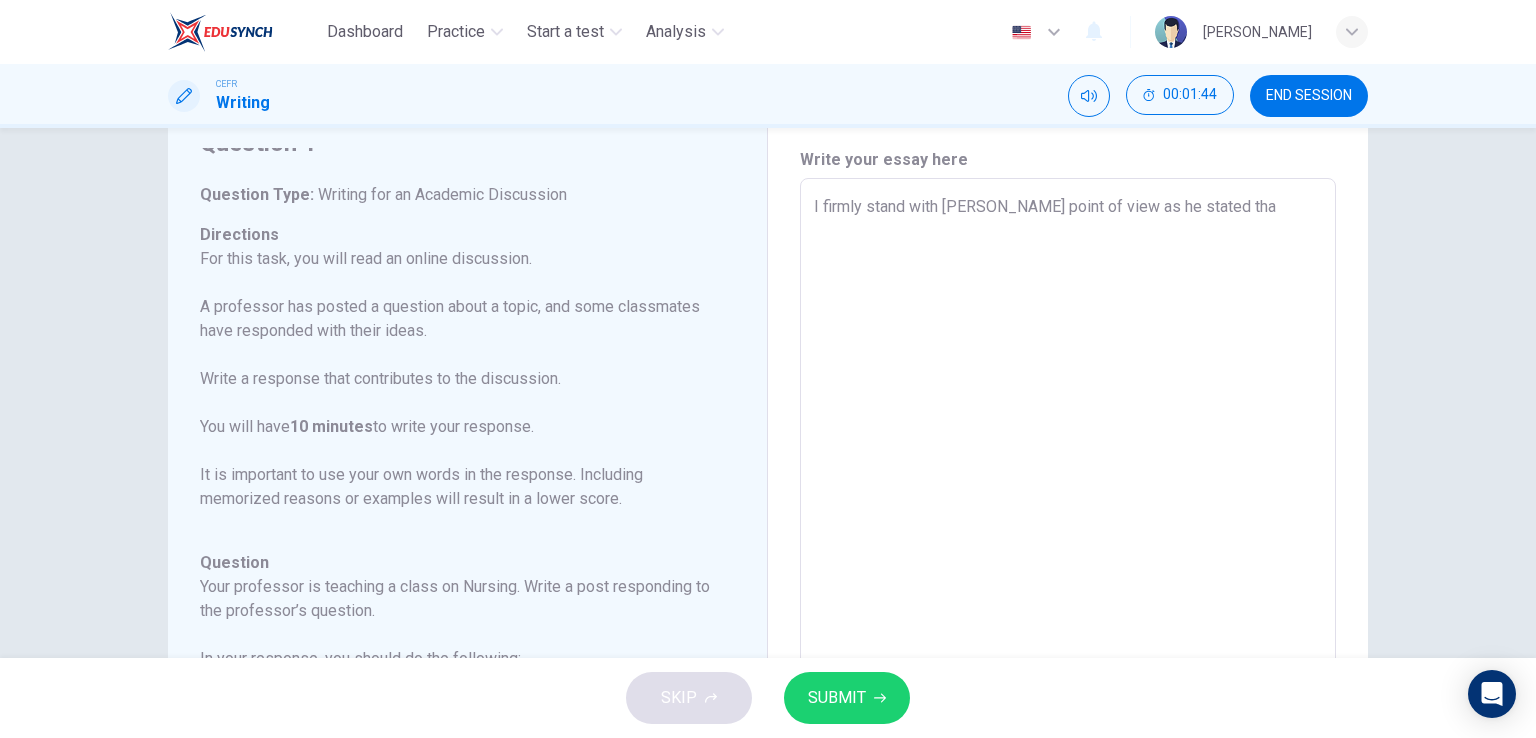 type on "I firmly stand with [PERSON_NAME] point of view as he stated that" 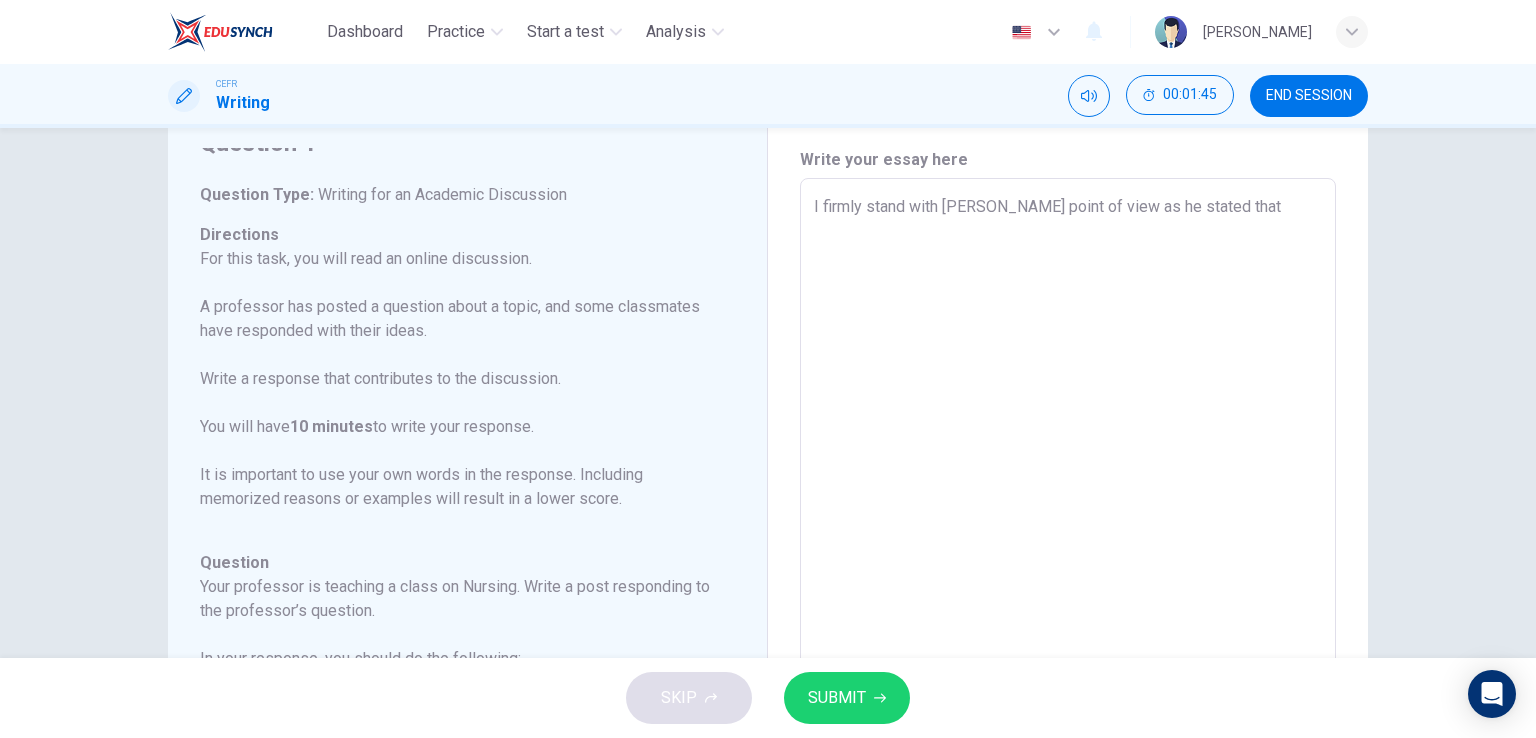 type on "x" 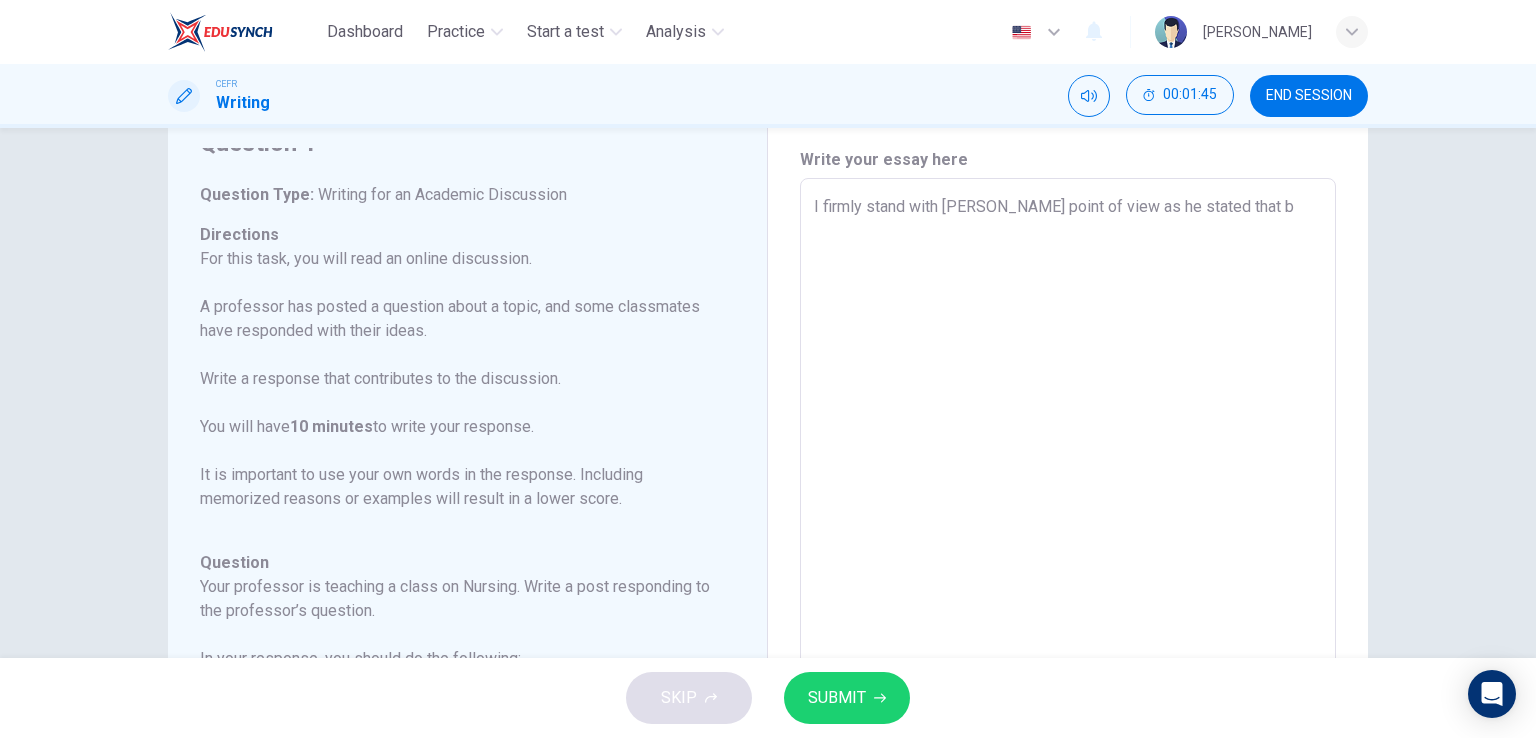 type on "x" 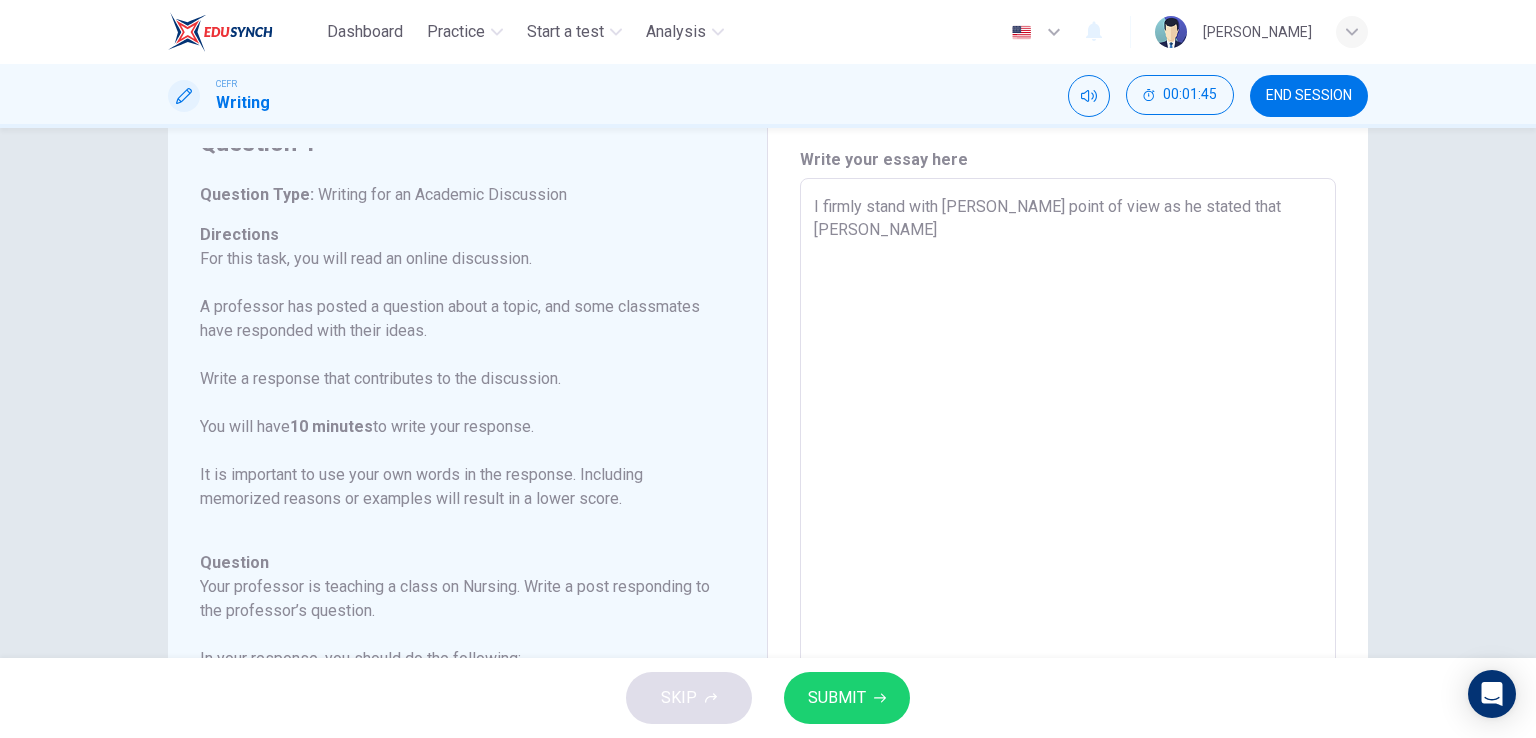 type on "x" 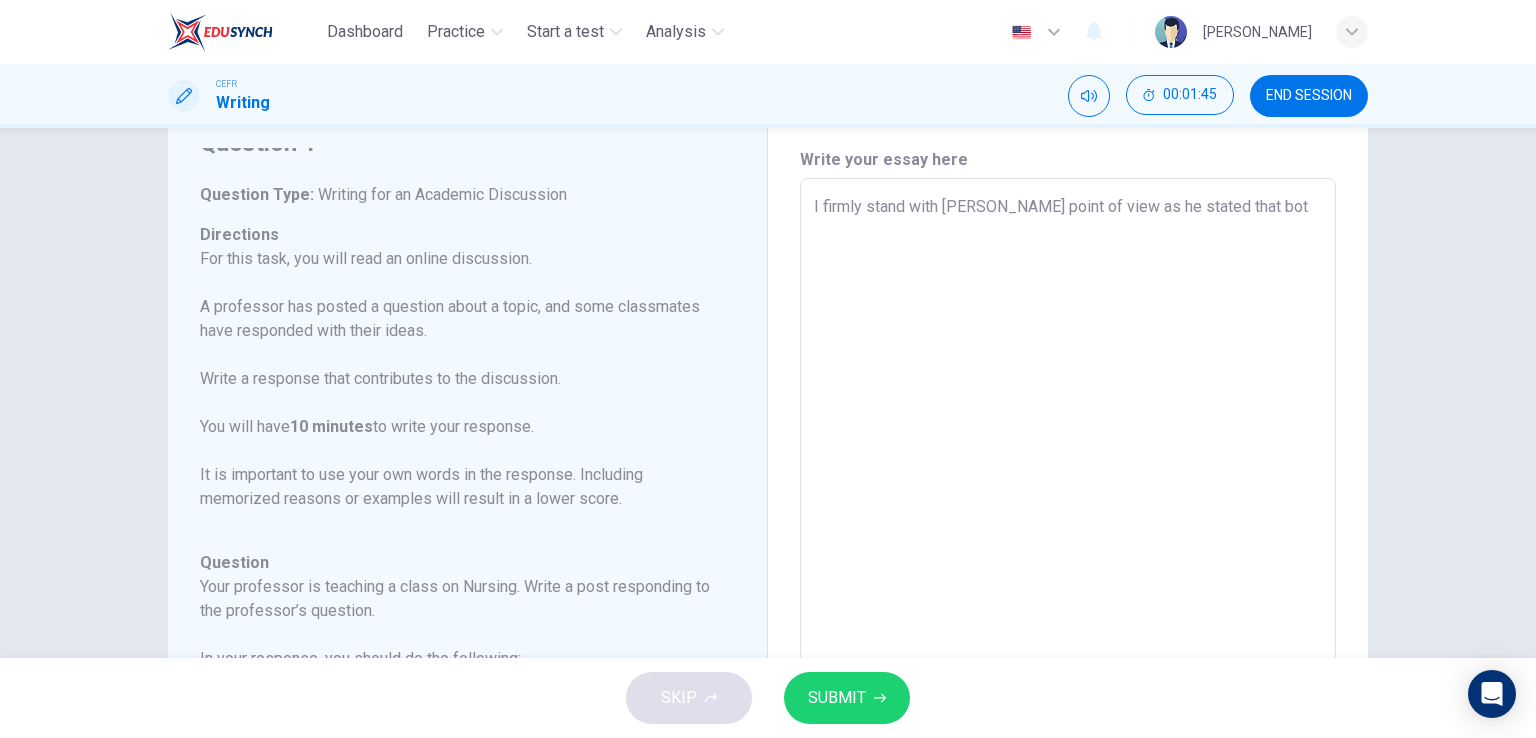 type on "x" 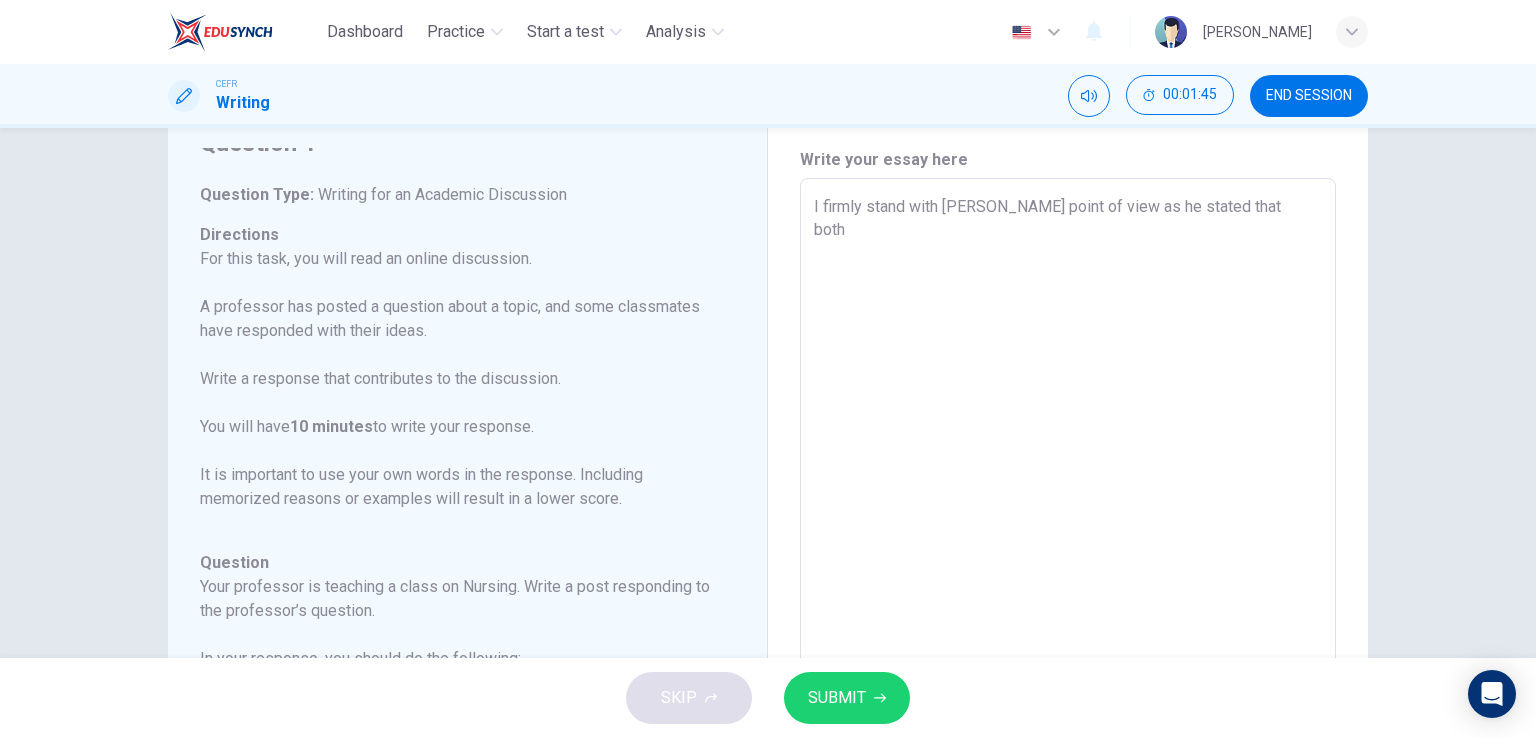 type on "x" 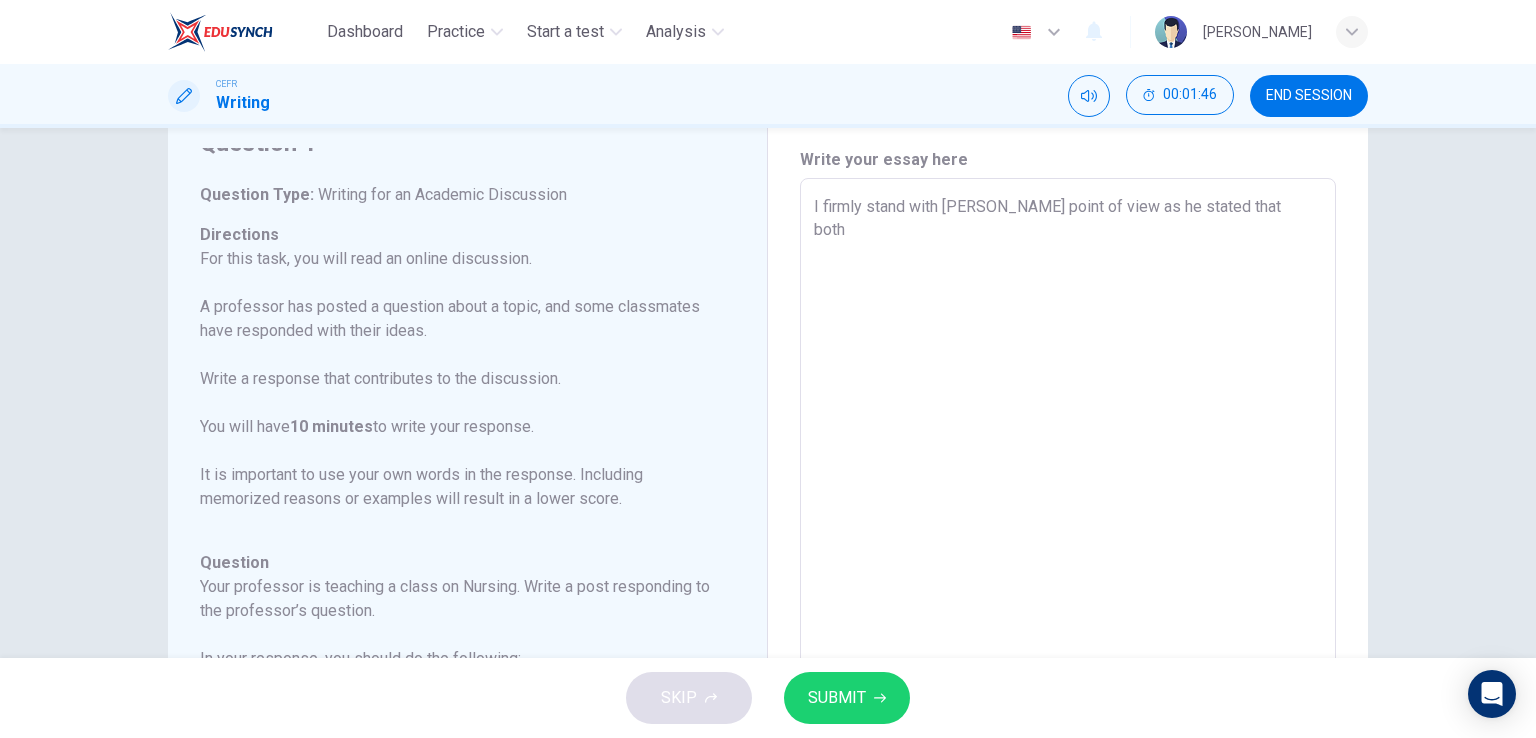 type on "I firmly stand with [PERSON_NAME] point of view as he stated that both" 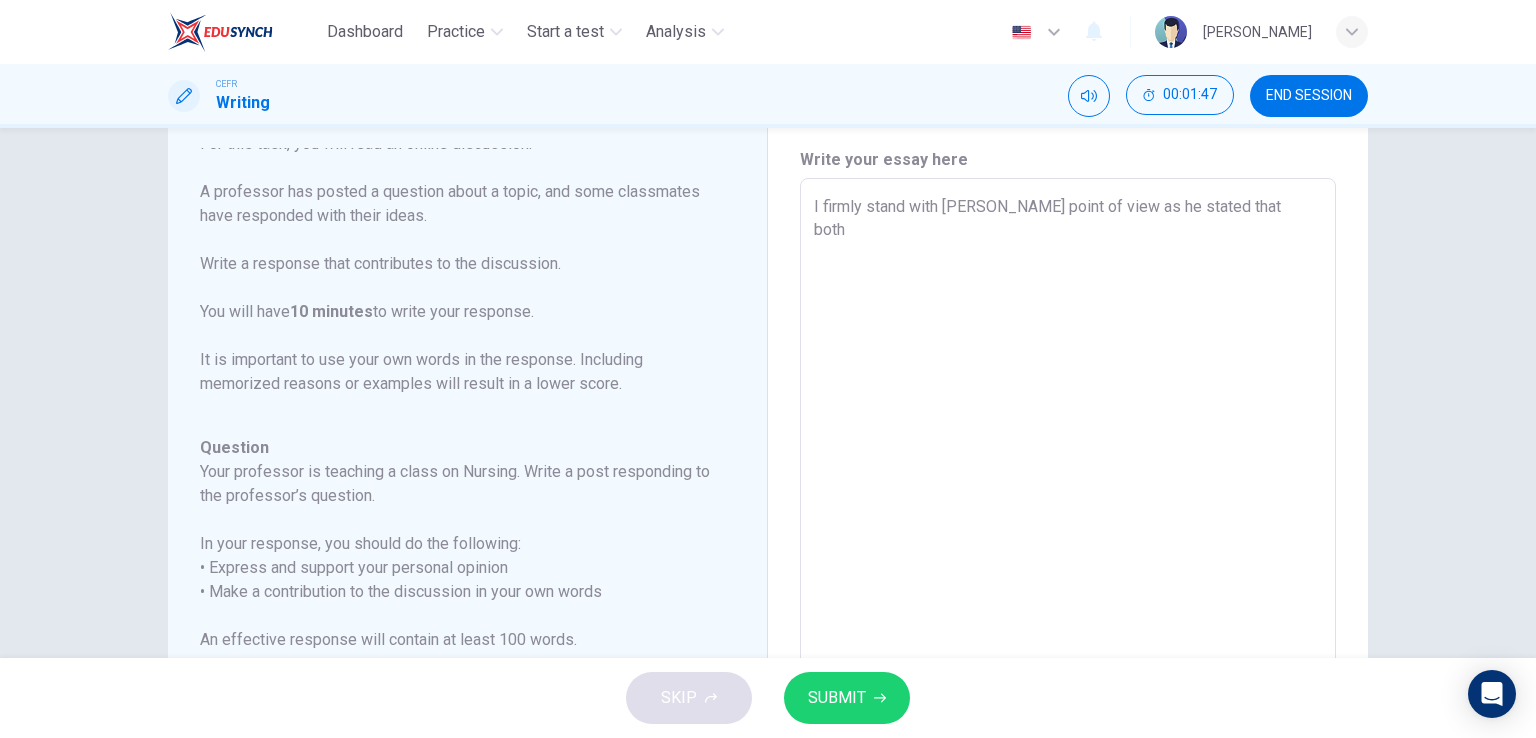 scroll, scrollTop: 221, scrollLeft: 0, axis: vertical 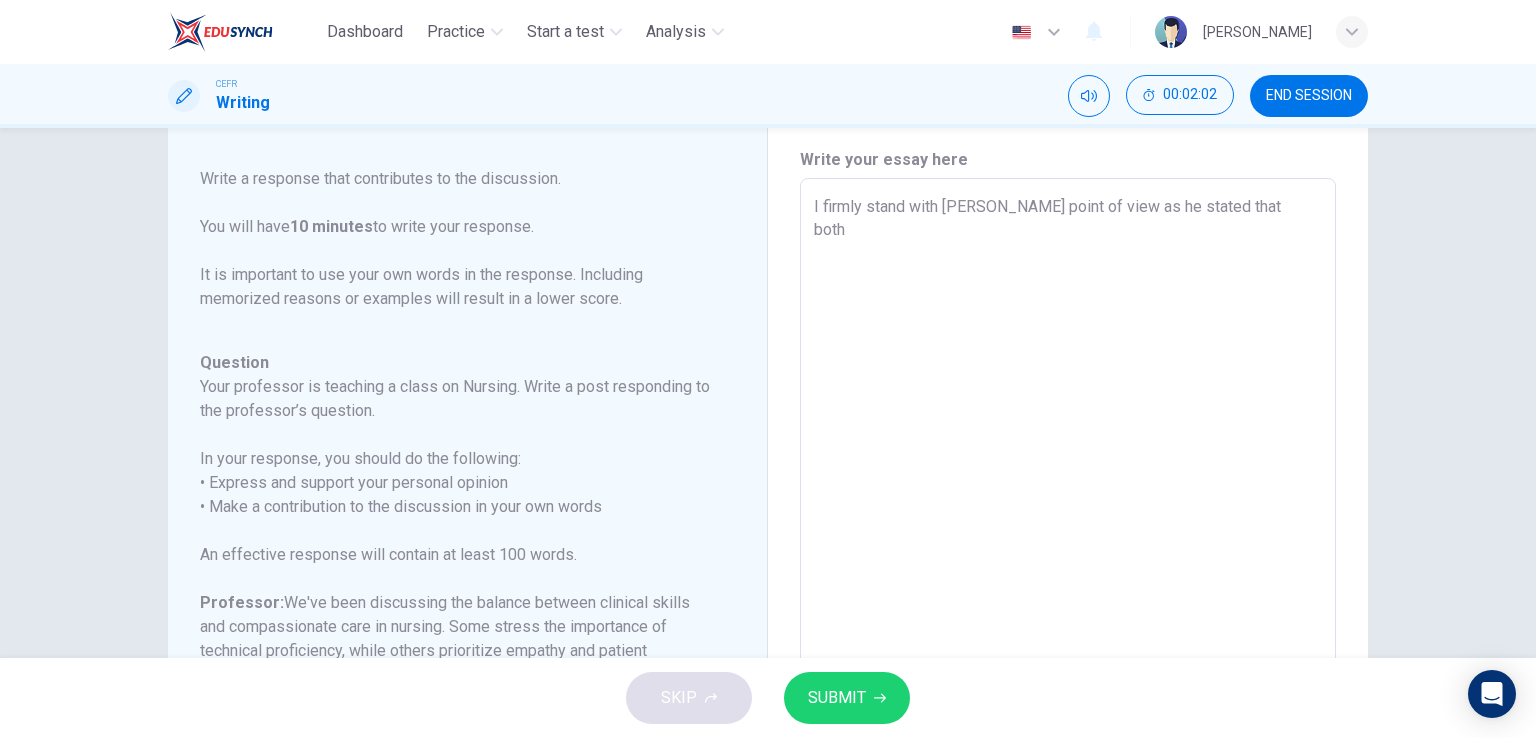 type on "I firmly stand with [PERSON_NAME] point of view as he stated that both c" 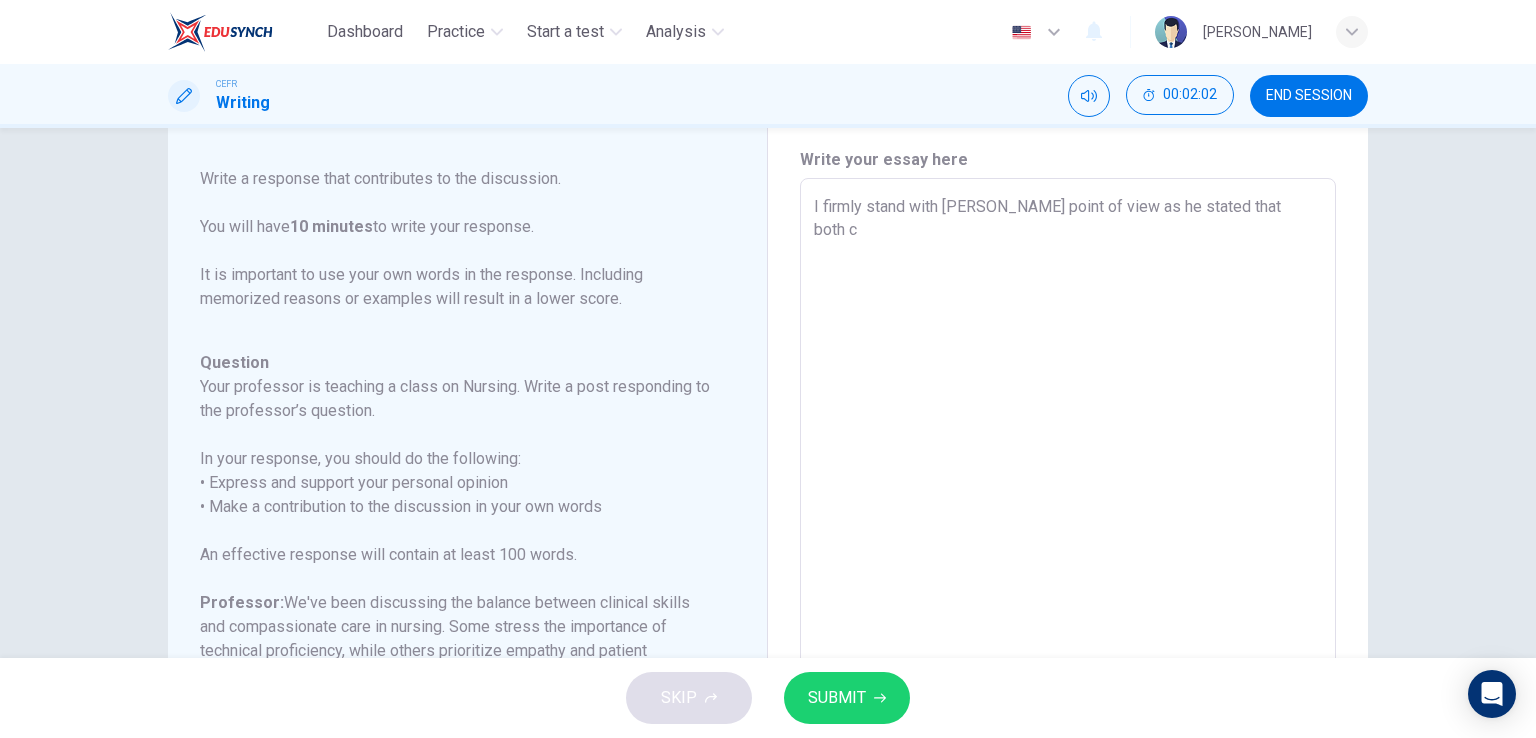 type on "x" 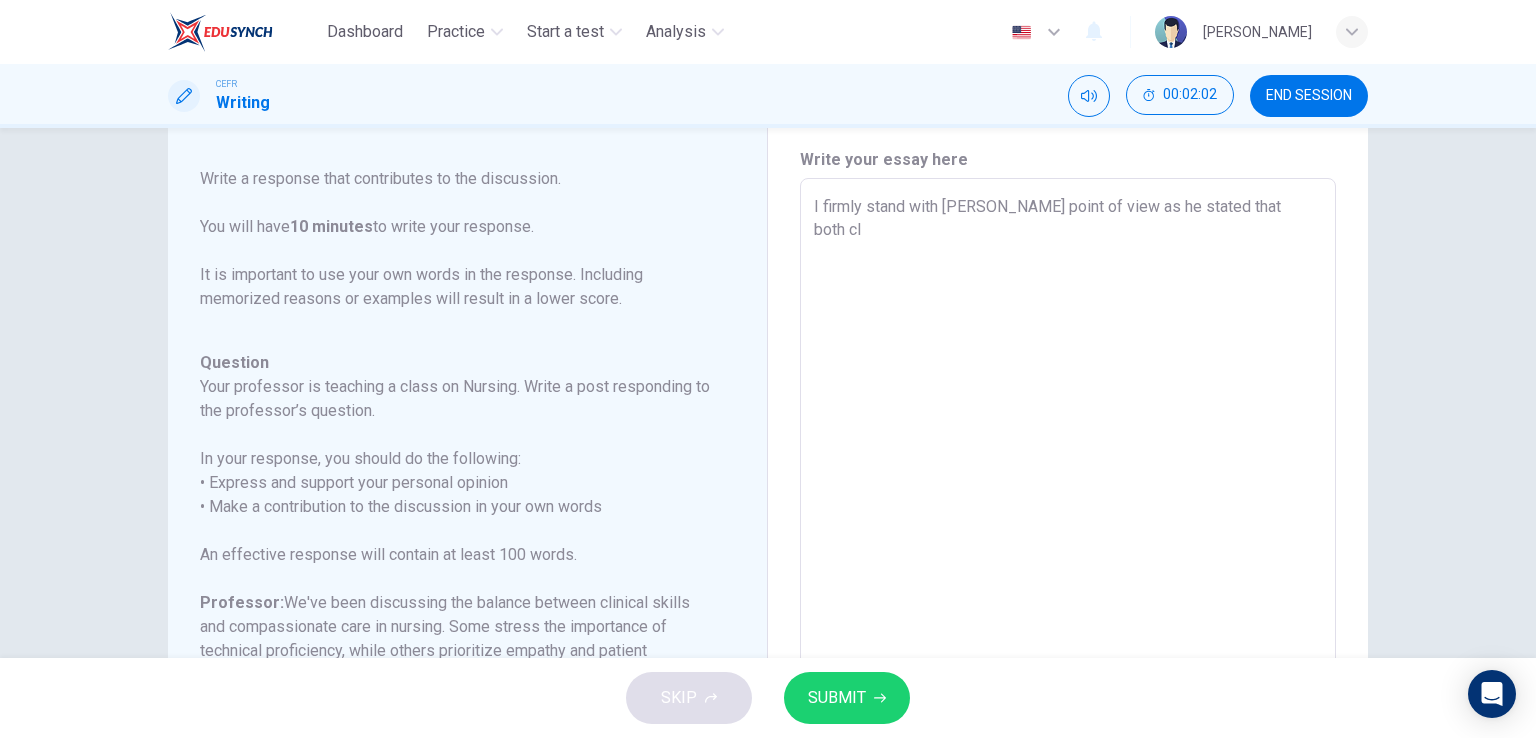 type on "x" 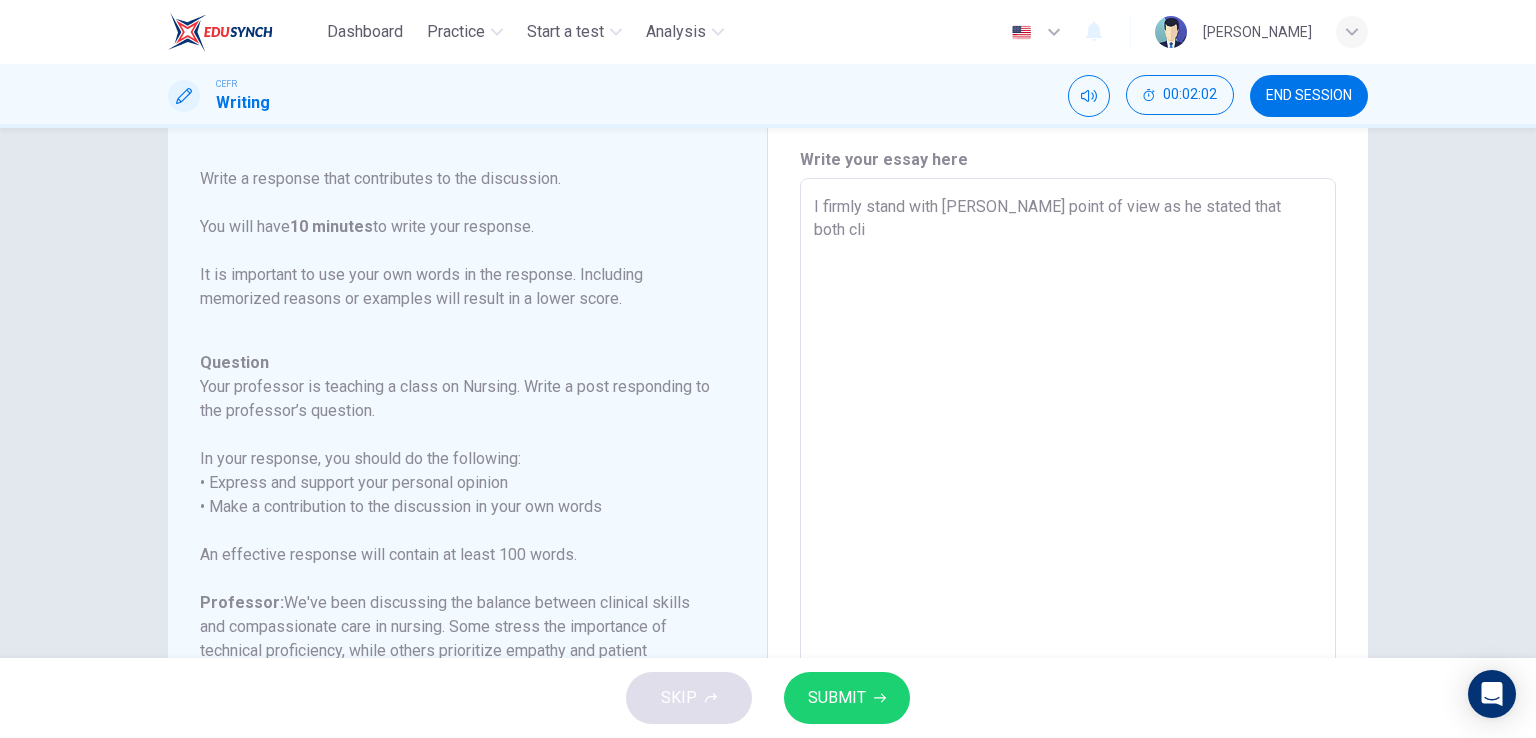 type on "x" 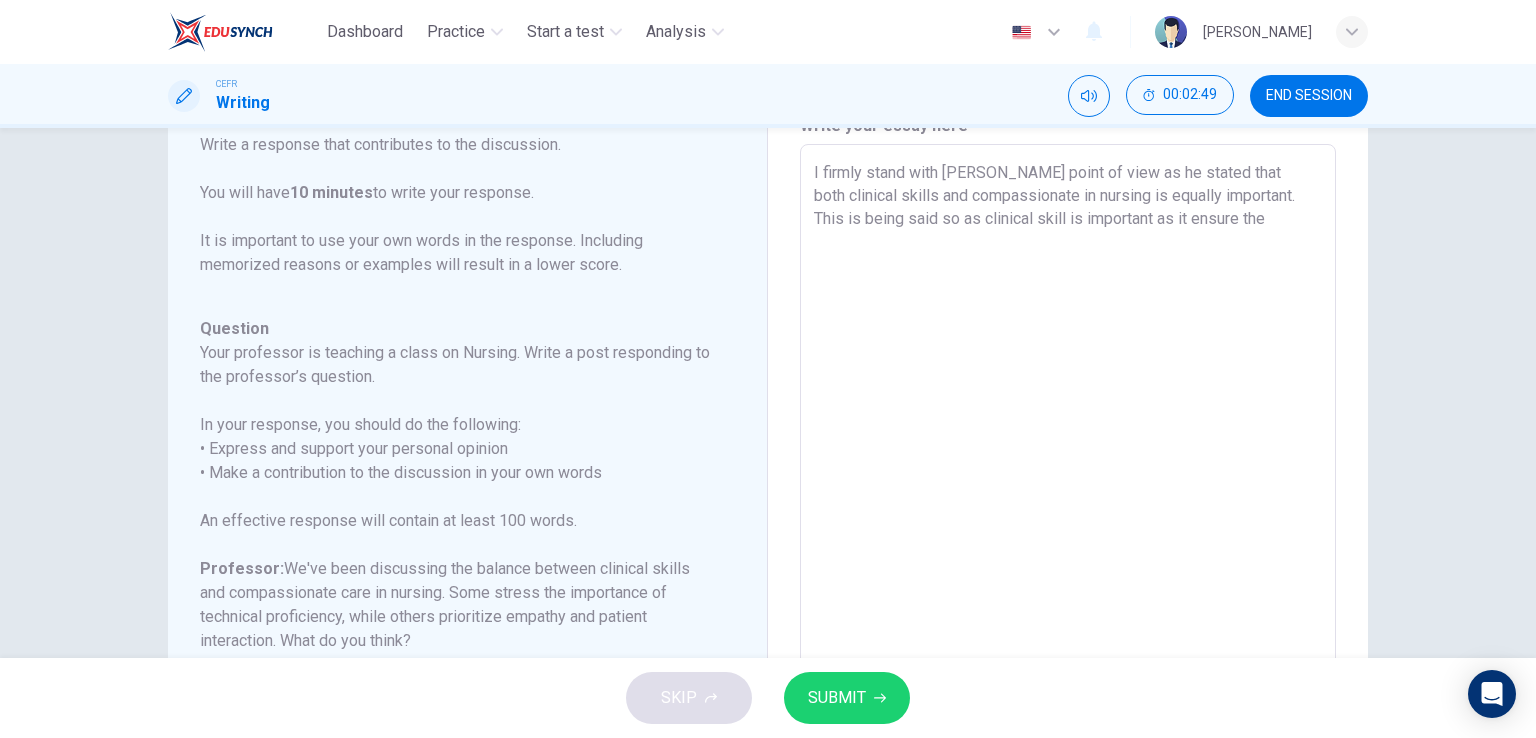 scroll, scrollTop: 0, scrollLeft: 0, axis: both 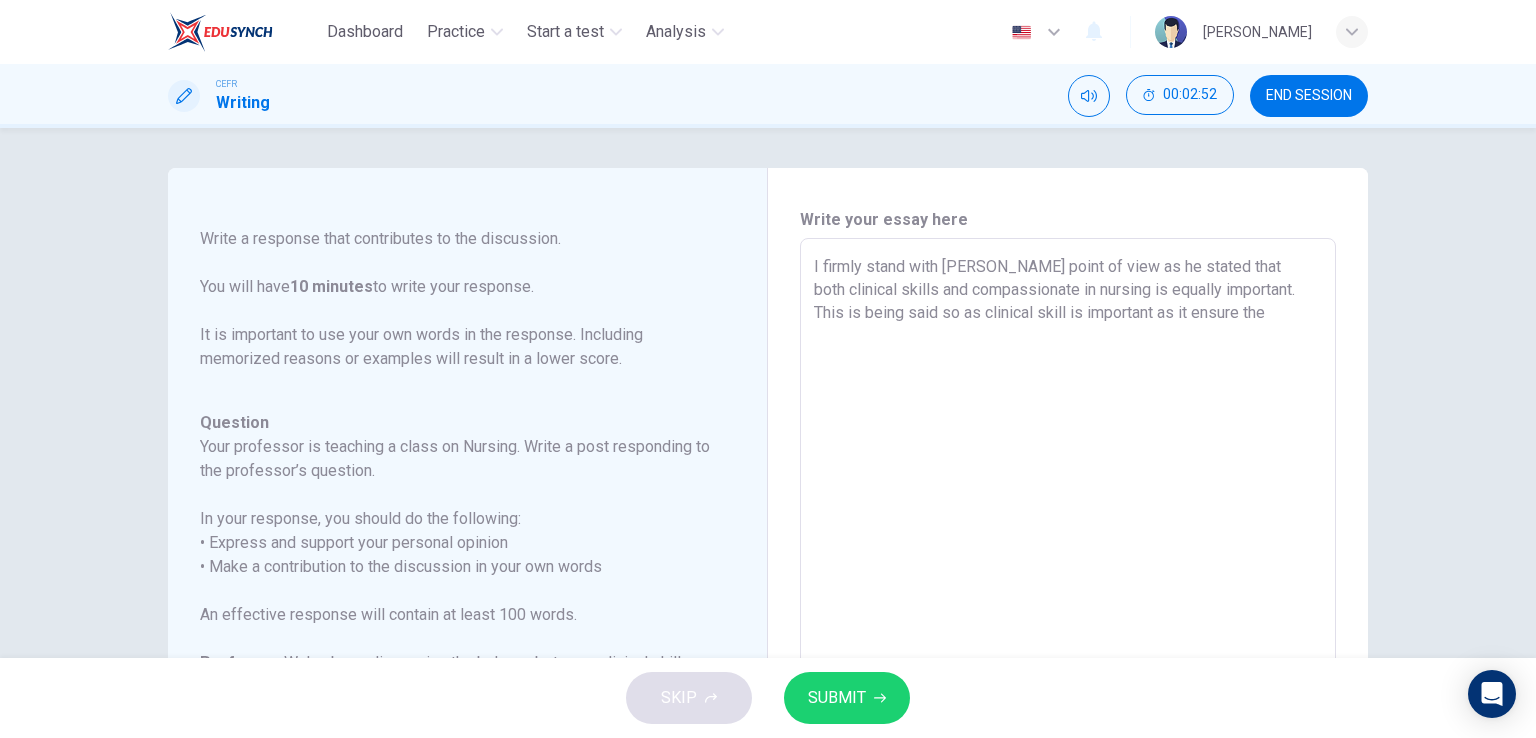 click on "I firmly stand with [PERSON_NAME] point of view as he stated that both clinical skills and compassionate in nursing is equally important. This is being said so as clinical skill is important as it ensure the" at bounding box center [1068, 572] 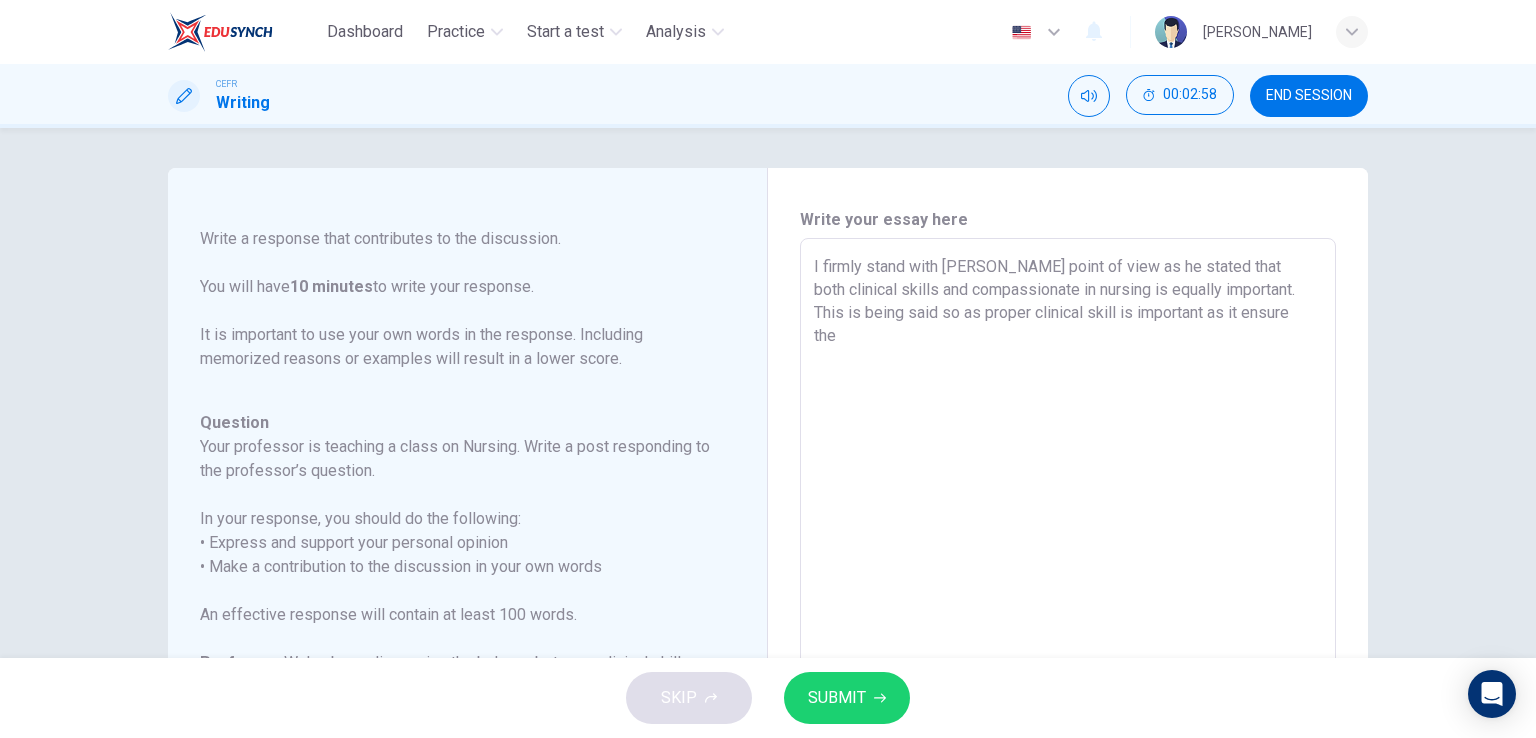 click on "I firmly stand with [PERSON_NAME] point of view as he stated that both clinical skills and compassionate in nursing is equally important. This is being said so as proper clinical skill is important as it ensure the" at bounding box center [1068, 572] 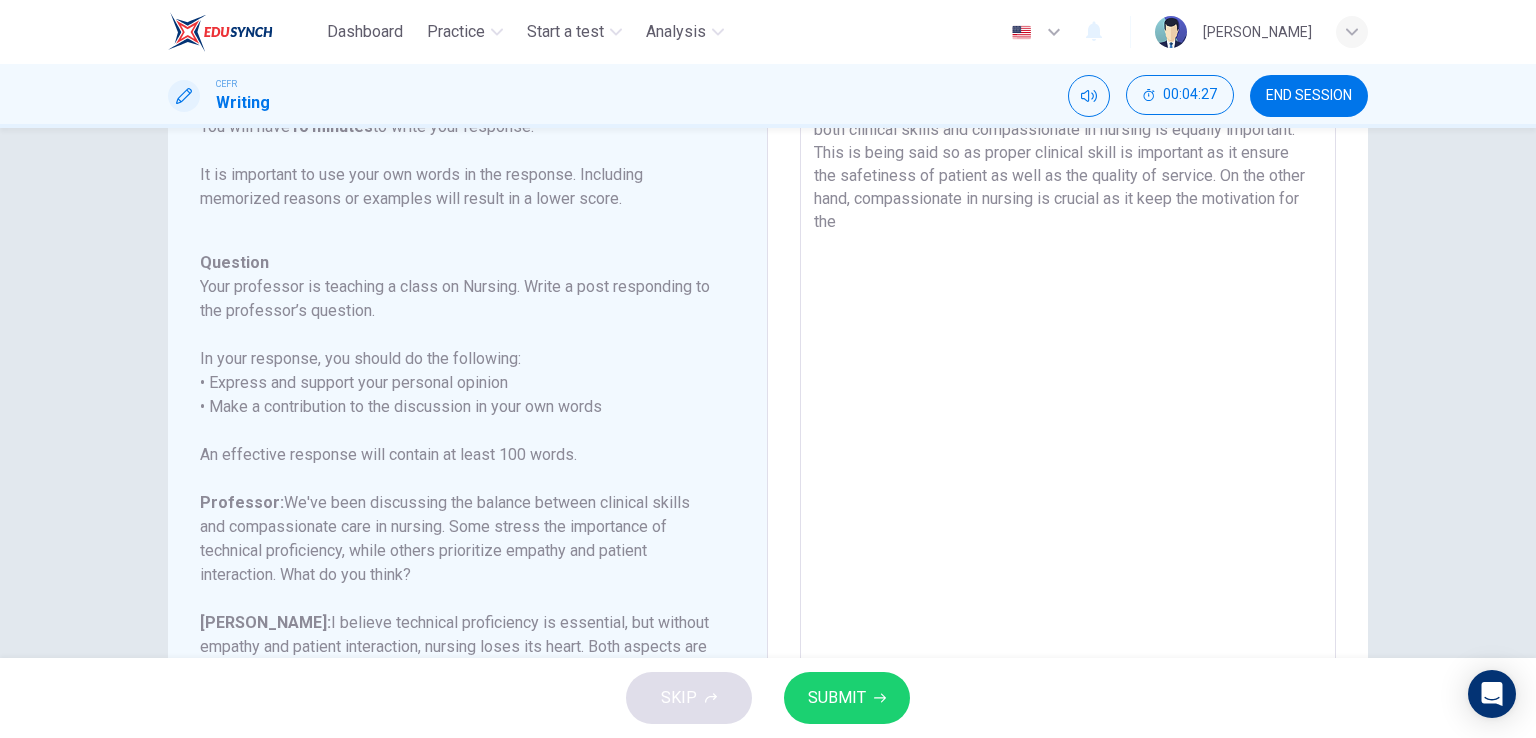 scroll, scrollTop: 60, scrollLeft: 0, axis: vertical 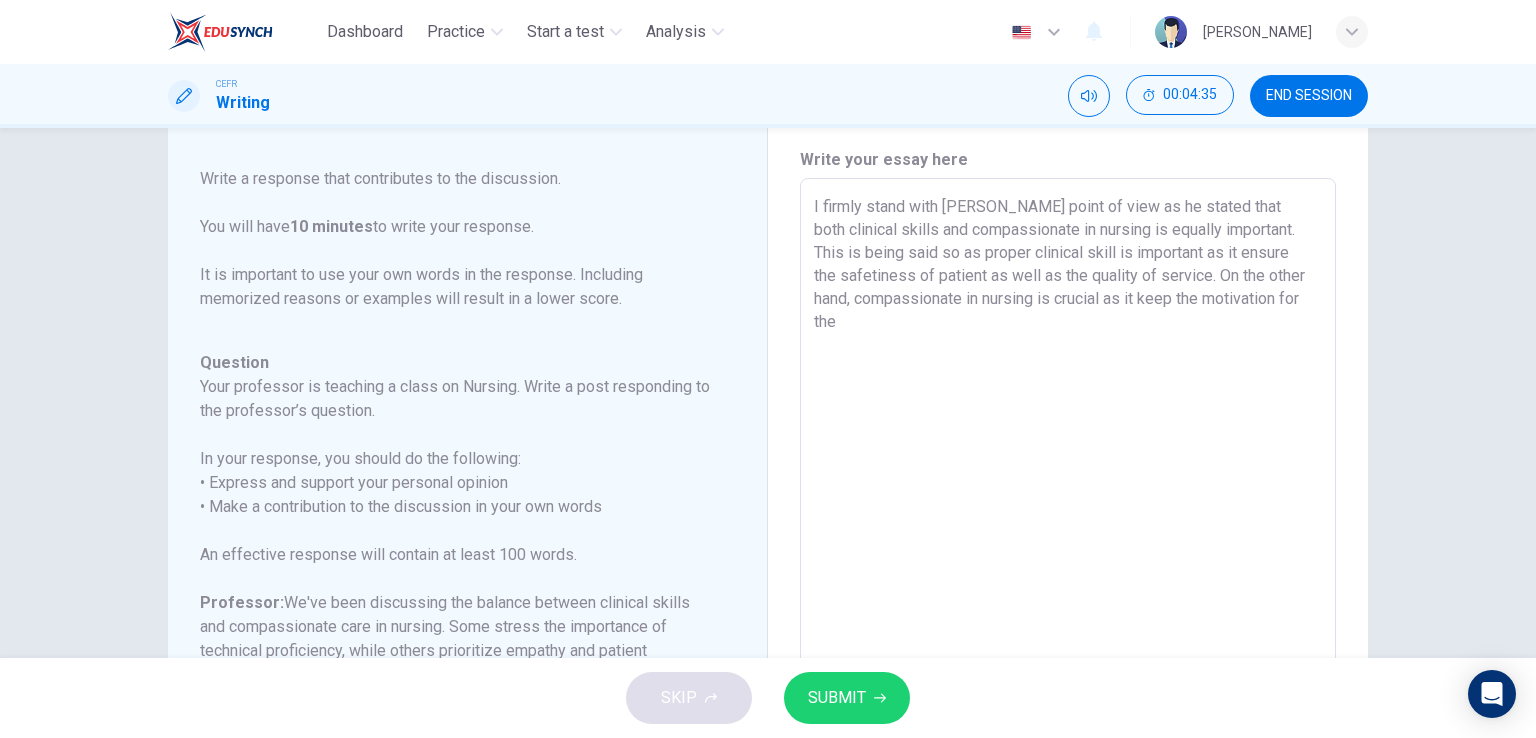 drag, startPoint x: 1244, startPoint y: 277, endPoint x: 1120, endPoint y: 285, distance: 124.2578 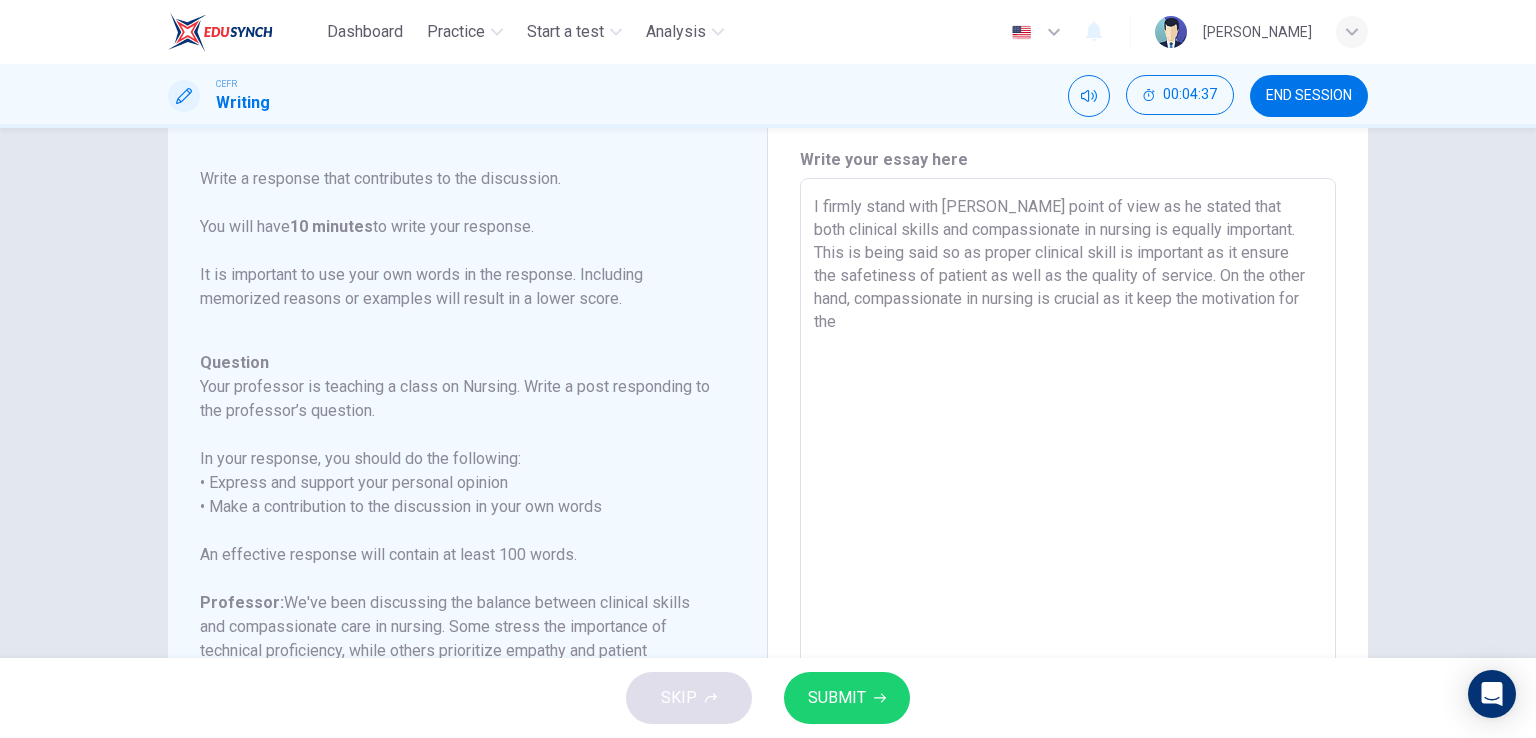 click on "I firmly stand with [PERSON_NAME] point of view as he stated that both clinical skills and compassionate in nursing is equally important. This is being said so as proper clinical skill is important as it ensure the safetiness of patient as well as the quality of service. On the other hand, compassionate in nursing is crucial as it keep the motivation for the" at bounding box center (1068, 512) 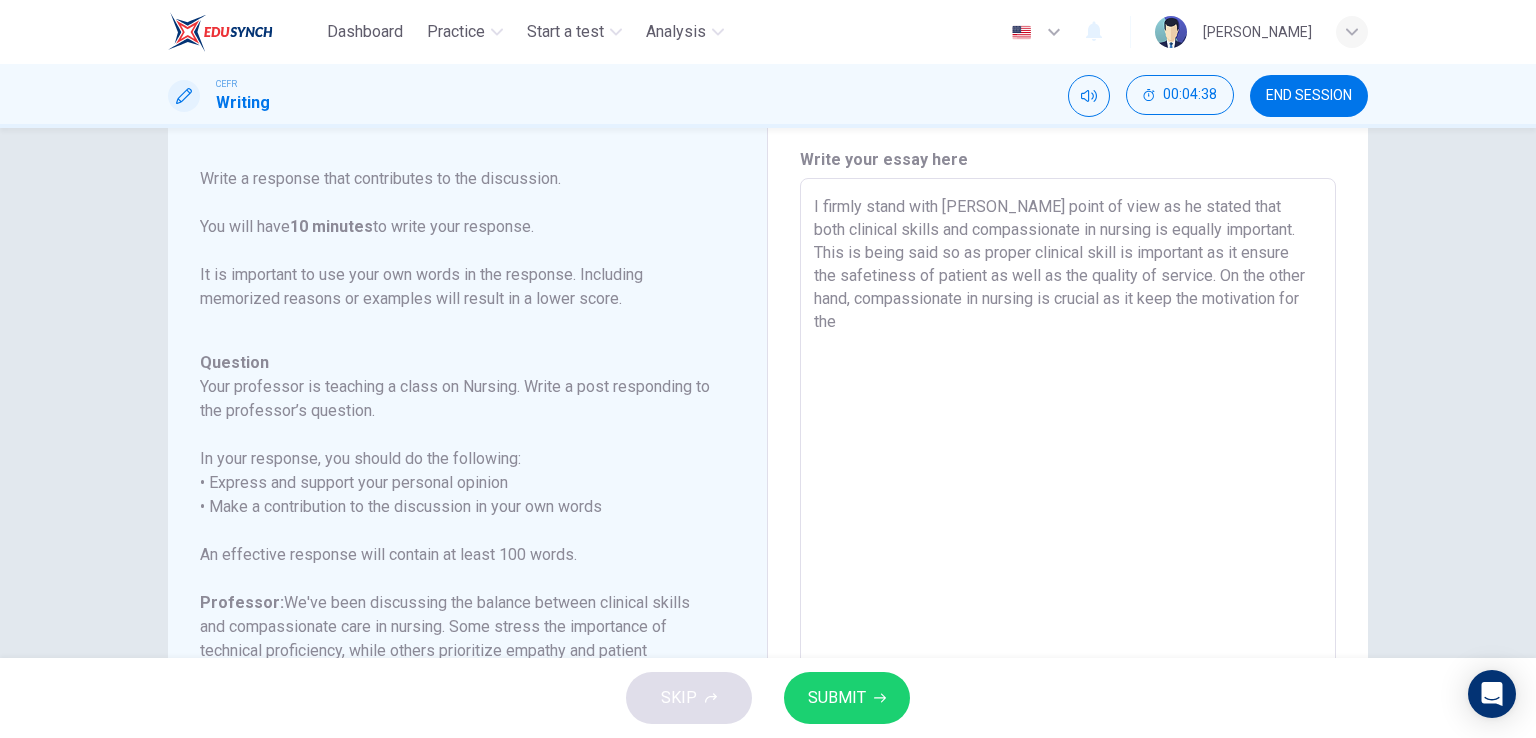 click on "I firmly stand with [PERSON_NAME] point of view as he stated that both clinical skills and compassionate in nursing is equally important. This is being said so as proper clinical skill is important as it ensure the safetiness of patient as well as the quality of service. On the other hand, compassionate in nursing is crucial as it keep the motivation for the" at bounding box center [1068, 512] 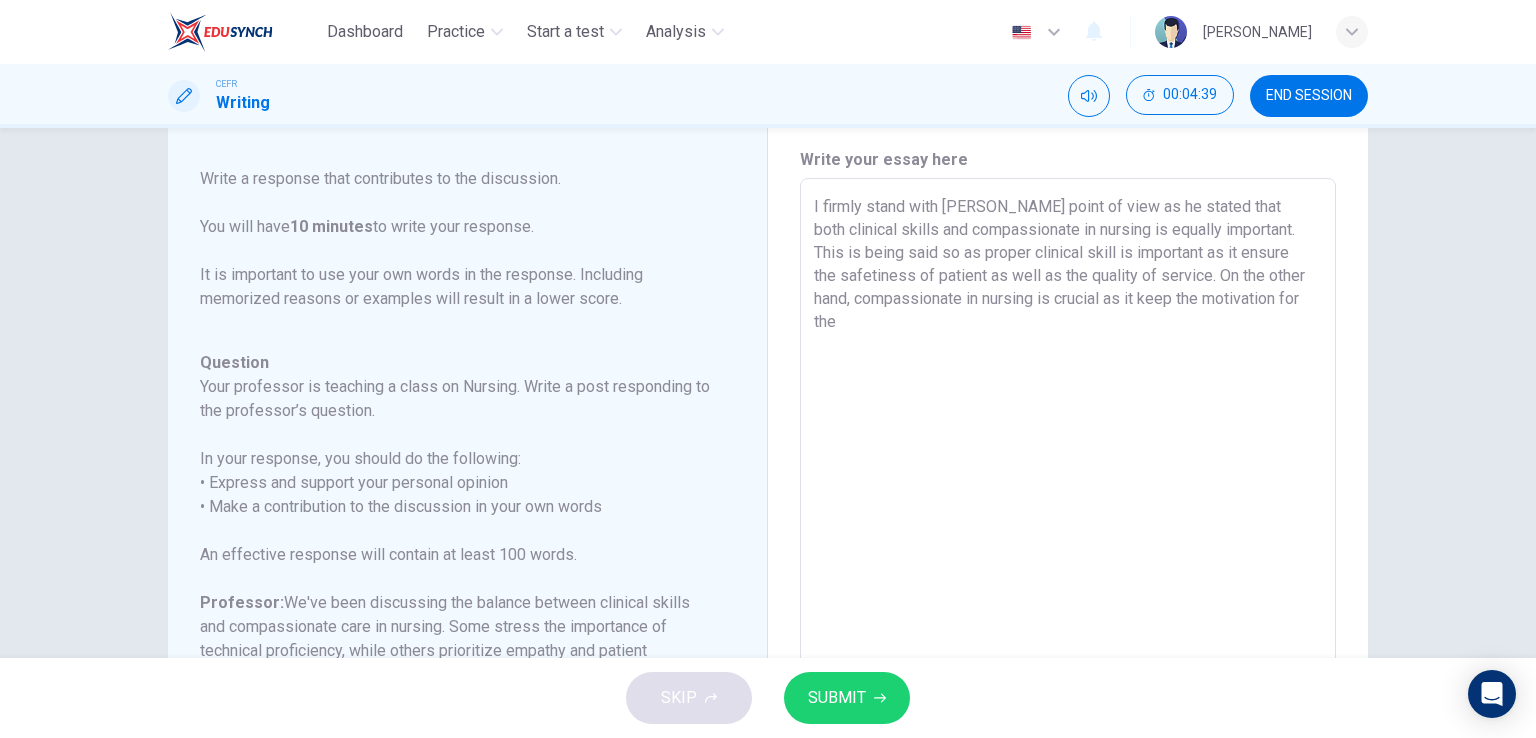 click on "I firmly stand with [PERSON_NAME] point of view as he stated that both clinical skills and compassionate in nursing is equally important. This is being said so as proper clinical skill is important as it ensure the safetiness of patient as well as the quality of service. On the other hand, compassionate in nursing is crucial as it keep the motivation for the" at bounding box center [1068, 512] 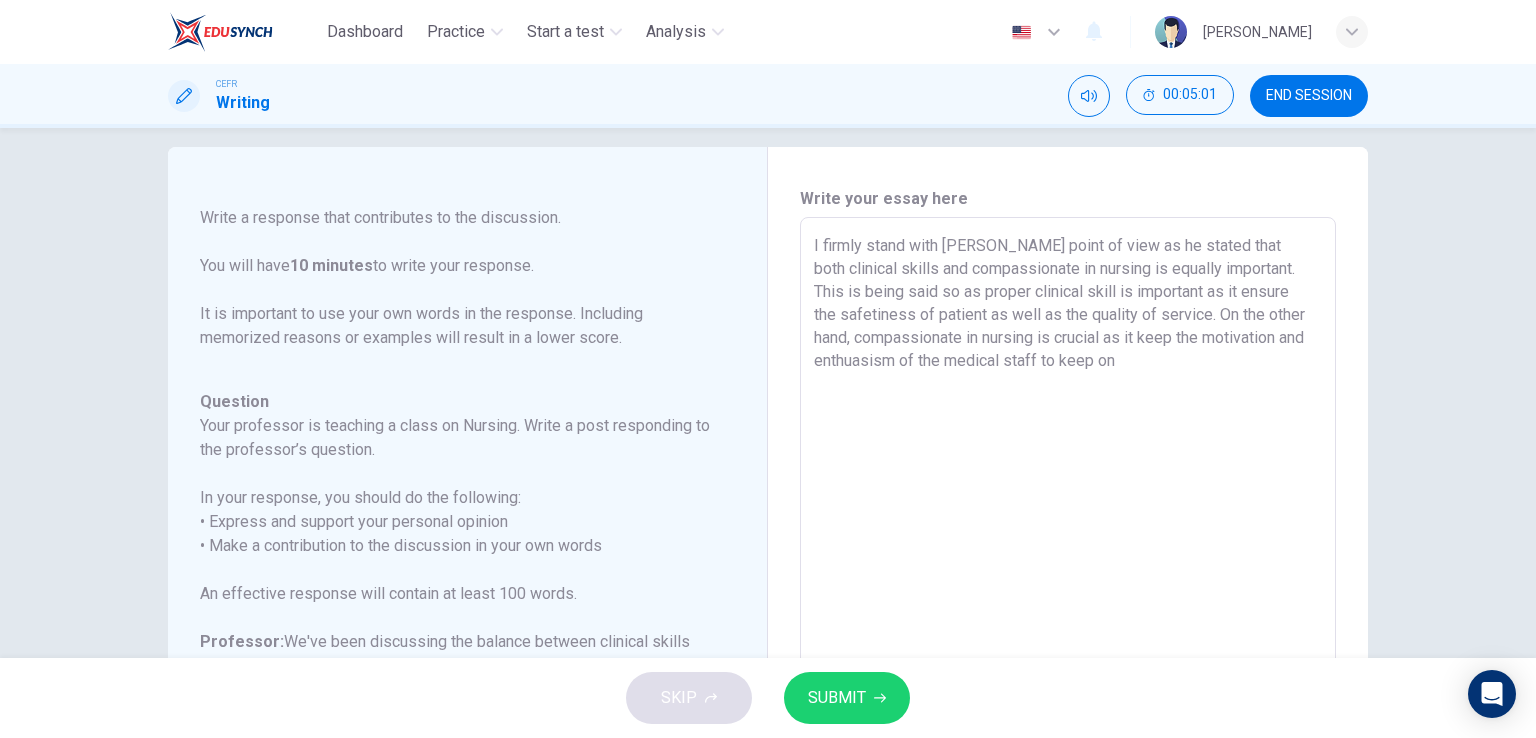 scroll, scrollTop: 0, scrollLeft: 0, axis: both 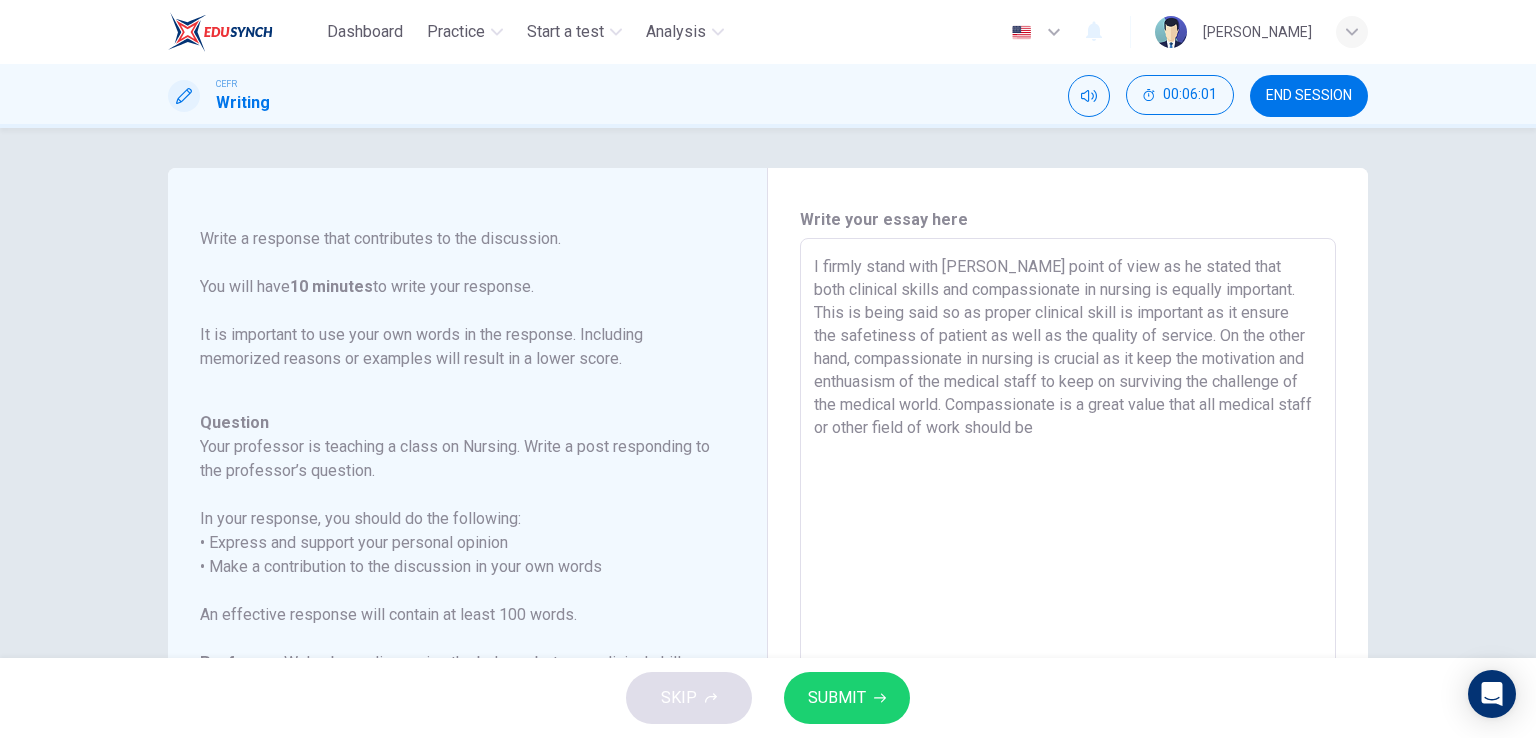 click on "I firmly stand with [PERSON_NAME] point of view as he stated that both clinical skills and compassionate in nursing is equally important. This is being said so as proper clinical skill is important as it ensure the safetiness of patient as well as the quality of service. On the other hand, compassionate in nursing is crucial as it keep the motivation and enthuasism of the medical staff to keep on surviving the challenge of the medical world. Compassionate is a great value that all medical staff or other field of work should be" at bounding box center (1068, 572) 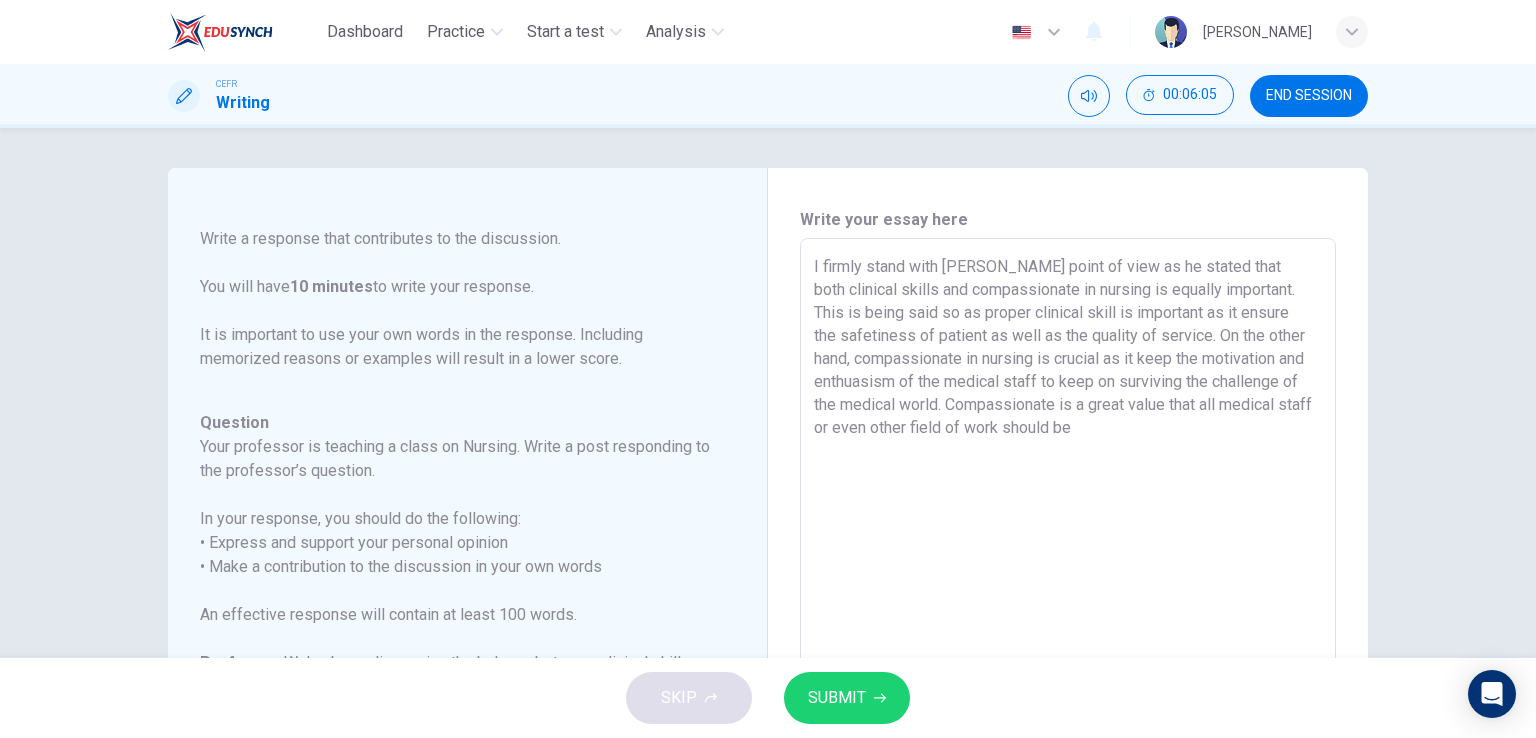click on "I firmly stand with [PERSON_NAME] point of view as he stated that both clinical skills and compassionate in nursing is equally important. This is being said so as proper clinical skill is important as it ensure the safetiness of patient as well as the quality of service. On the other hand, compassionate in nursing is crucial as it keep the motivation and enthuasism of the medical staff to keep on surviving the challenge of the medical world. Compassionate is a great value that all medical staff or even other field of work should be" at bounding box center [1068, 572] 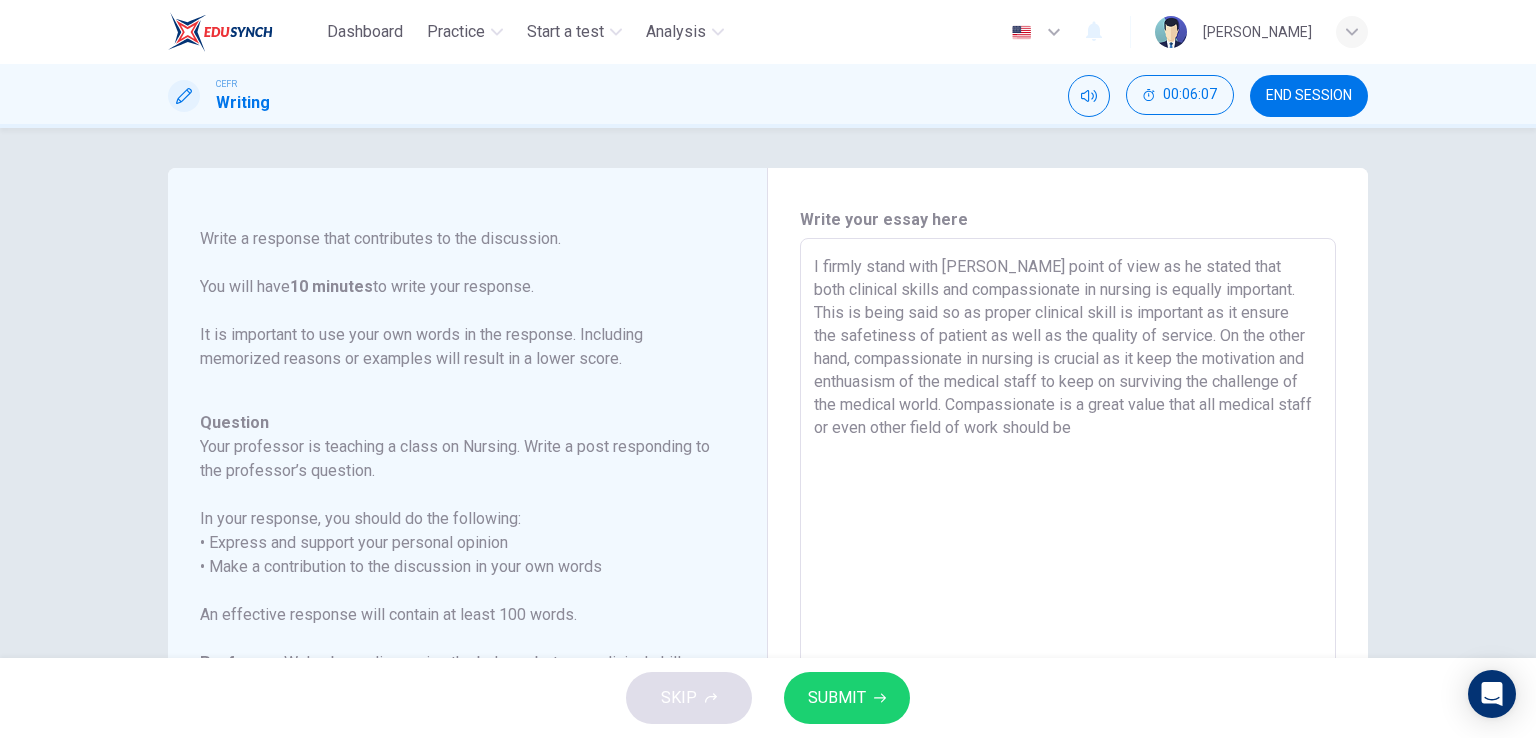 drag, startPoint x: 1113, startPoint y: 426, endPoint x: 1085, endPoint y: 436, distance: 29.732138 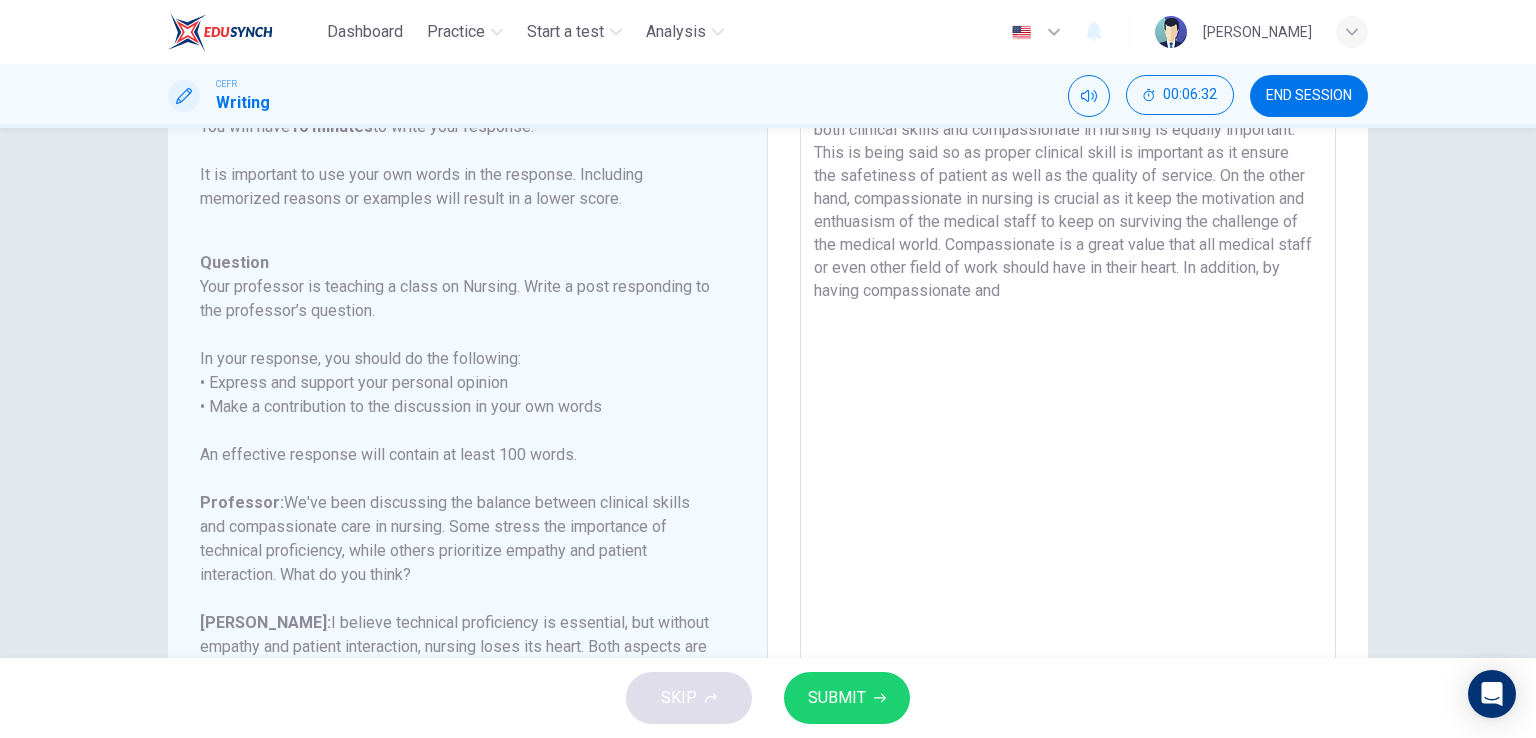 scroll, scrollTop: 60, scrollLeft: 0, axis: vertical 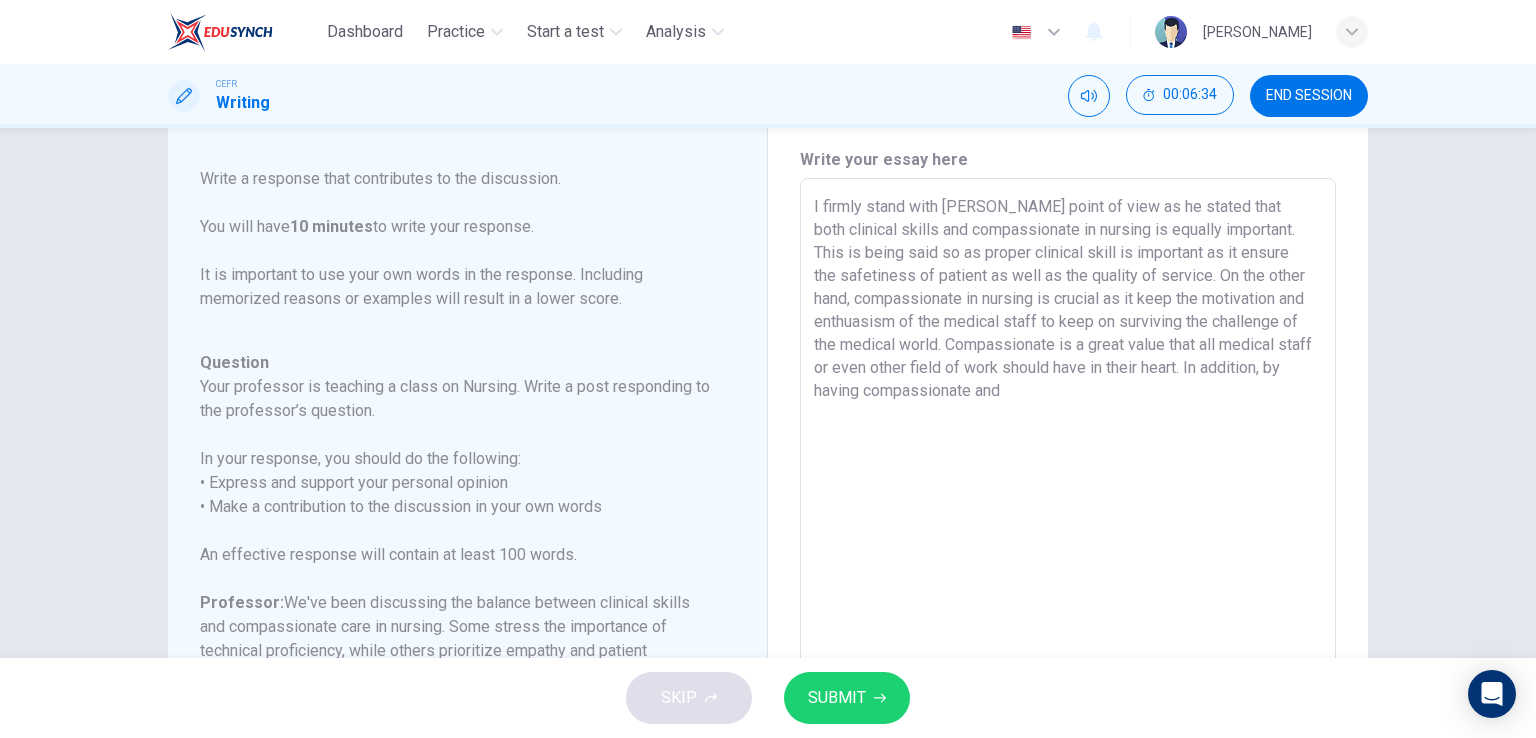 drag, startPoint x: 877, startPoint y: 393, endPoint x: 844, endPoint y: 397, distance: 33.24154 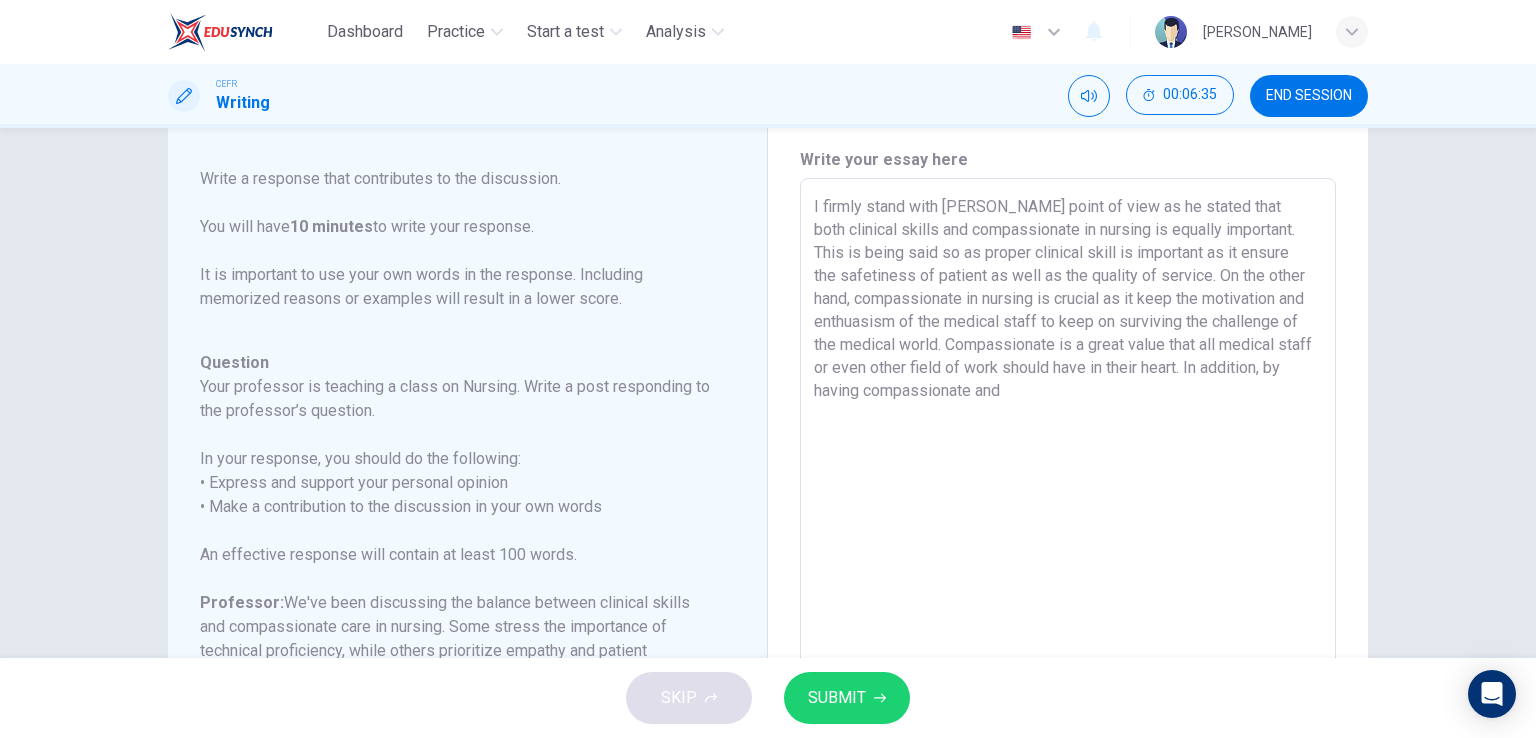 click on "I firmly stand with [PERSON_NAME] point of view as he stated that both clinical skills and compassionate in nursing is equally important. This is being said so as proper clinical skill is important as it ensure the safetiness of patient as well as the quality of service. On the other hand, compassionate in nursing is crucial as it keep the motivation and enthuasism of the medical staff to keep on surviving the challenge of the medical world. Compassionate is a great value that all medical staff or even other field of work should have in their heart. In addition, by having compassionate and" at bounding box center (1068, 512) 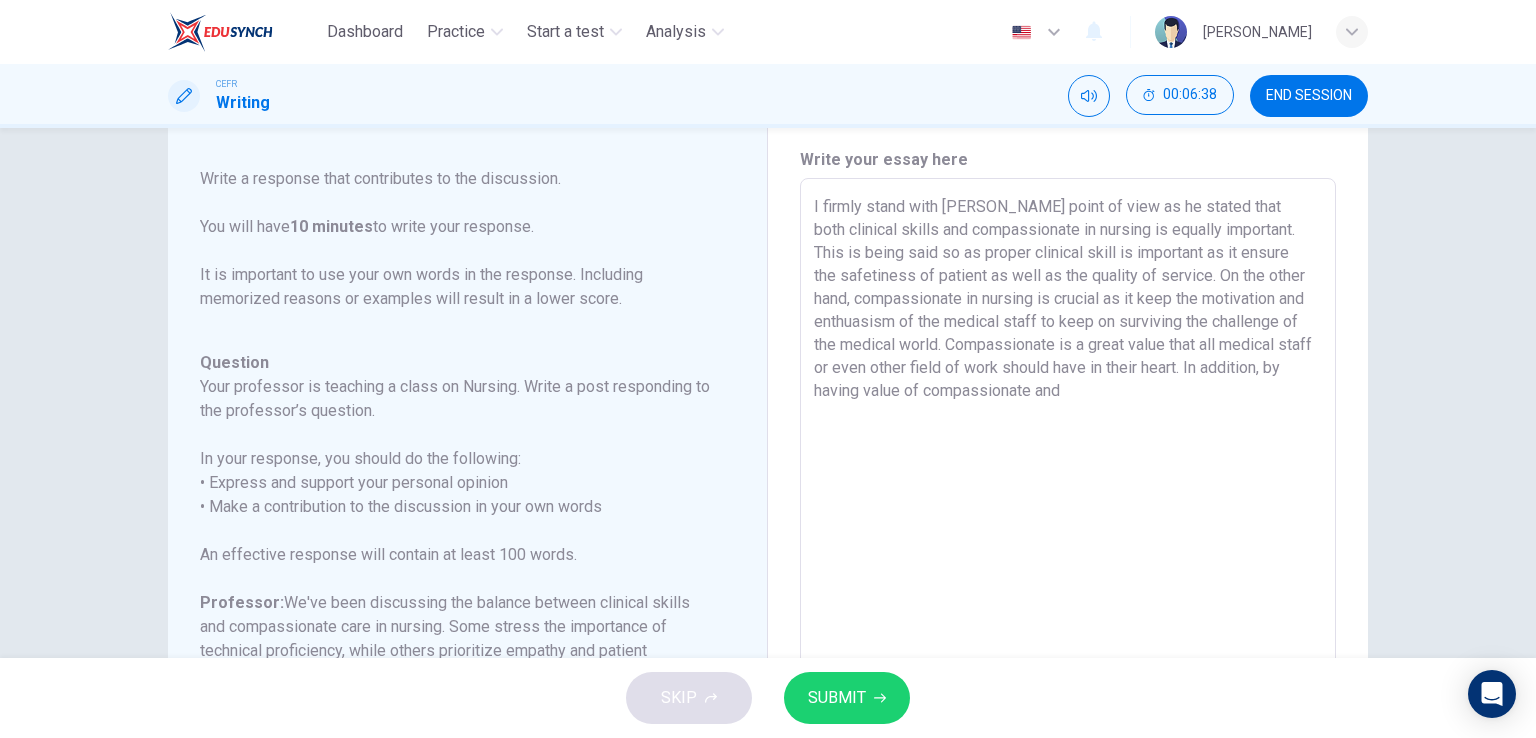 click on "I firmly stand with [PERSON_NAME] point of view as he stated that both clinical skills and compassionate in nursing is equally important. This is being said so as proper clinical skill is important as it ensure the safetiness of patient as well as the quality of service. On the other hand, compassionate in nursing is crucial as it keep the motivation and enthuasism of the medical staff to keep on surviving the challenge of the medical world. Compassionate is a great value that all medical staff or even other field of work should have in their heart. In addition, by having value of compassionate and" at bounding box center (1068, 512) 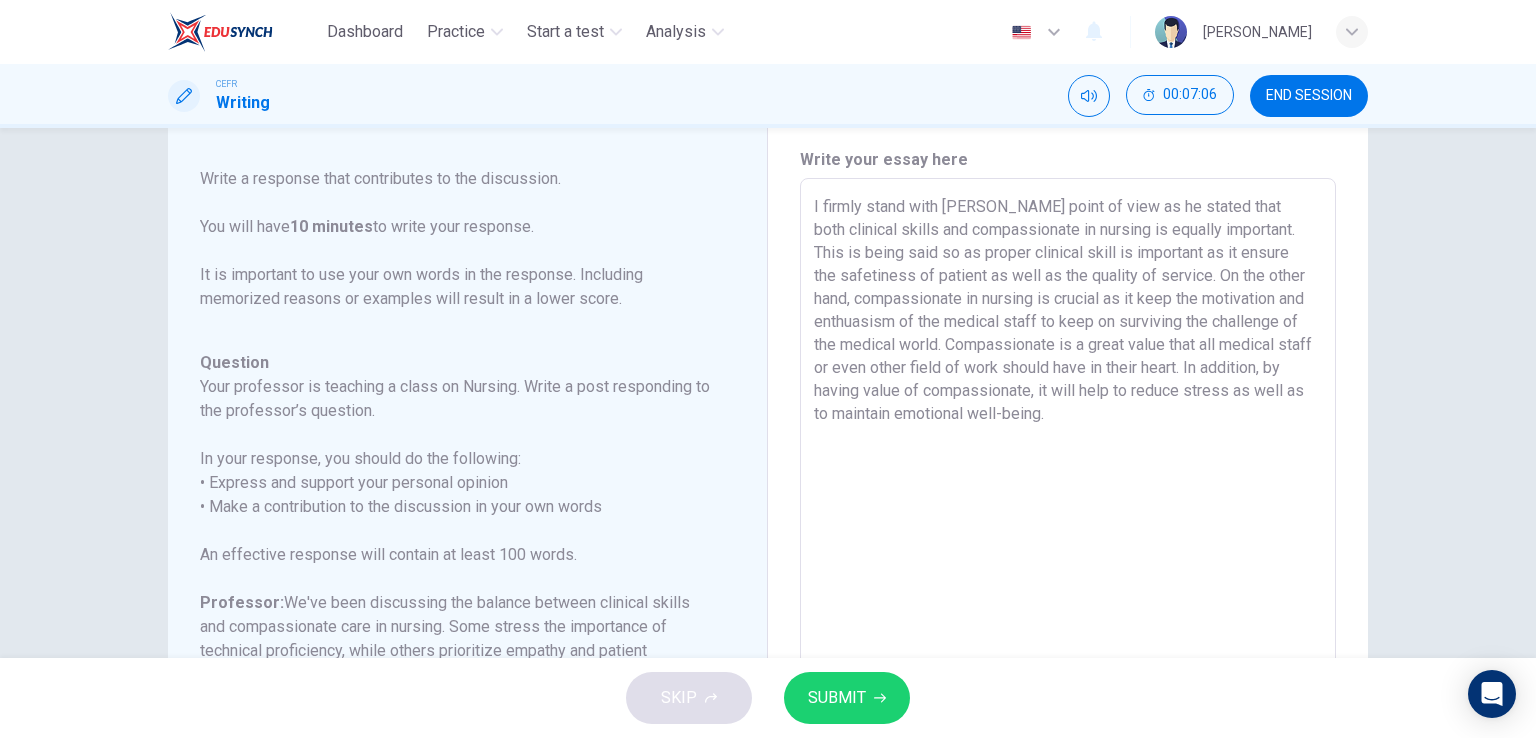 drag, startPoint x: 873, startPoint y: 691, endPoint x: 878, endPoint y: 671, distance: 20.615528 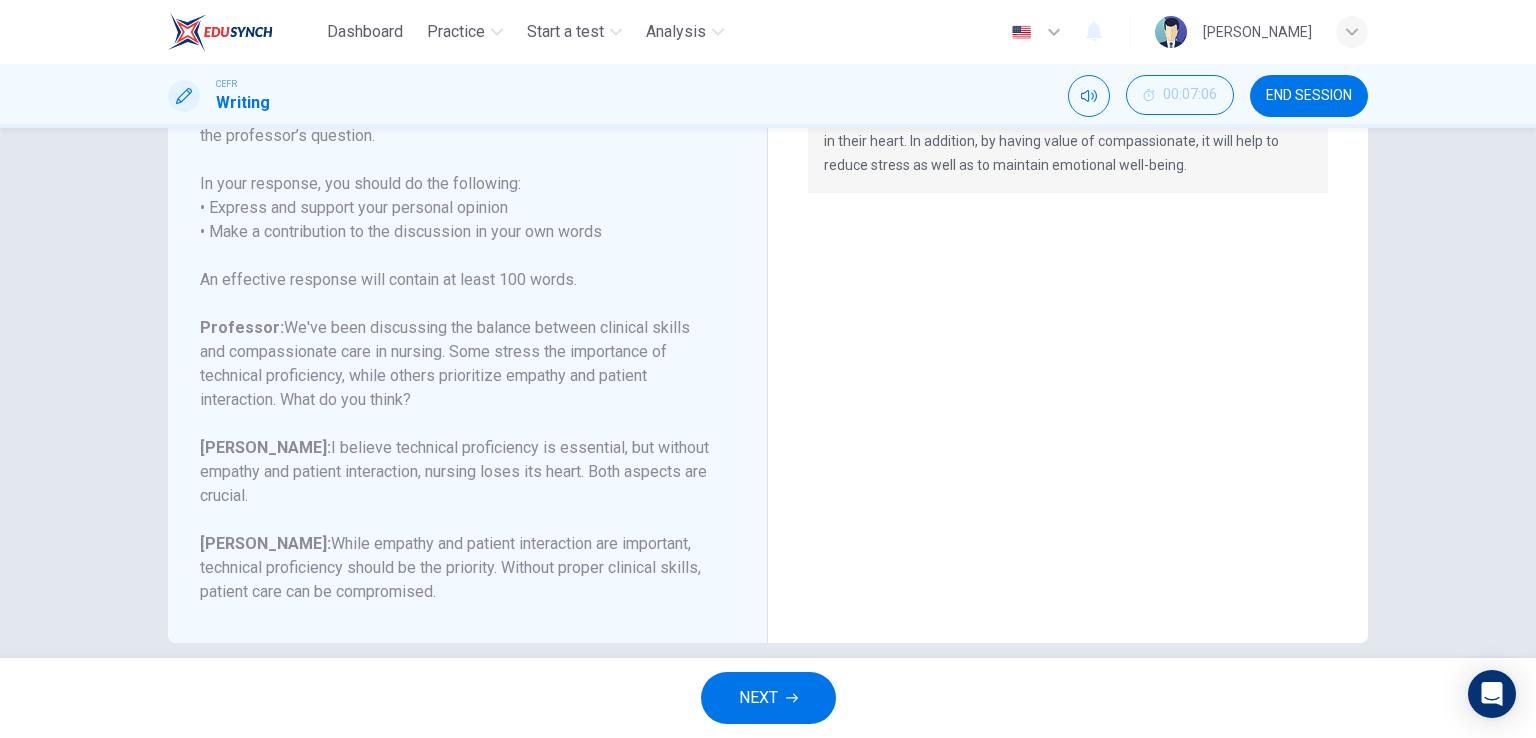 scroll, scrollTop: 360, scrollLeft: 0, axis: vertical 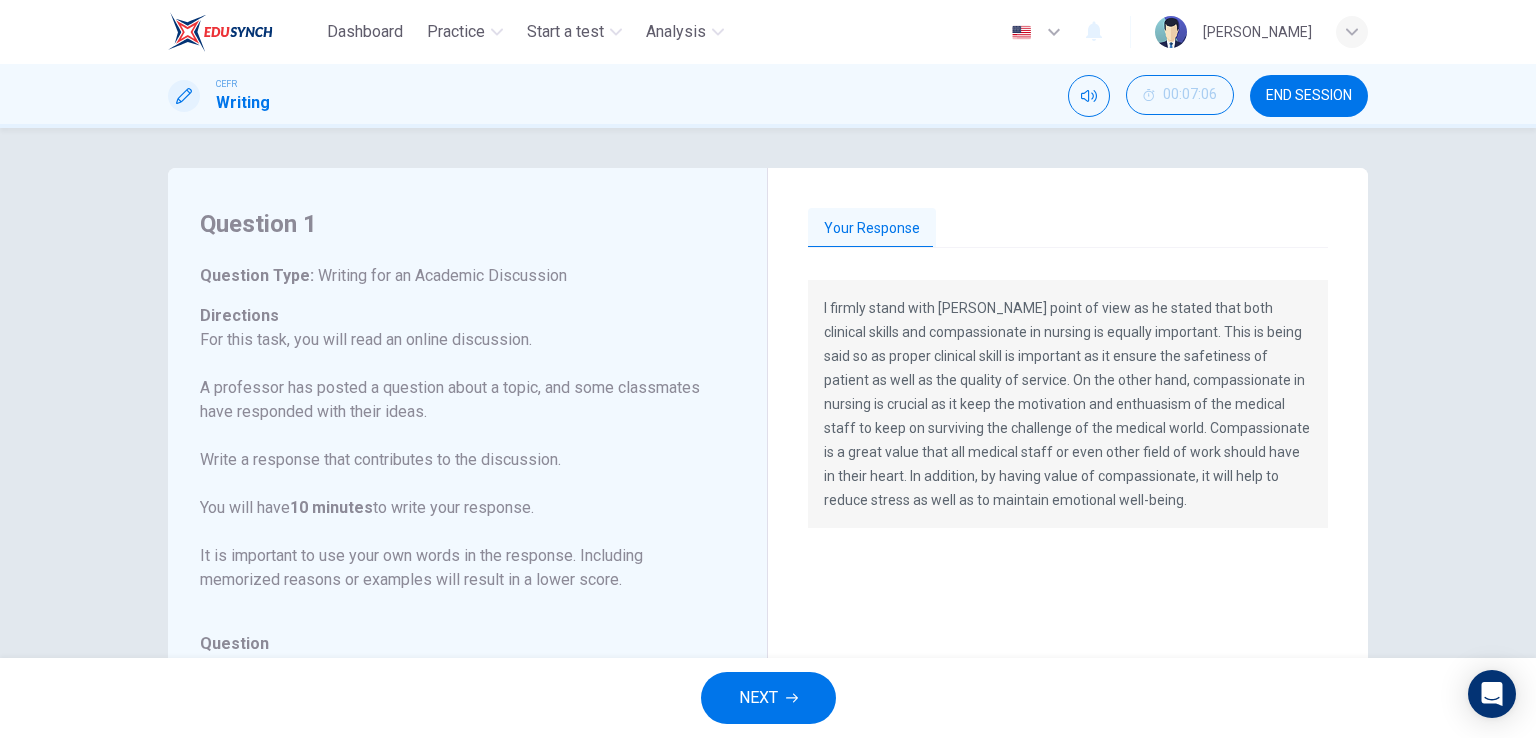 click on "Your Response" at bounding box center [872, 229] 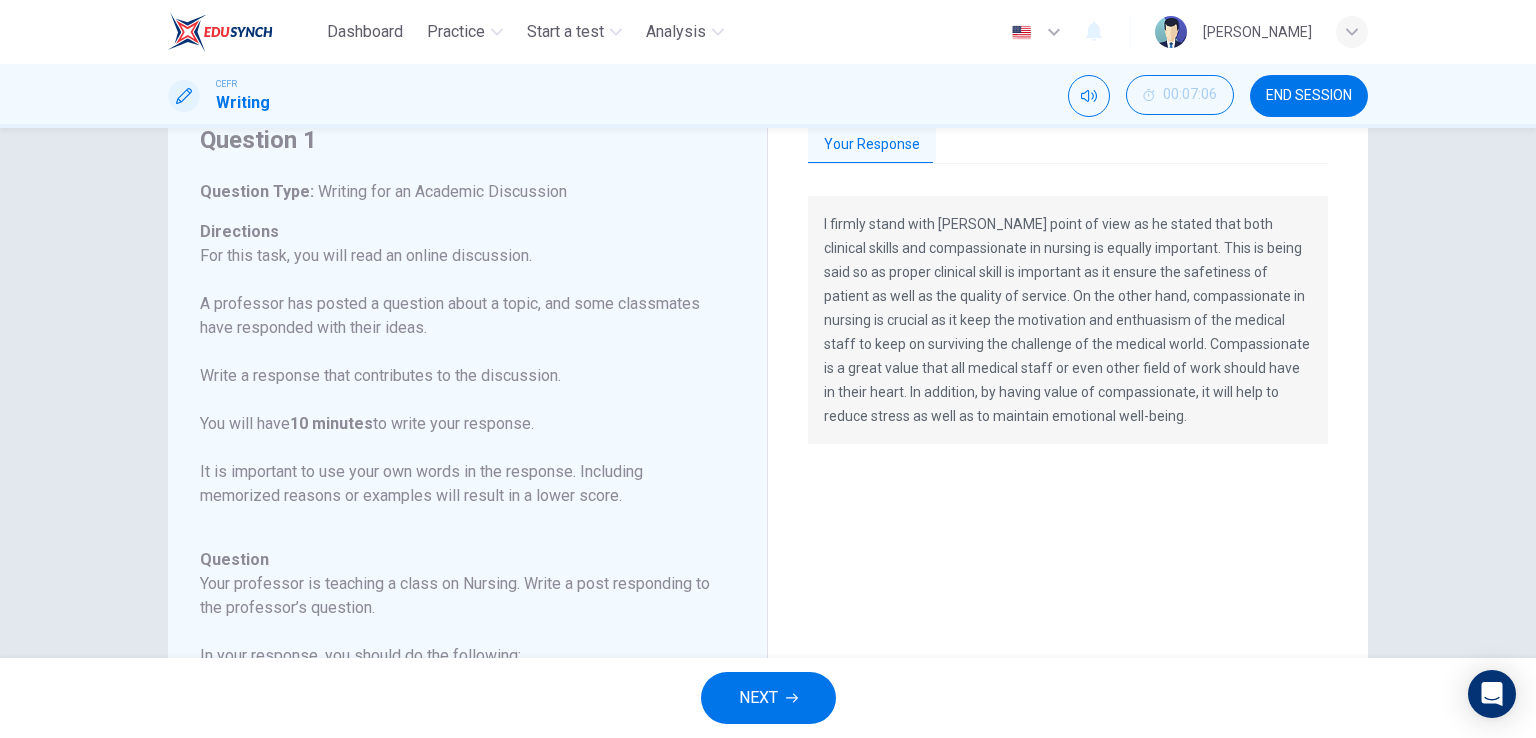scroll, scrollTop: 360, scrollLeft: 0, axis: vertical 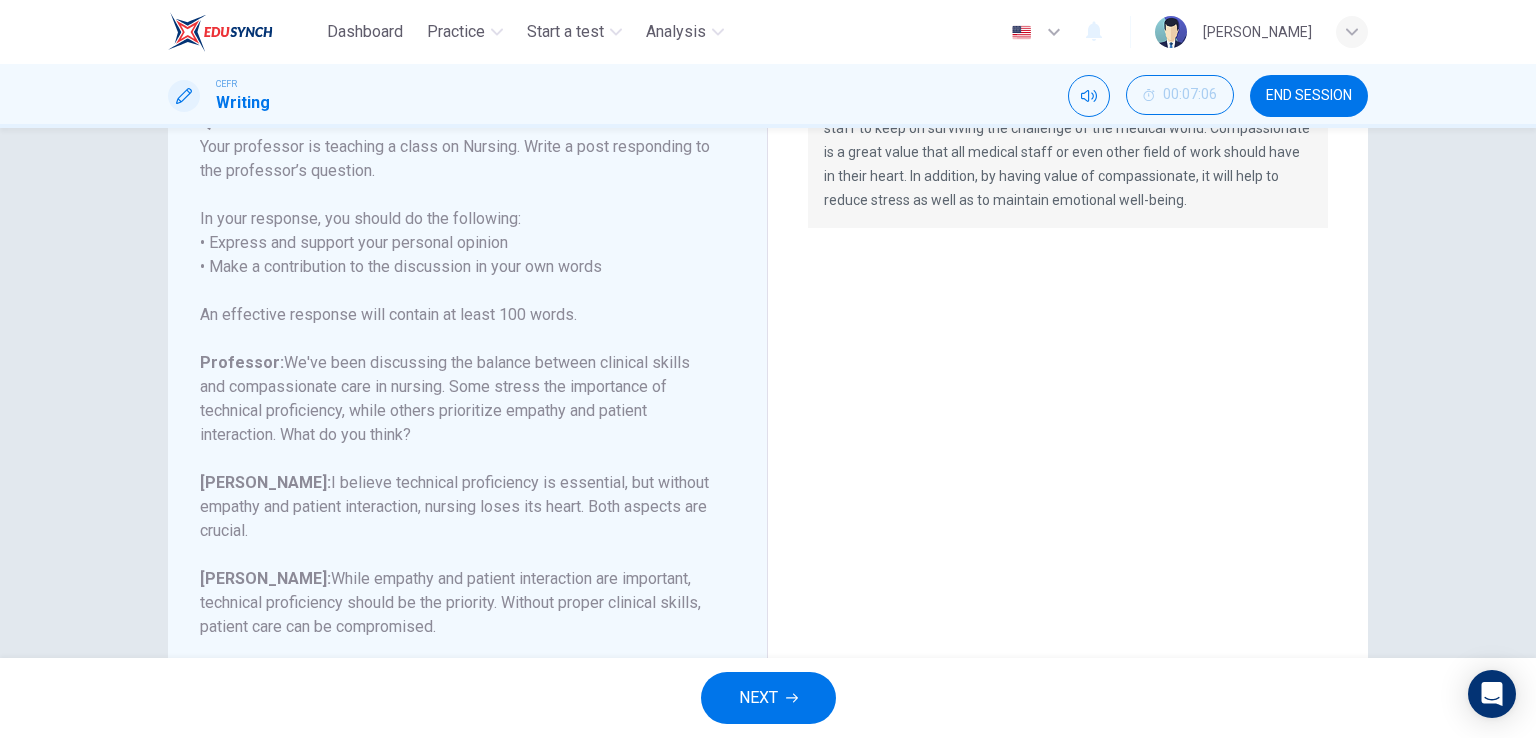 click on "NEXT" at bounding box center (768, 698) 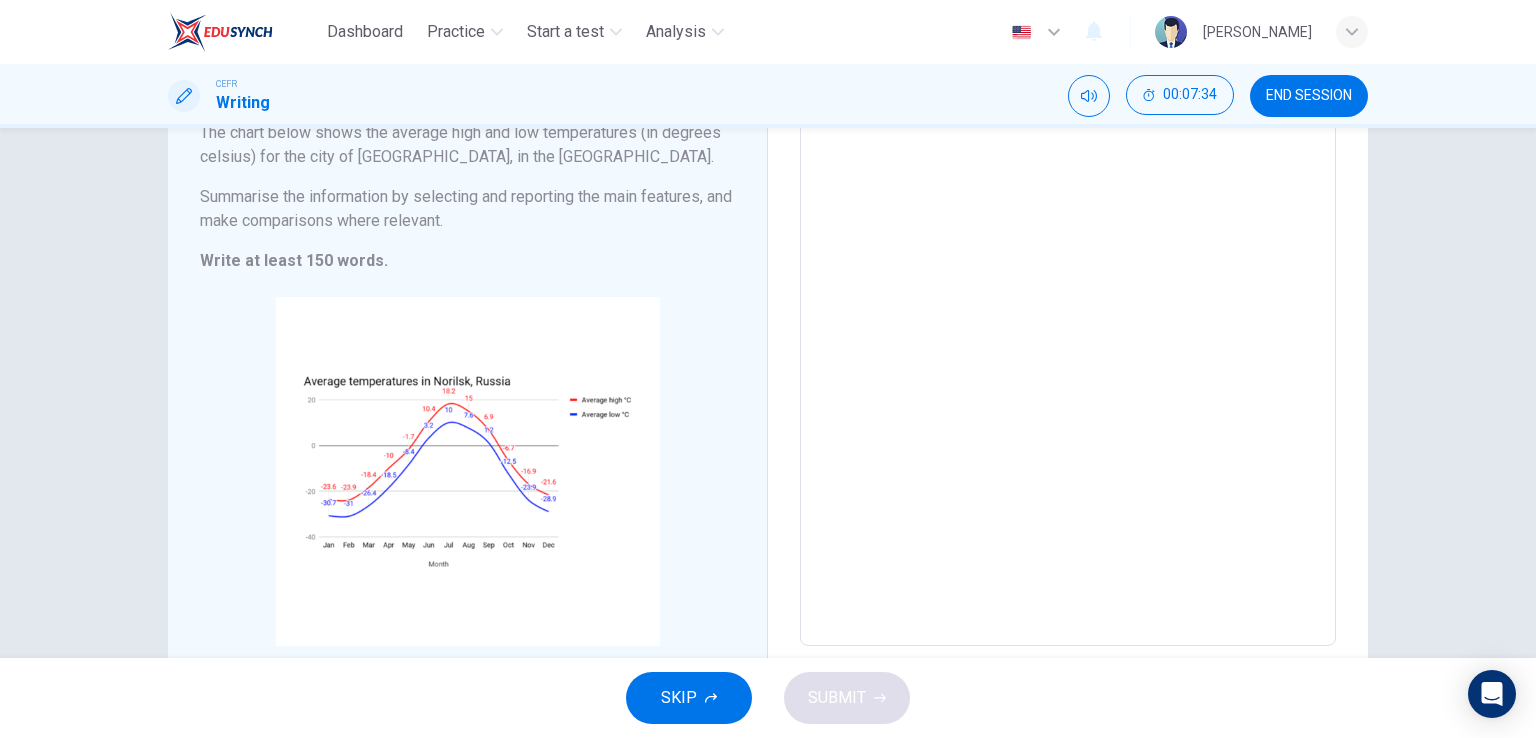 scroll, scrollTop: 83, scrollLeft: 0, axis: vertical 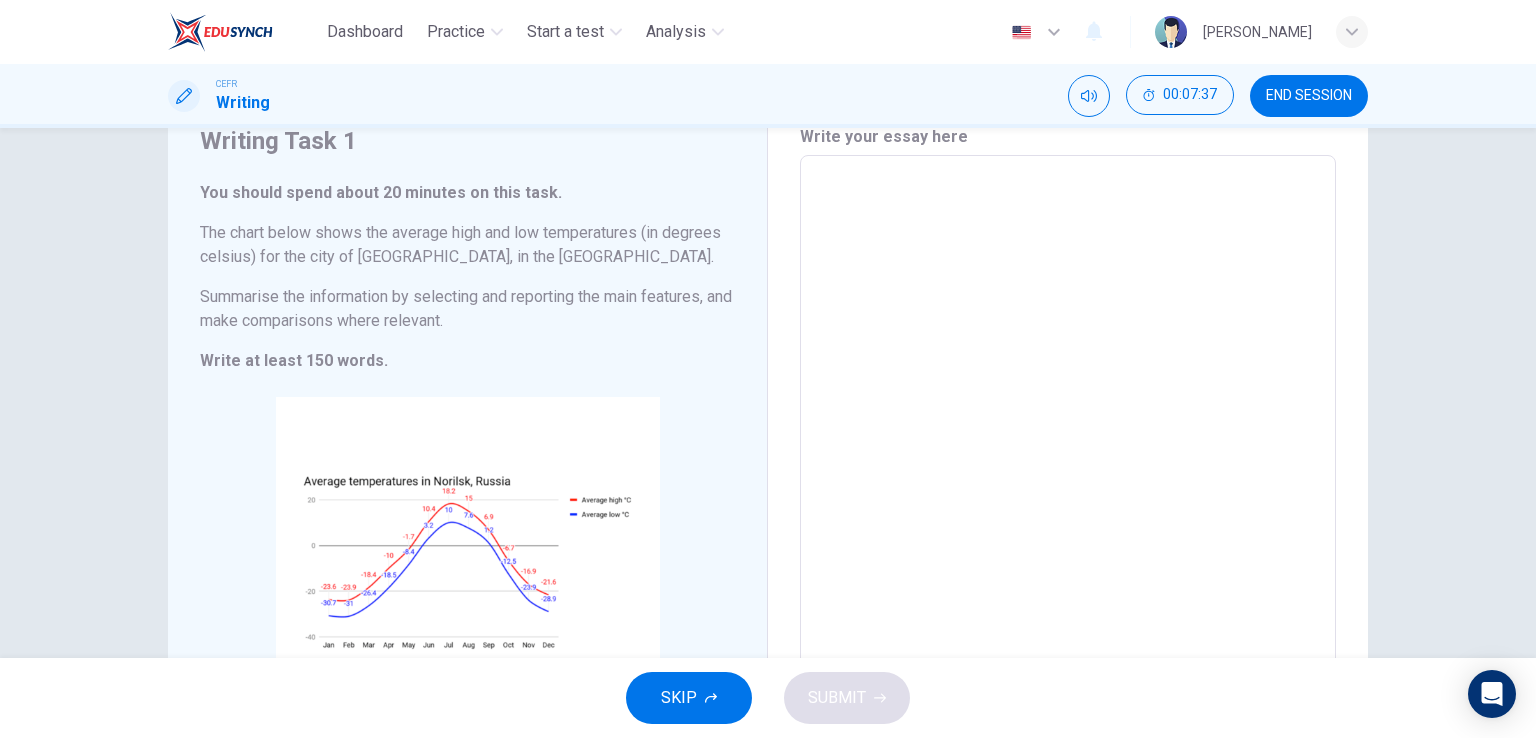 click at bounding box center [1068, 451] 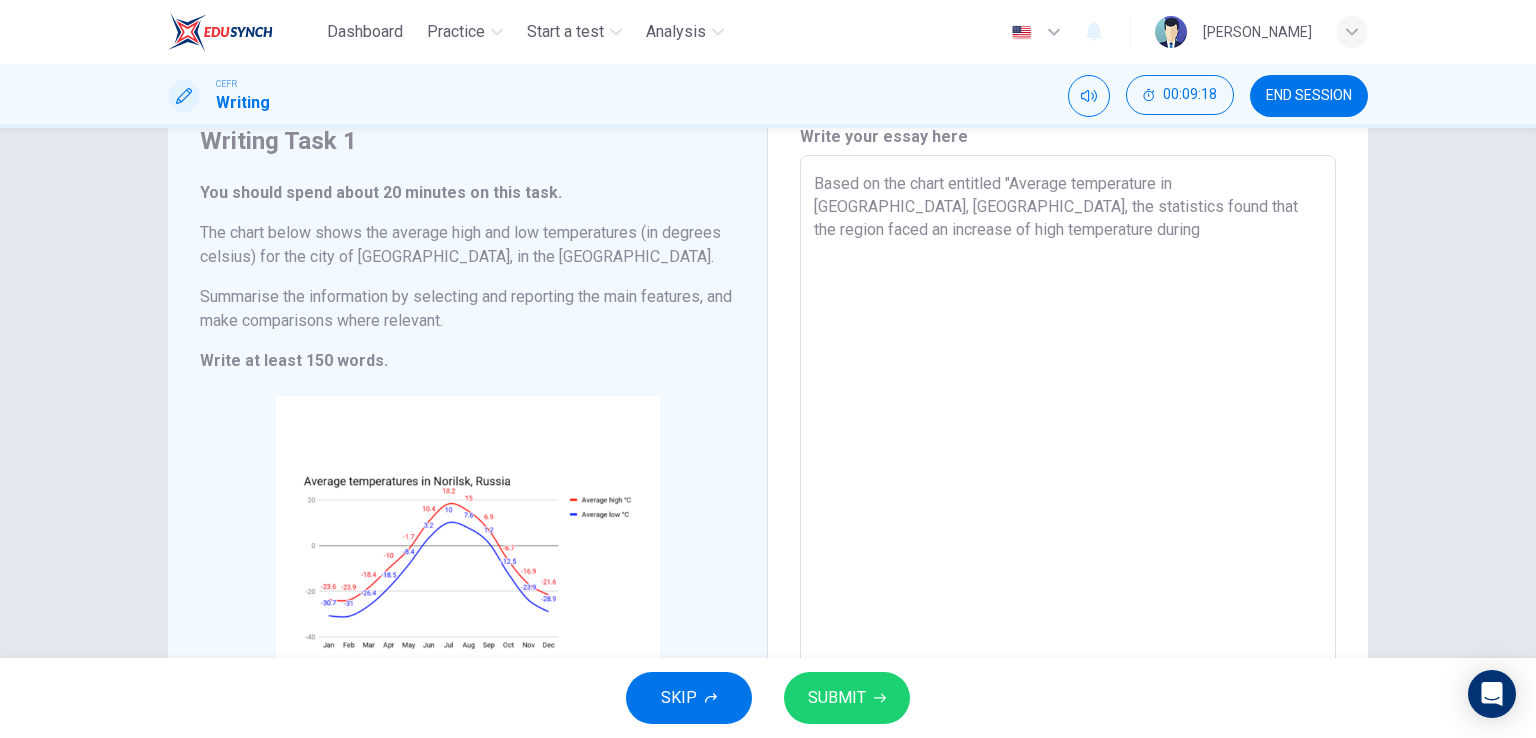 click on "Based on the chart entitled "Average temperature in [GEOGRAPHIC_DATA], [GEOGRAPHIC_DATA], the statistics found that the region faced an increase of high temperature during" at bounding box center (1068, 451) 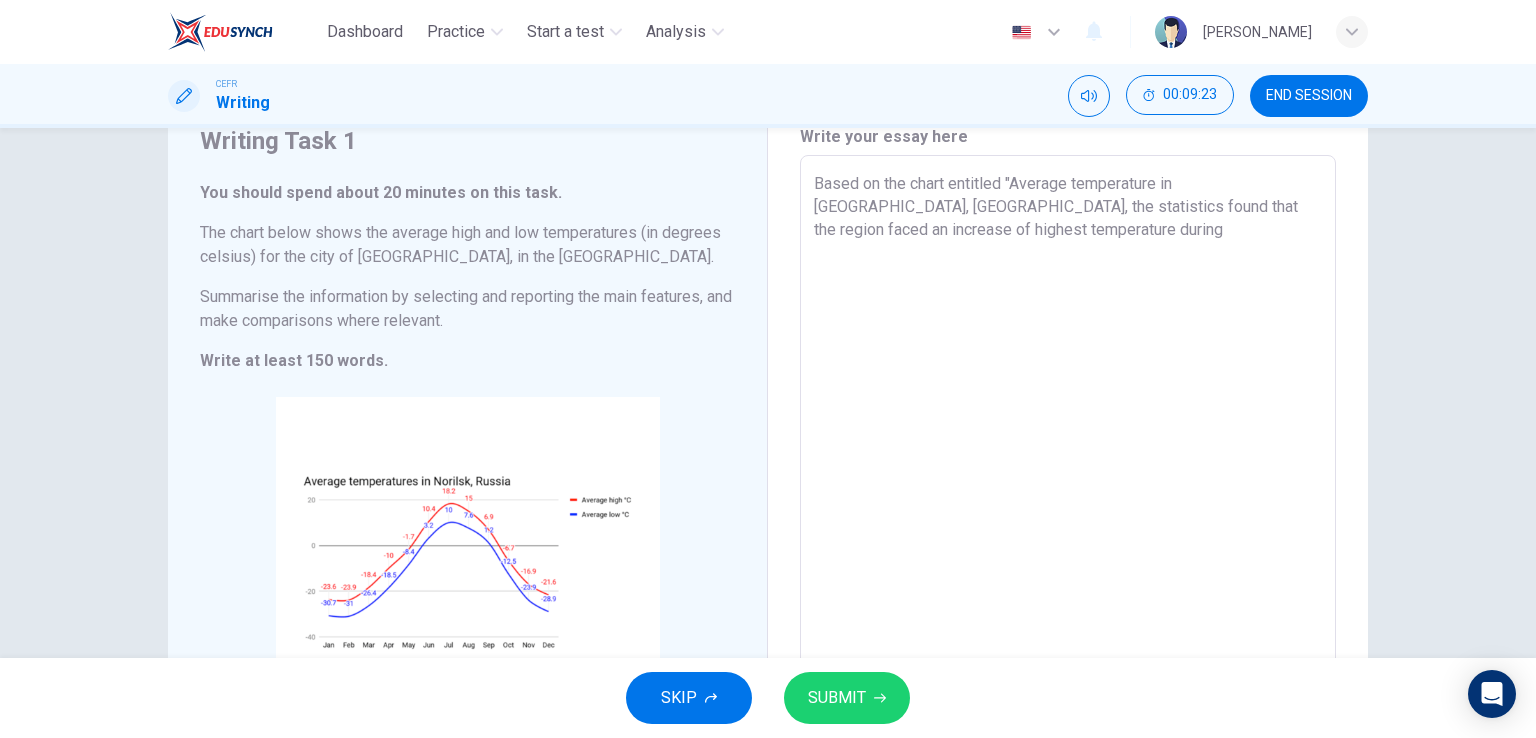 drag, startPoint x: 956, startPoint y: 234, endPoint x: 906, endPoint y: 246, distance: 51.41984 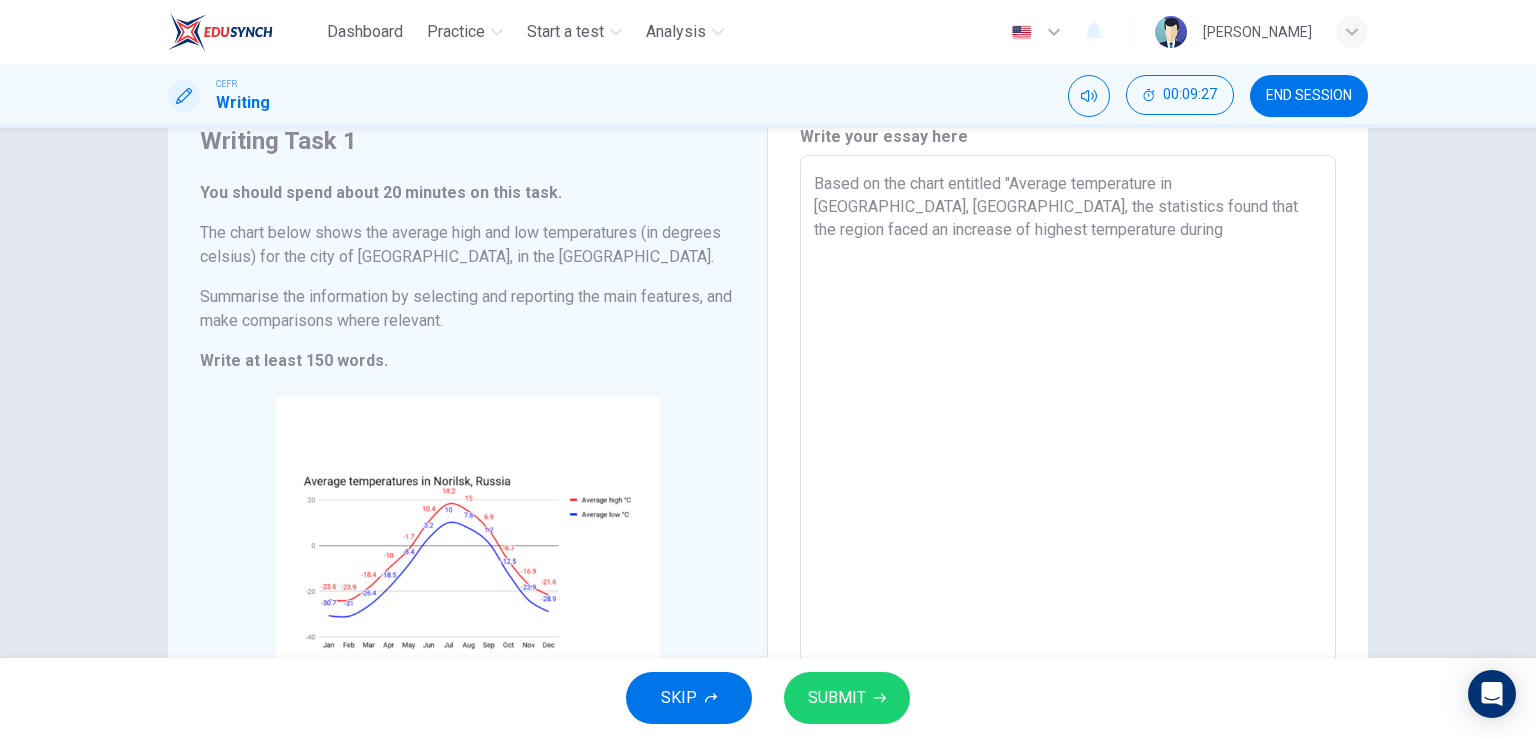 drag, startPoint x: 1157, startPoint y: 207, endPoint x: 1038, endPoint y: 206, distance: 119.0042 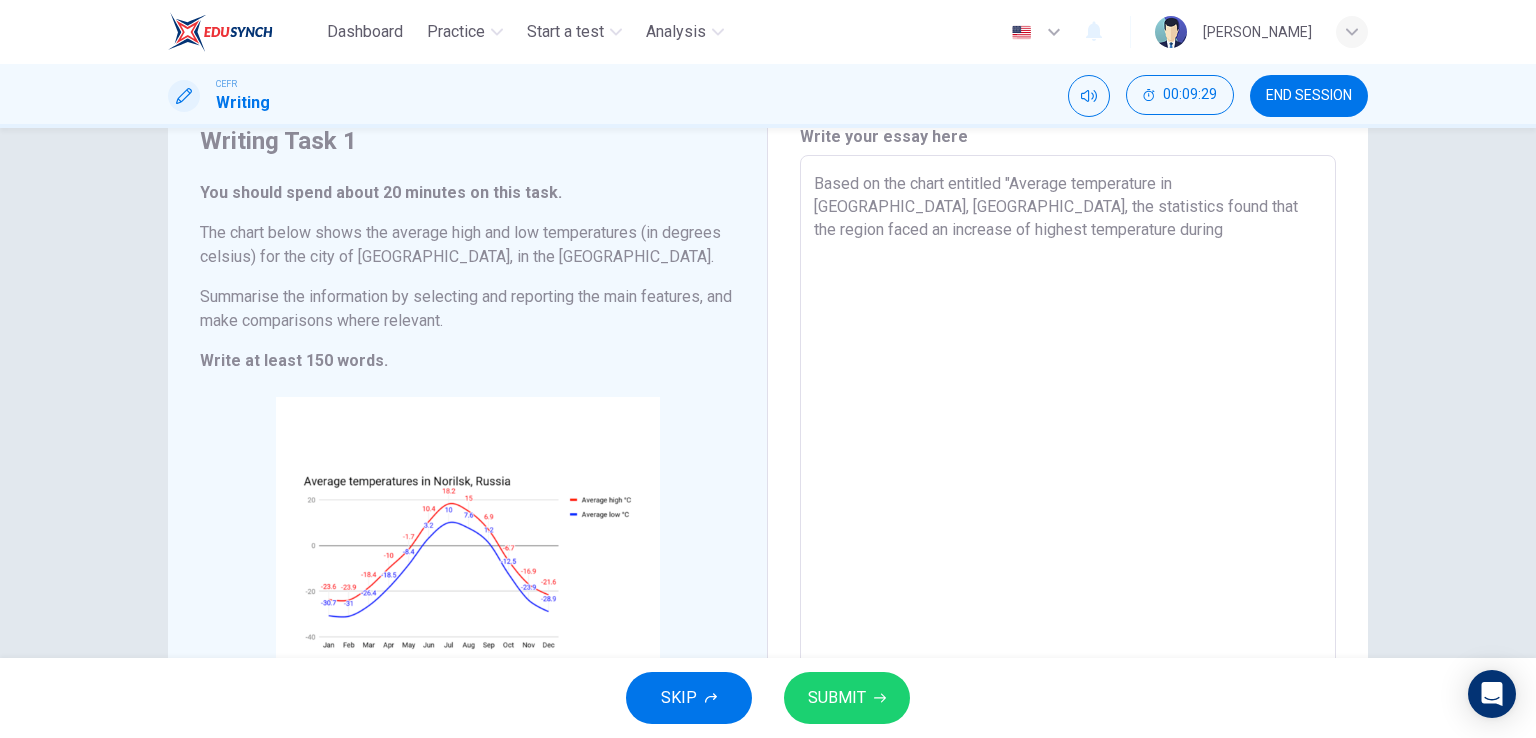 drag, startPoint x: 1076, startPoint y: 202, endPoint x: 1033, endPoint y: 215, distance: 44.922153 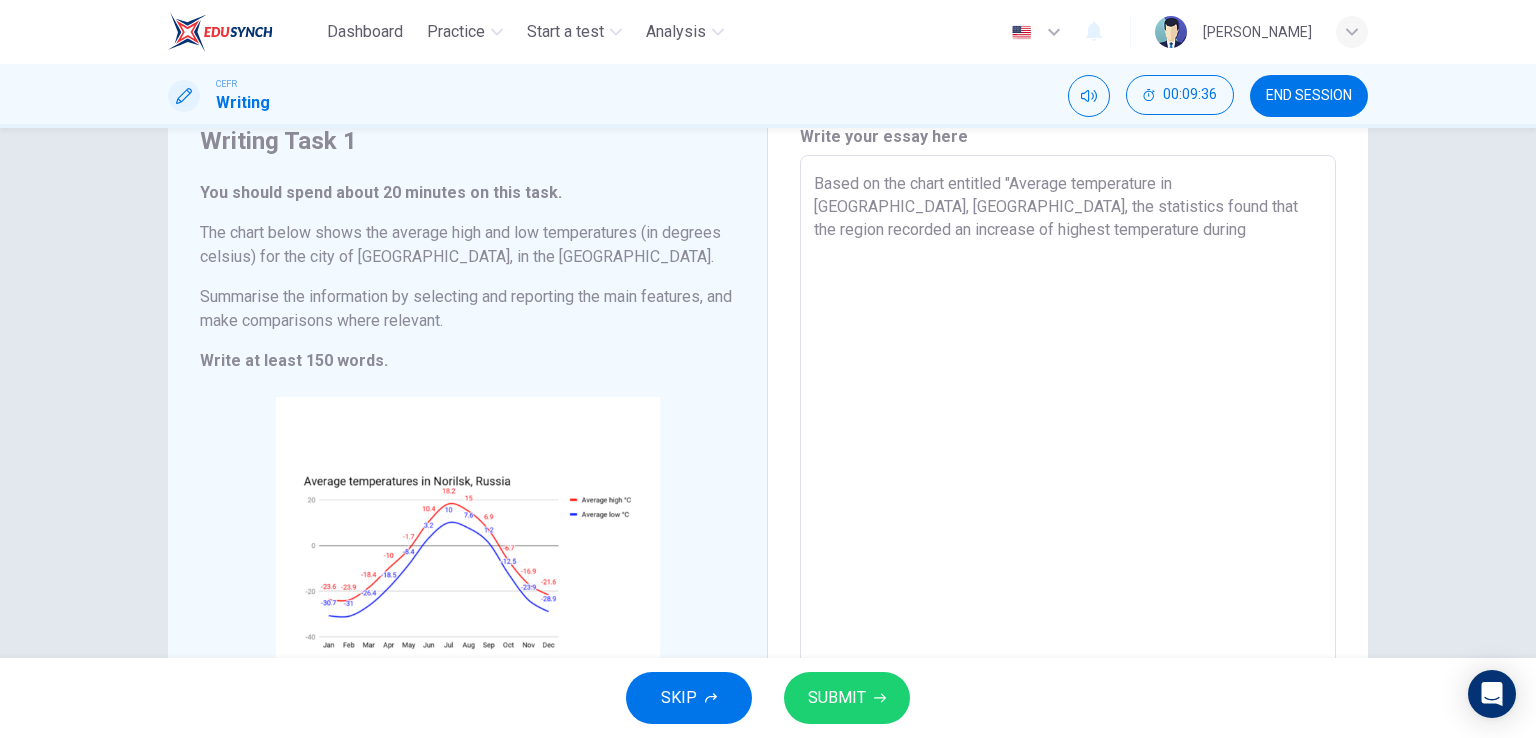 drag, startPoint x: 1094, startPoint y: 204, endPoint x: 1200, endPoint y: 205, distance: 106.004715 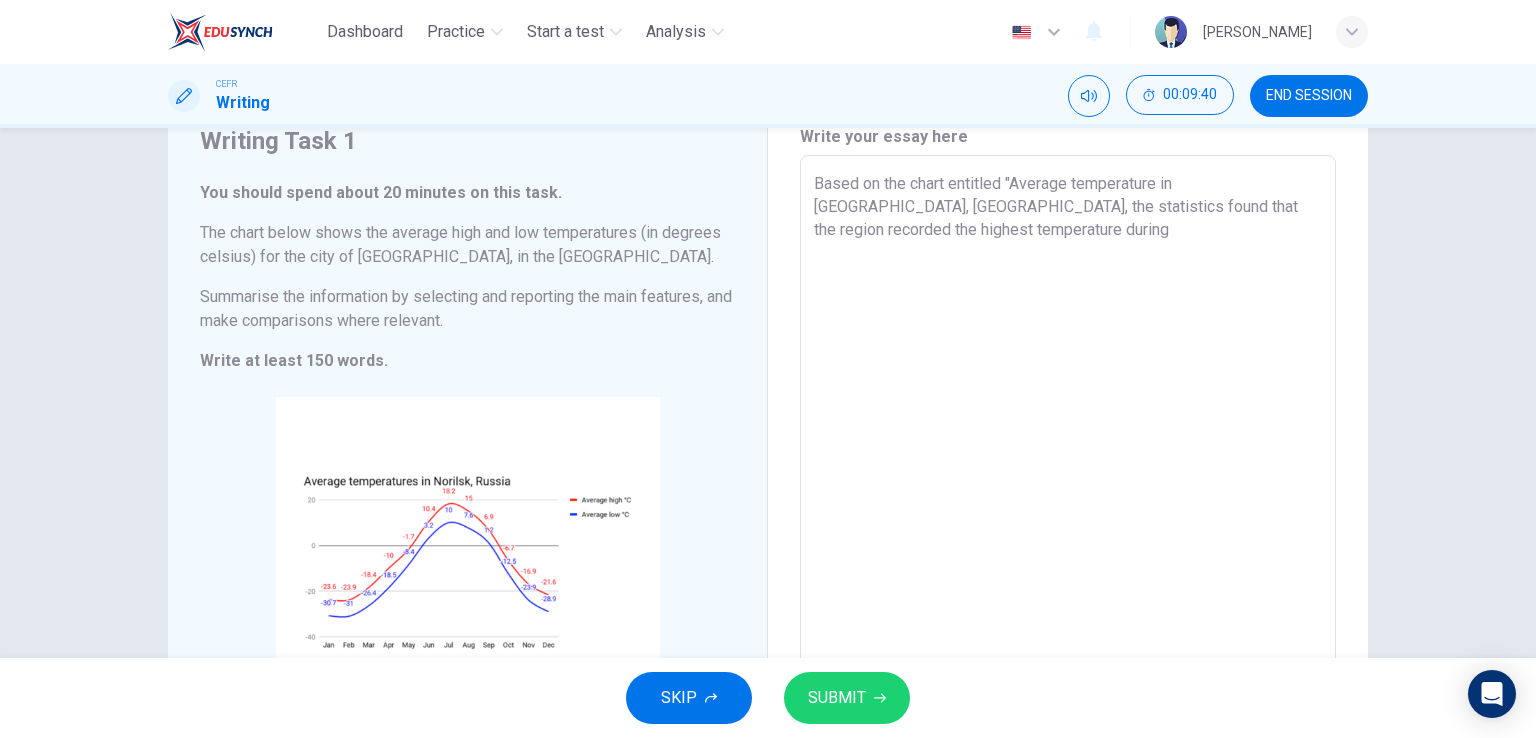 click on "Based on the chart entitled "Average temperature in [GEOGRAPHIC_DATA], [GEOGRAPHIC_DATA], the statistics found that the region recorded the highest temperature during" at bounding box center [1068, 451] 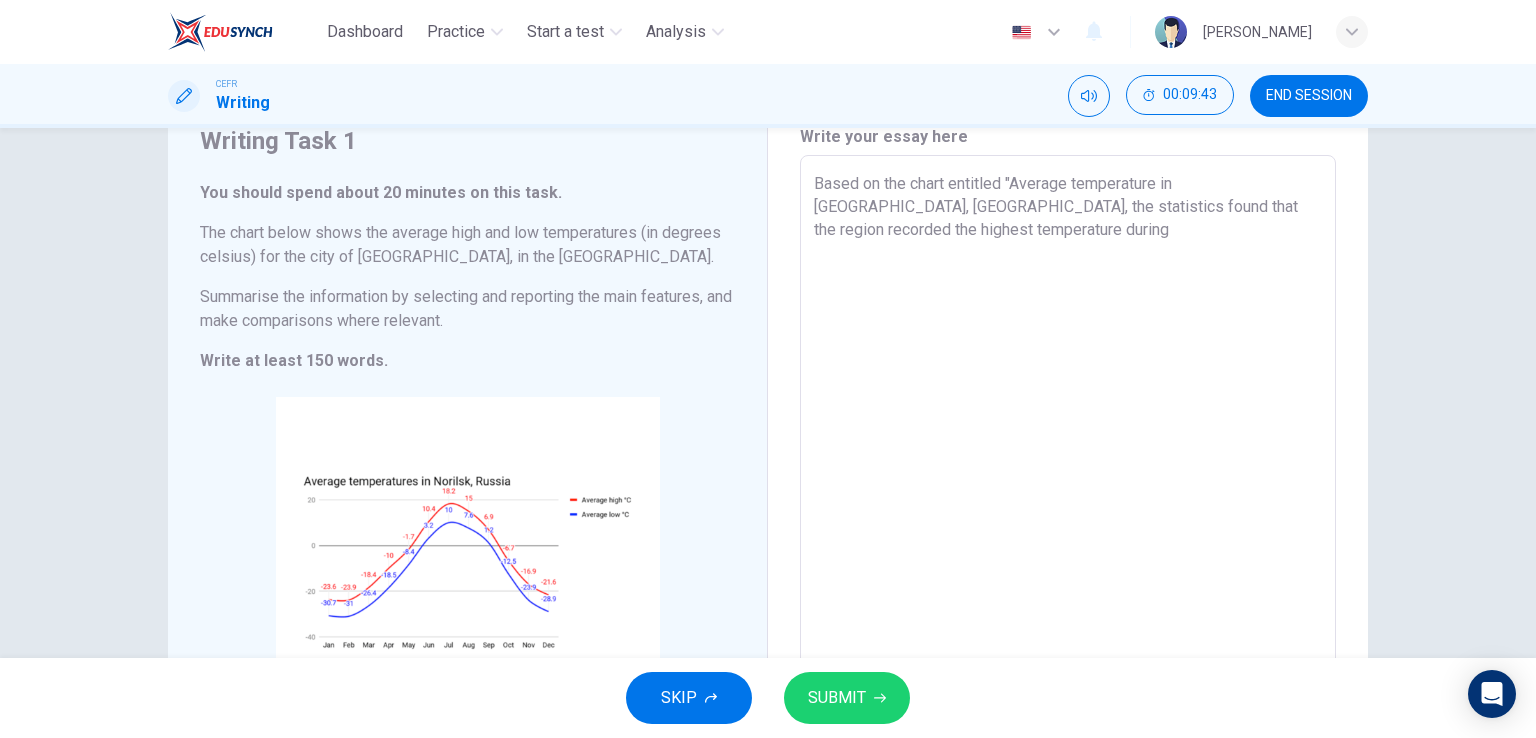 drag, startPoint x: 891, startPoint y: 238, endPoint x: 795, endPoint y: 240, distance: 96.02083 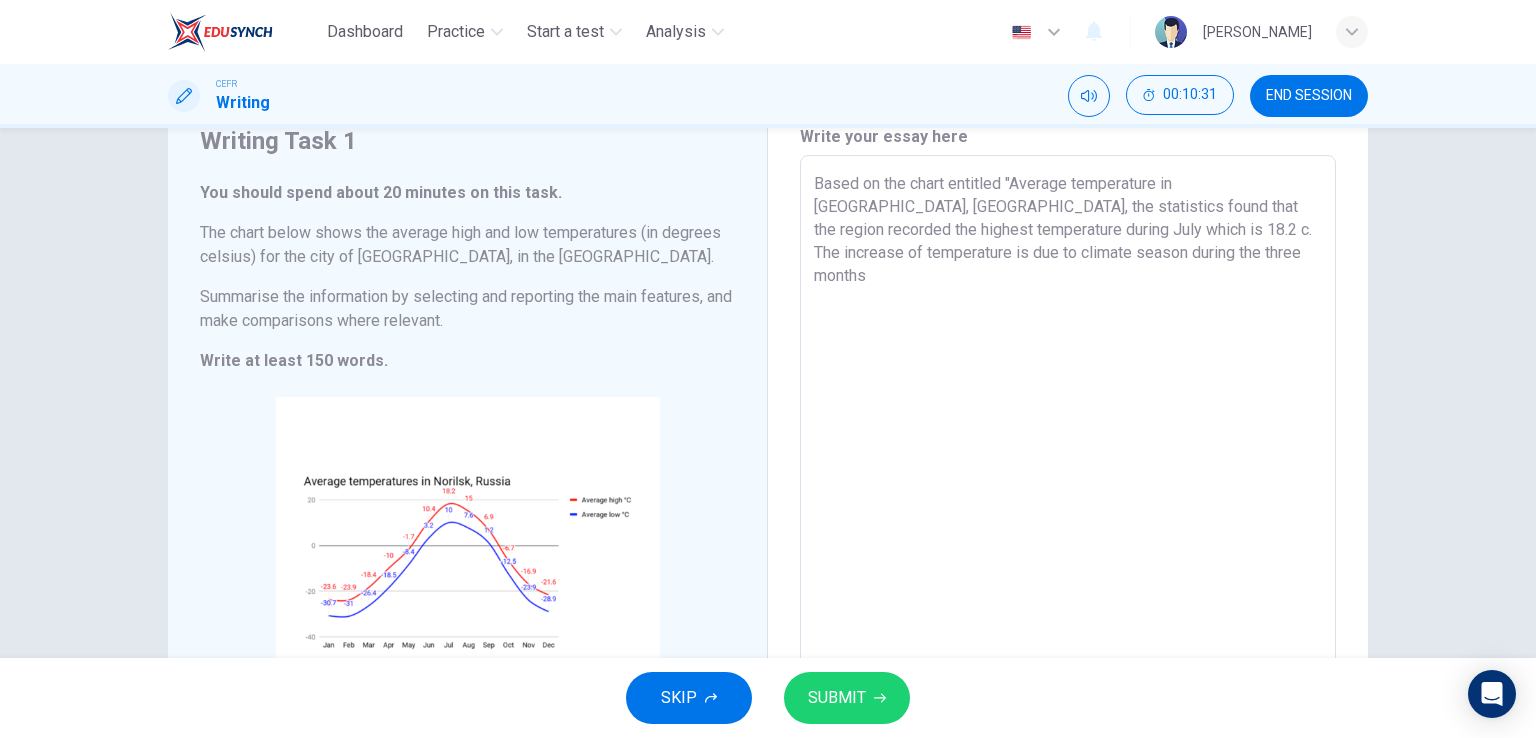 click on "Based on the chart entitled "Average temperature in [GEOGRAPHIC_DATA], [GEOGRAPHIC_DATA], the statistics found that the region recorded the highest temperature during July which is 18.2 c. The increase of temperature is due to climate season during the three months" at bounding box center (1068, 451) 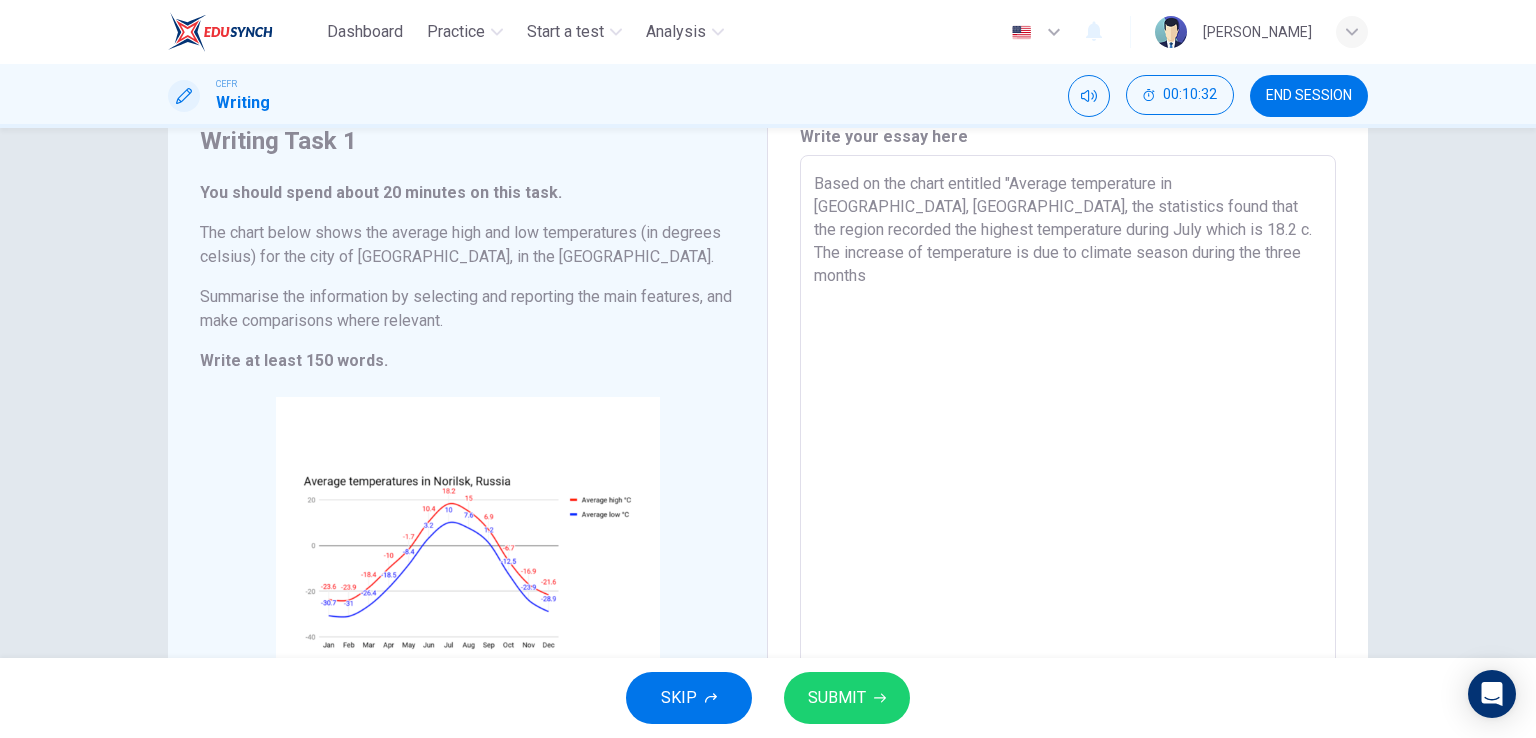 drag, startPoint x: 919, startPoint y: 256, endPoint x: 809, endPoint y: 269, distance: 110.76552 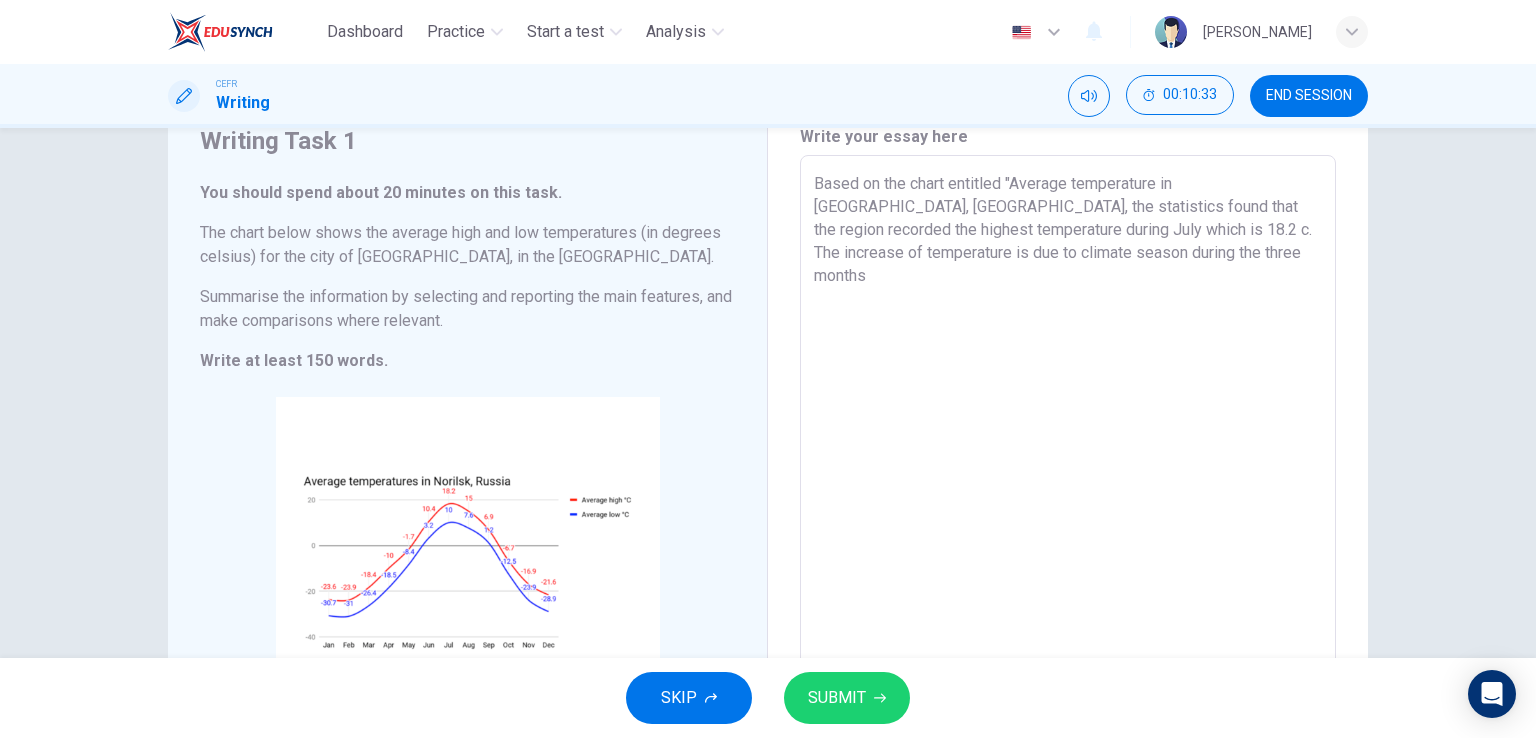click on "Based on the chart entitled "Average temperature in [GEOGRAPHIC_DATA], [GEOGRAPHIC_DATA], the statistics found that the region recorded the highest temperature during July which is 18.2 c. The increase of temperature is due to climate season during the three months" at bounding box center [1068, 451] 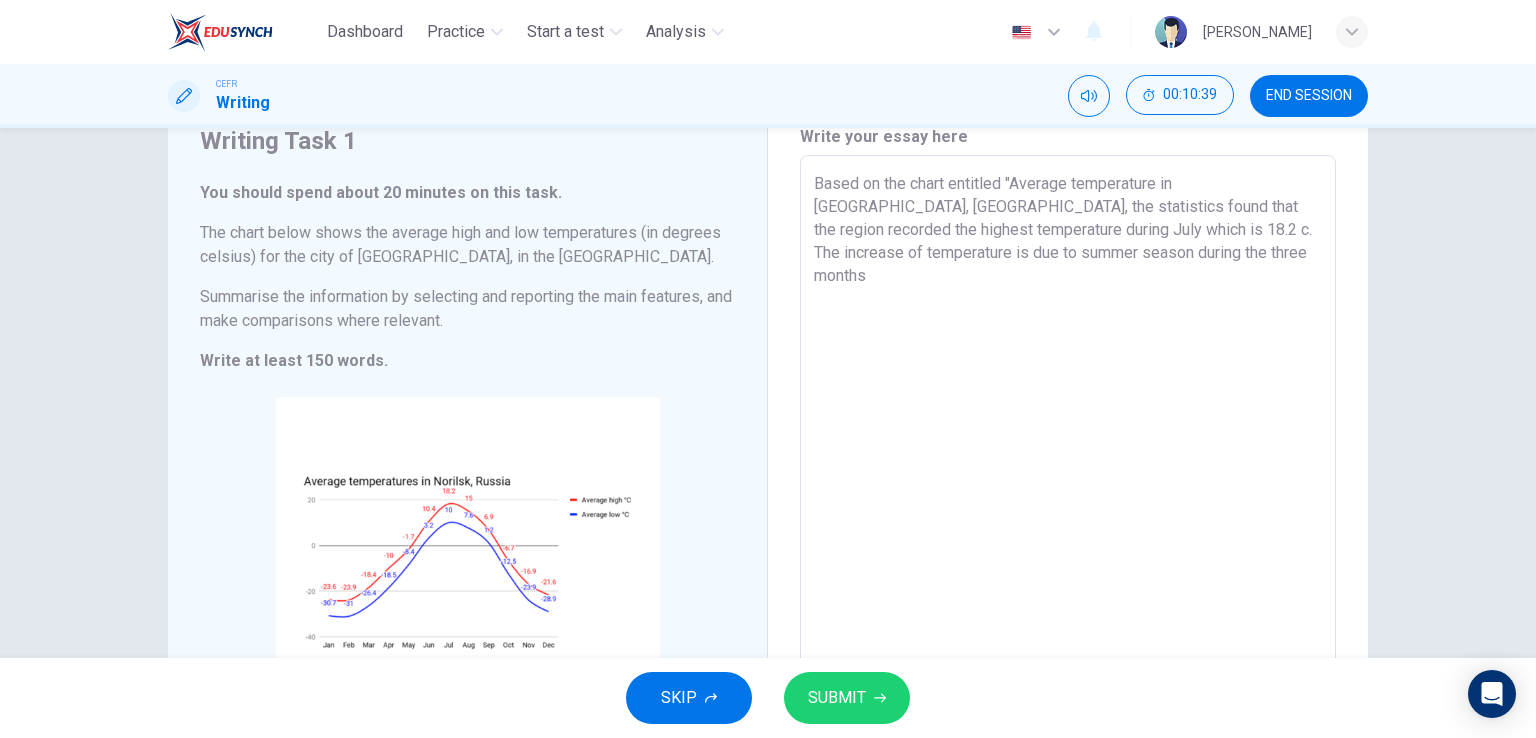 click on "Based on the chart entitled "Average temperature in [GEOGRAPHIC_DATA], [GEOGRAPHIC_DATA], the statistics found that the region recorded the highest temperature during July which is 18.2 c. The increase of temperature is due to summer season during the three months" at bounding box center (1068, 451) 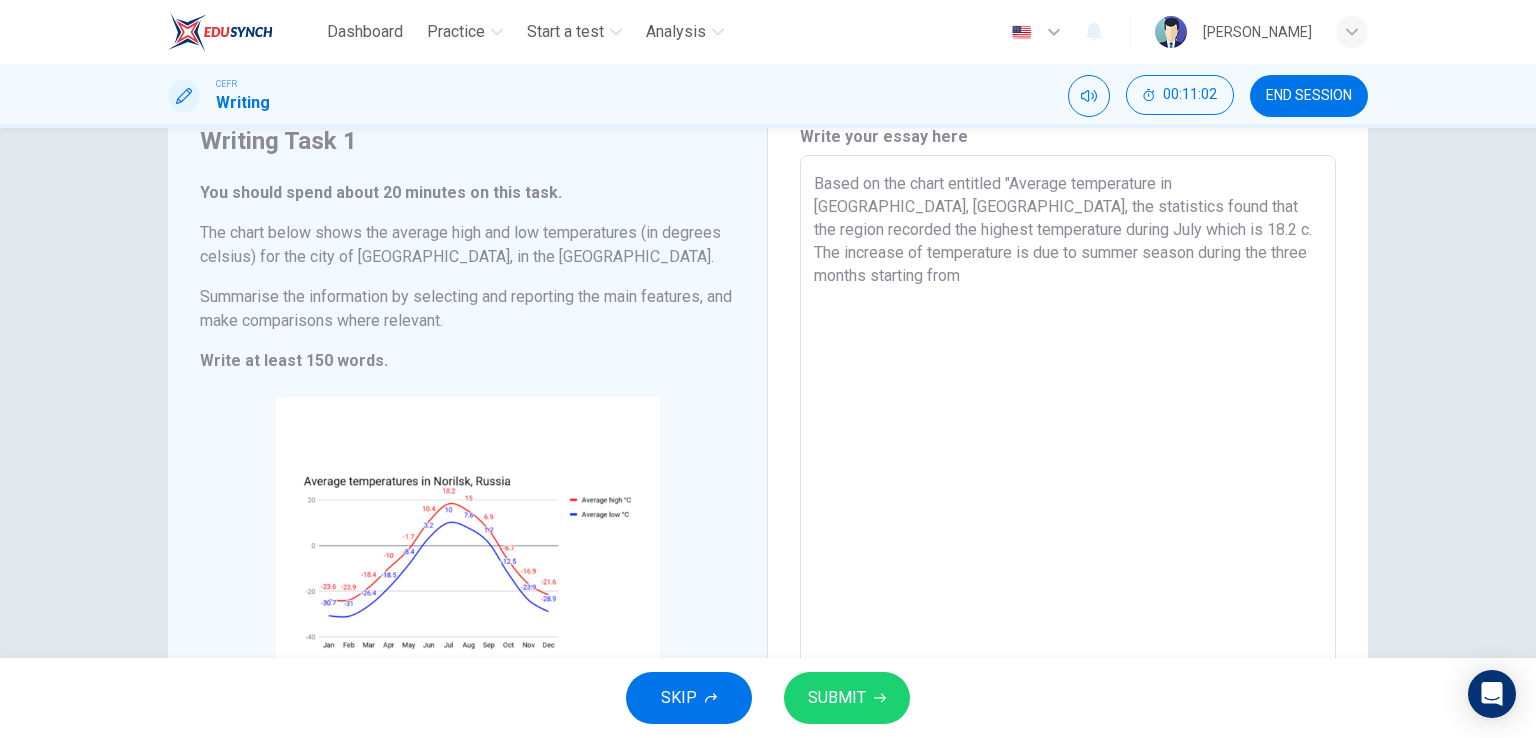 drag, startPoint x: 1235, startPoint y: 250, endPoint x: 1170, endPoint y: 253, distance: 65.06919 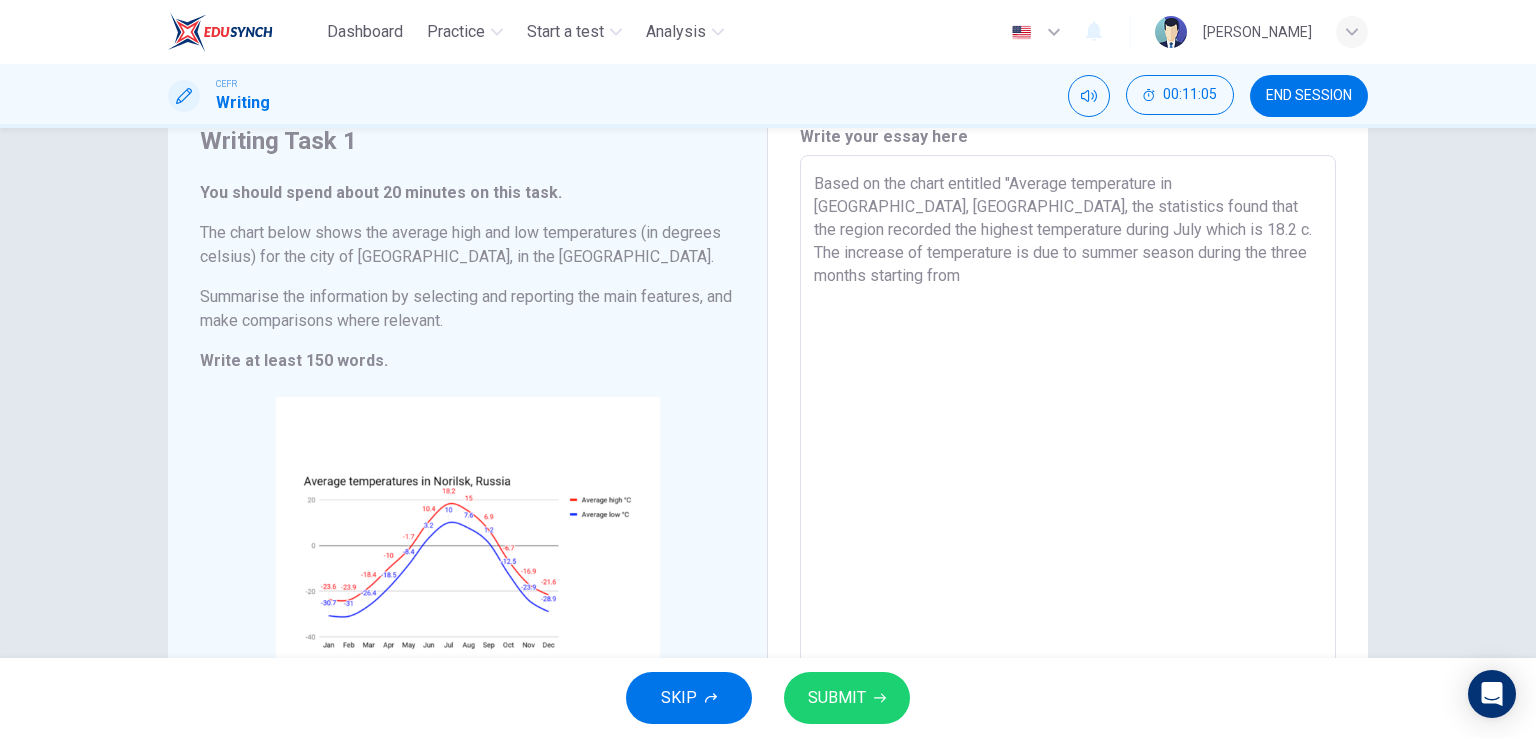 click on "Based on the chart entitled "Average temperature in [GEOGRAPHIC_DATA], [GEOGRAPHIC_DATA], the statistics found that the region recorded the highest temperature during July which is 18.2 c. The increase of temperature is due to summer season during the three months starting from" at bounding box center [1068, 451] 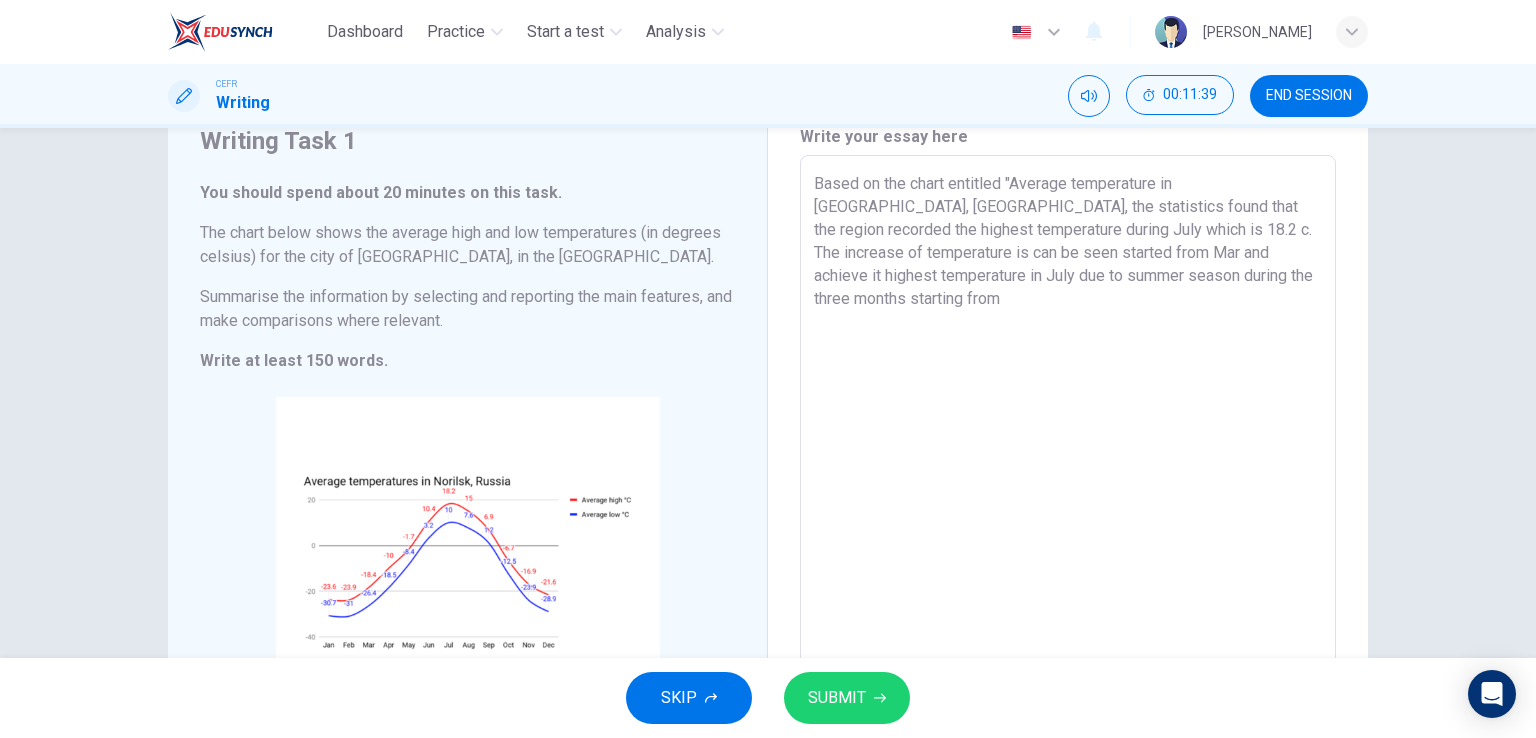 drag, startPoint x: 1231, startPoint y: 268, endPoint x: 838, endPoint y: 299, distance: 394.22076 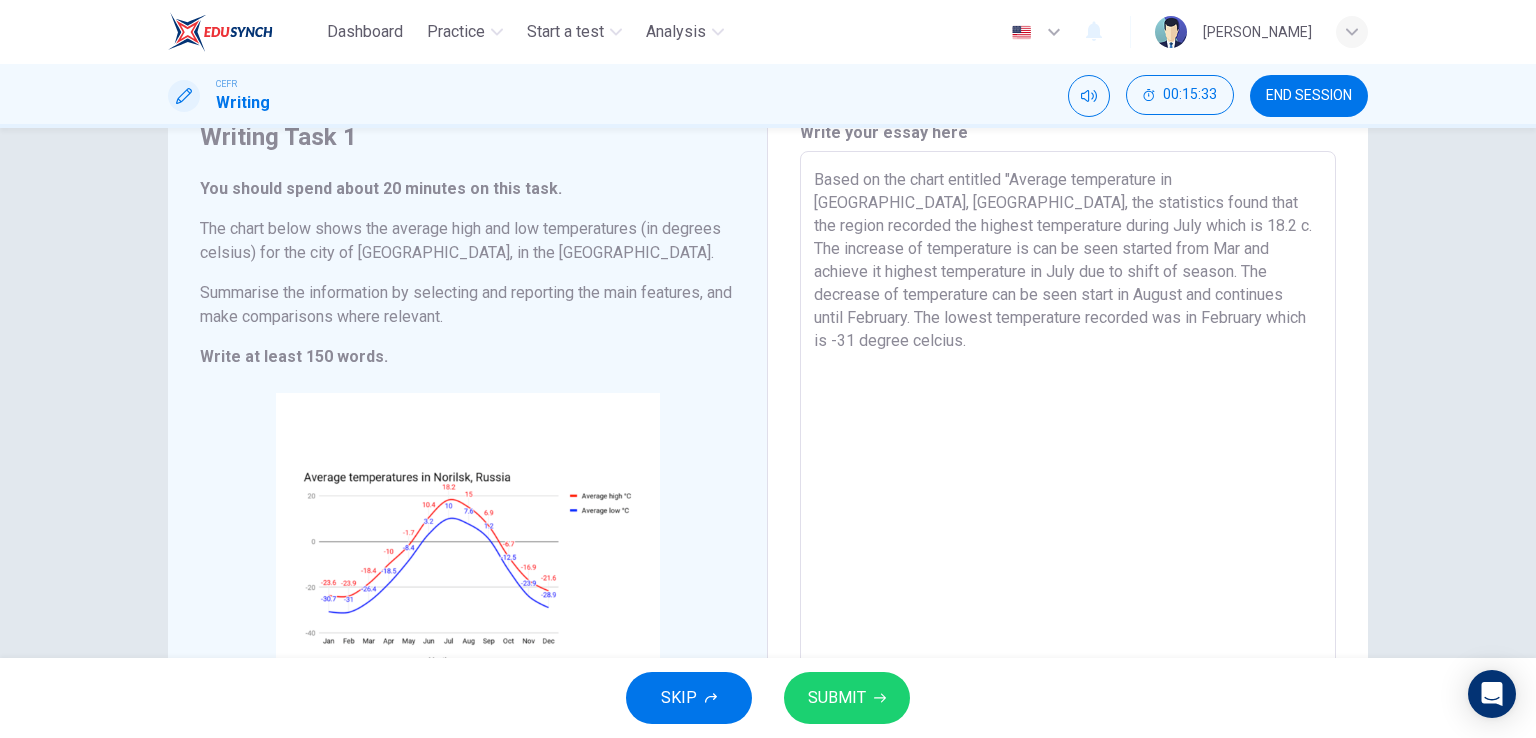 scroll, scrollTop: 83, scrollLeft: 0, axis: vertical 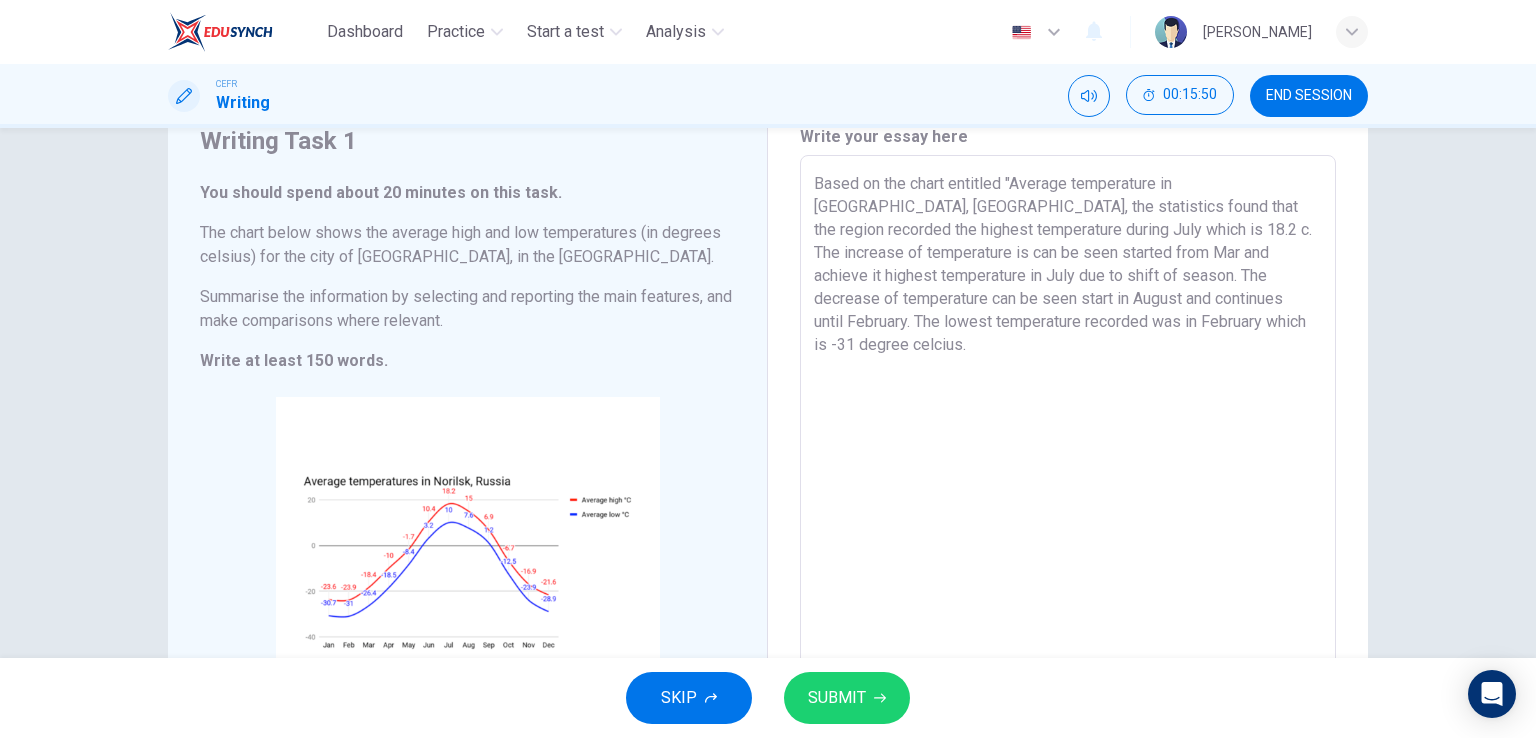click on "SUBMIT" at bounding box center [837, 698] 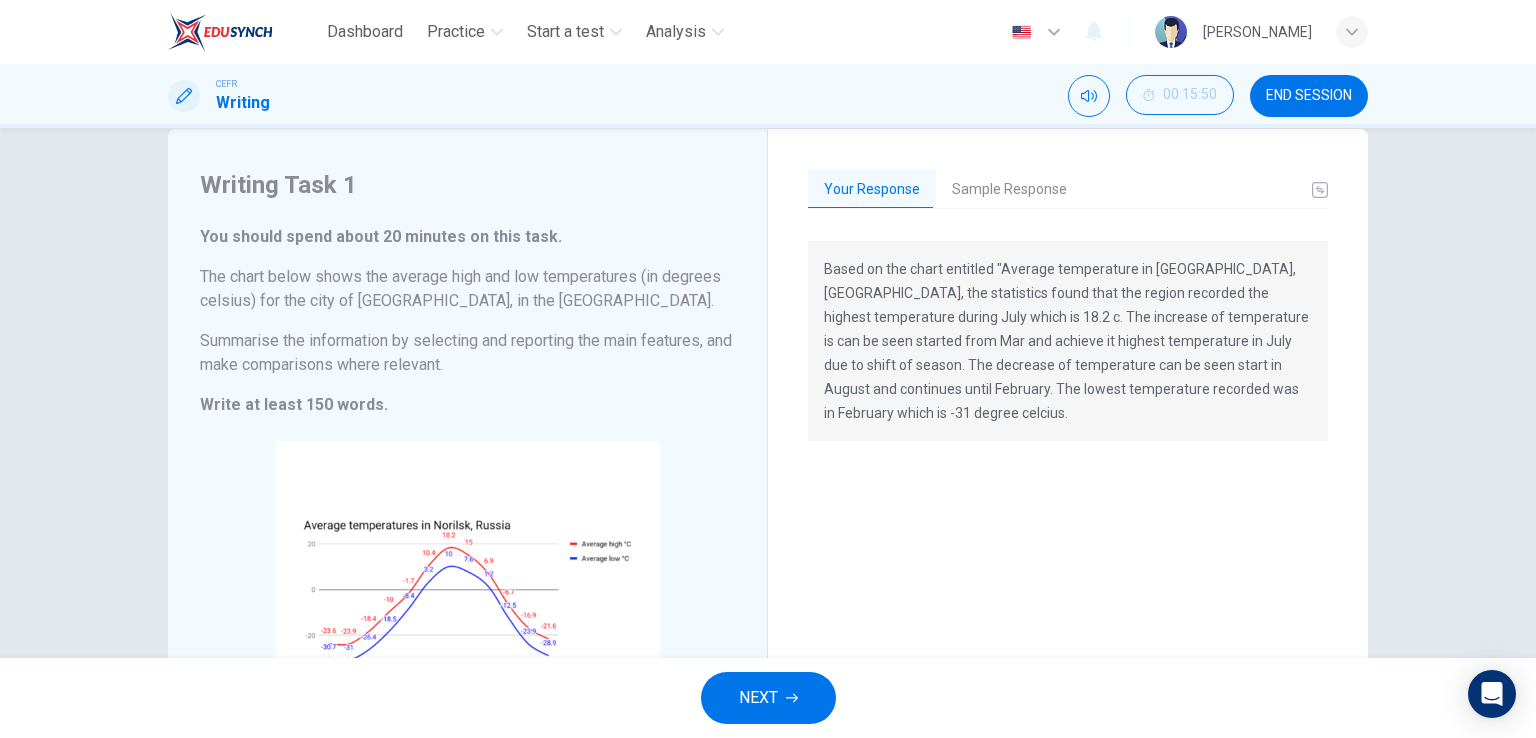 scroll, scrollTop: 0, scrollLeft: 0, axis: both 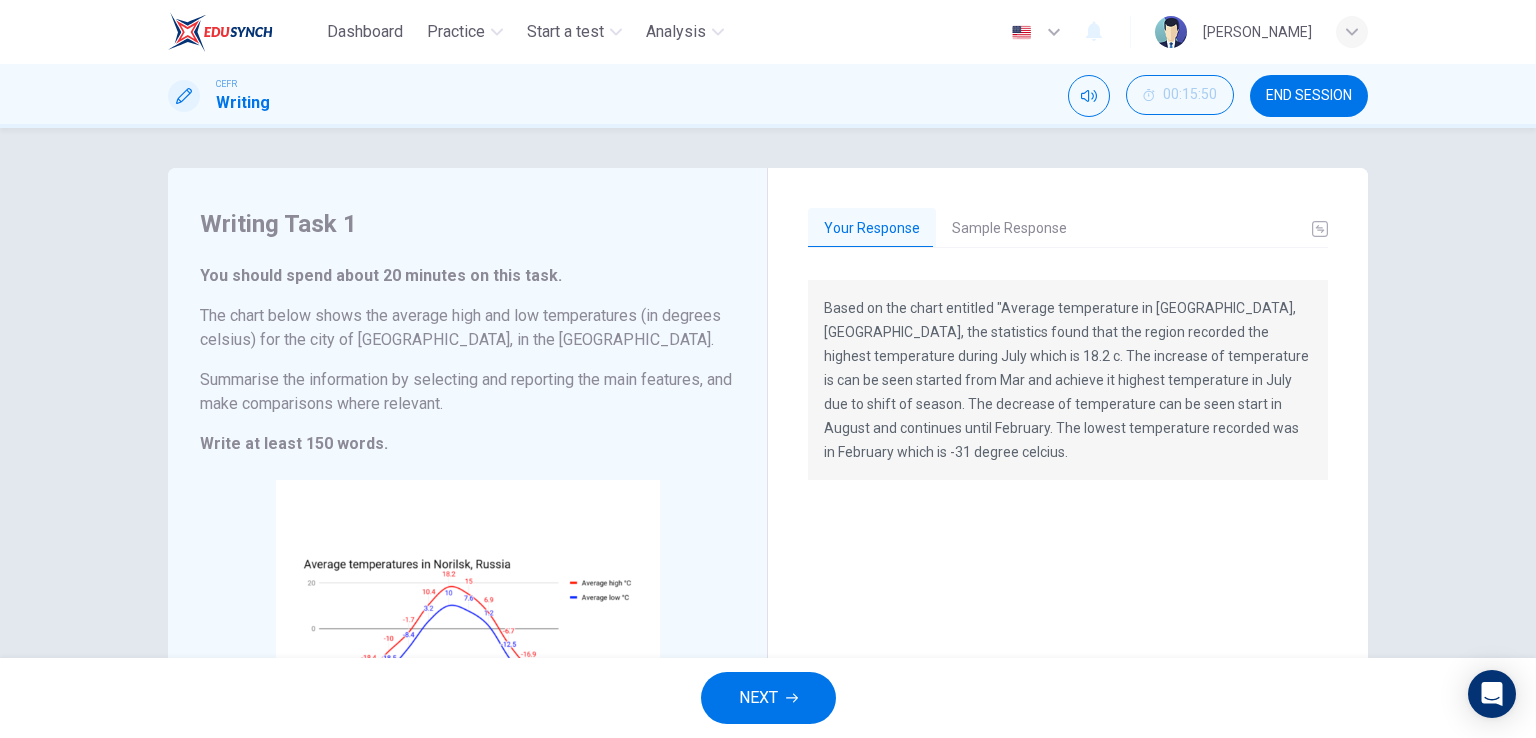 click on "Sample Response" at bounding box center [1009, 229] 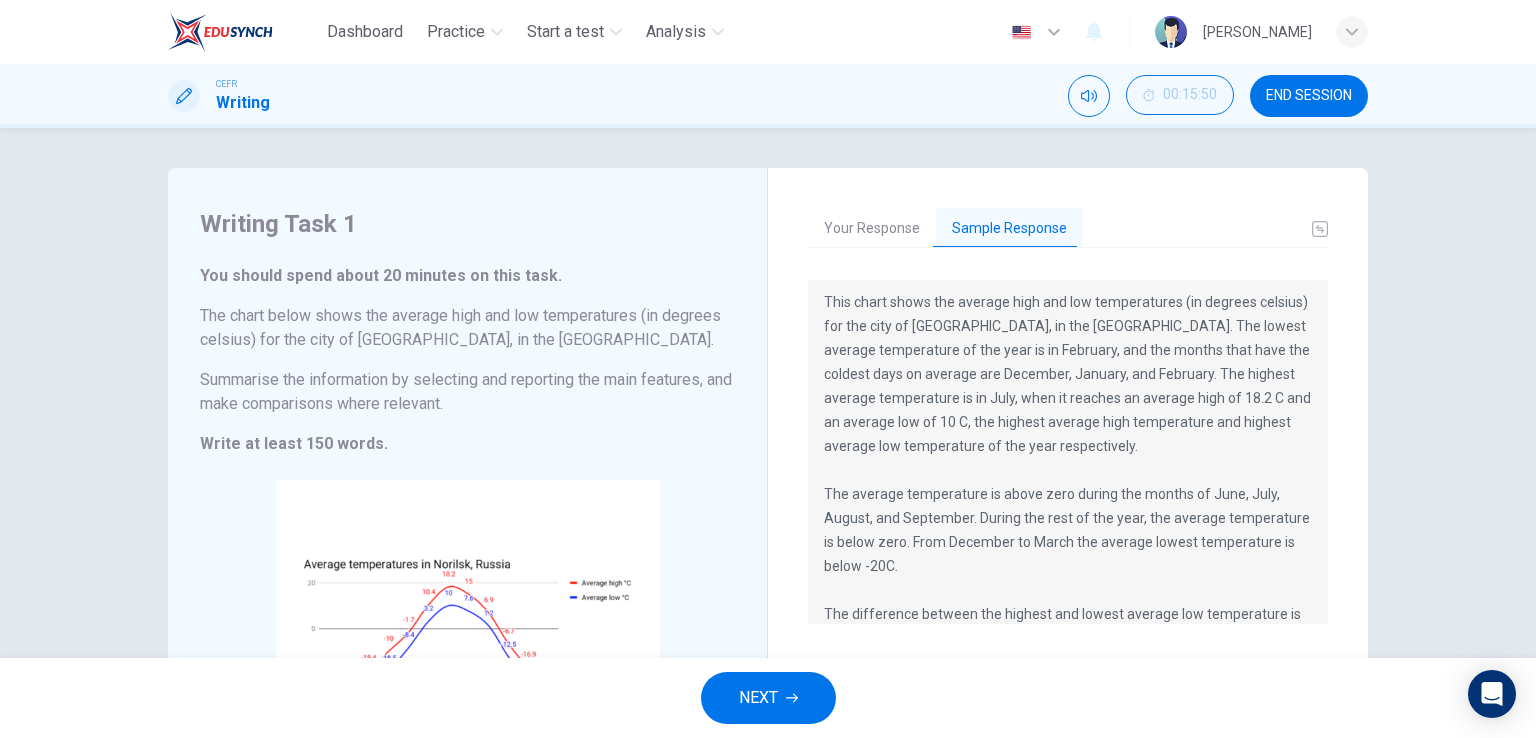 scroll, scrollTop: 10, scrollLeft: 0, axis: vertical 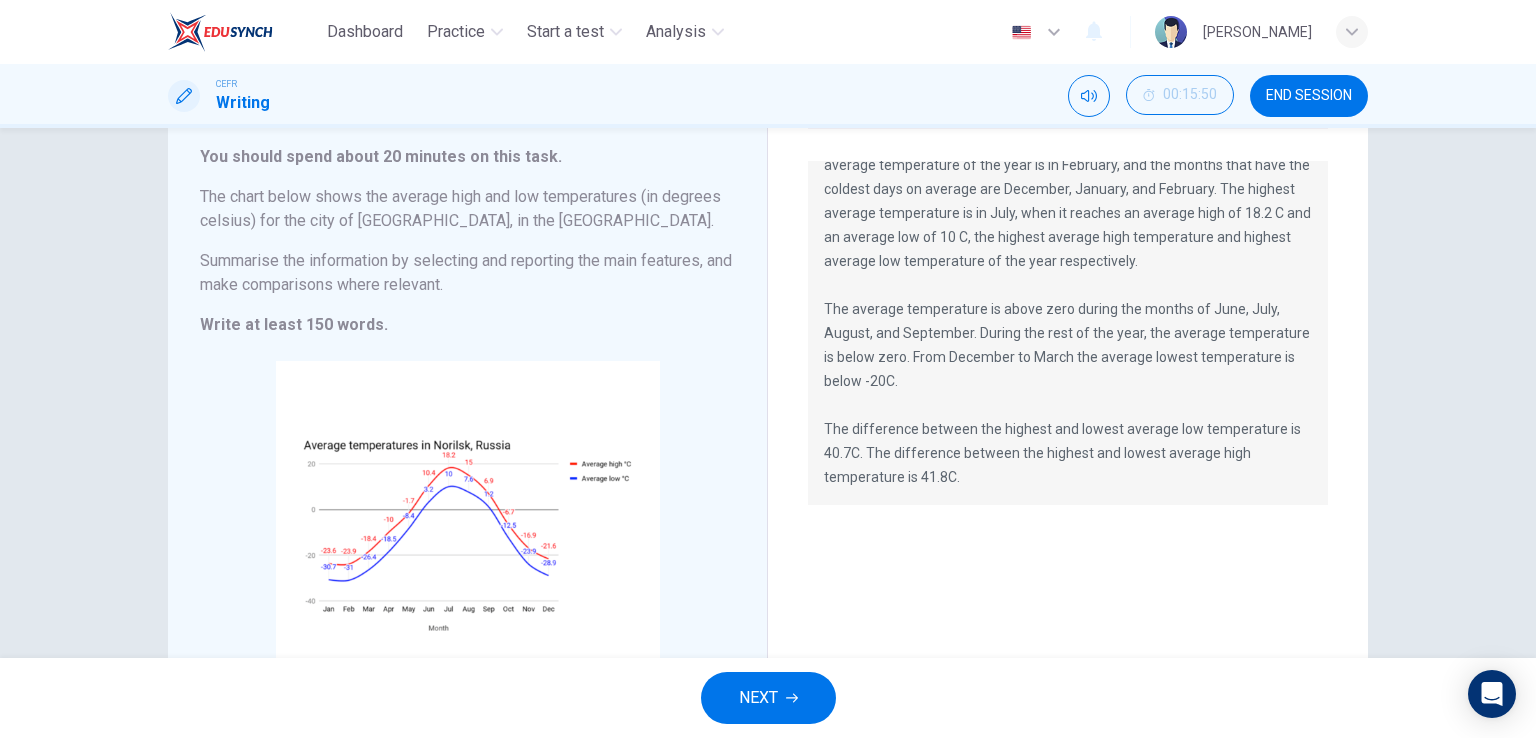 click on "This chart shows the average high and low temperatures (in degrees celsius) for the city of [GEOGRAPHIC_DATA], in the [GEOGRAPHIC_DATA]. The lowest average temperature of the year is in February, and the months that have the coldest days on average are December, January, and February. The highest average temperature is in July, when it reaches an average high of 18.2 C and an average low of 10 C, the highest average high temperature and highest average low temperature of the year respectively.
The average temperature is above zero during the months of June, July, August, and September. During the rest of the year, the average temperature is below zero. From December to March the average lowest temperature is below -20C.
The difference between the highest and lowest average low temperature is 40.7C. The difference between the highest and lowest average high temperature is 41.8C." at bounding box center [1068, 297] 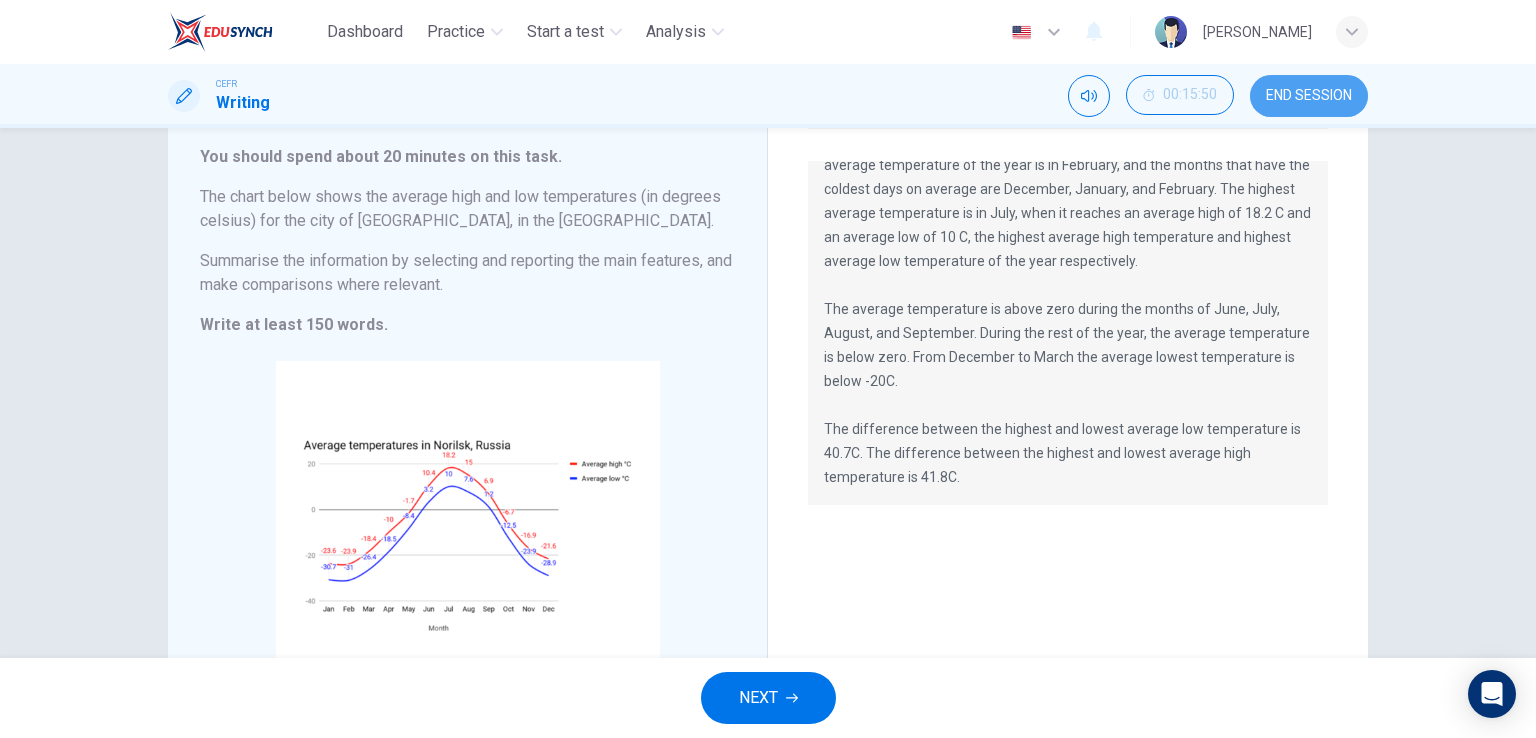 click on "END SESSION" at bounding box center [1309, 96] 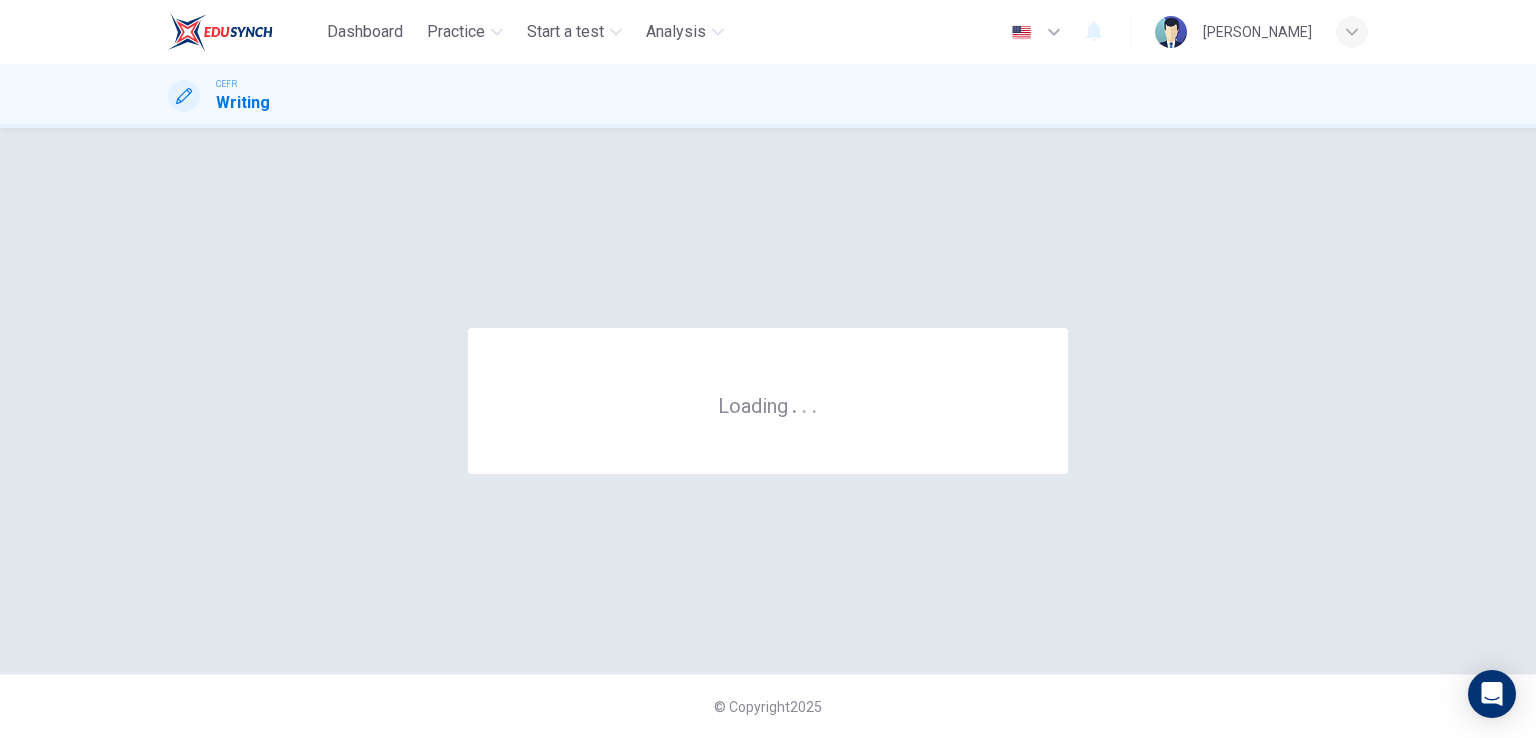 scroll, scrollTop: 0, scrollLeft: 0, axis: both 